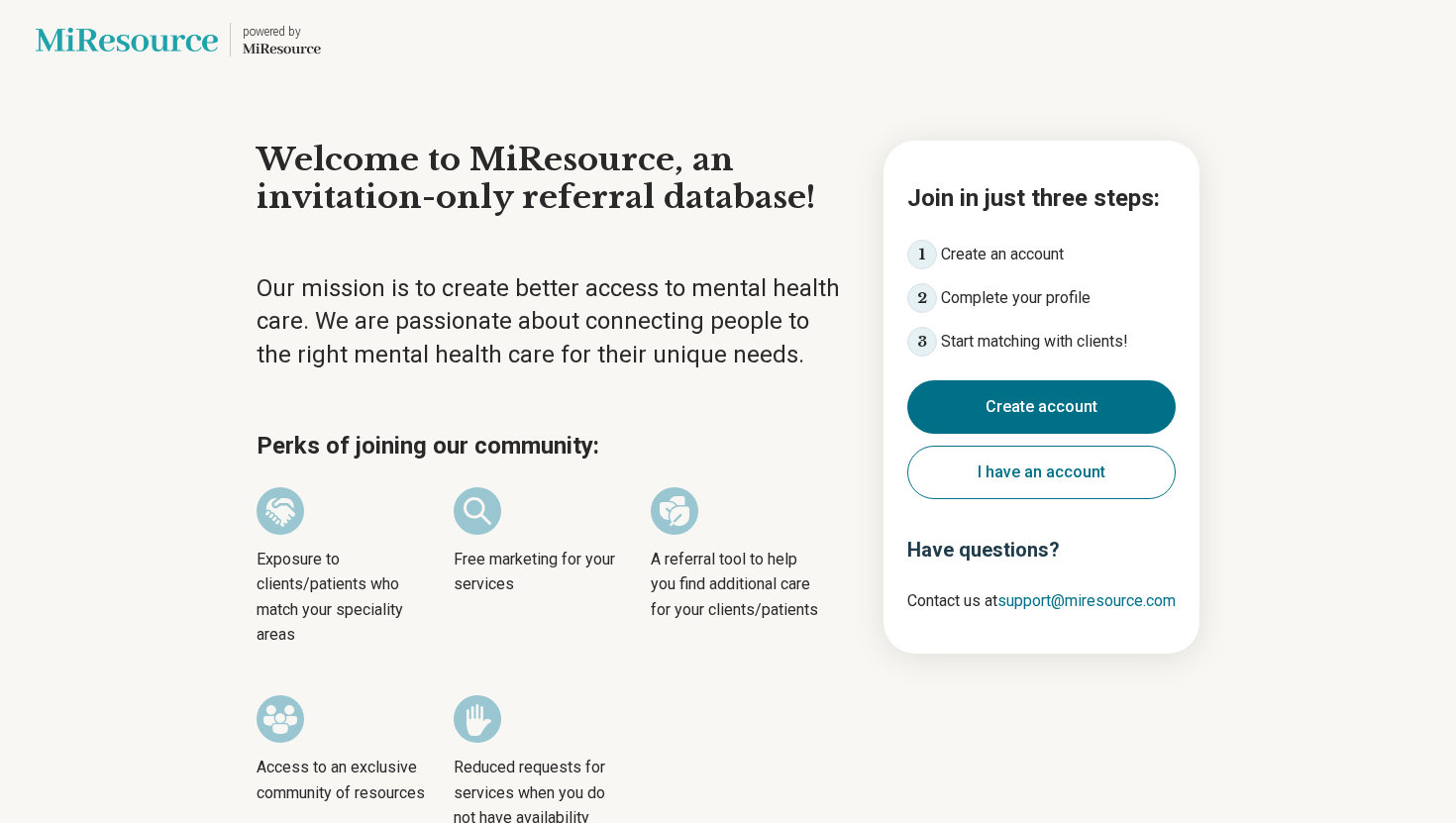 scroll, scrollTop: 0, scrollLeft: 0, axis: both 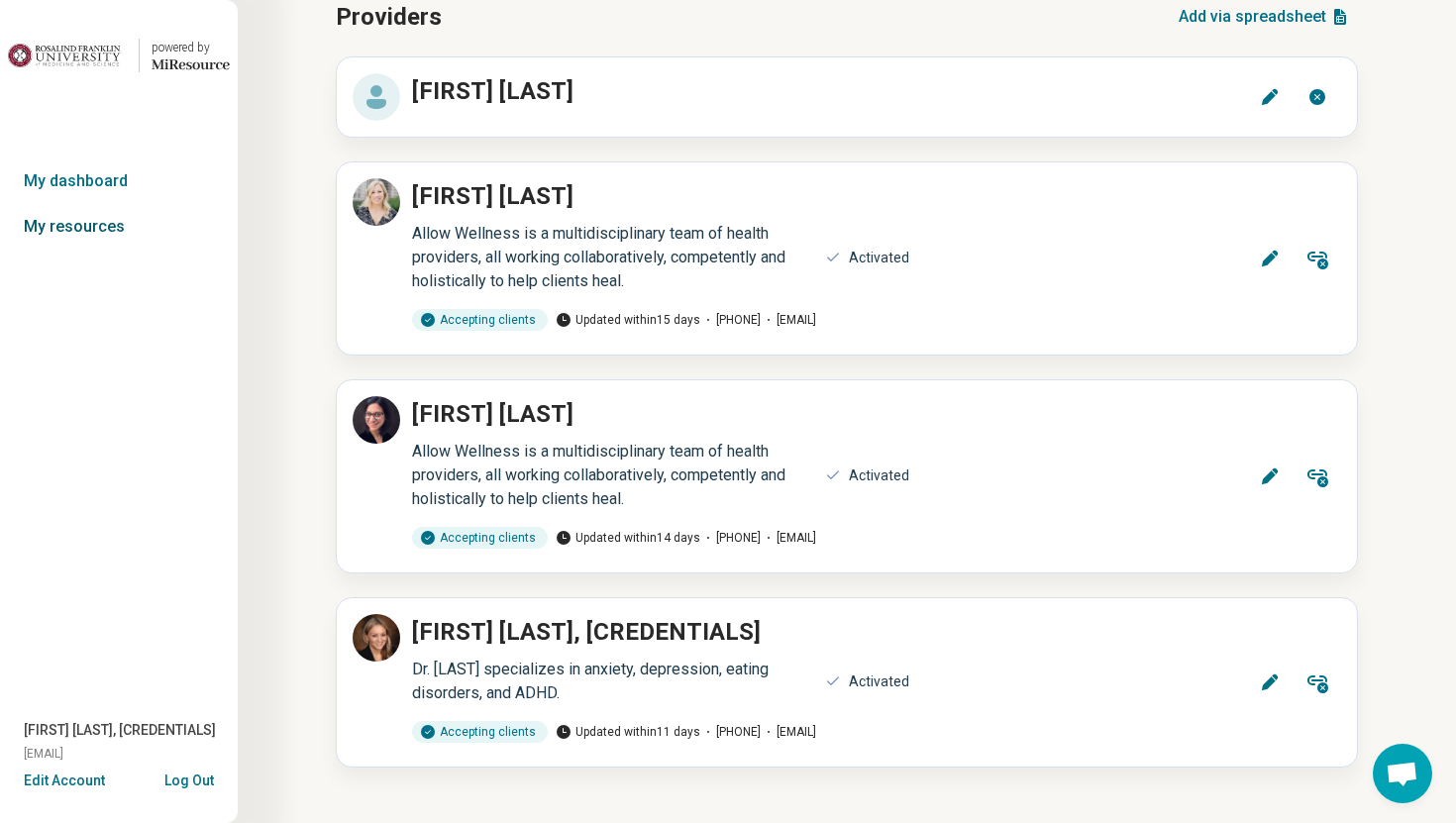 click on "My resources" at bounding box center [119, 227] 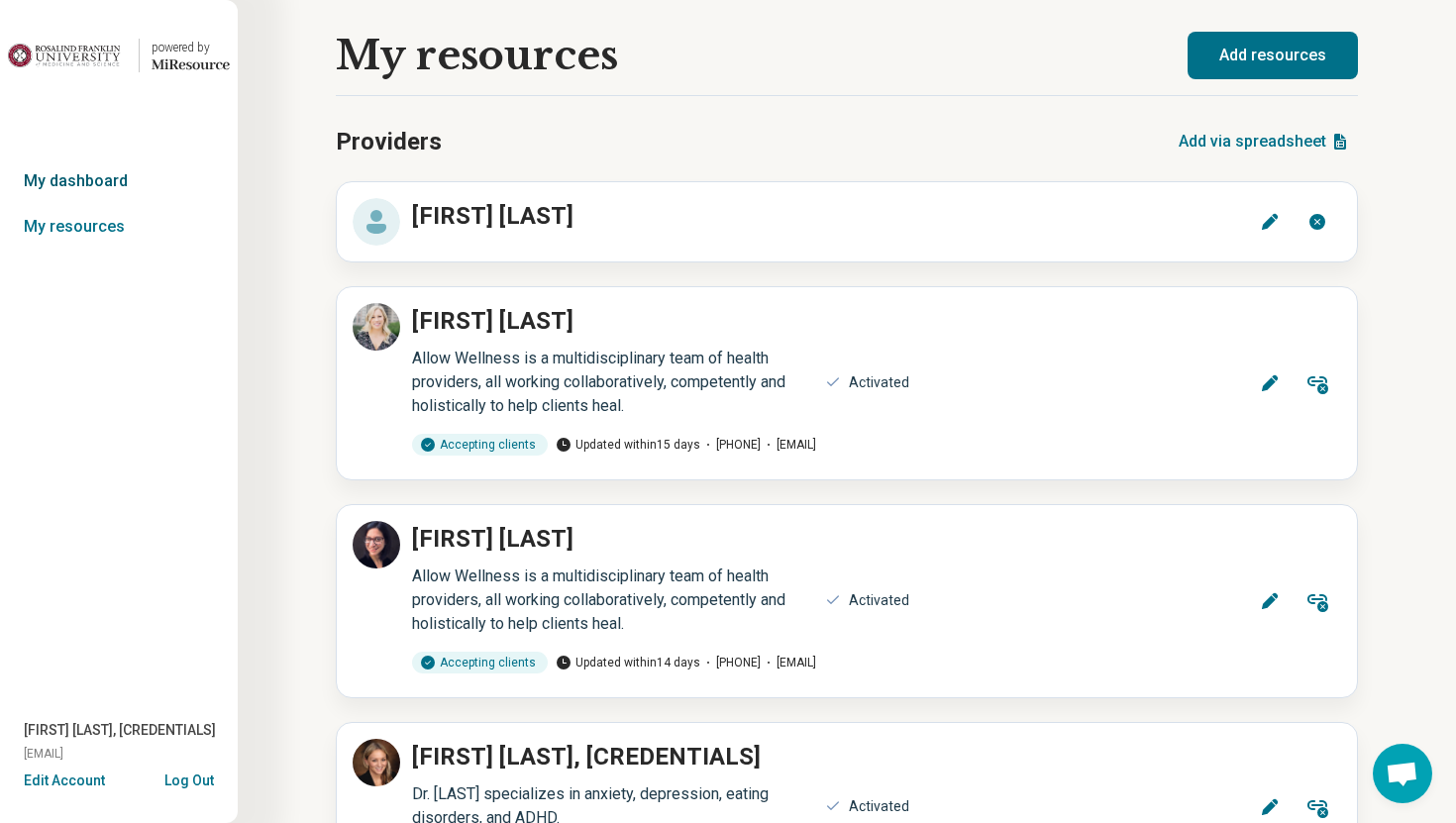 click on "My dashboard" at bounding box center [119, 181] 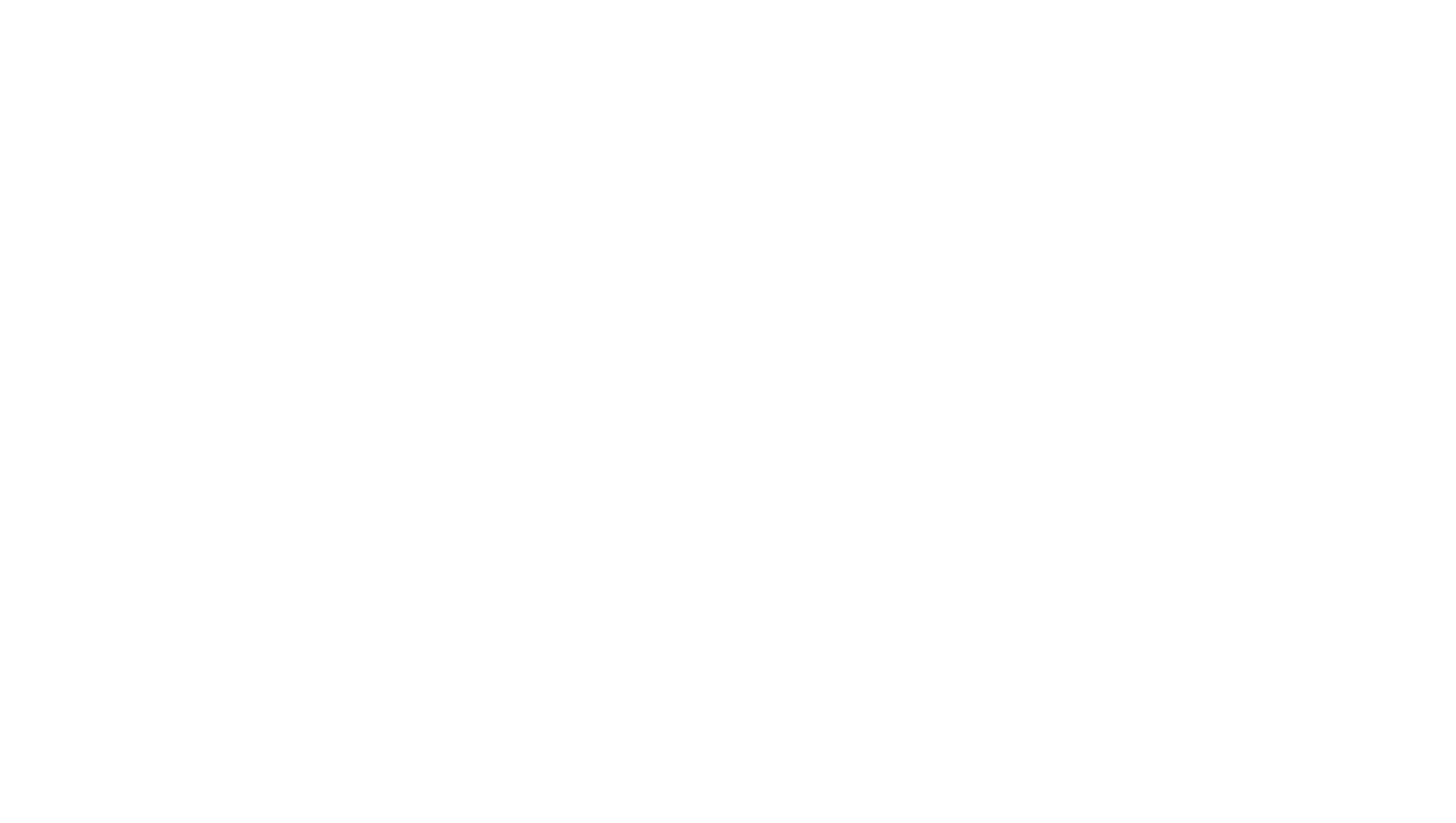 scroll, scrollTop: 0, scrollLeft: 0, axis: both 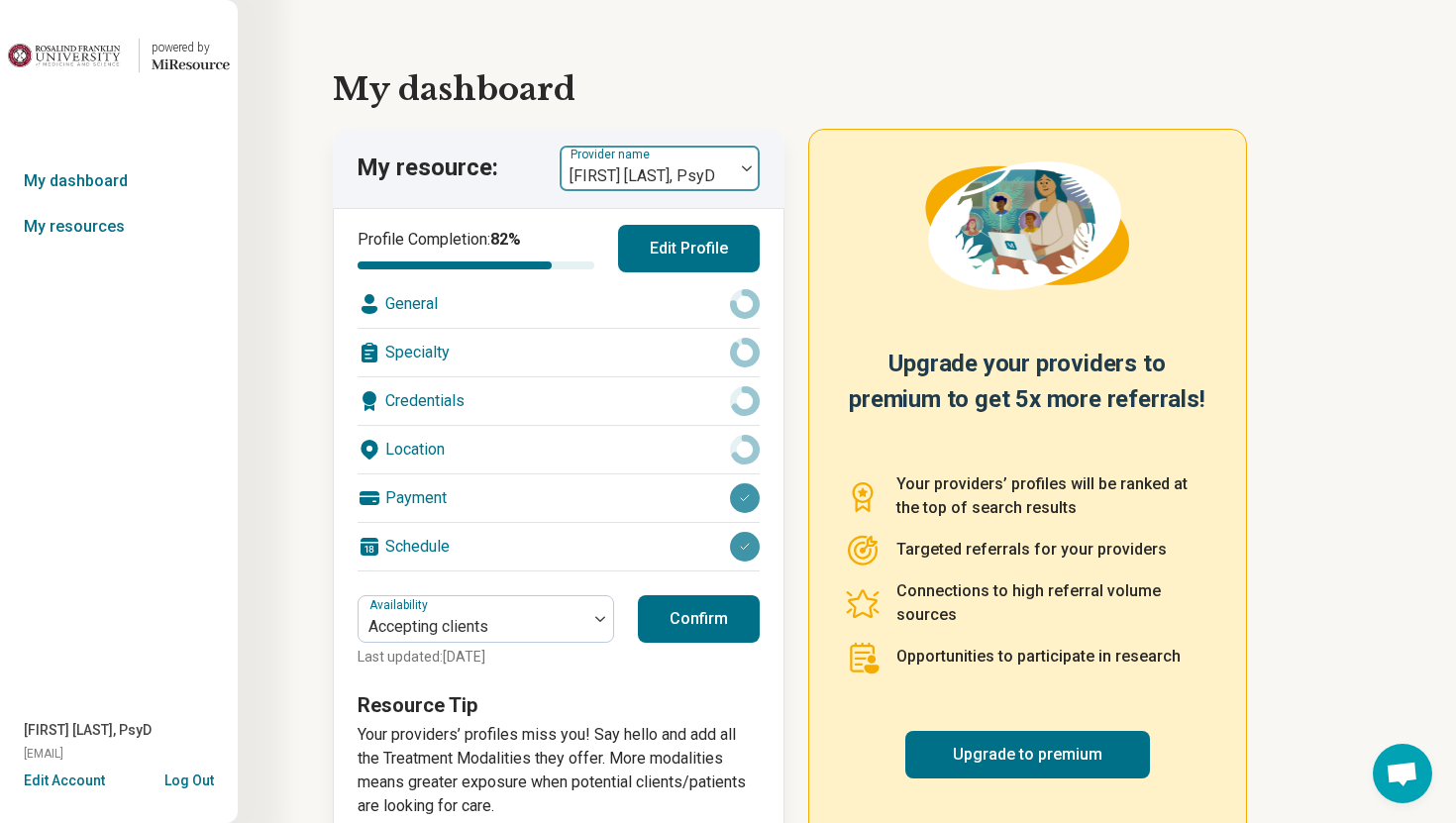 click at bounding box center (647, 176) 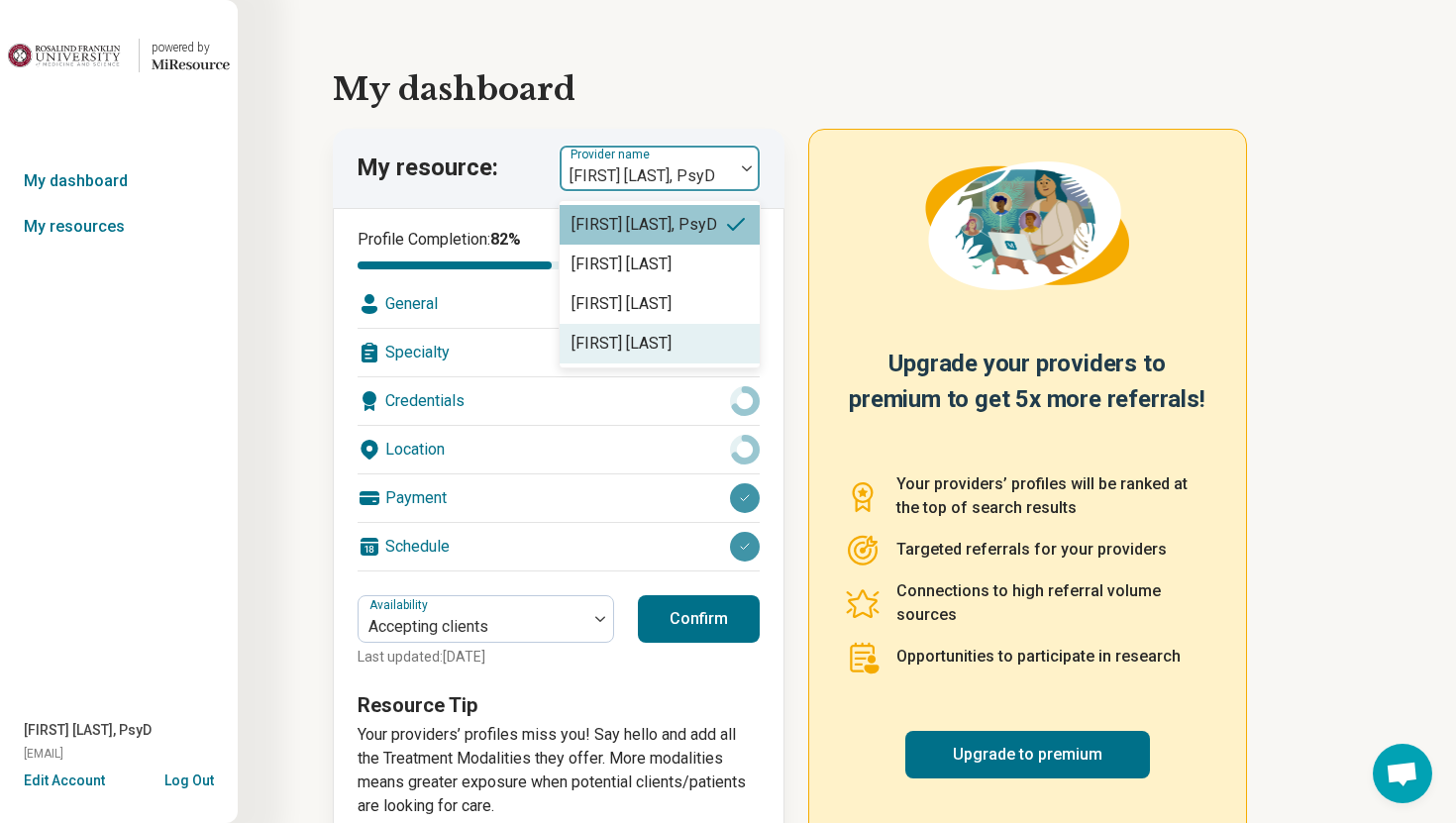 click on "Shana Mehta" at bounding box center (660, 344) 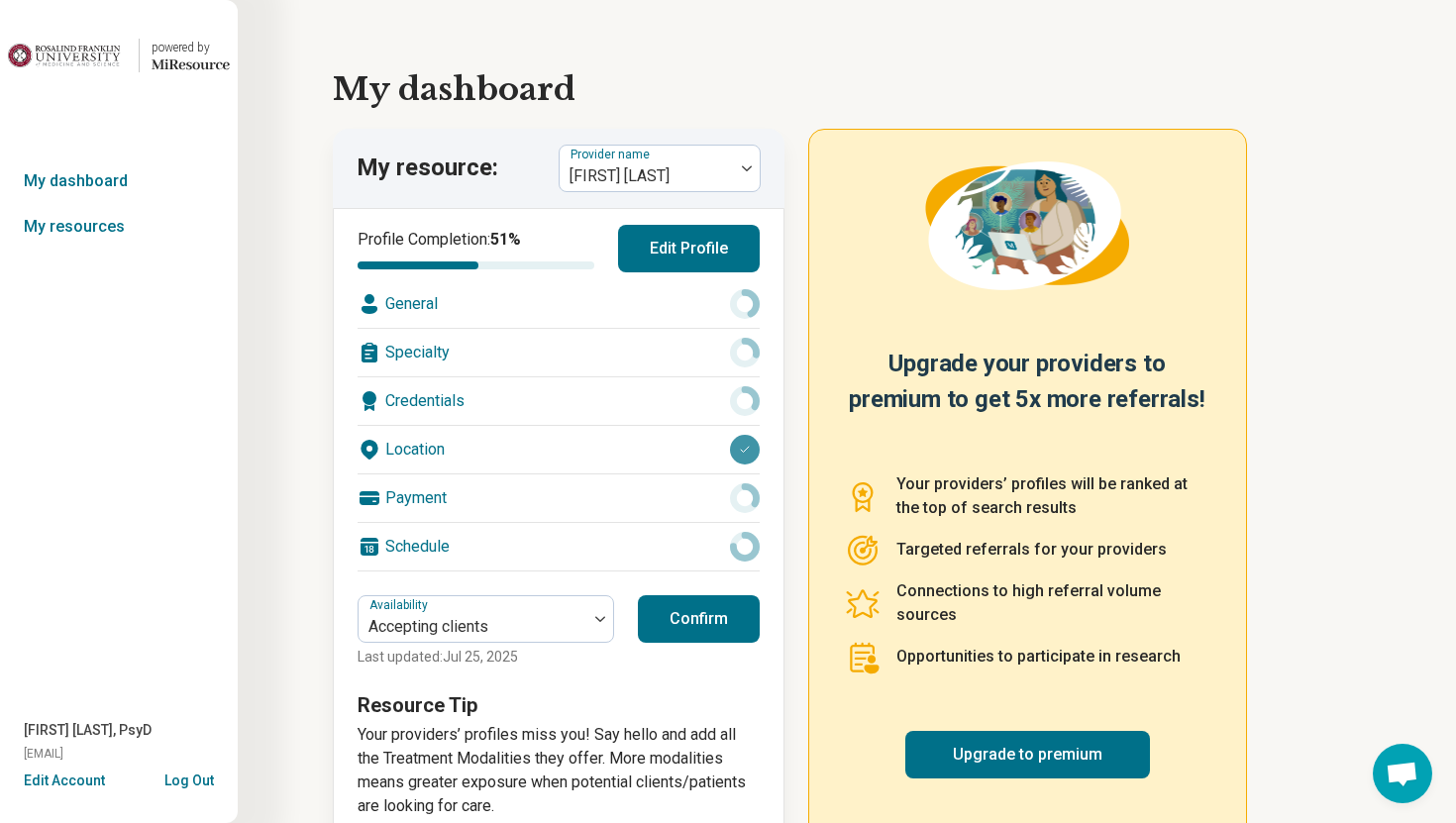 click on "Edit Profile" at bounding box center (688, 249) 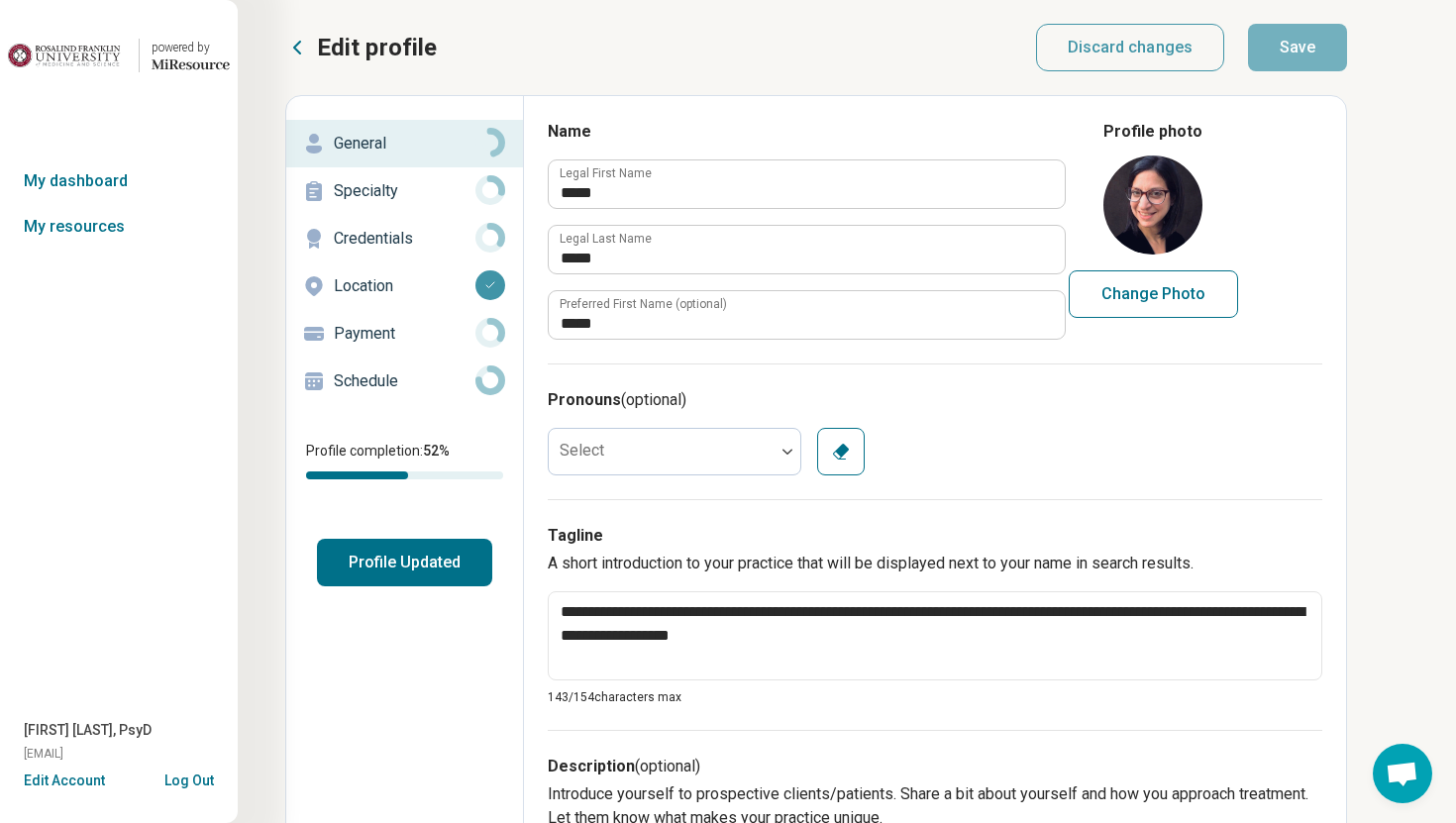 click on "Location" at bounding box center (404, 286) 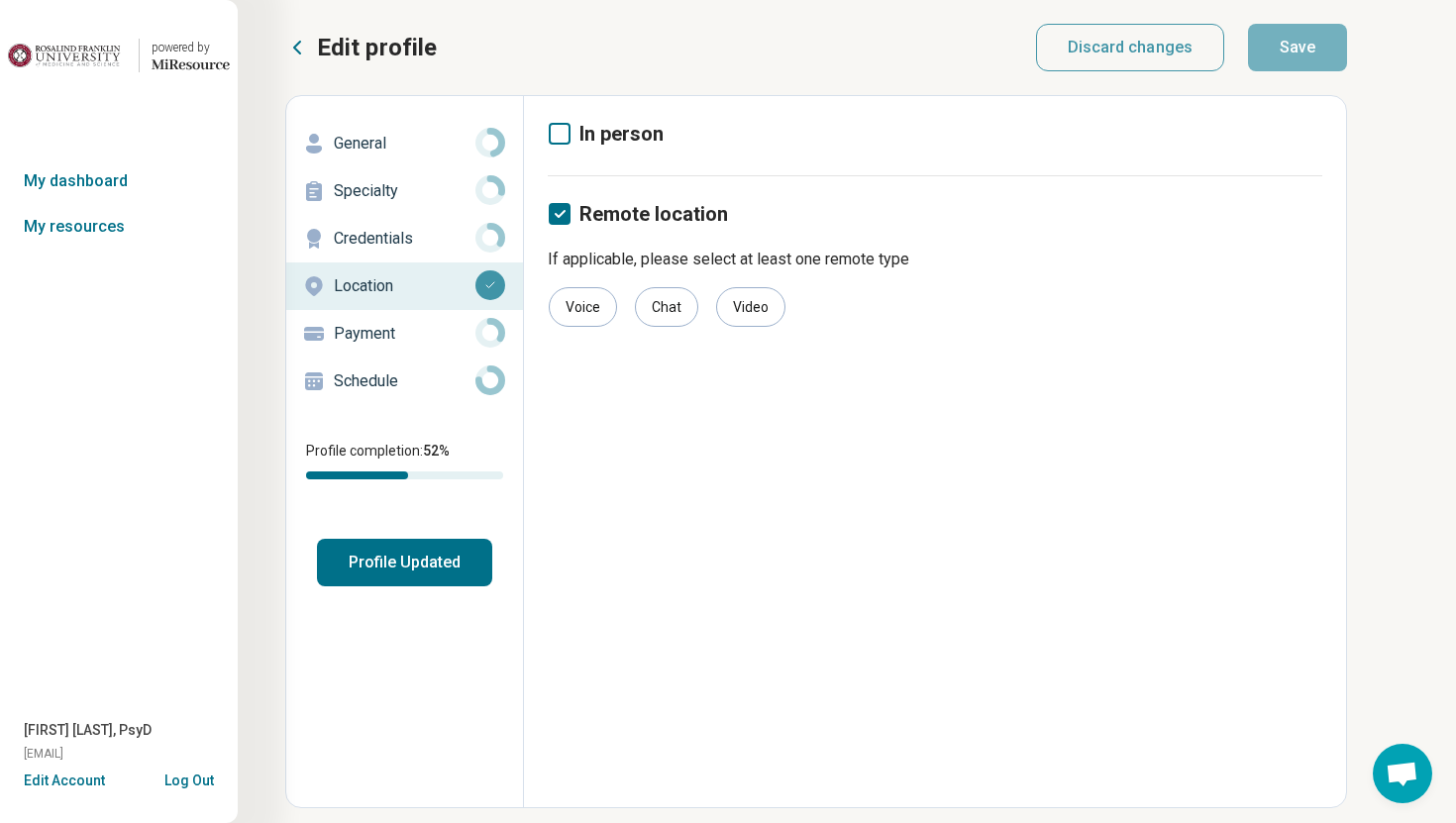 click on "Payment" at bounding box center (404, 334) 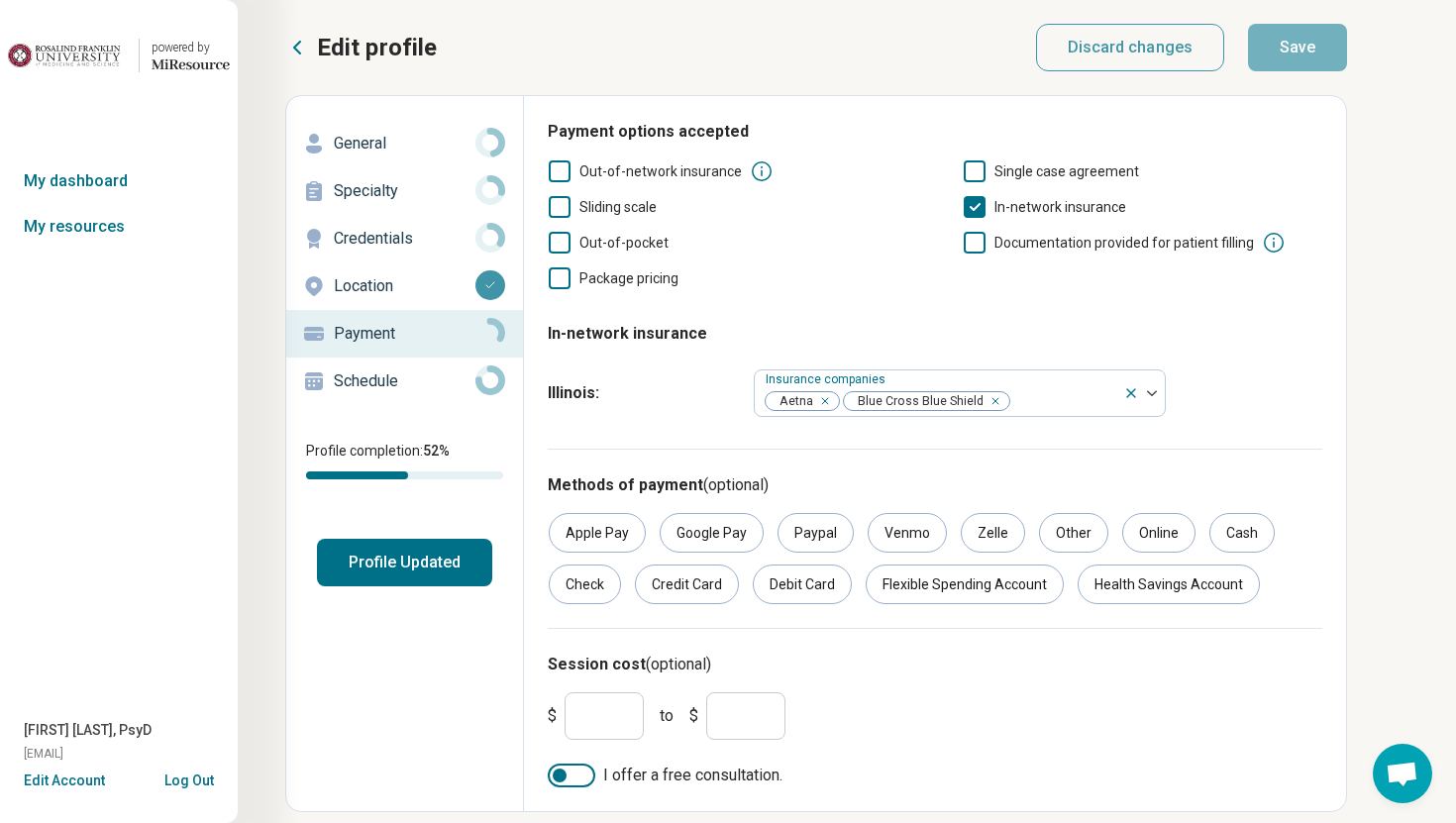 click on "Edit profile Discard changes Save Edit profile General Specialty Credentials Location Payment Schedule Profile completion:  52 % Profile Updated Payment Payment options accepted Out-of-network insurance Single case agreement Sliding scale In-network insurance Out-of-pocket Documentation provided for patient filling Package pricing In-network insurance Illinois : Insurance companies Aetna Blue Cross Blue Shield Methods of payment  (optional) Apple Pay Google Pay Paypal Venmo Zelle Other Online Cash Check Credit Card Debit Card Flexible Spending Account Health Savings Account Session cost  (optional) $ * to $ * I offer a free consultation." at bounding box center (848, 427) 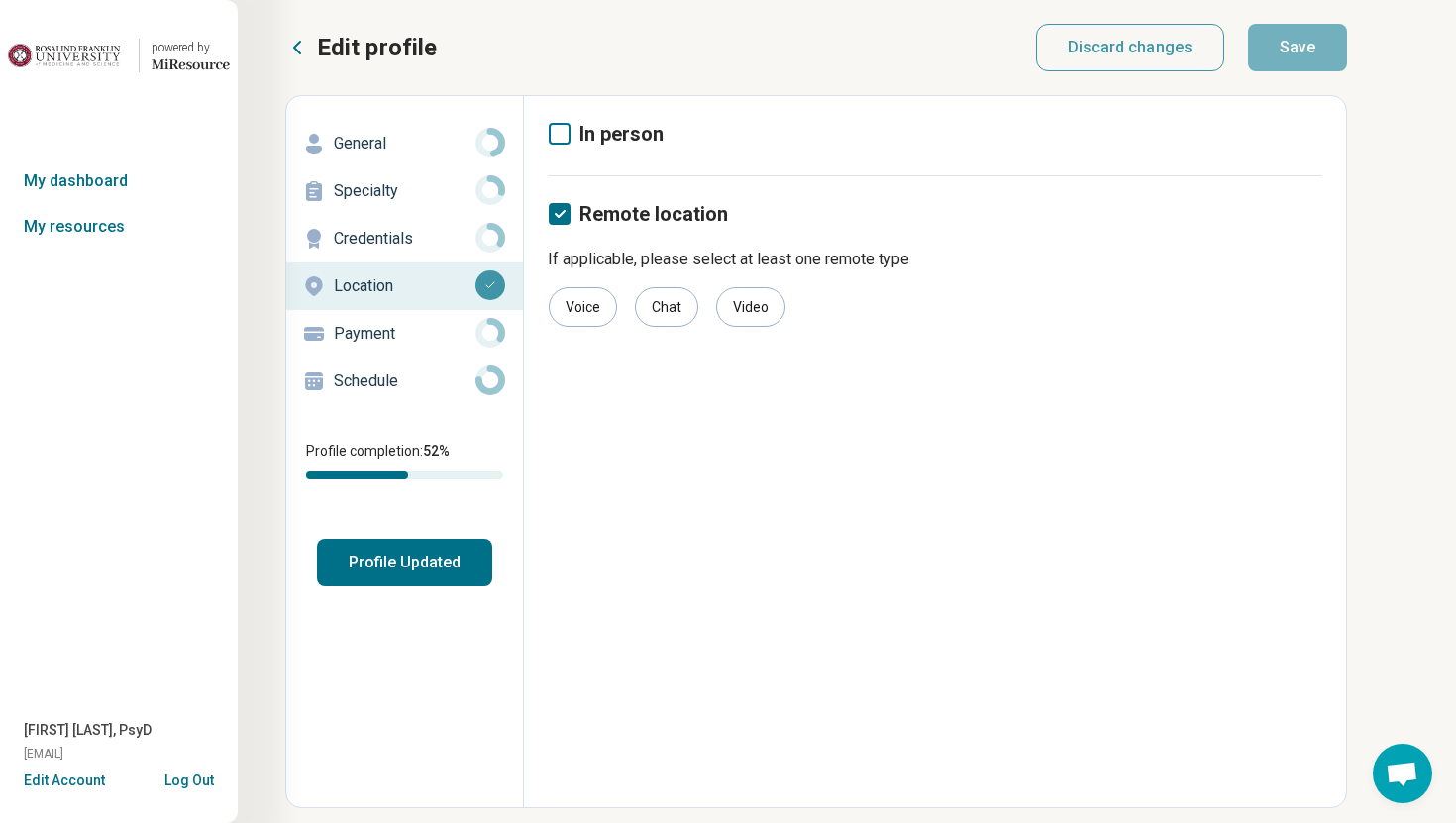 click on "Credentials" at bounding box center [404, 239] 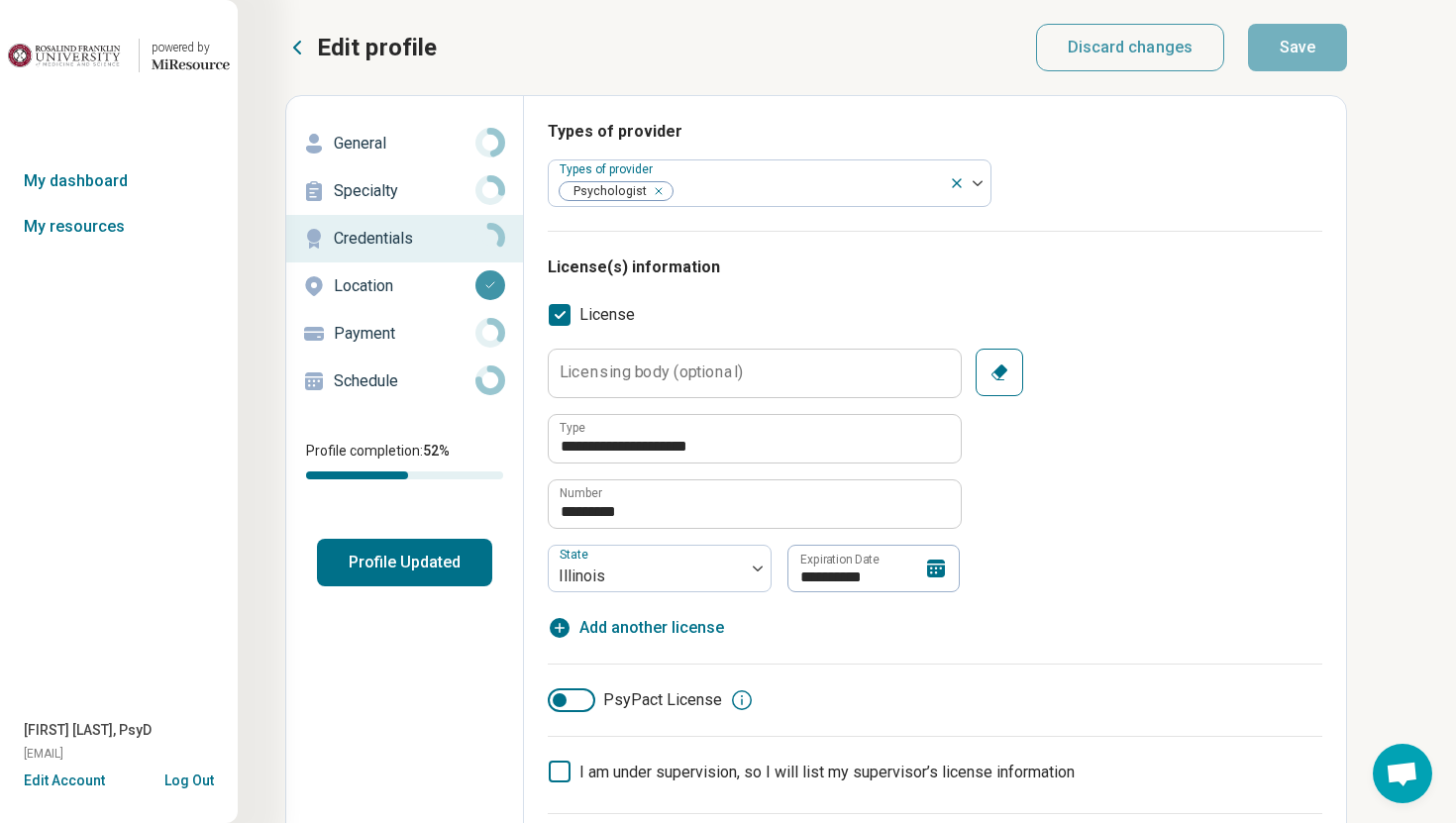 click 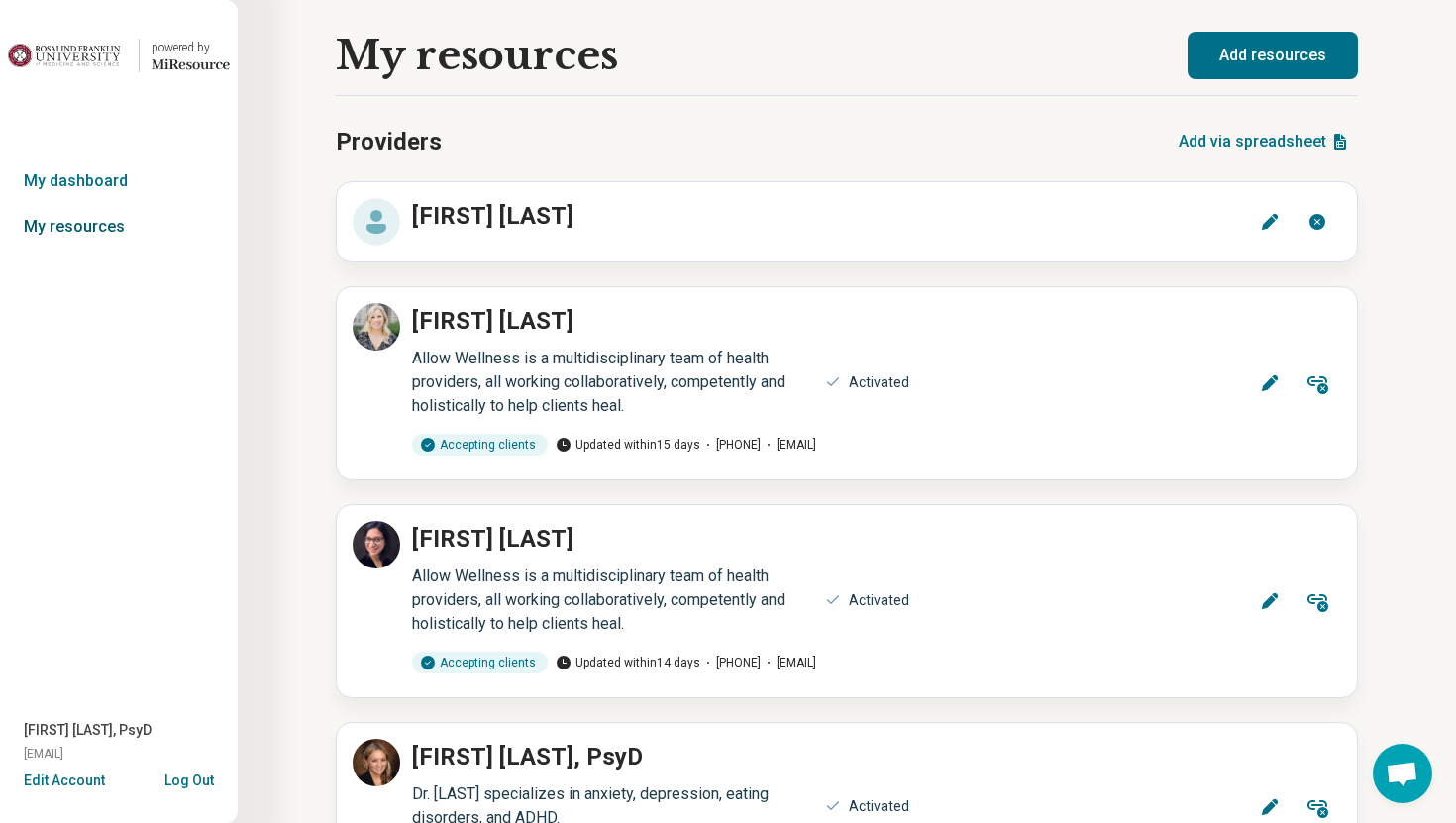 click on "My resources" at bounding box center [119, 227] 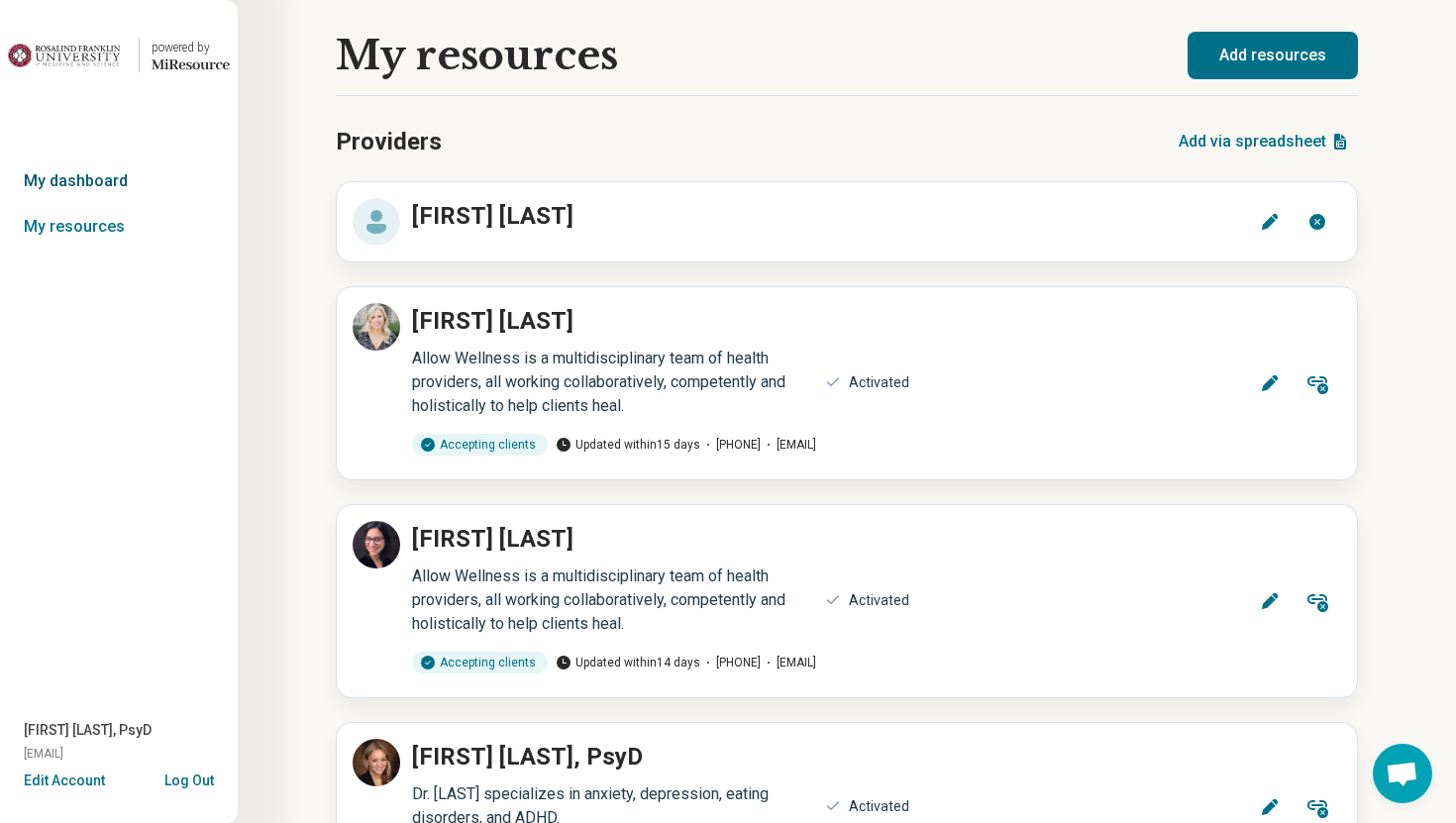 click on "My dashboard" at bounding box center (119, 181) 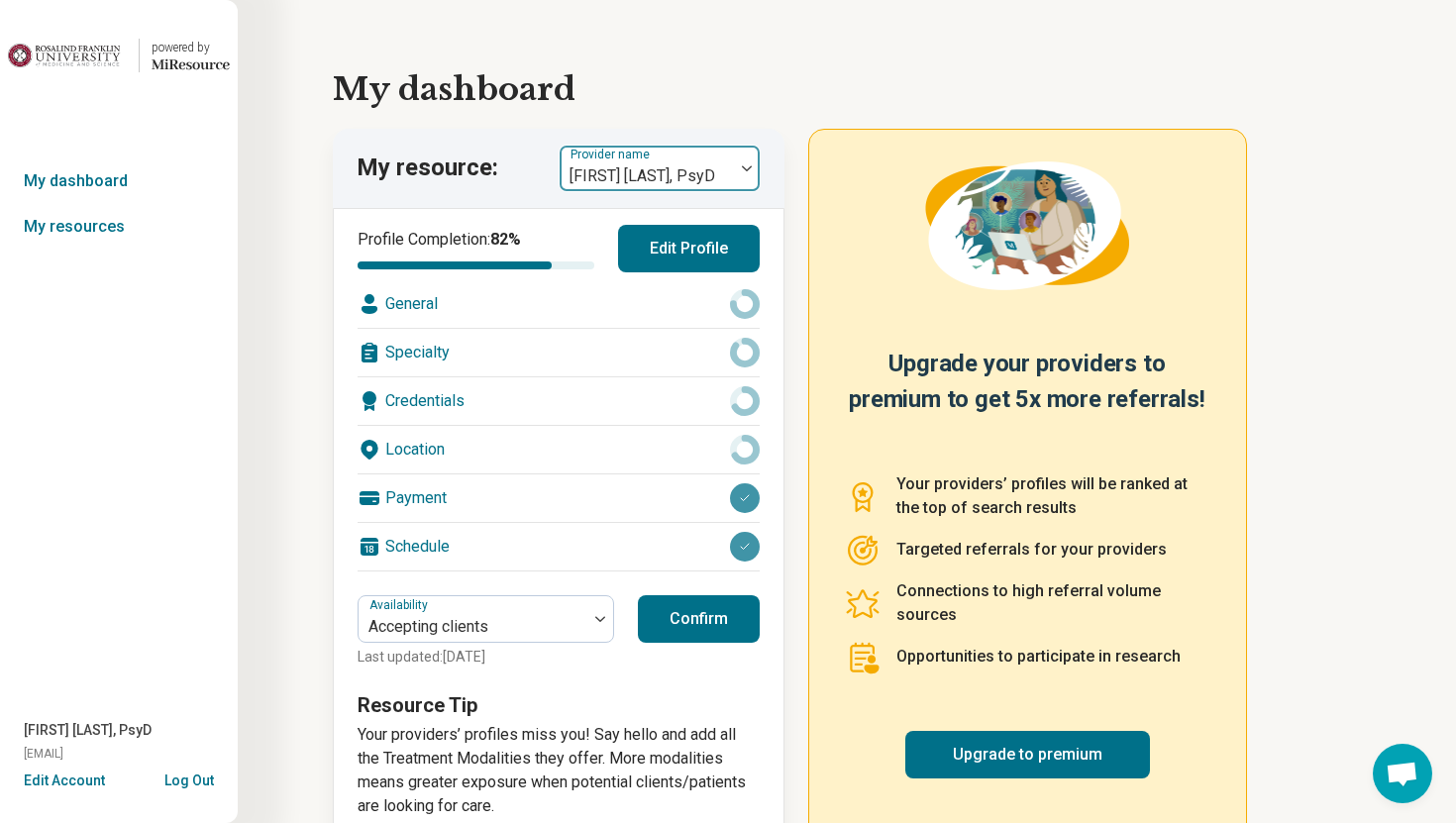 click on "[FIRST] [LAST], PsyD" at bounding box center (647, 168) 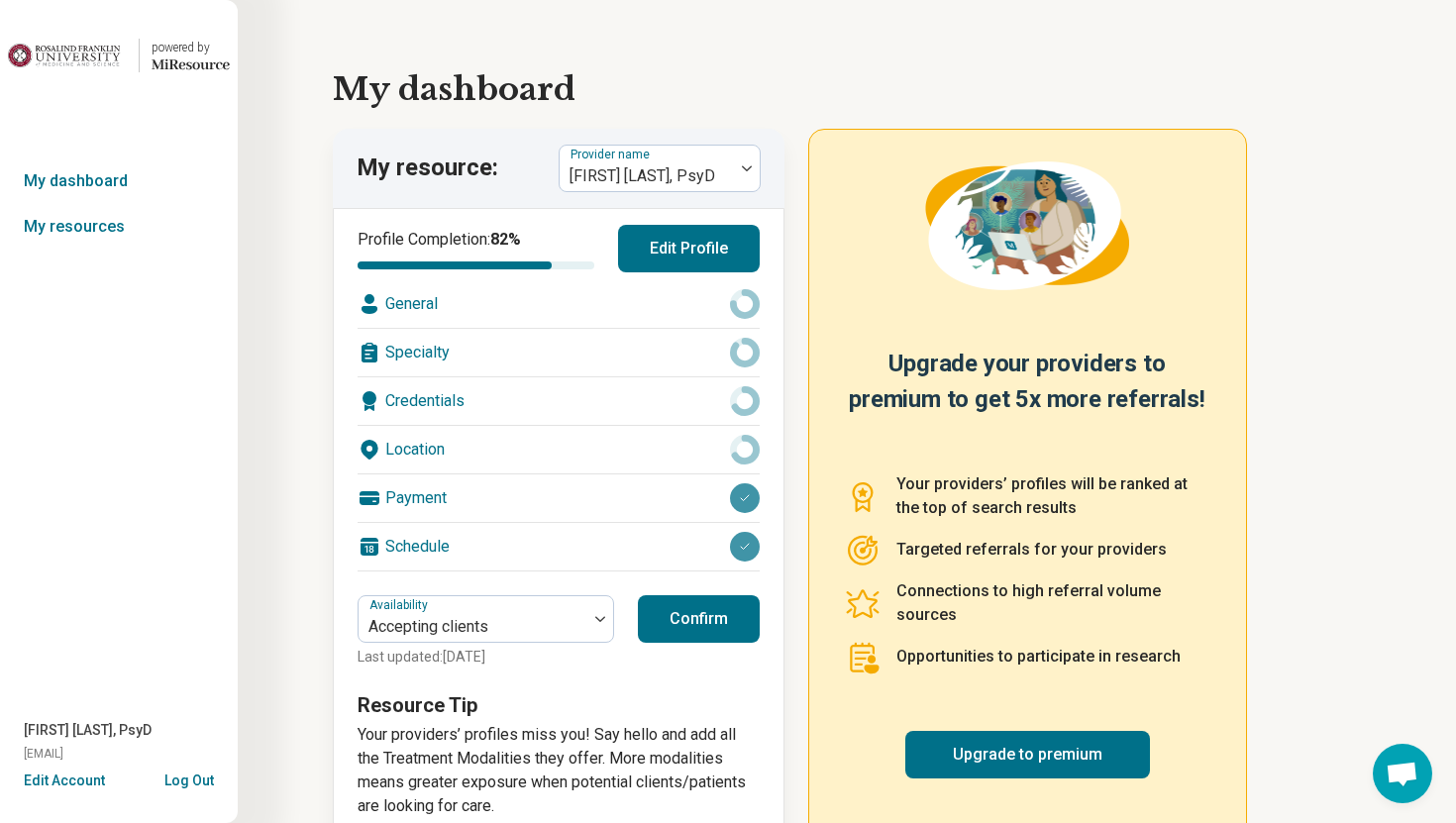 click on "My dashboard My resource: Provider name Sarah Sanders, PsyD Profile Completion:  82 % Edit Profile General Specialty Credentials Location Payment Schedule Availability Accepting clients Last updated:  Jul 28, 2025 Confirm Resource Tip Your providers’ profiles miss you! Say hello and add all the Treatment Modalities they offer. More modalities means greater exposure when potential clients/patients are looking for care. Upgrade your providers to premium to get 5x more referrals! Your providers’ profiles will be ranked at the top of search results Targeted referrals for your providers Connections to high referral volume sources Opportunities to participate in research Upgrade to premium" at bounding box center (847, 437) 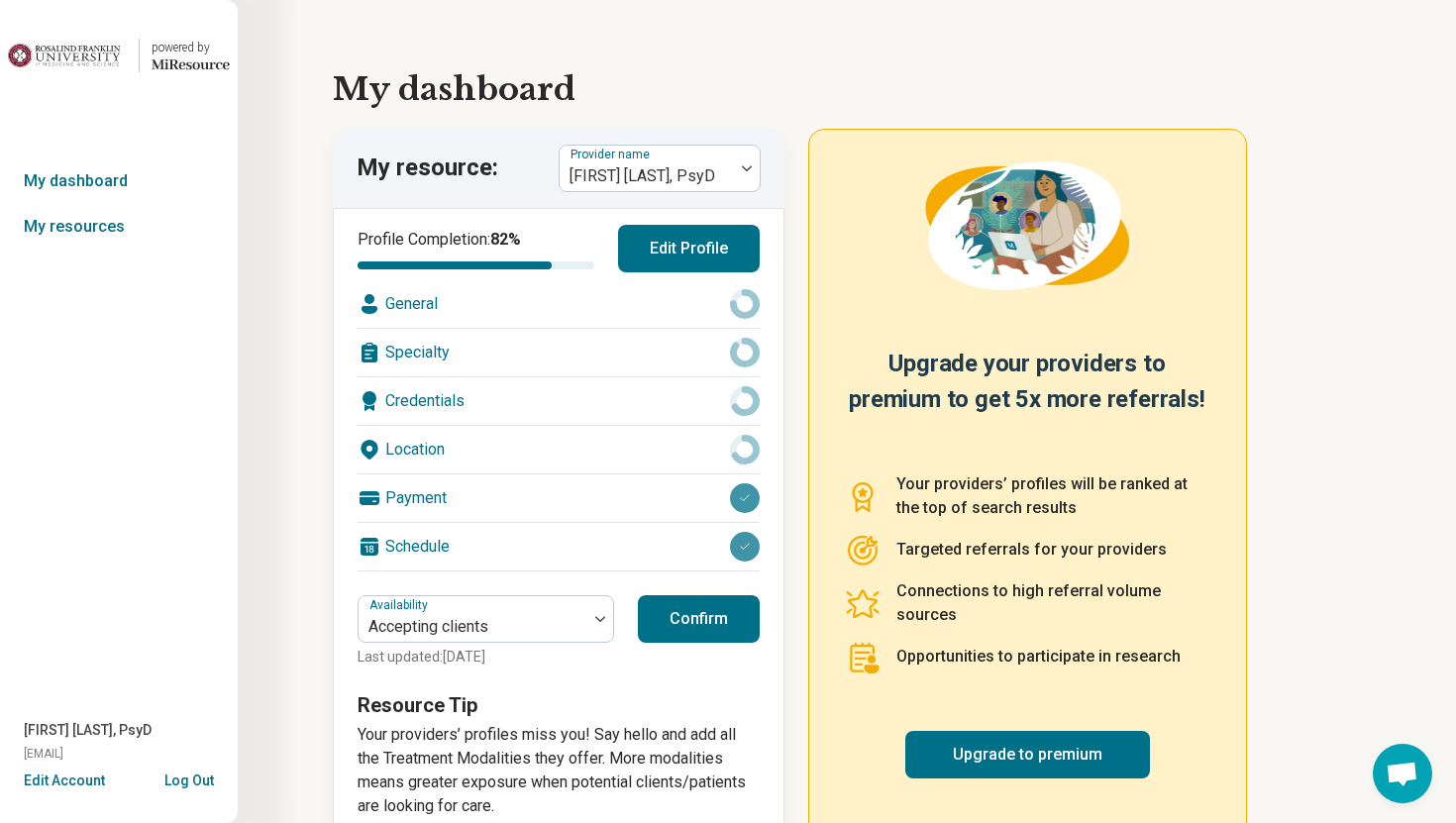click on "Edit Profile" at bounding box center [688, 249] 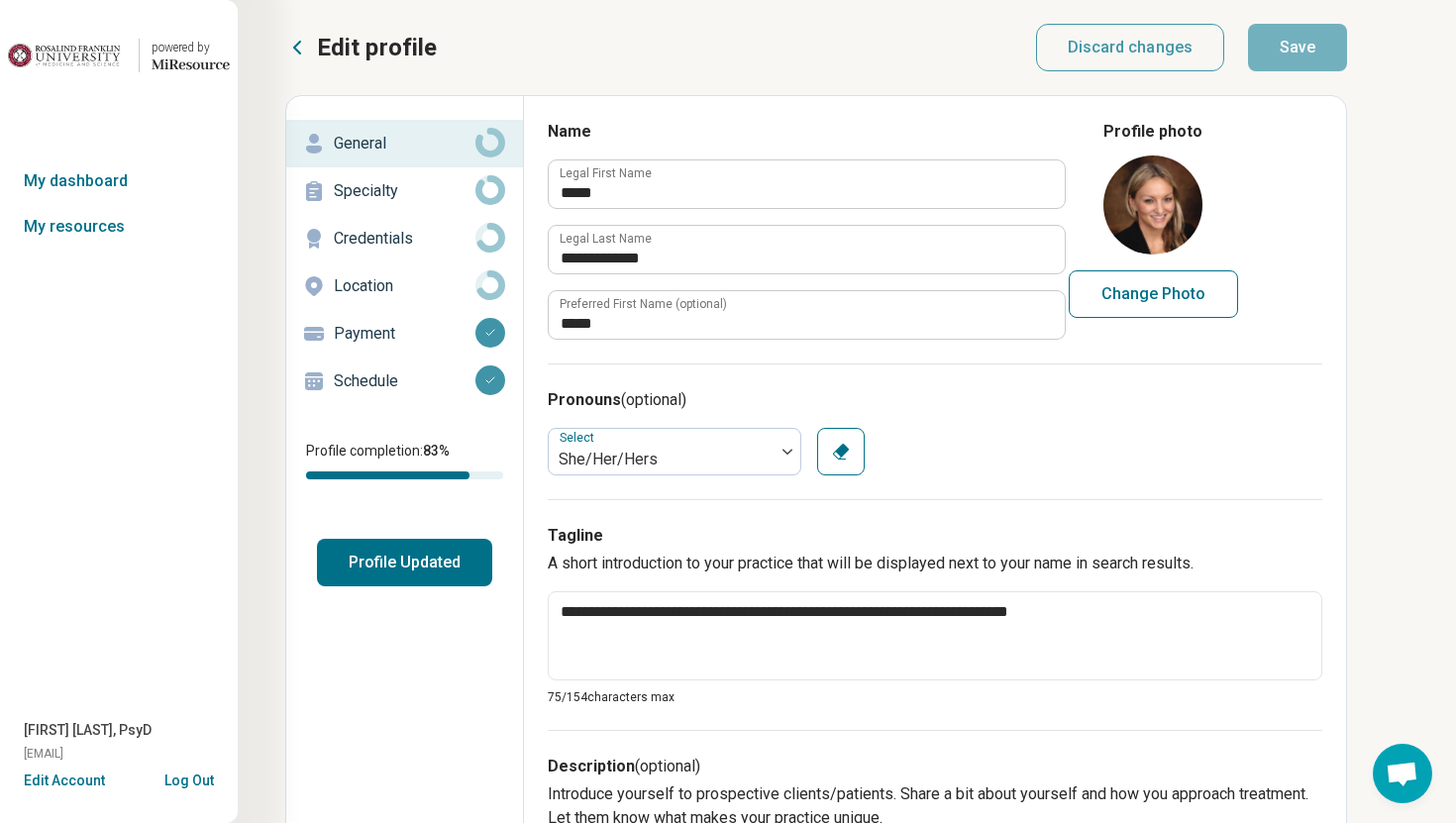 click on "Credentials" at bounding box center [404, 239] 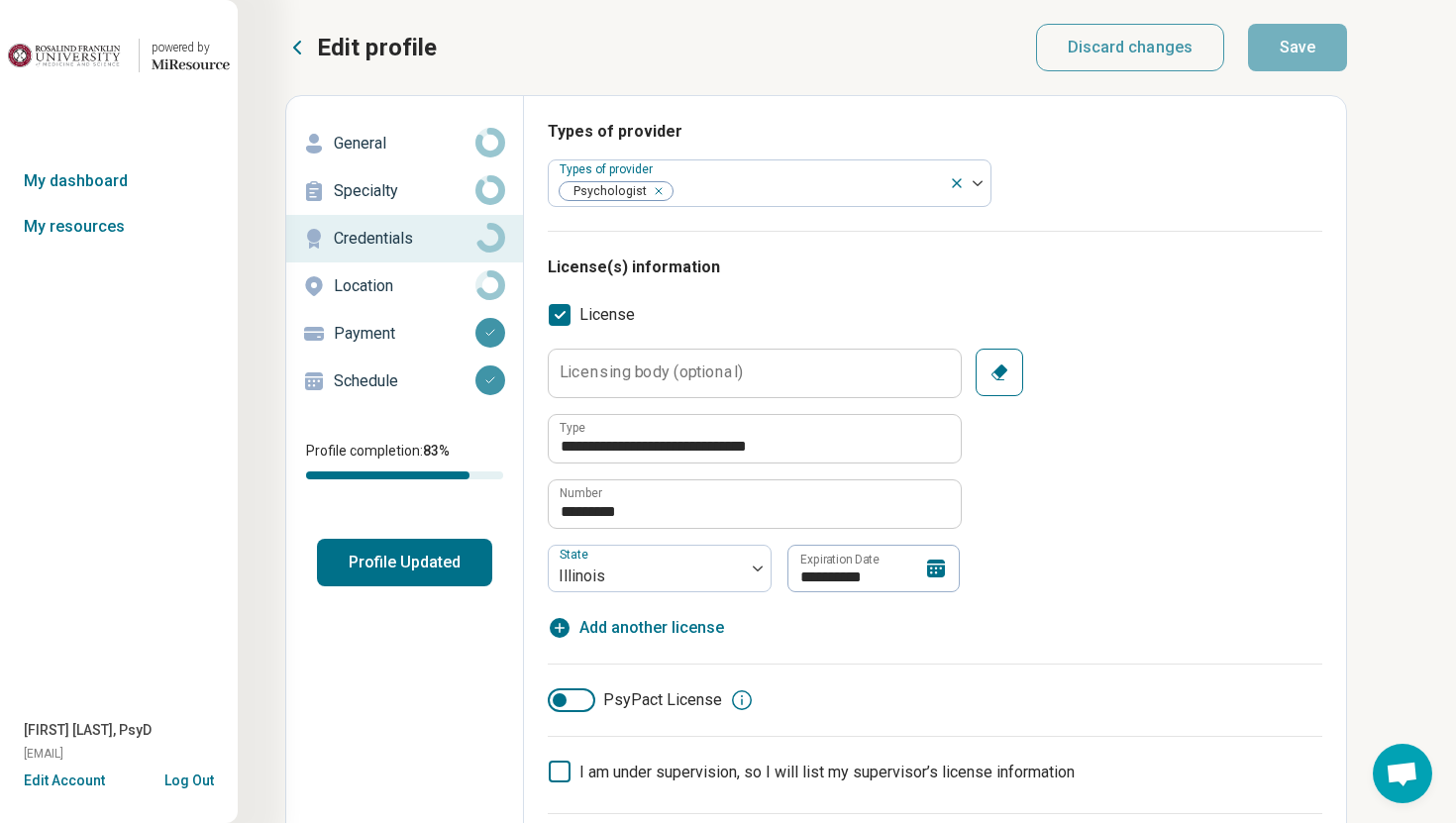 click on "General" at bounding box center [404, 144] 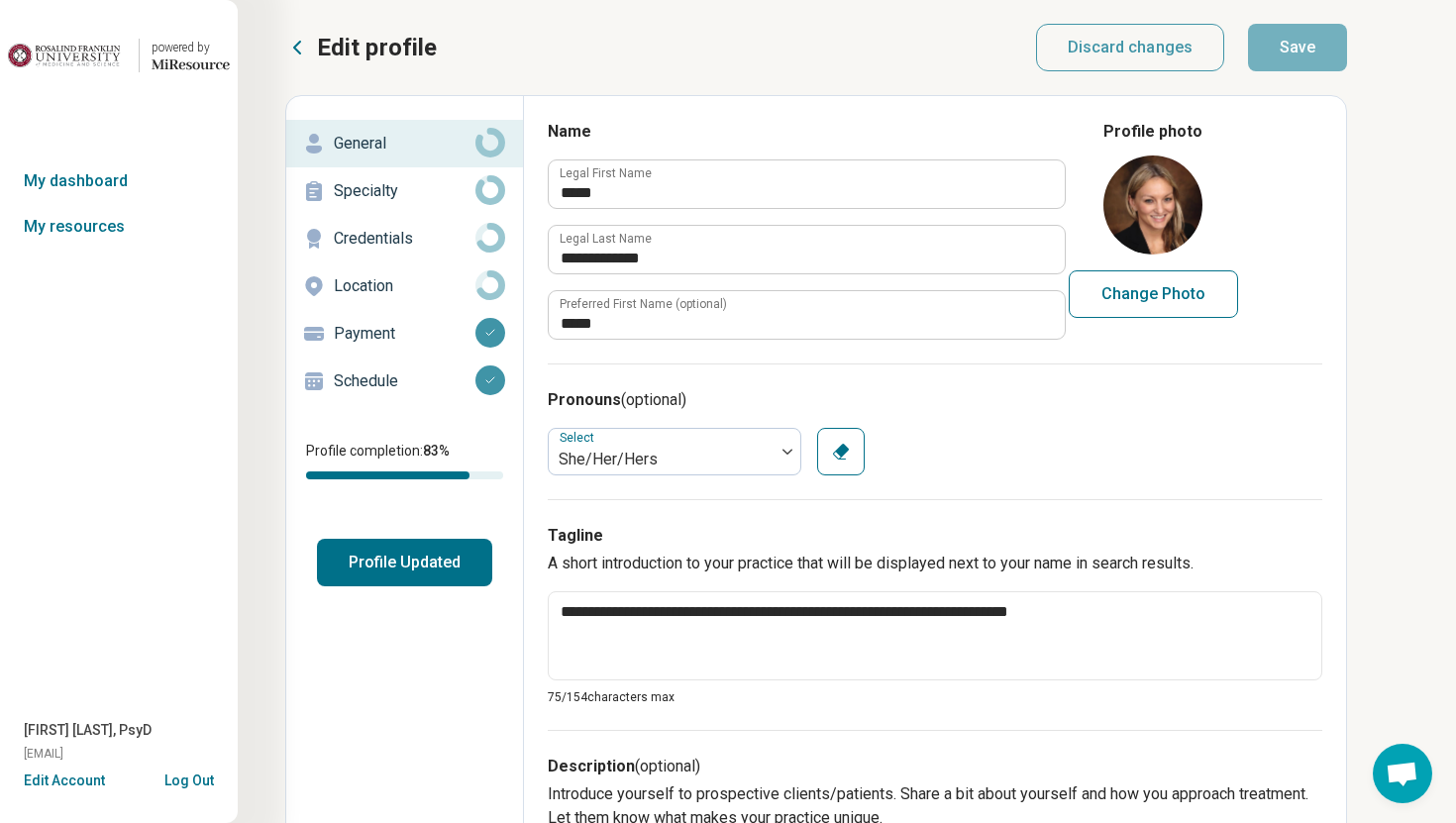 click on "Edit profile" at bounding box center [361, 48] 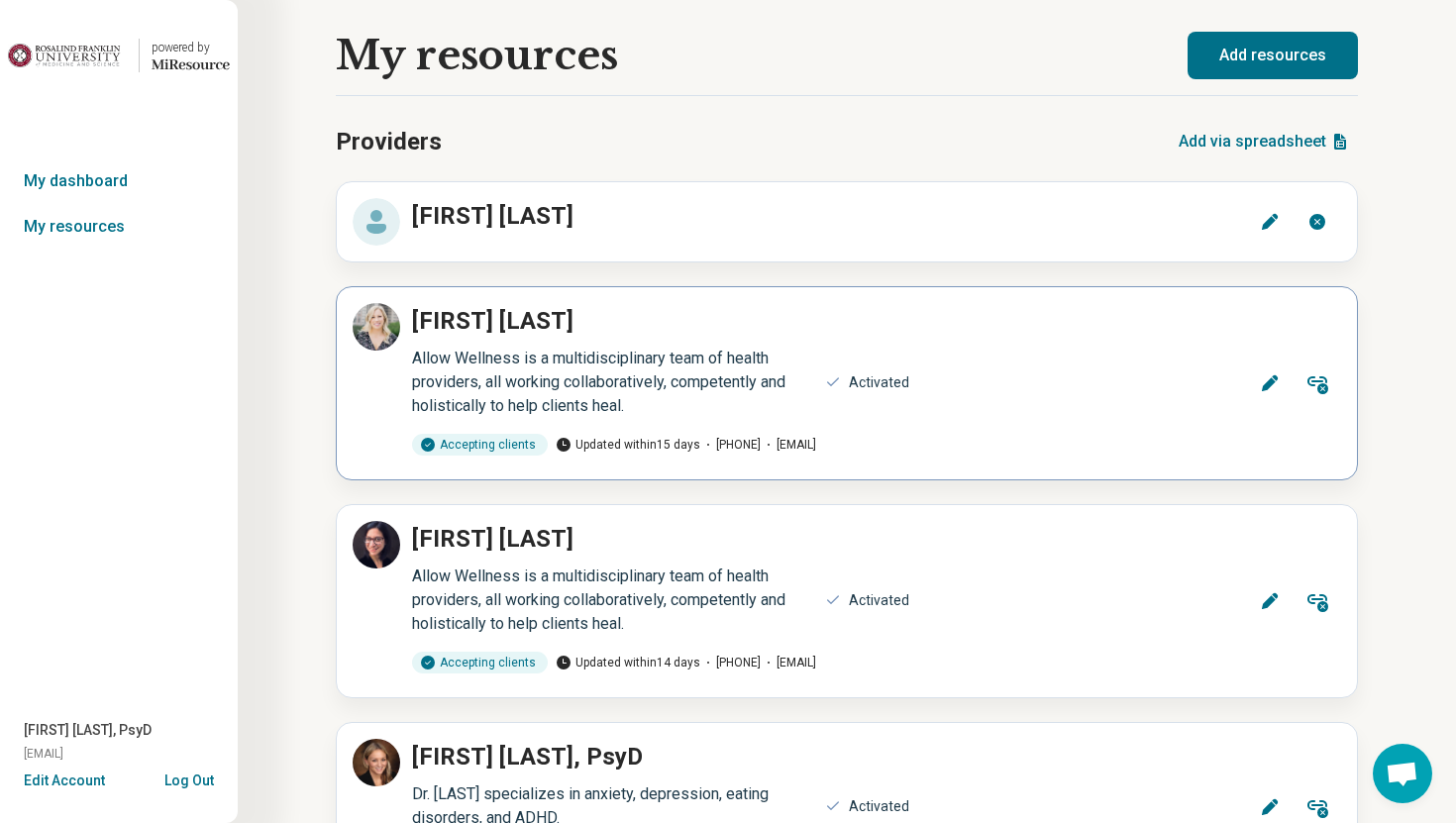 scroll, scrollTop: 125, scrollLeft: 0, axis: vertical 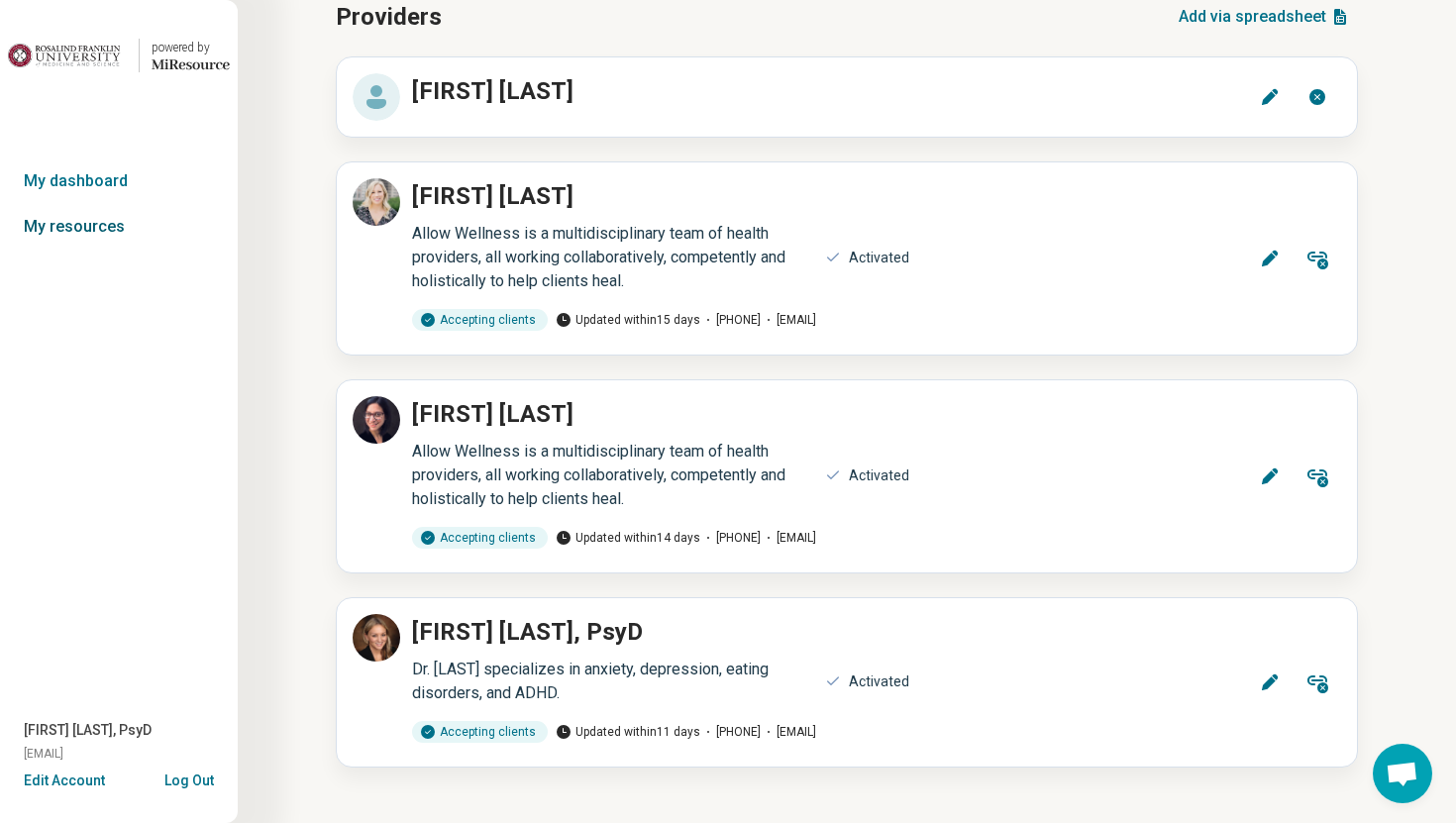 click on "My resources" at bounding box center (119, 227) 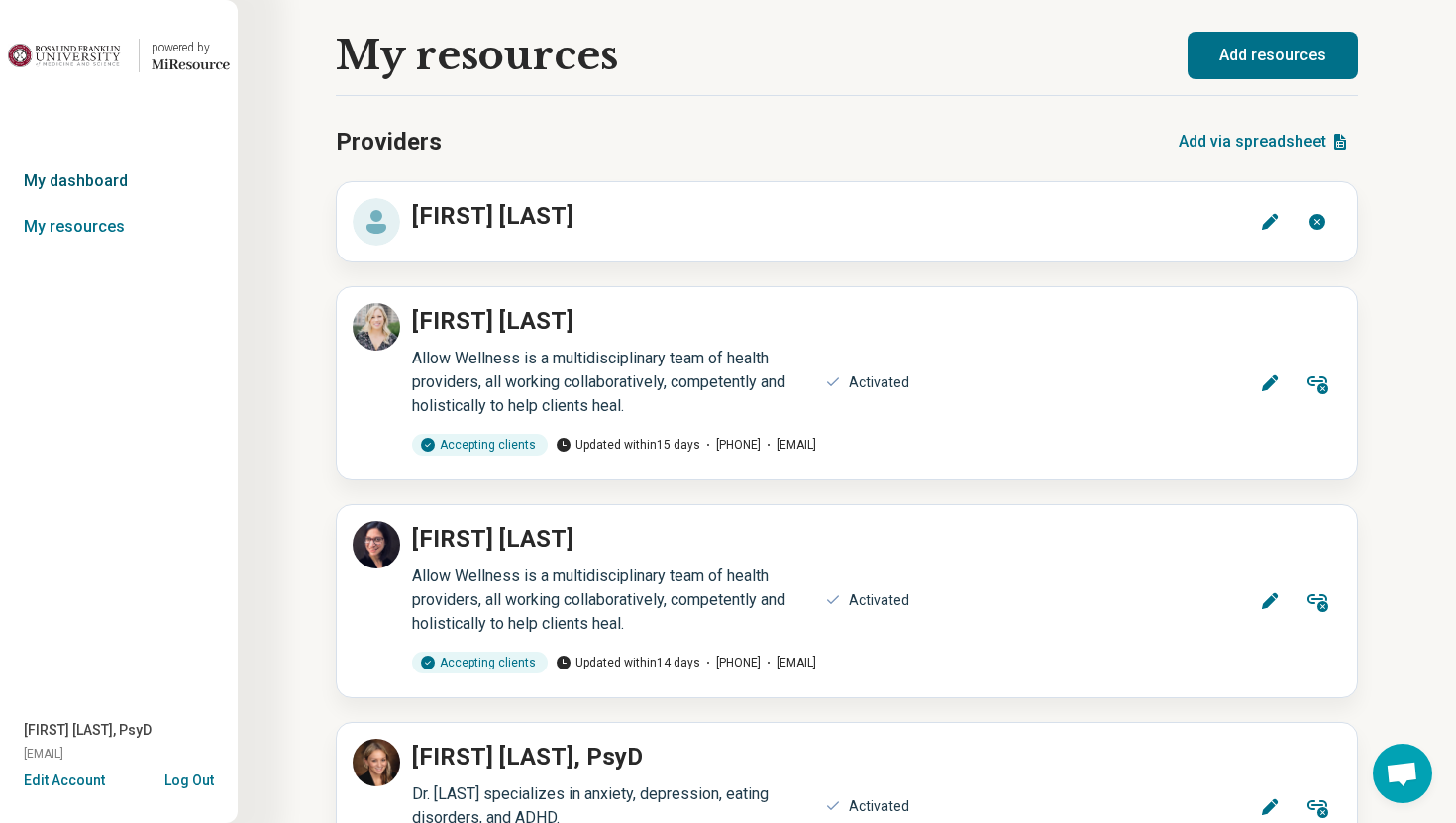 click on "My dashboard" at bounding box center (119, 181) 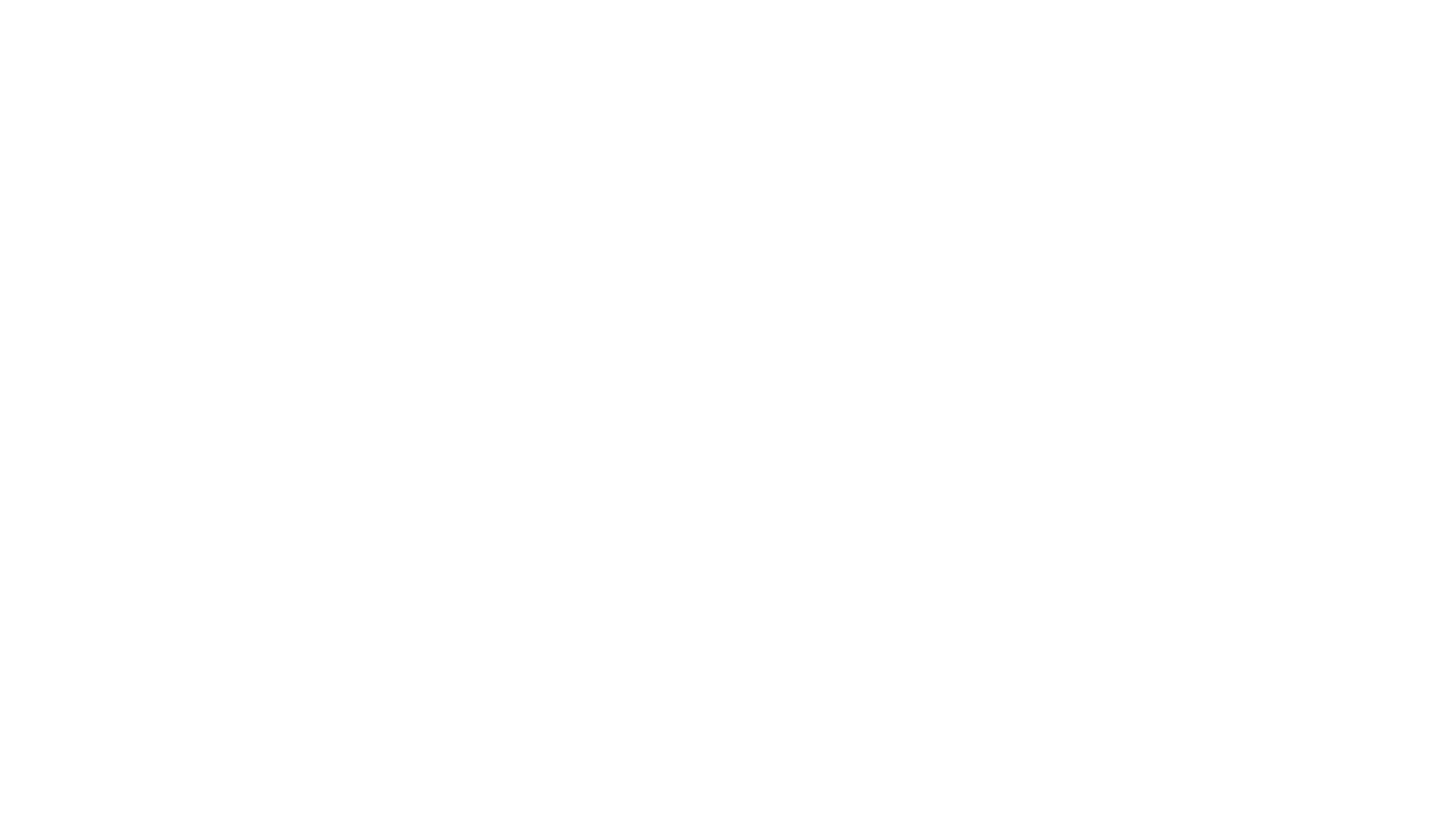 scroll, scrollTop: 0, scrollLeft: 0, axis: both 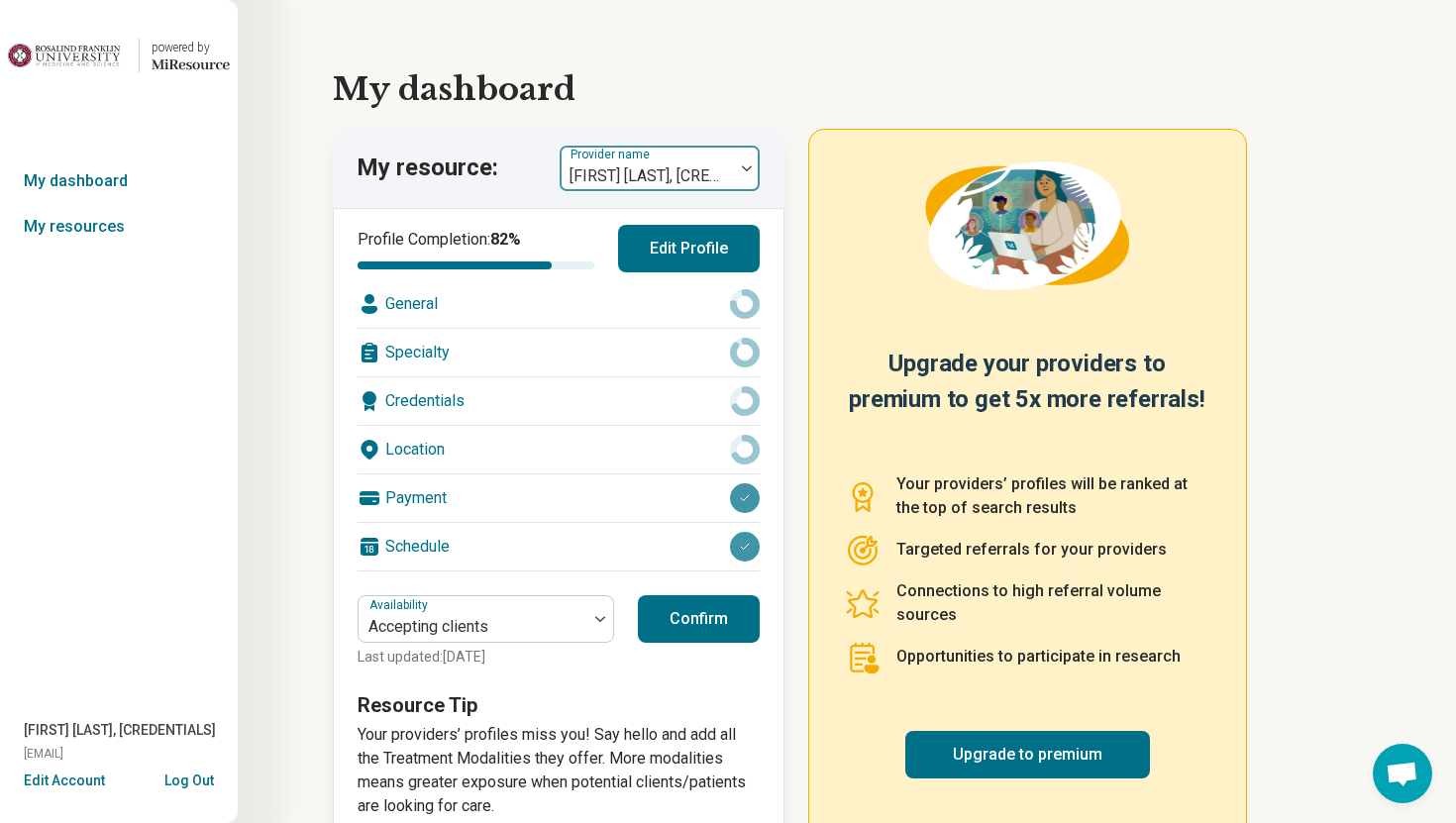 click at bounding box center (647, 176) 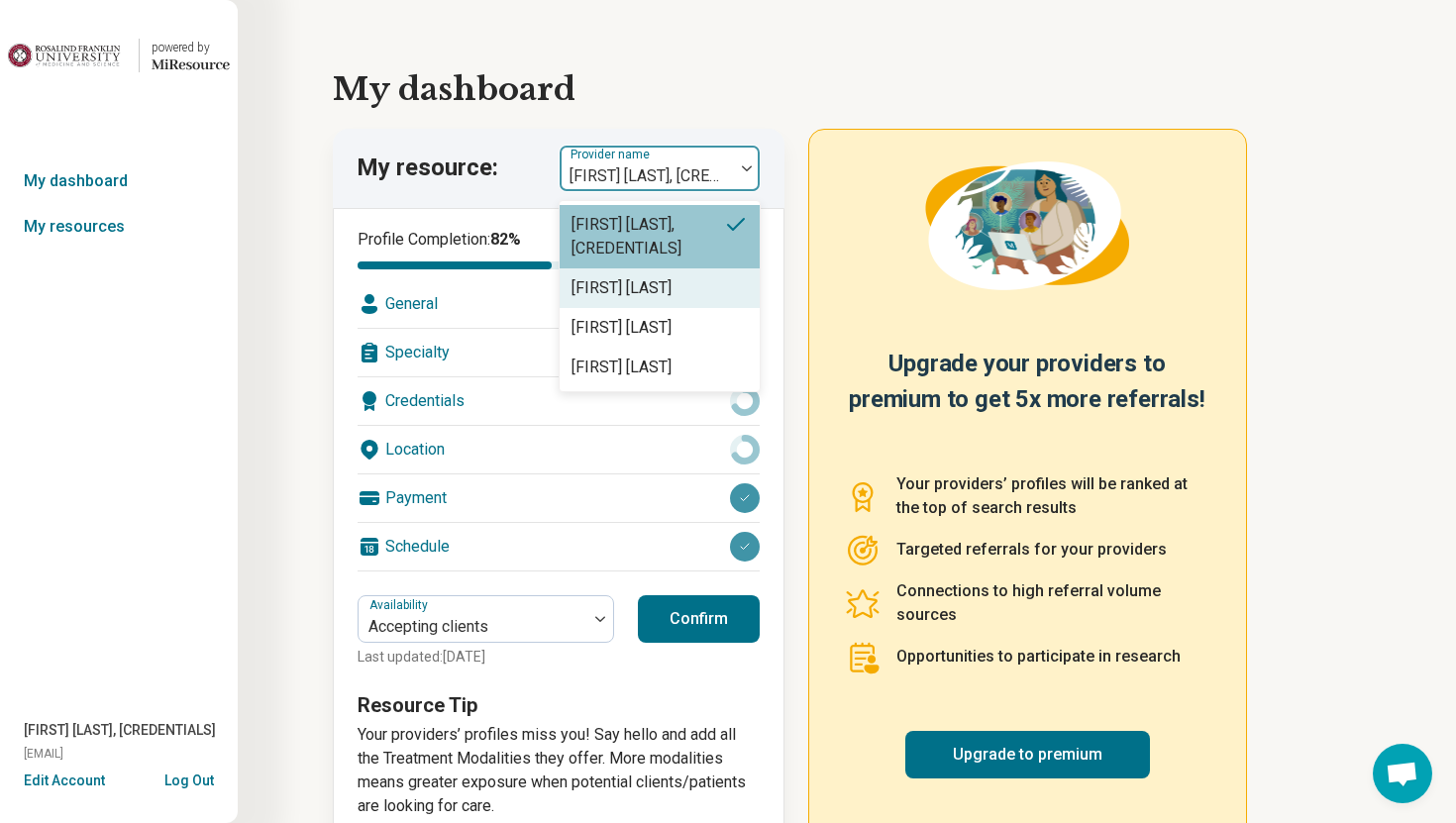 click on "[FIRST] [LAST]" at bounding box center (621, 288) 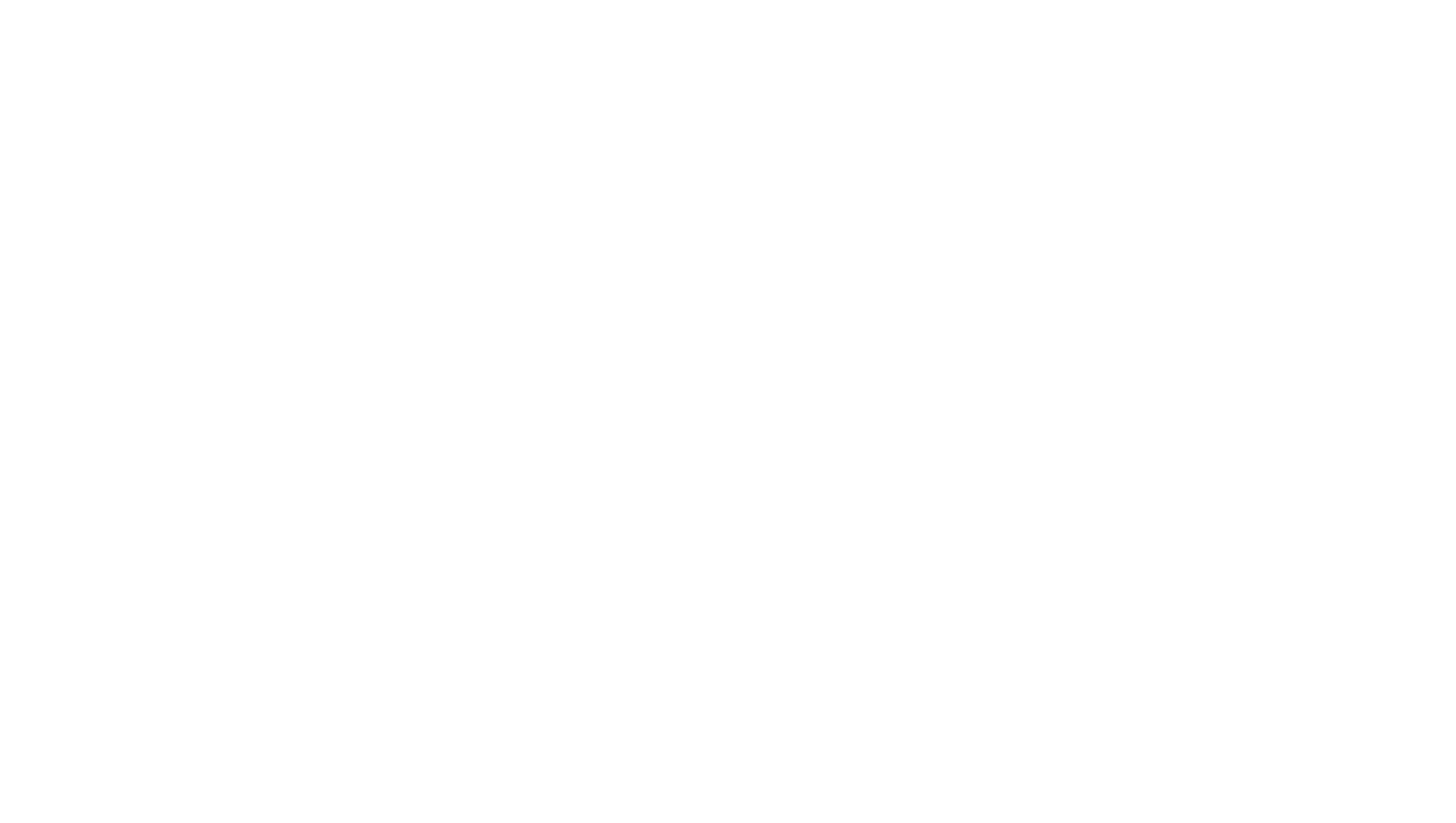 scroll, scrollTop: 0, scrollLeft: 0, axis: both 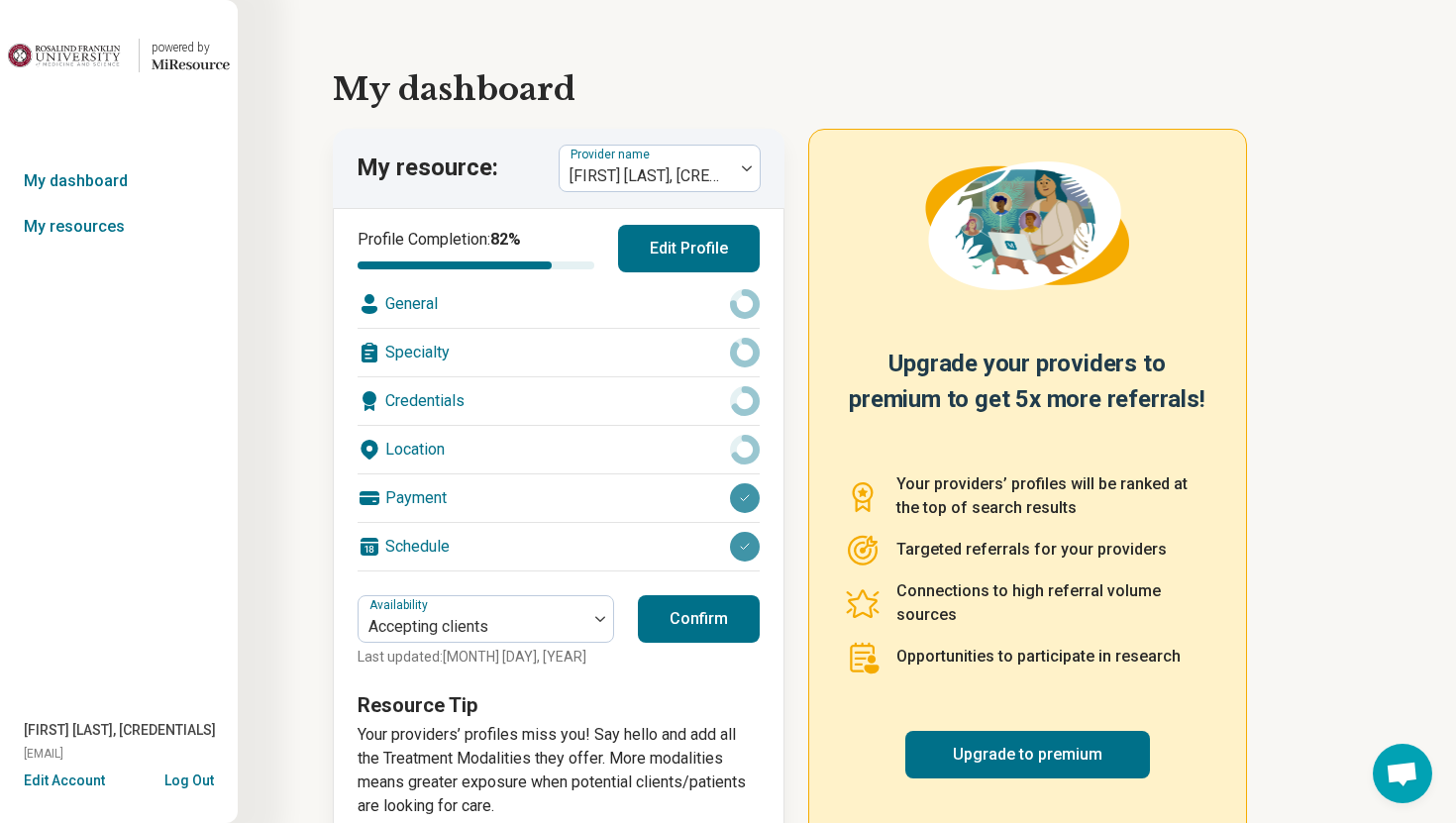 click on "Edit Profile" at bounding box center [688, 249] 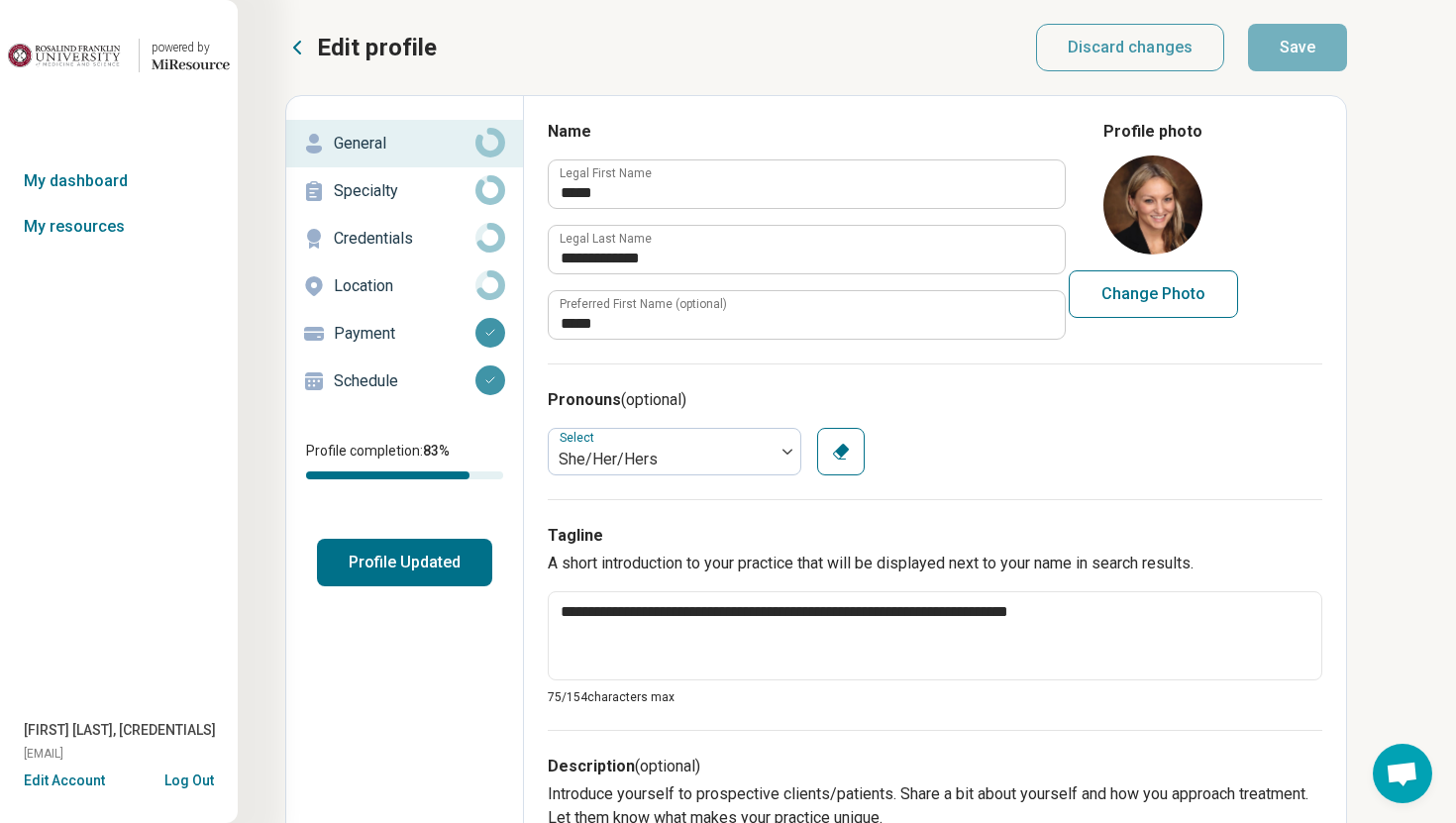 click on "Credentials" at bounding box center [404, 239] 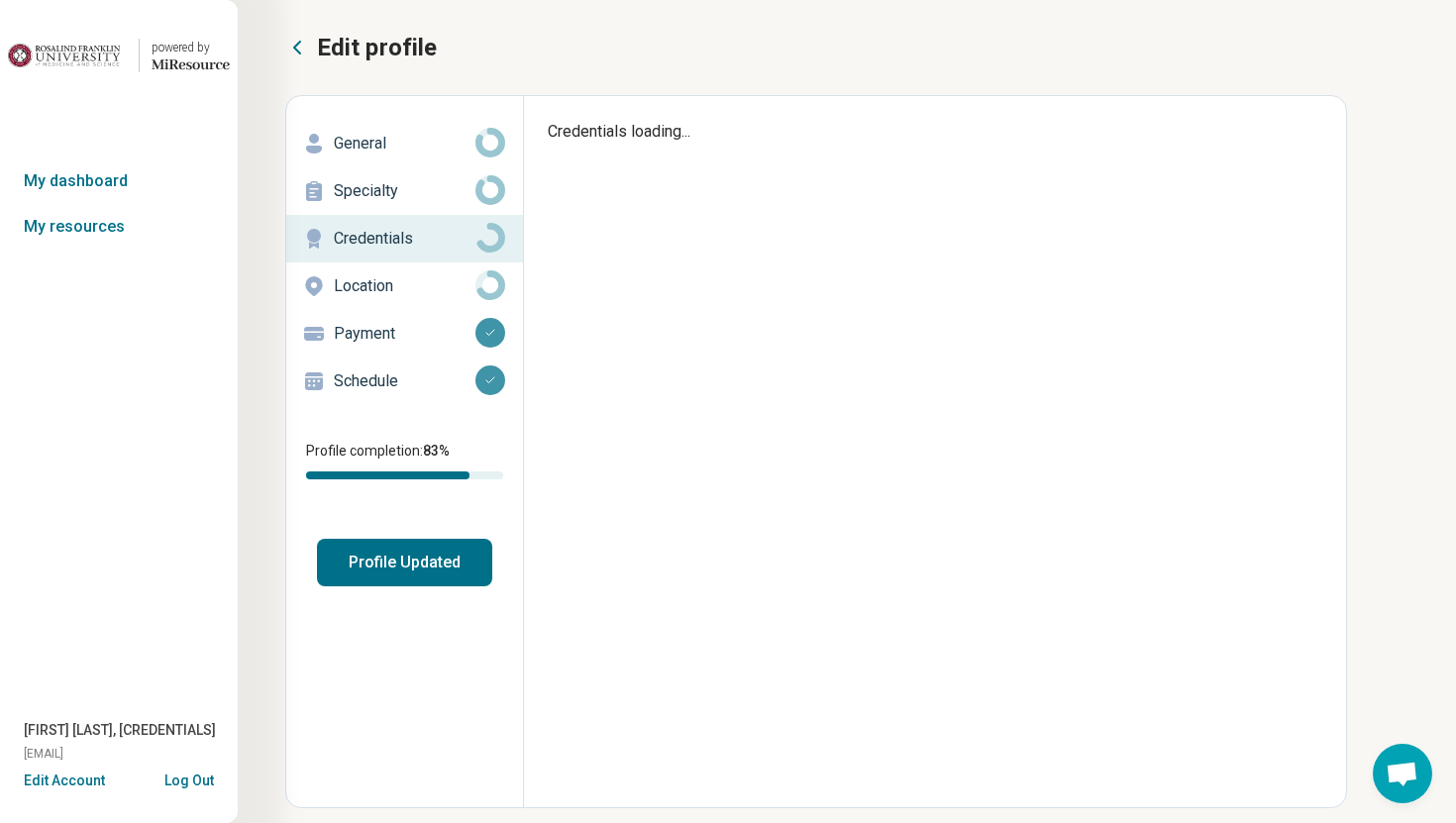 type on "*" 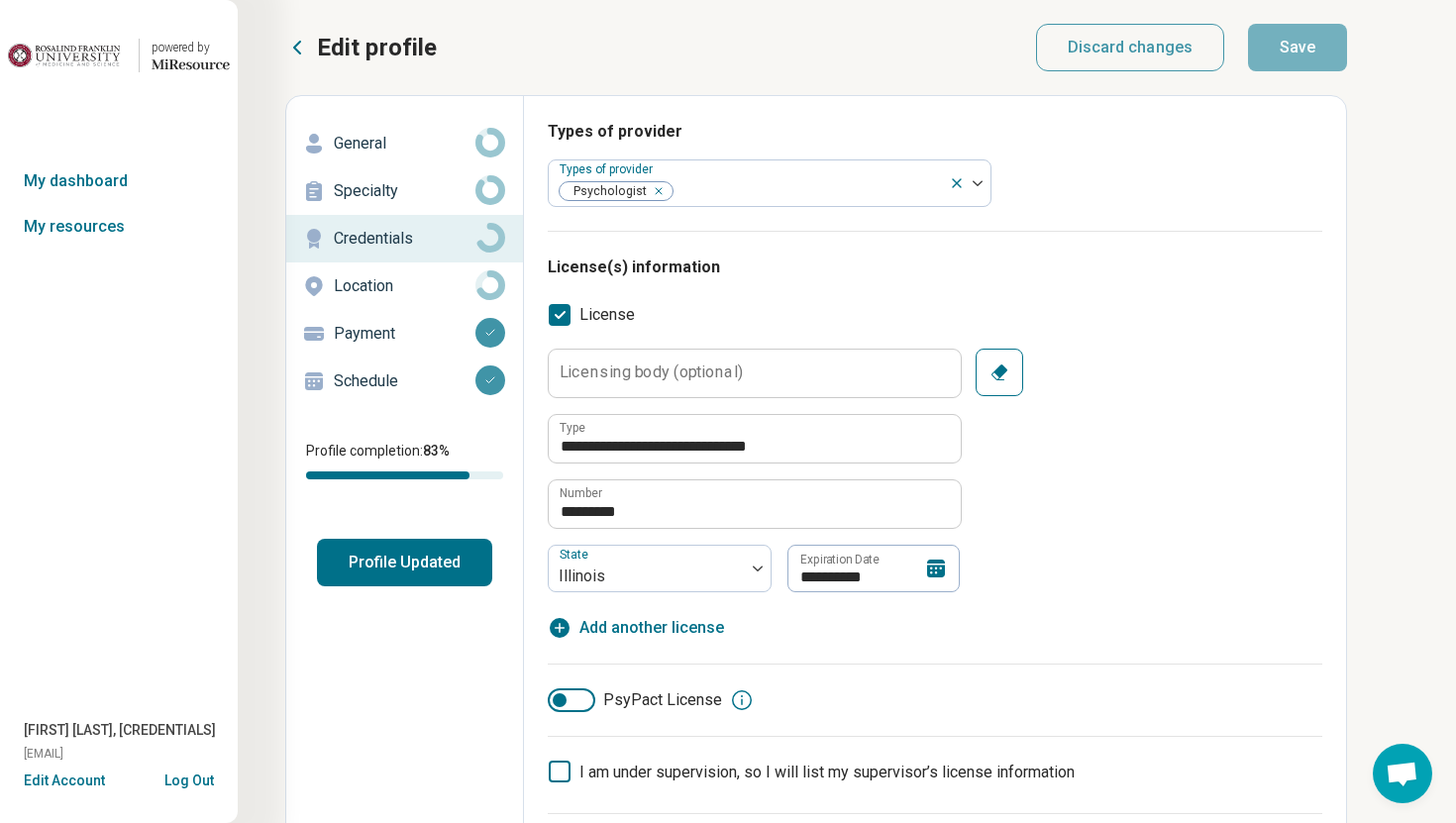 click 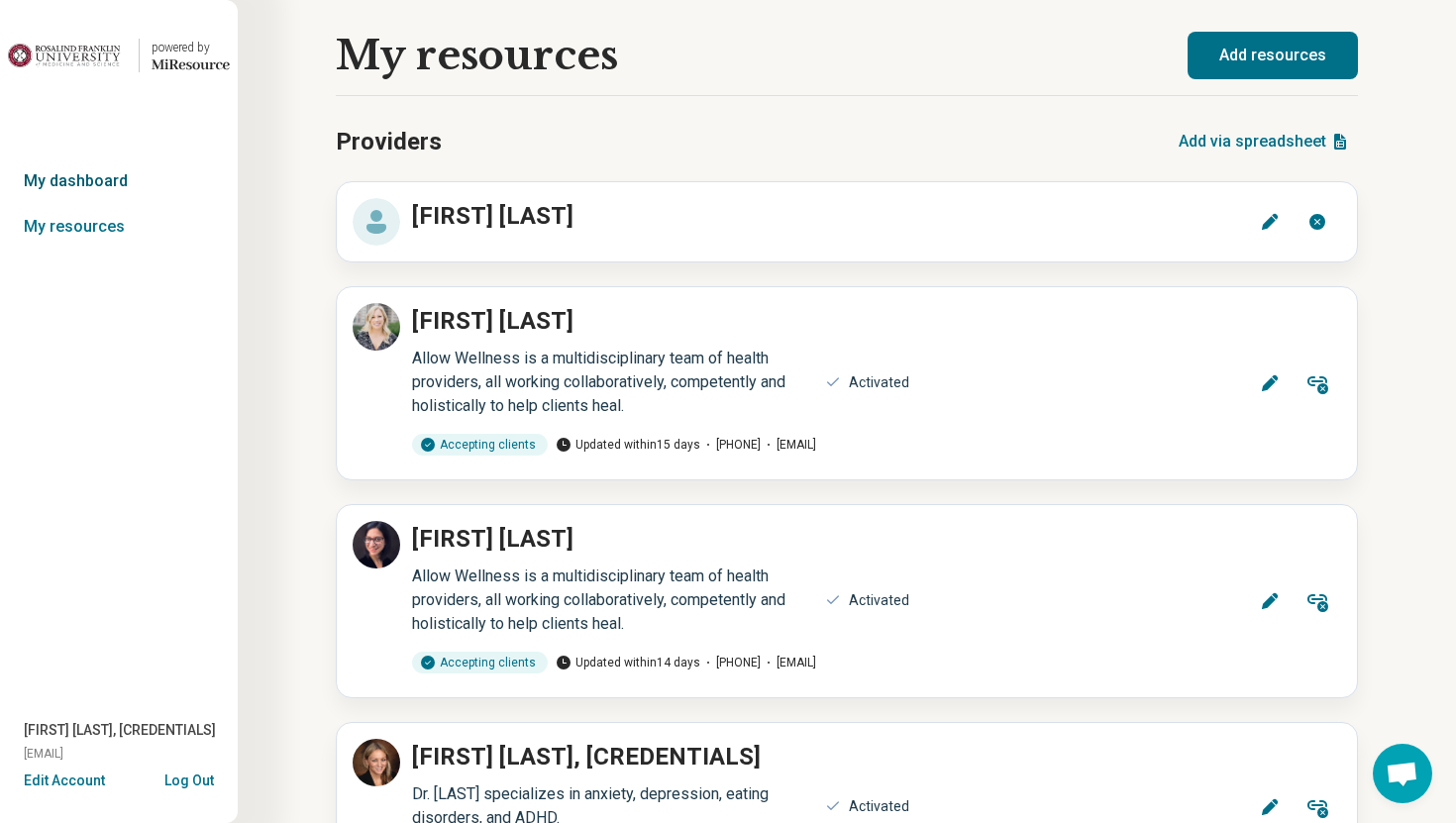 click on "My dashboard" at bounding box center (119, 181) 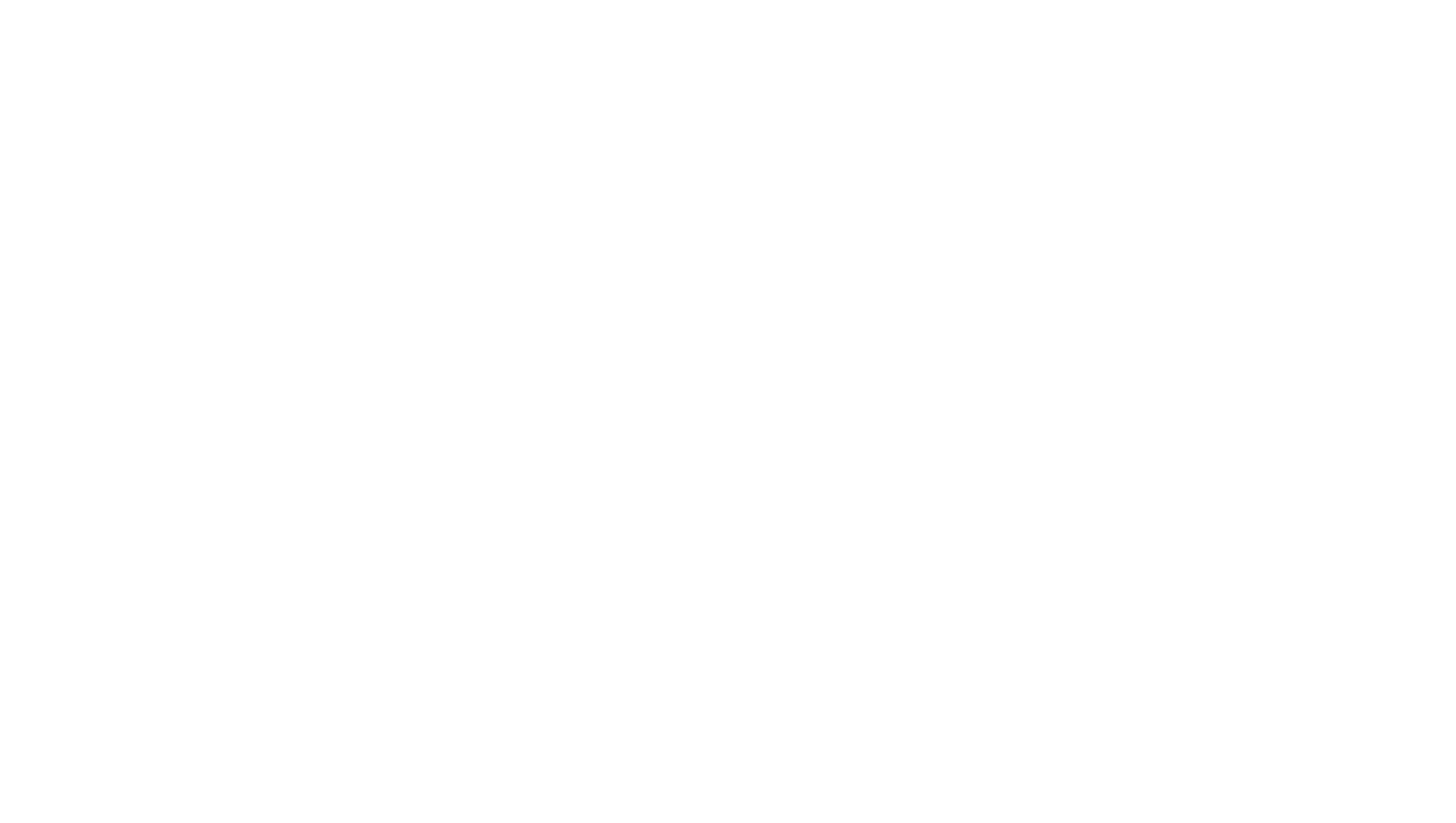 scroll, scrollTop: 0, scrollLeft: 0, axis: both 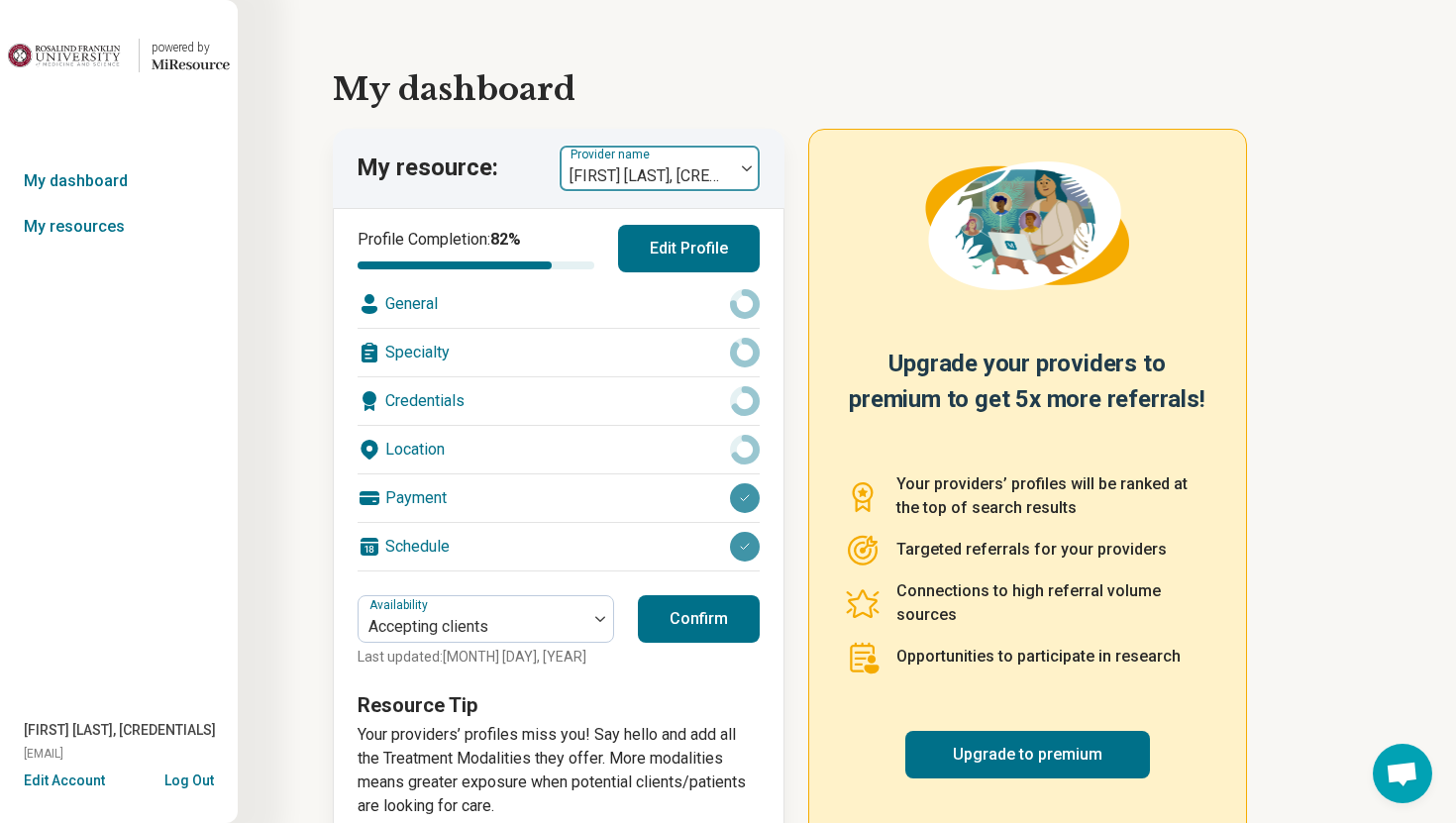 click at bounding box center (747, 168) 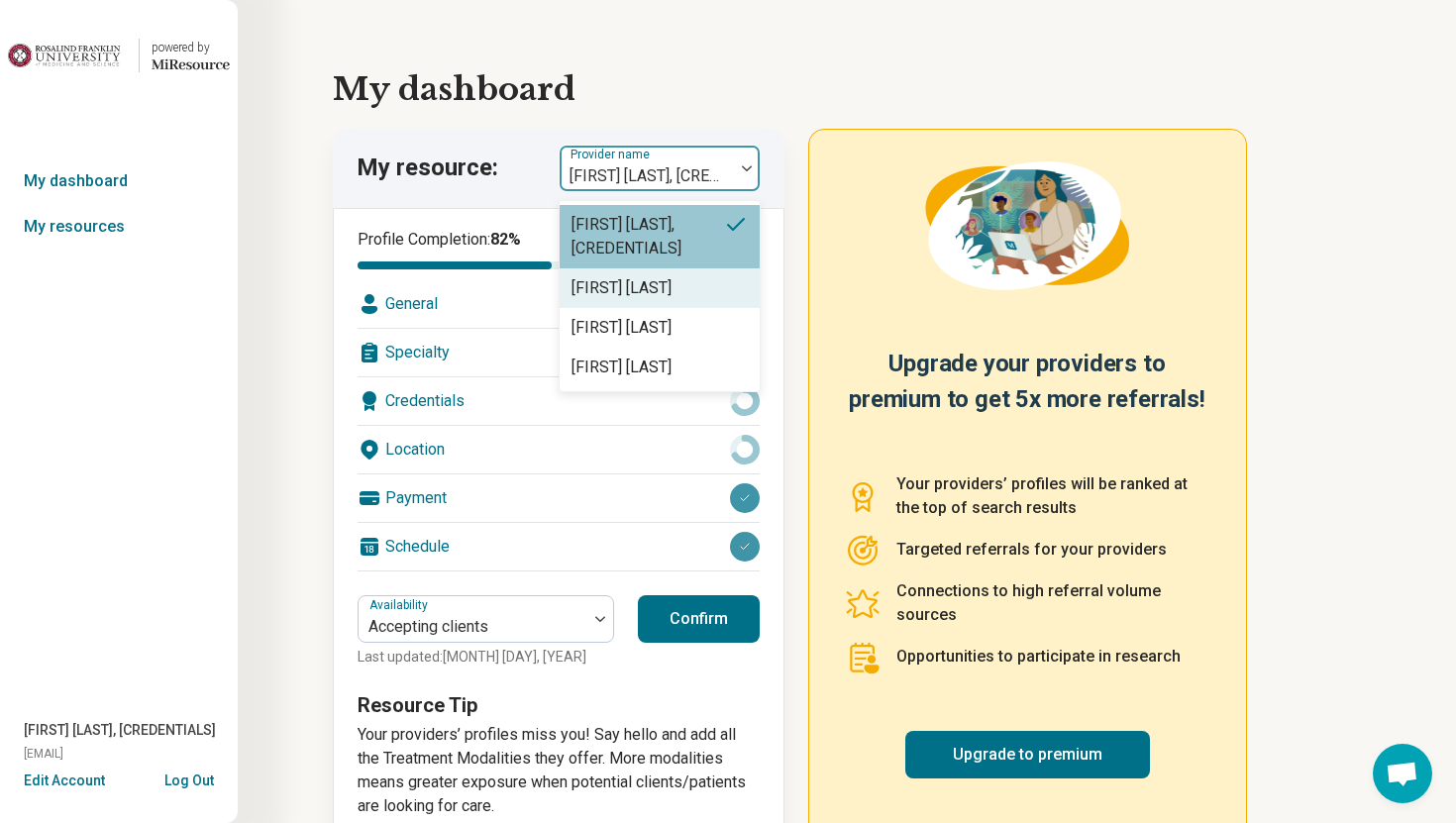 click on "Magdalena Zelasco" at bounding box center (660, 288) 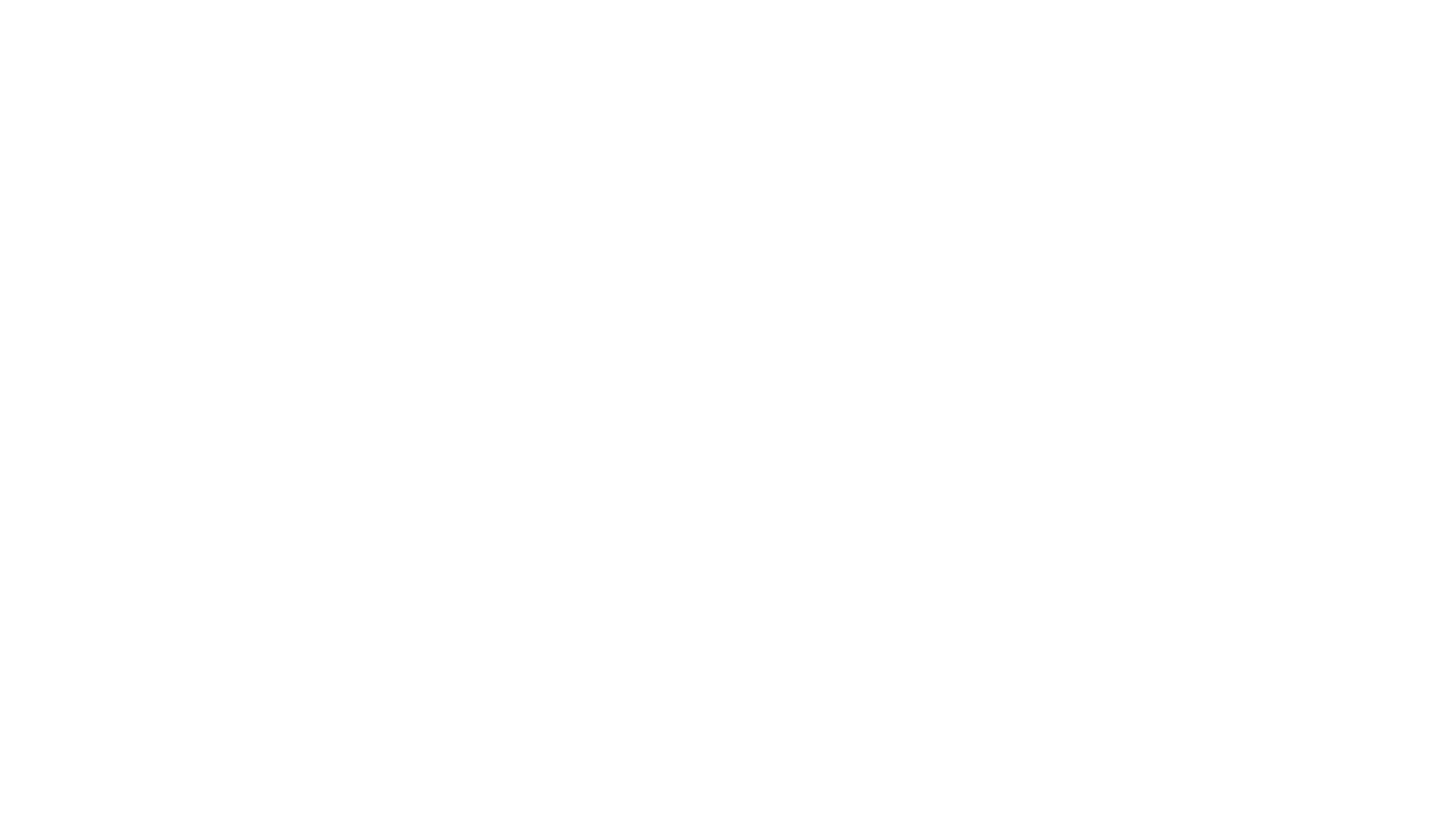 scroll, scrollTop: 0, scrollLeft: 0, axis: both 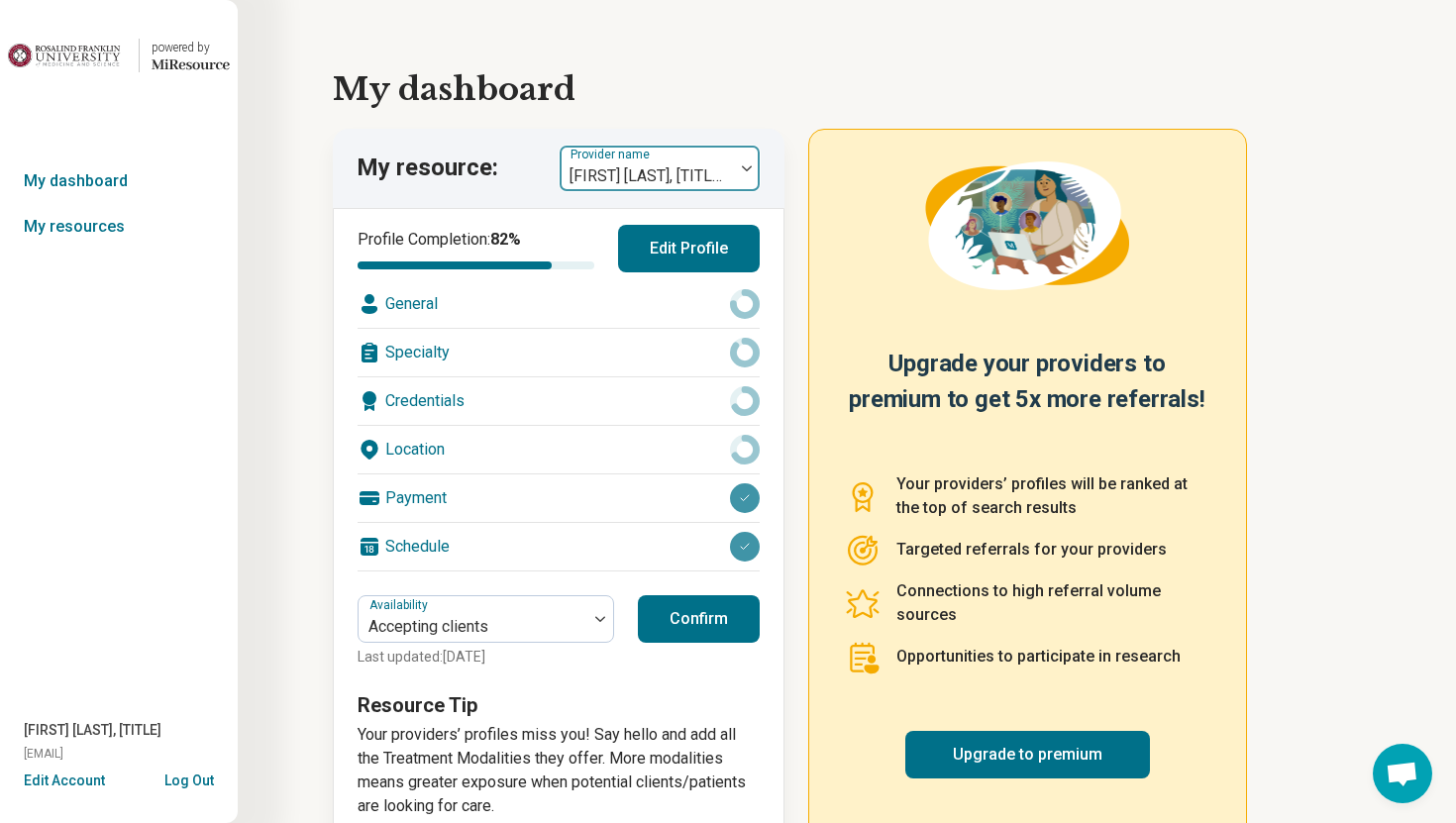 click at bounding box center (747, 168) 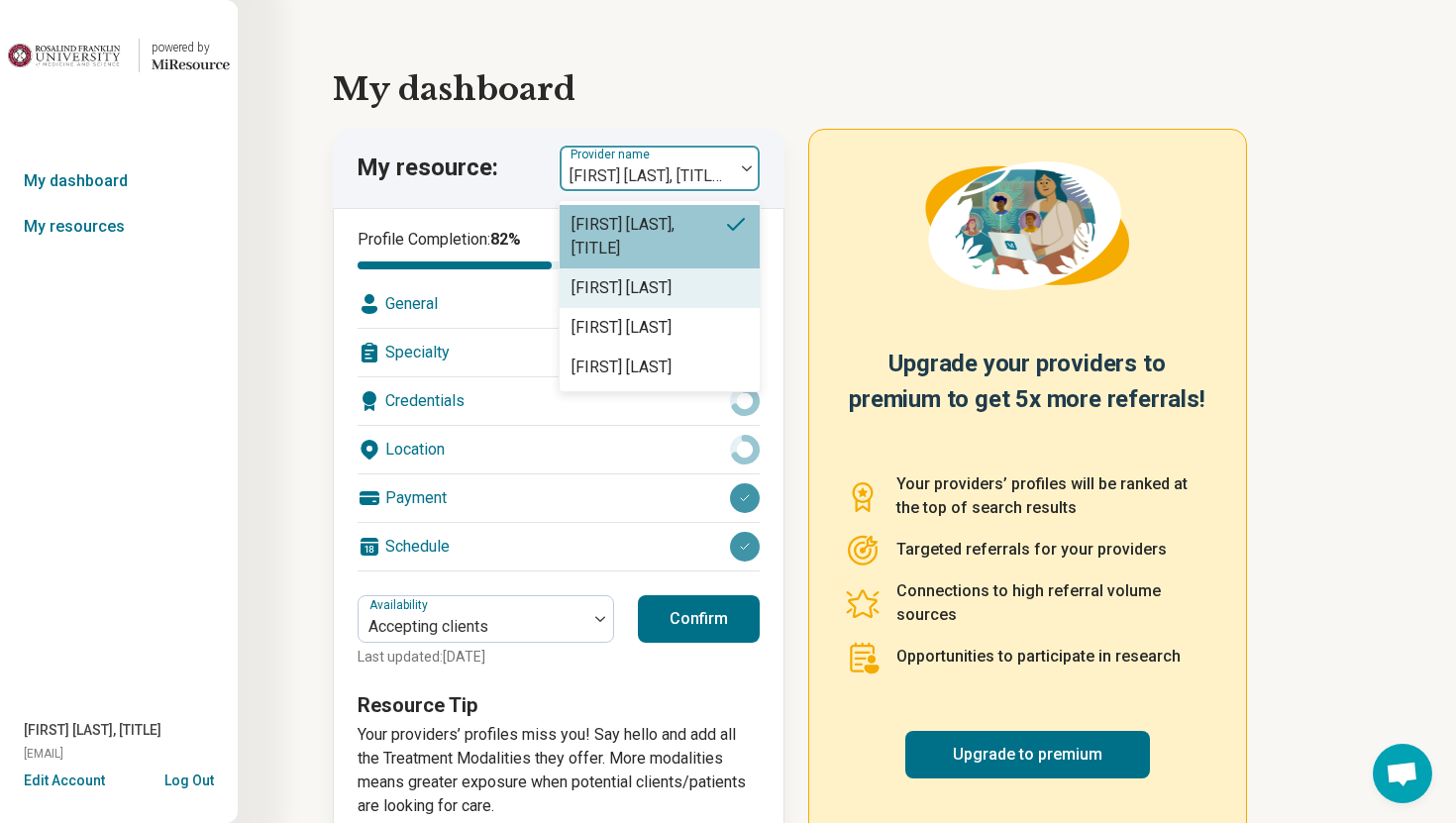 click on "Magdalena Zelasco" at bounding box center (660, 288) 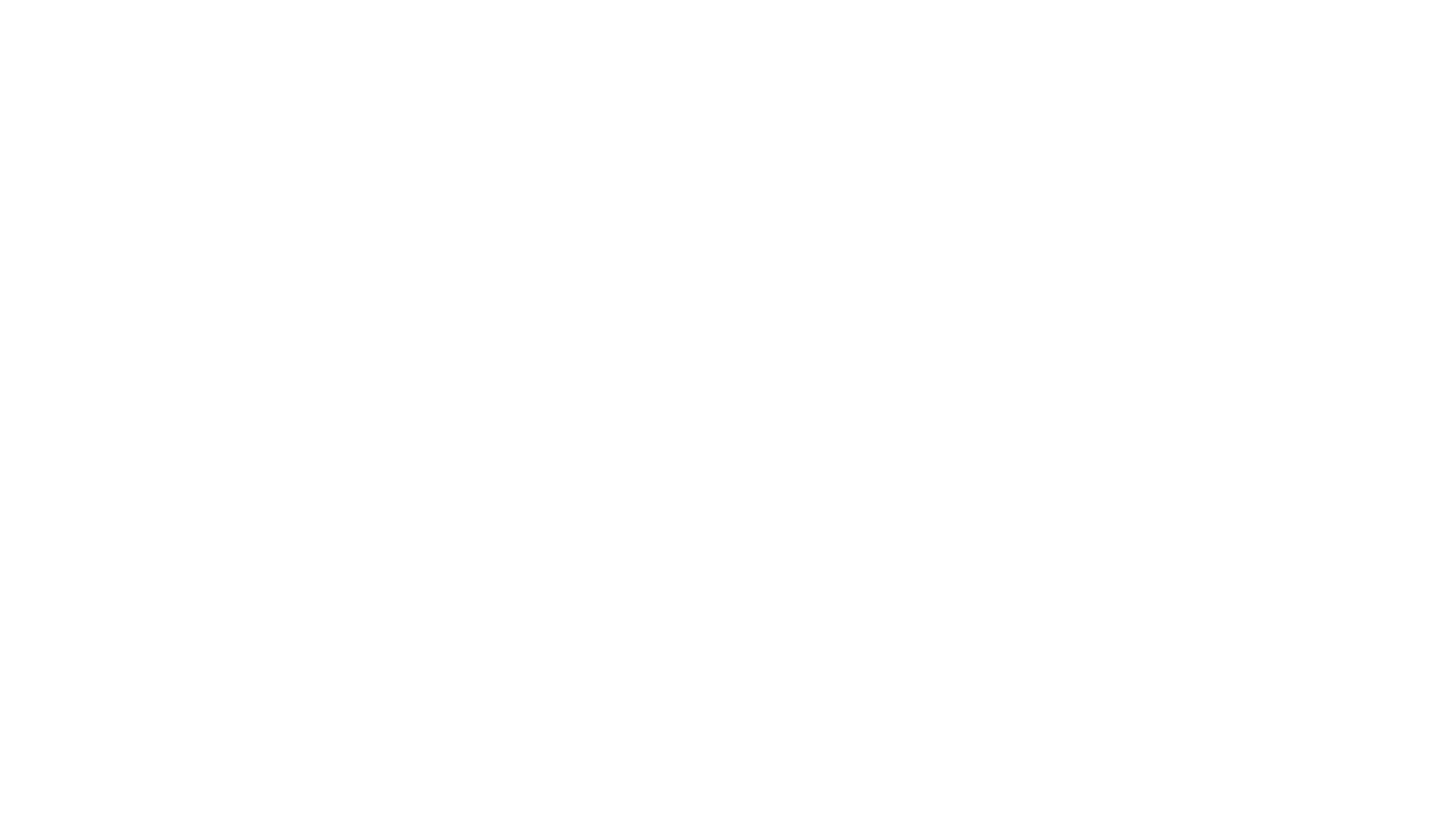 scroll, scrollTop: 0, scrollLeft: 0, axis: both 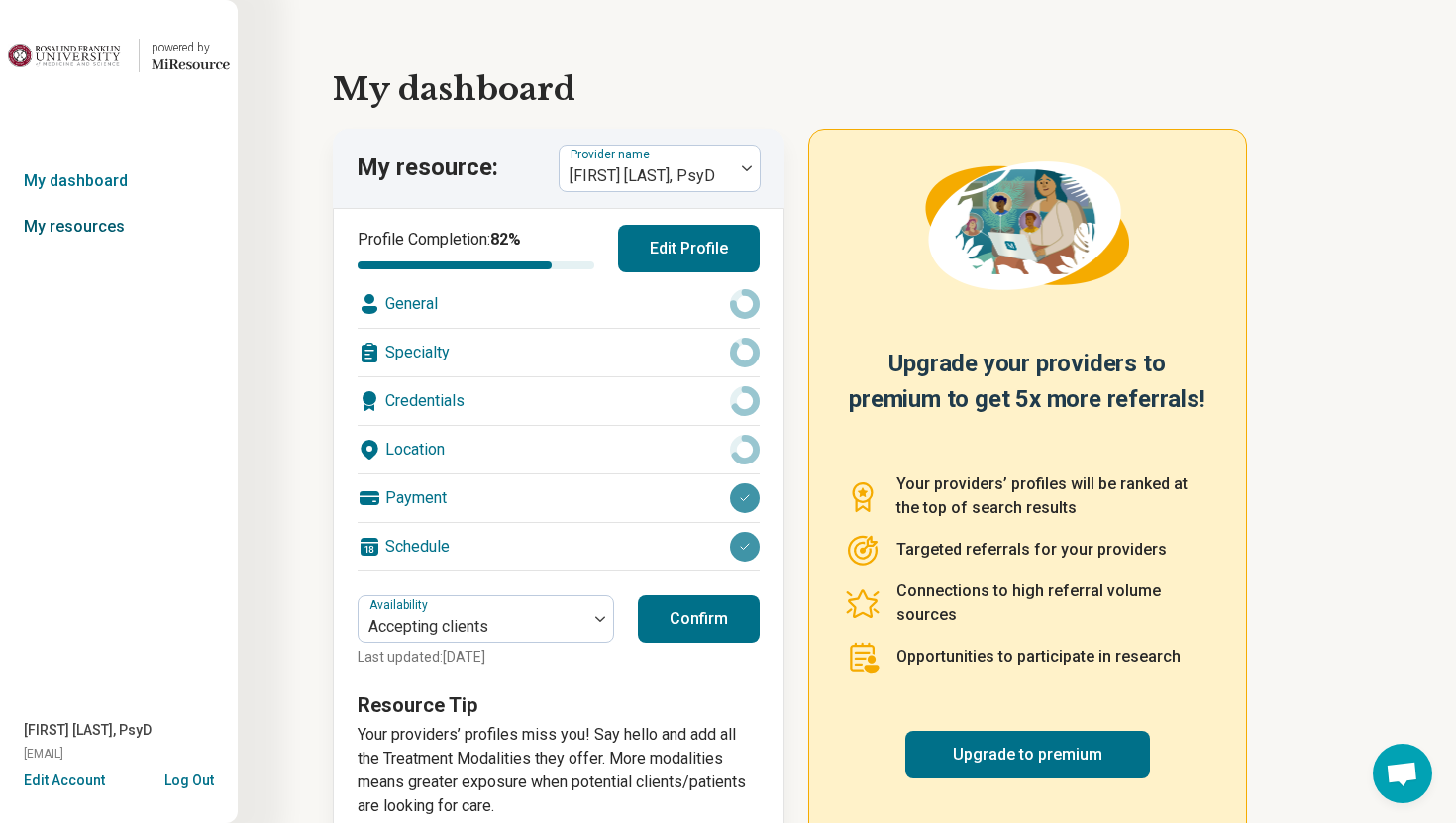 click on "My resources" at bounding box center (119, 227) 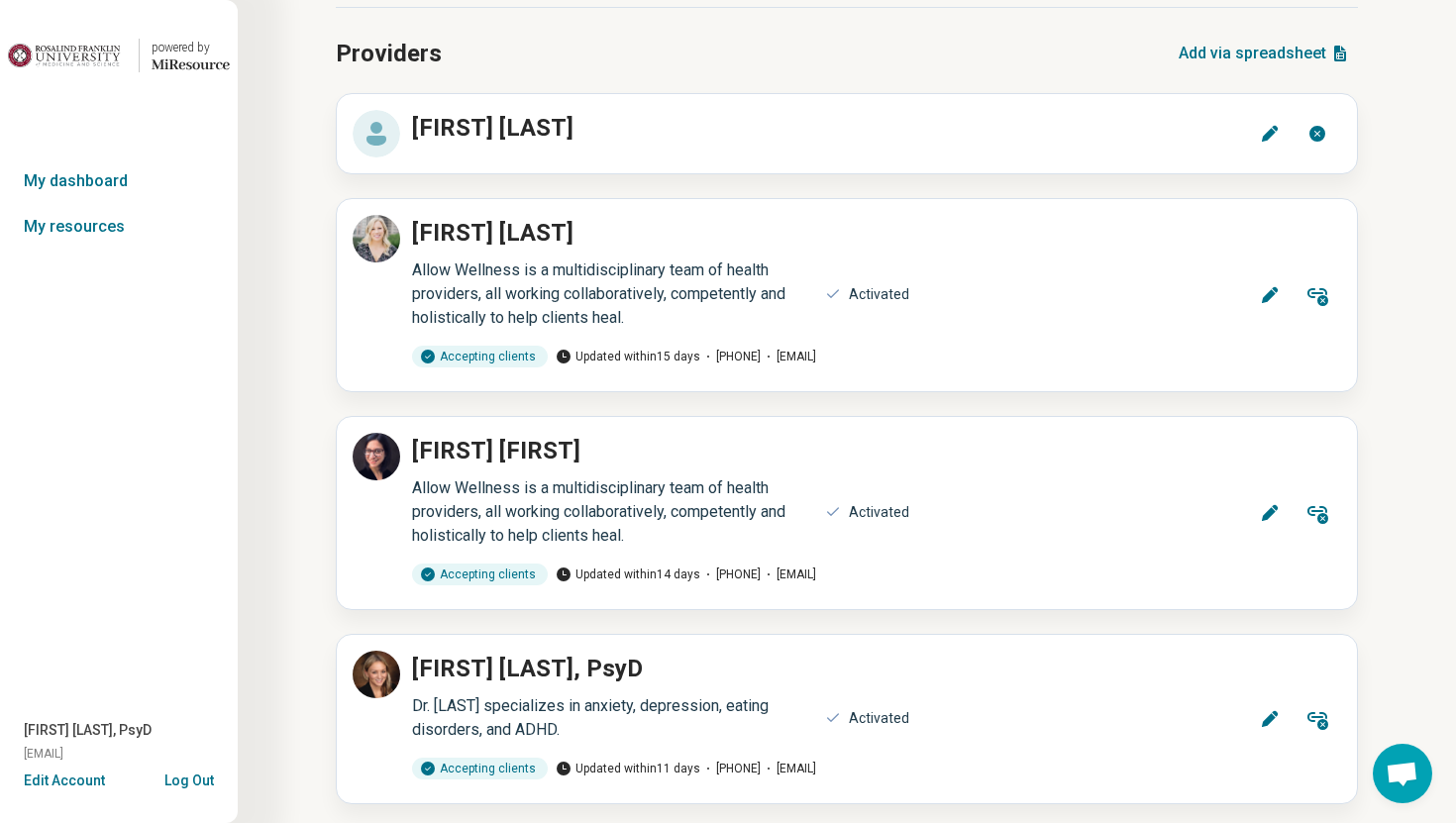 scroll, scrollTop: 125, scrollLeft: 0, axis: vertical 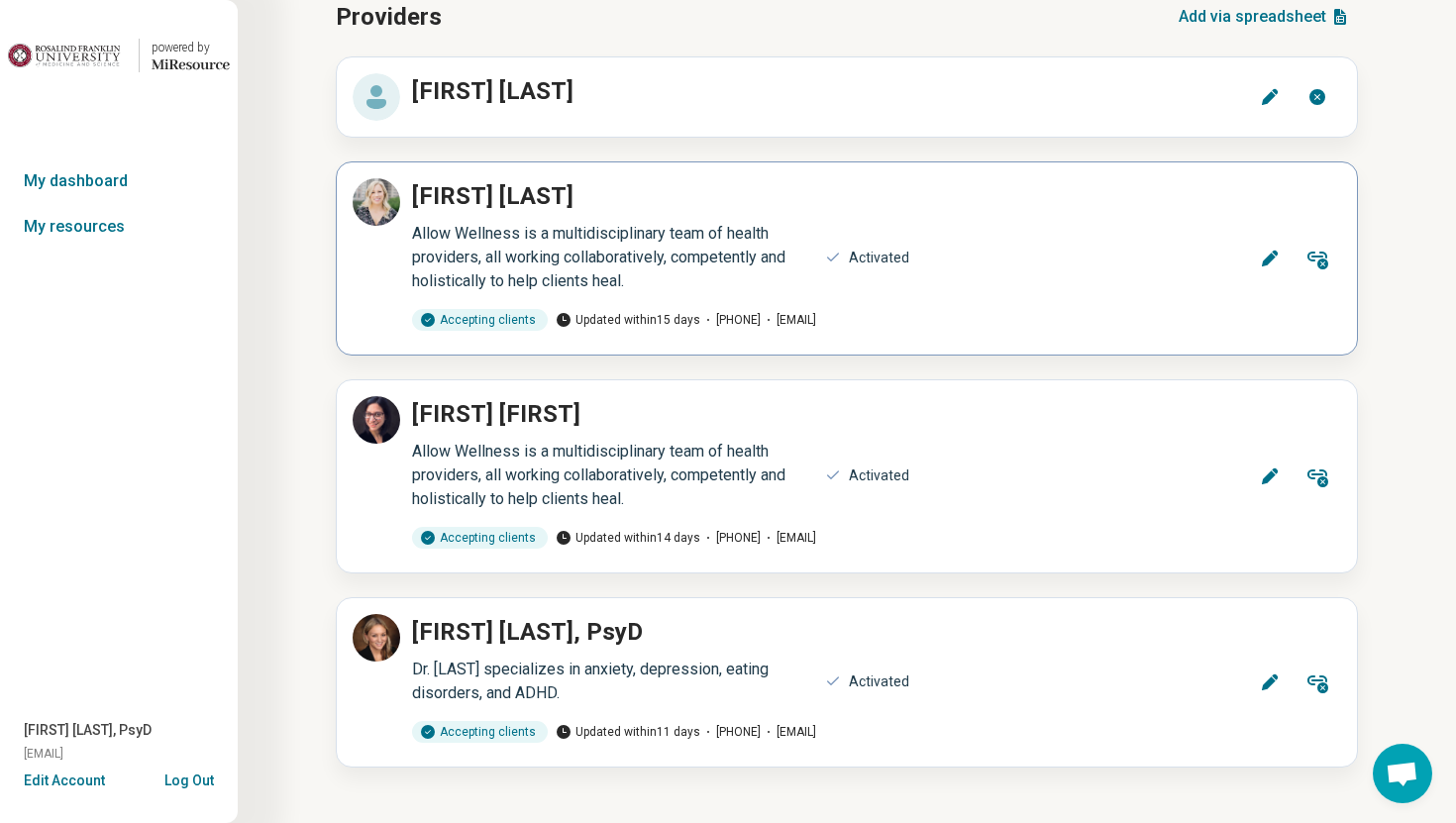 click 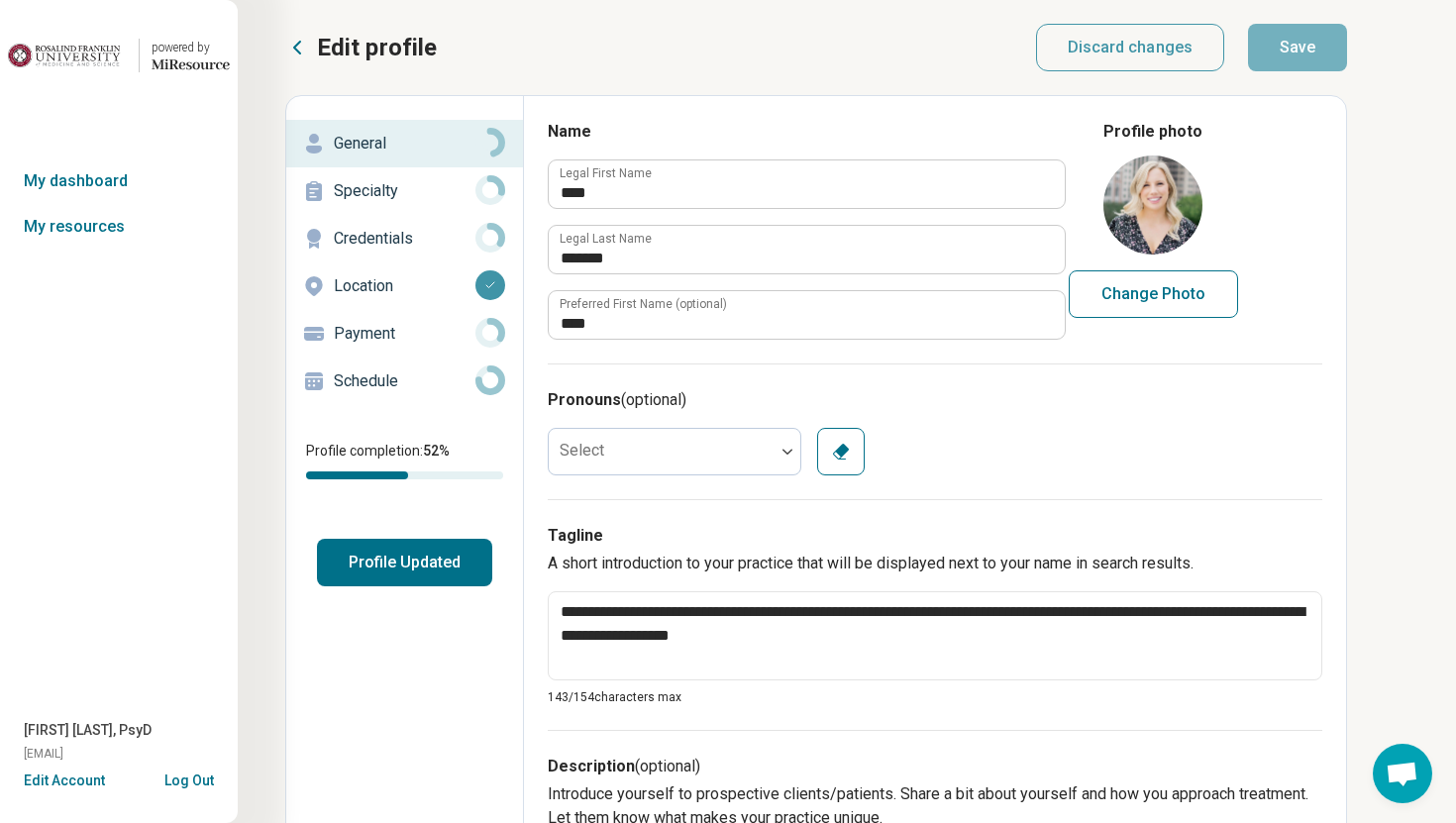 click on "Credentials" at bounding box center [404, 239] 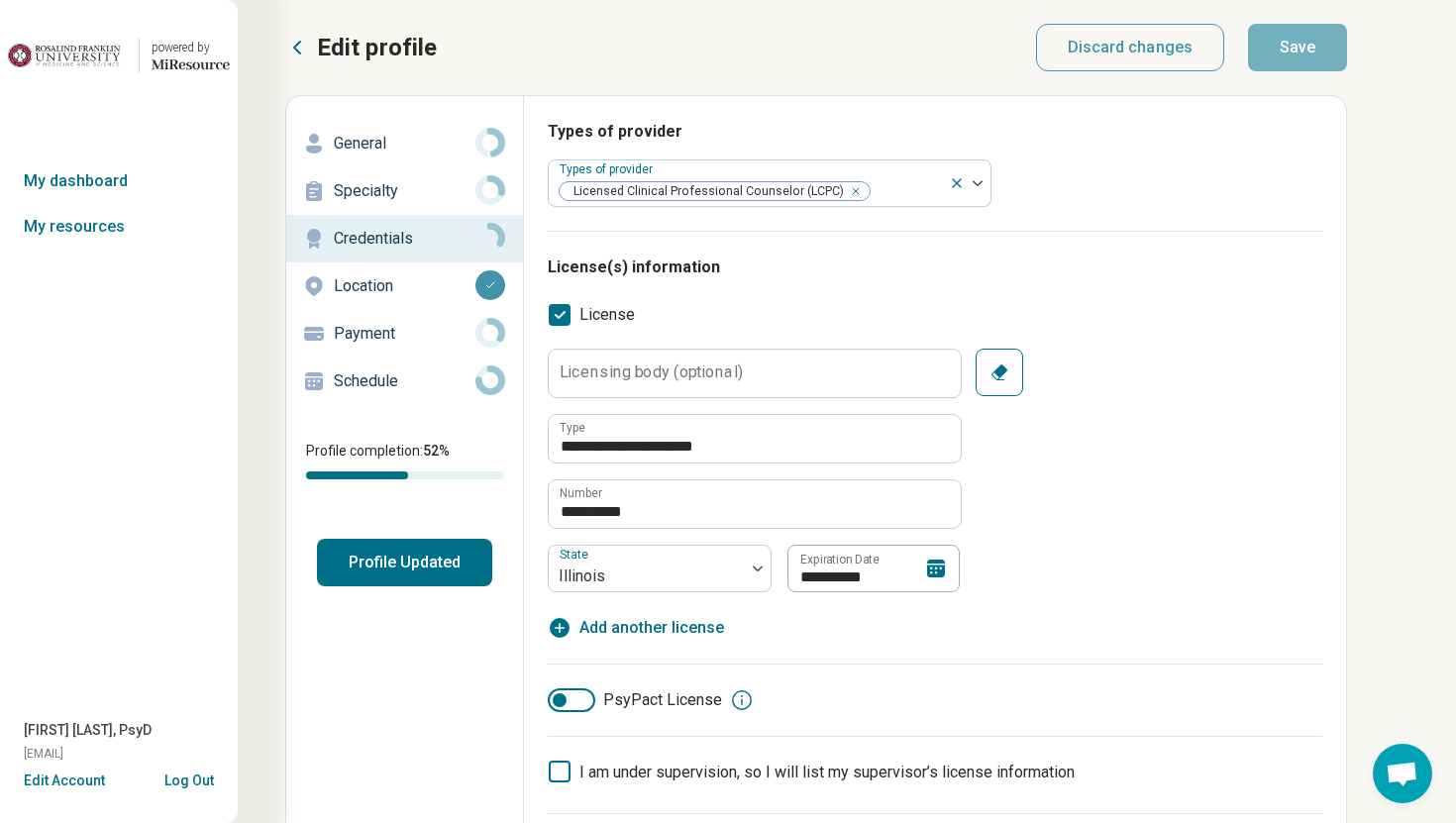 click on "Edit profile" at bounding box center [361, 48] 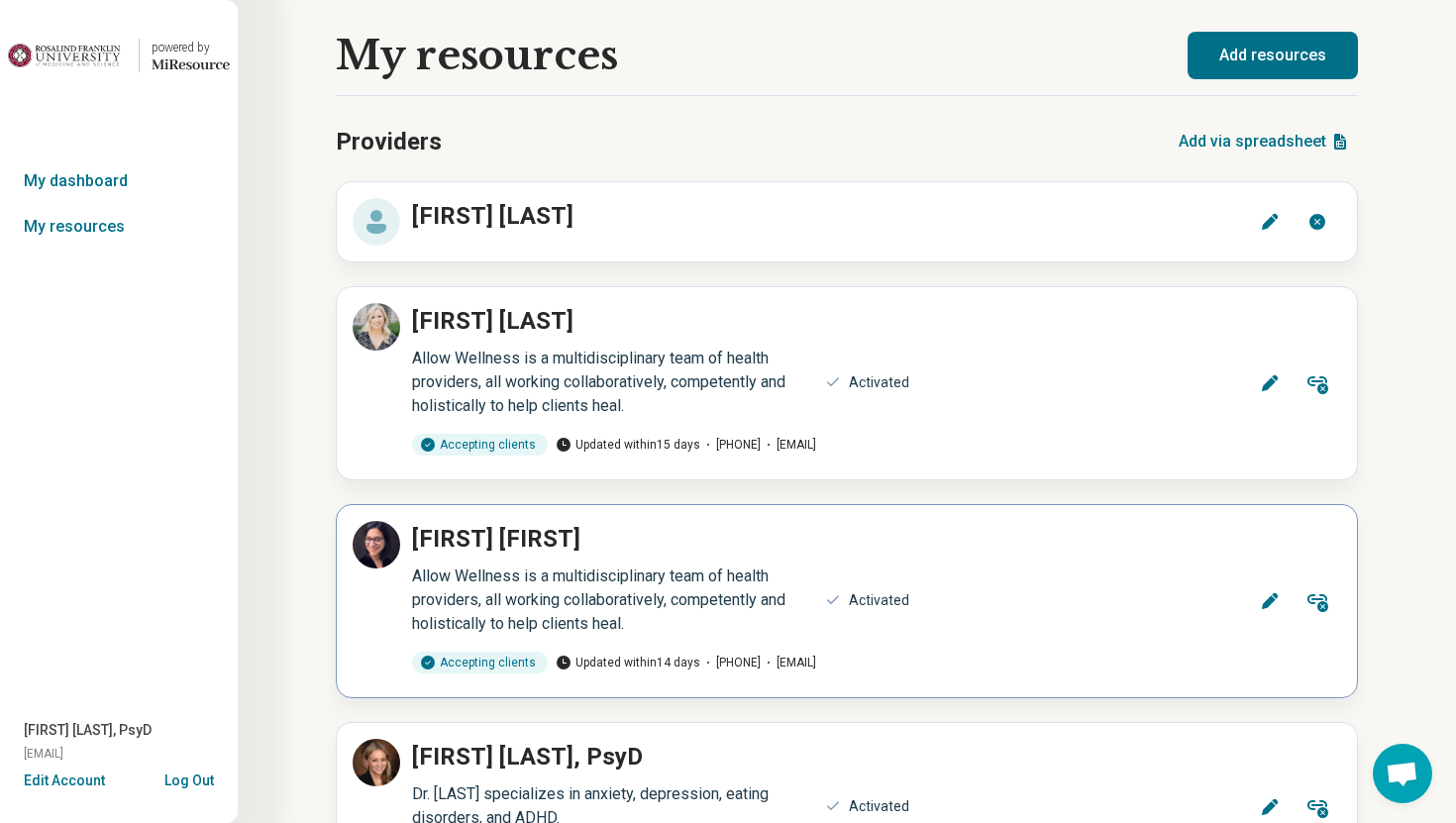scroll, scrollTop: 125, scrollLeft: 0, axis: vertical 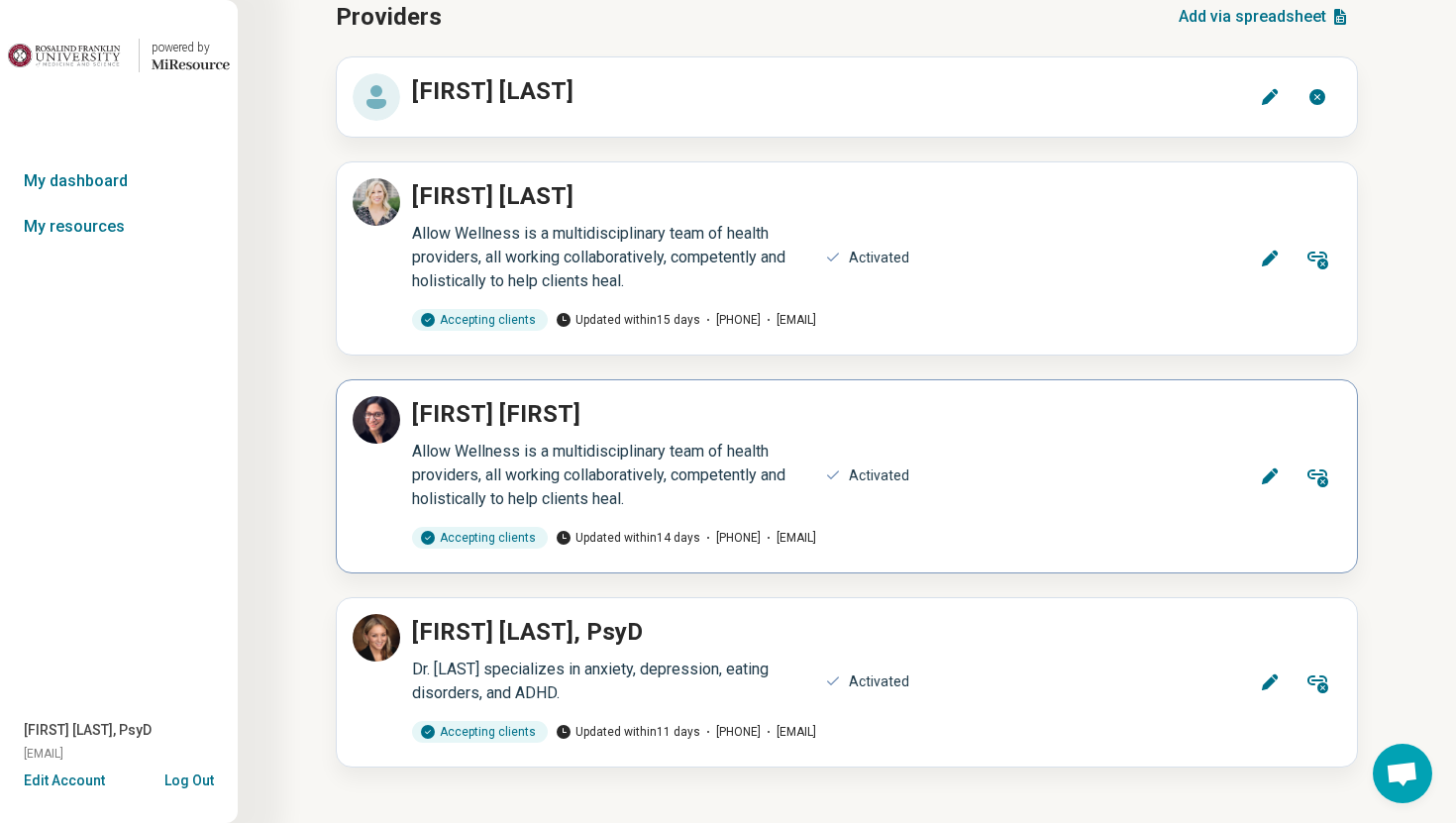 click on "Edit" at bounding box center (1270, 476) 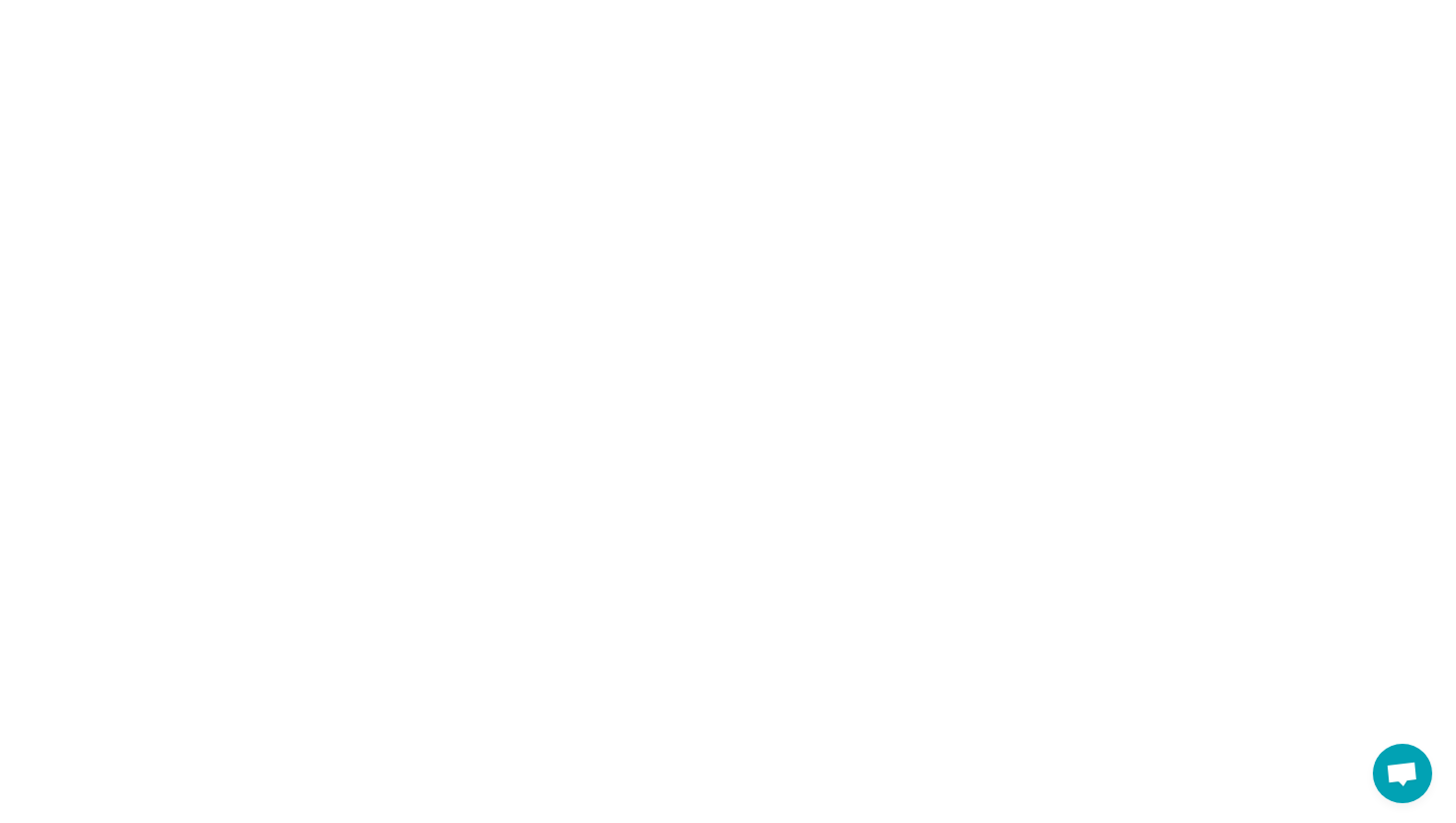 scroll, scrollTop: 0, scrollLeft: 0, axis: both 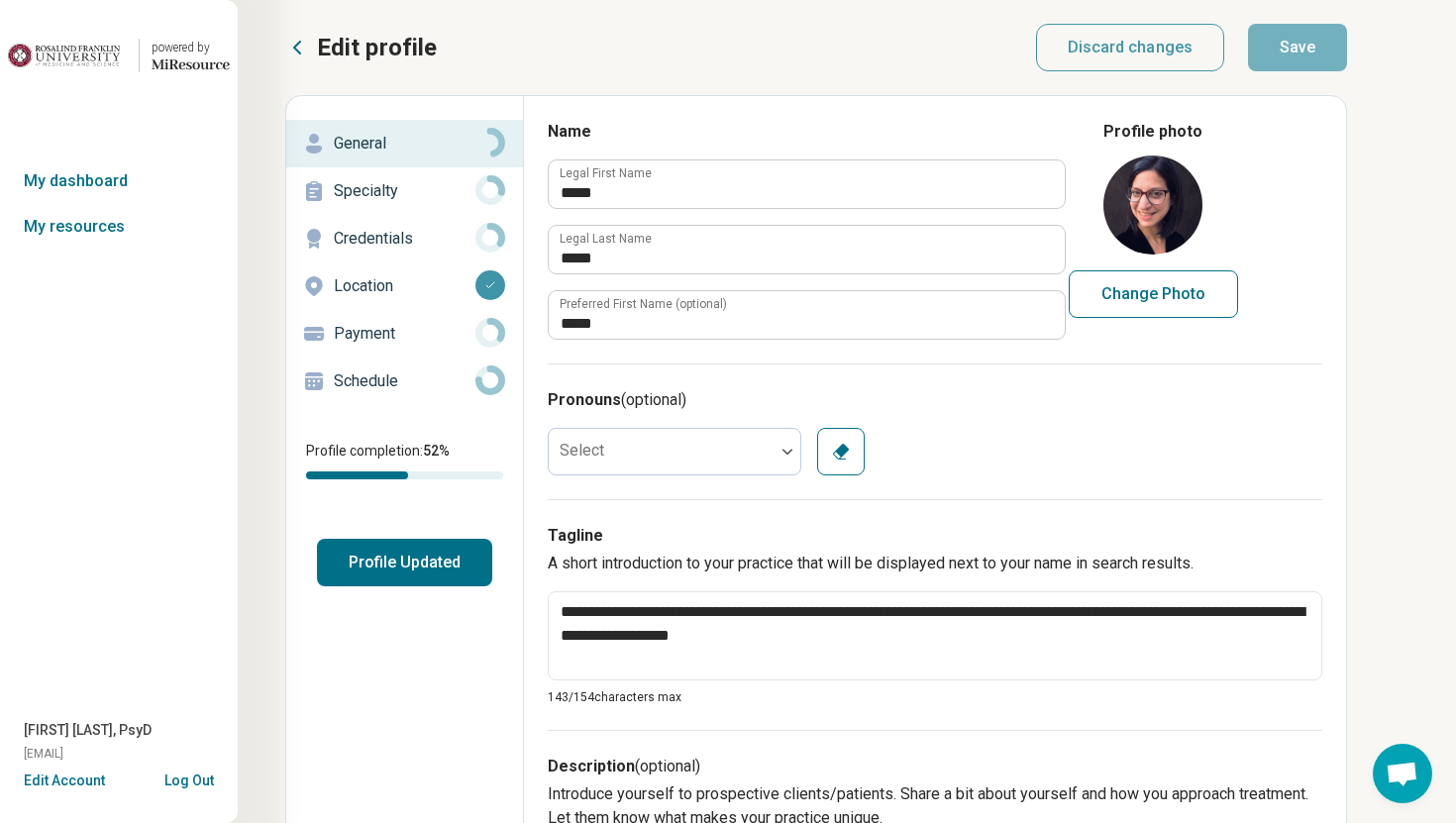 click on "Location" at bounding box center (404, 286) 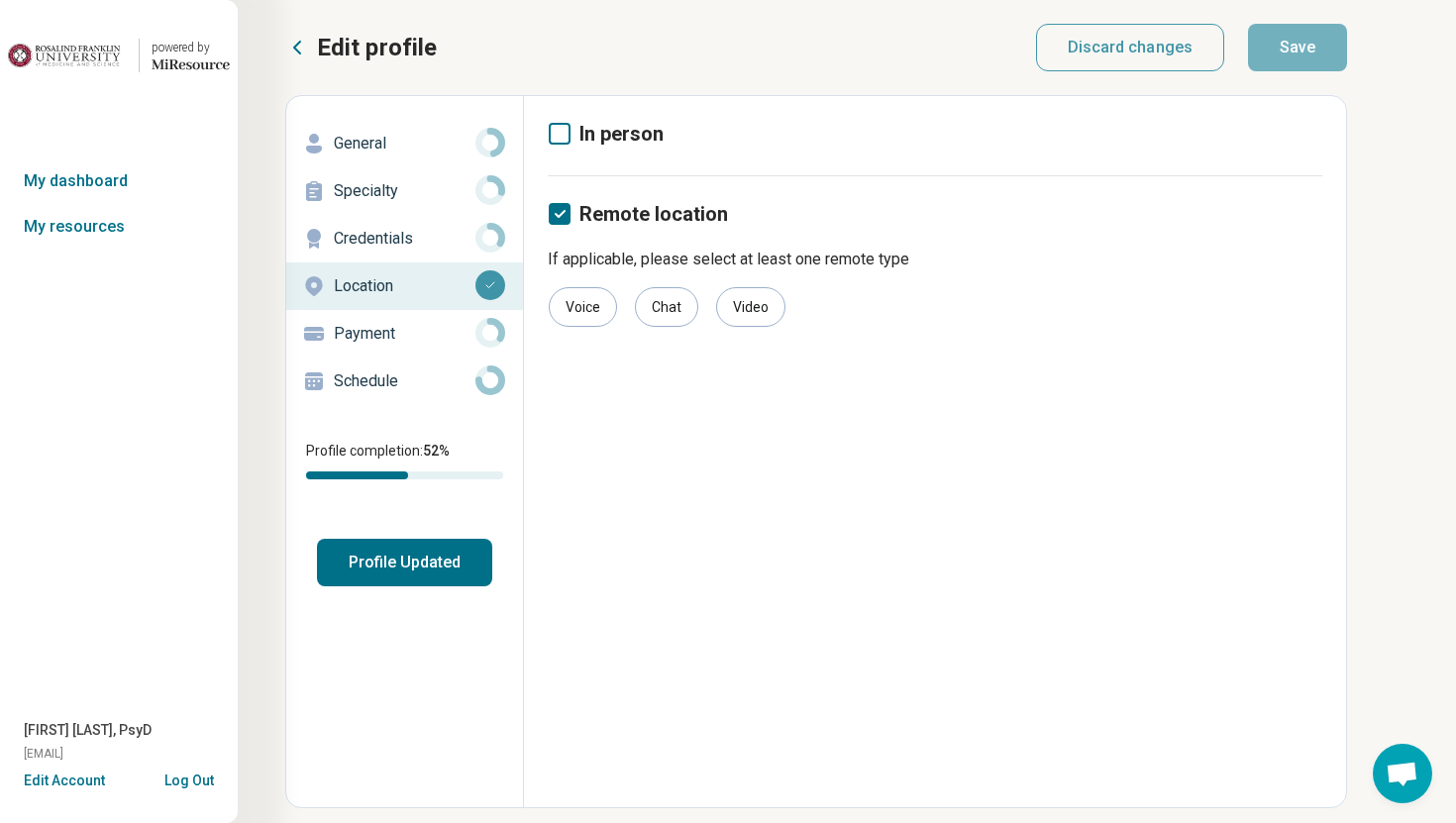 click on "Credentials" at bounding box center (404, 239) 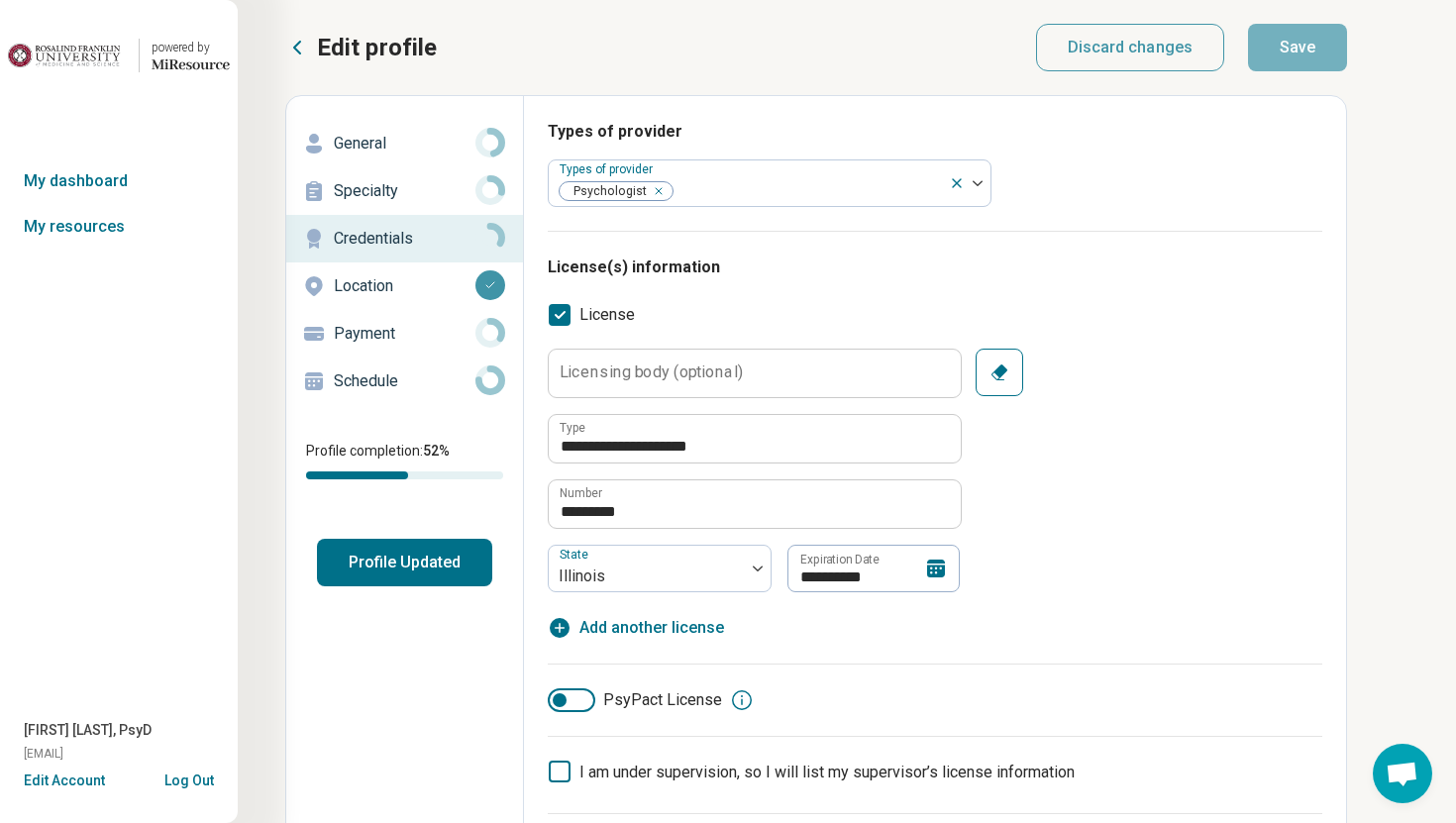 click 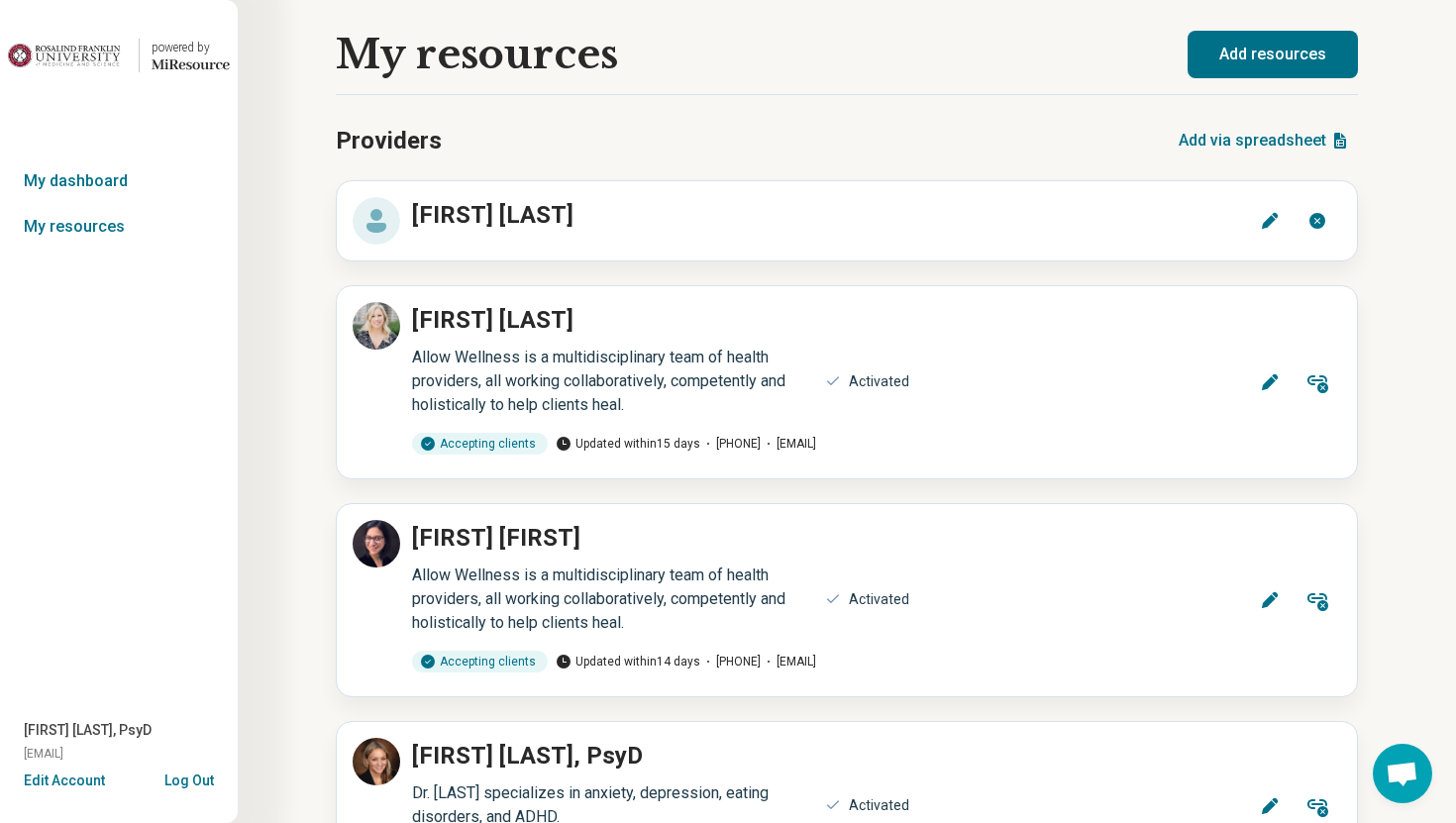 scroll, scrollTop: 125, scrollLeft: 0, axis: vertical 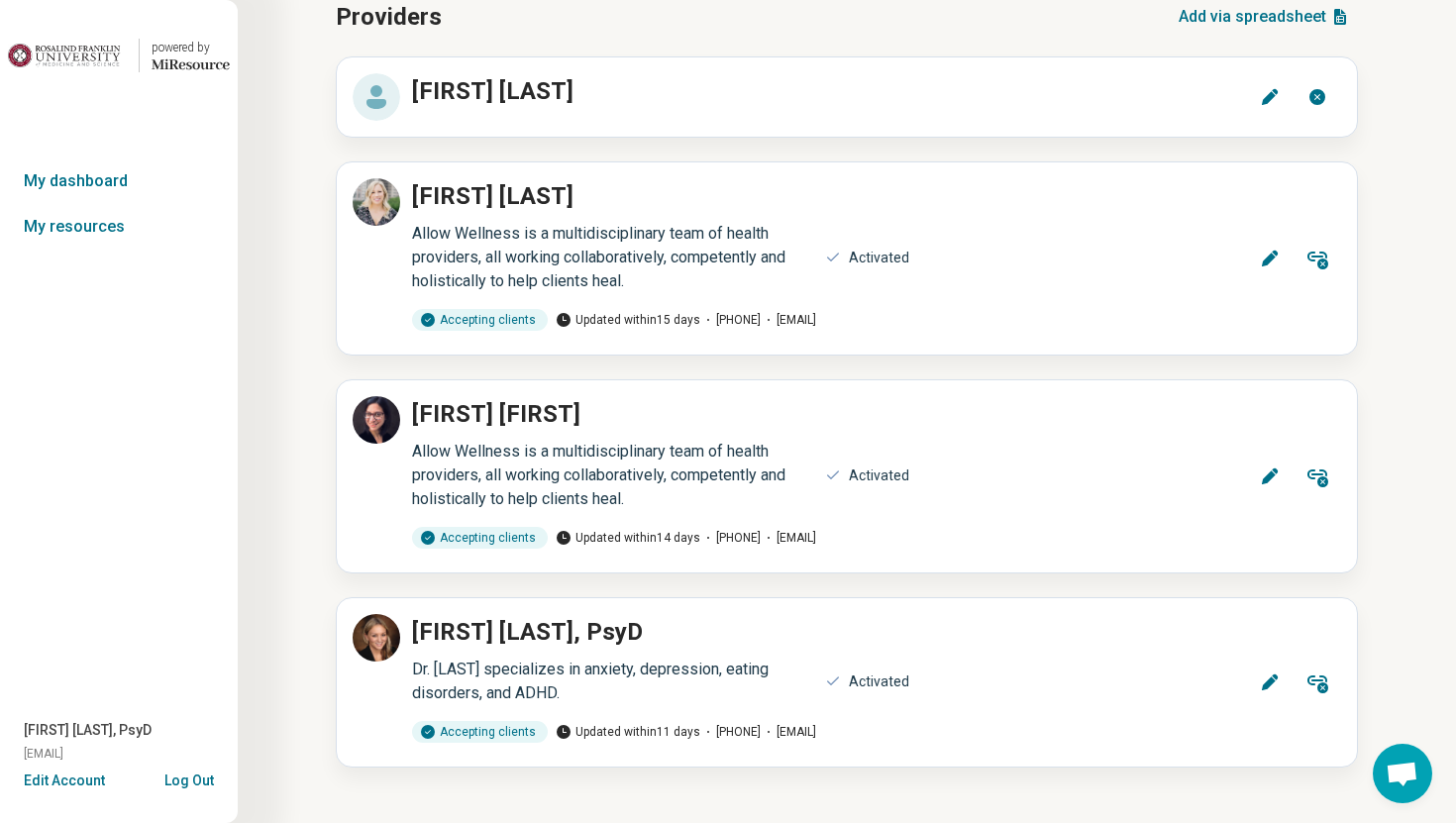 click on "Log Out" at bounding box center (189, 778) 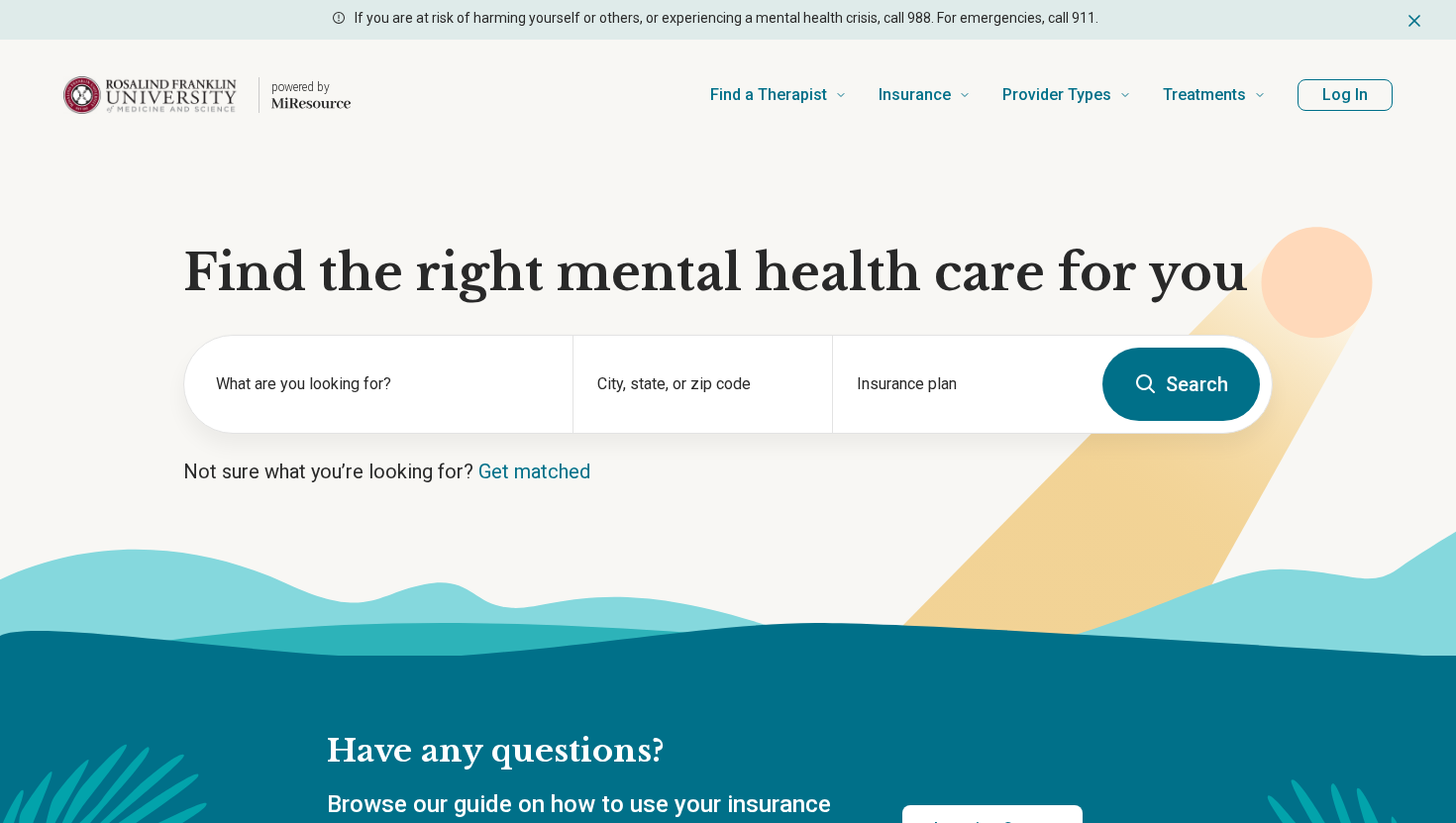 scroll, scrollTop: 0, scrollLeft: 0, axis: both 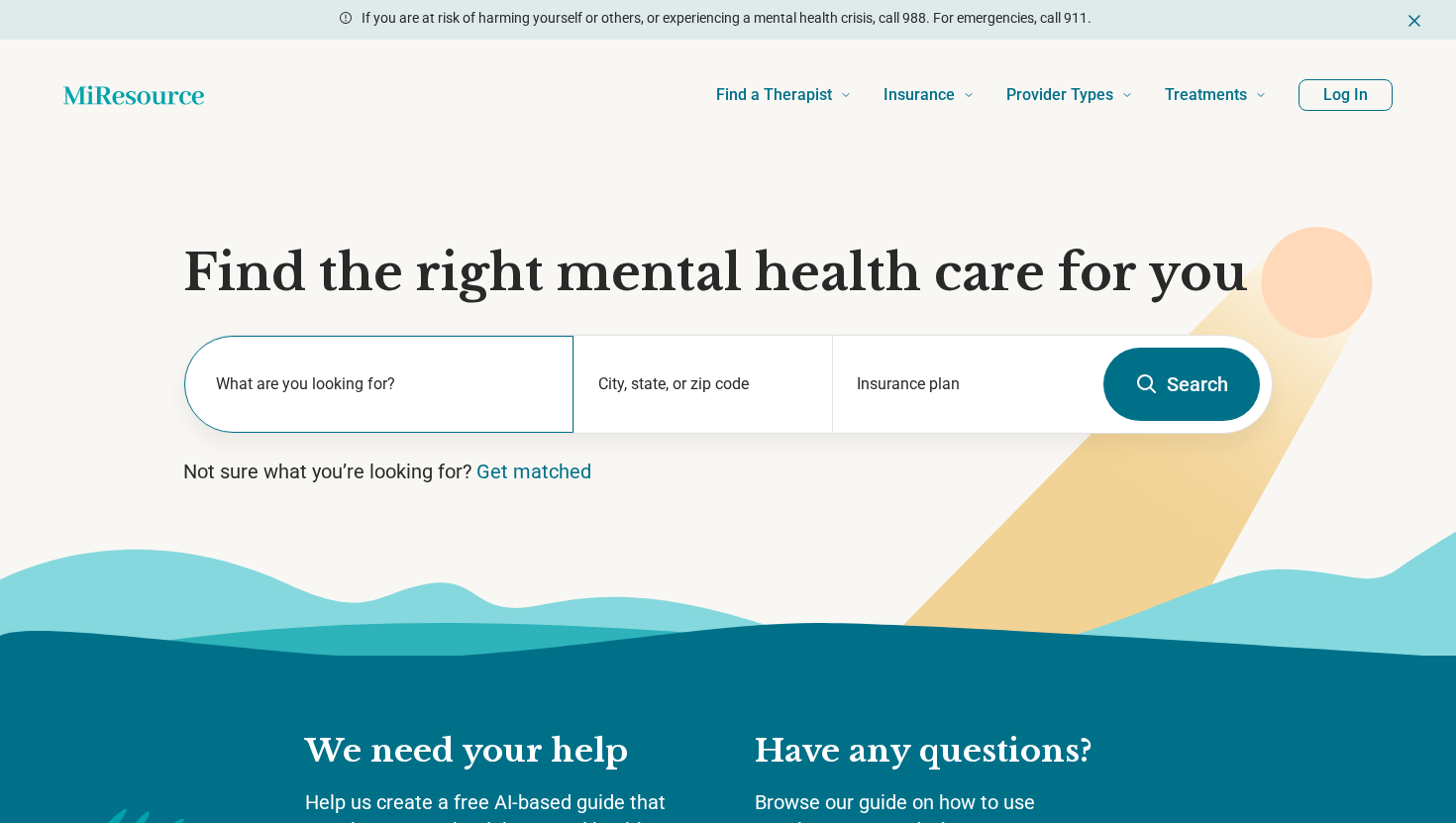 click on "What are you looking for?" at bounding box center [382, 384] 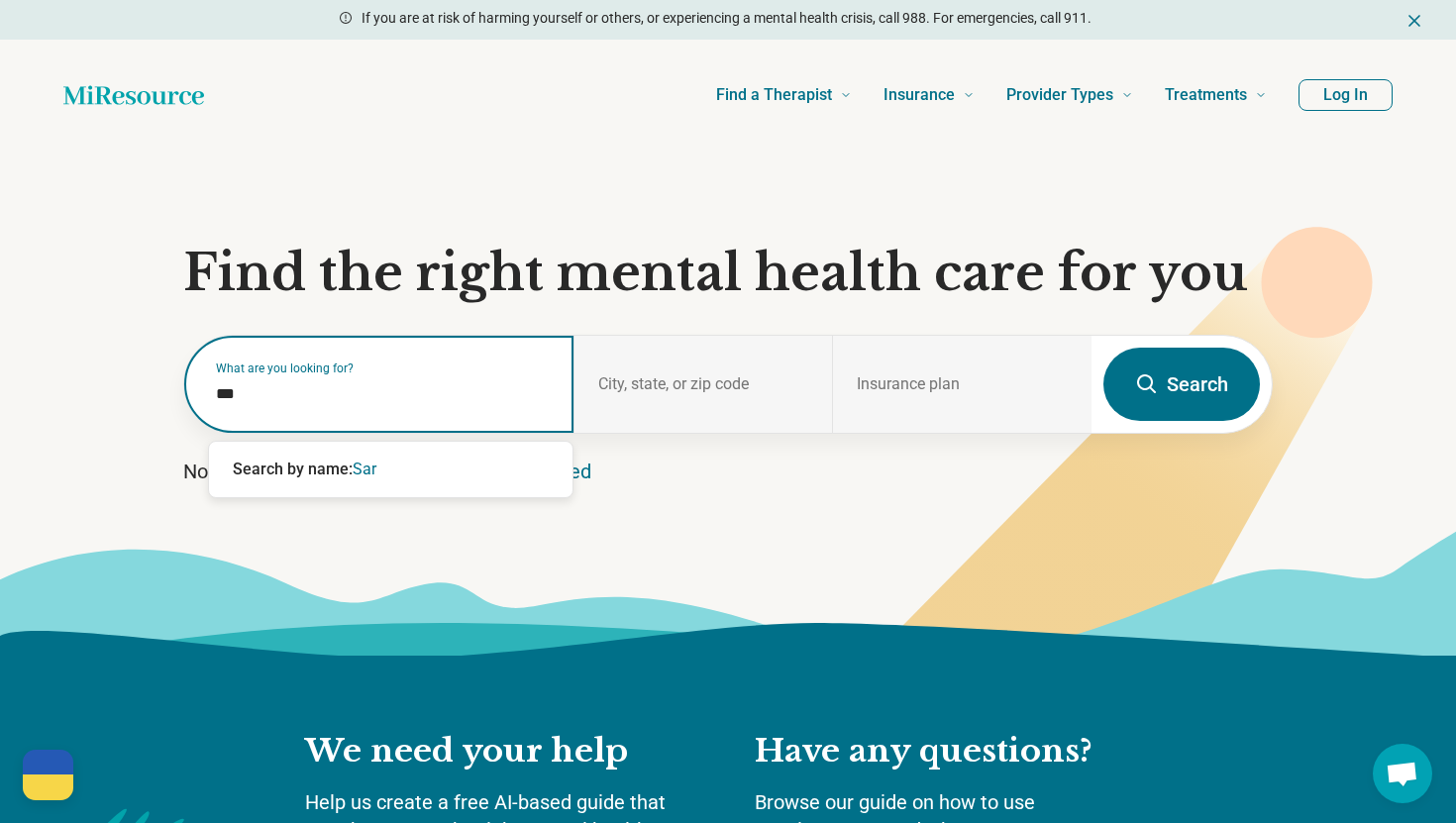 type on "****" 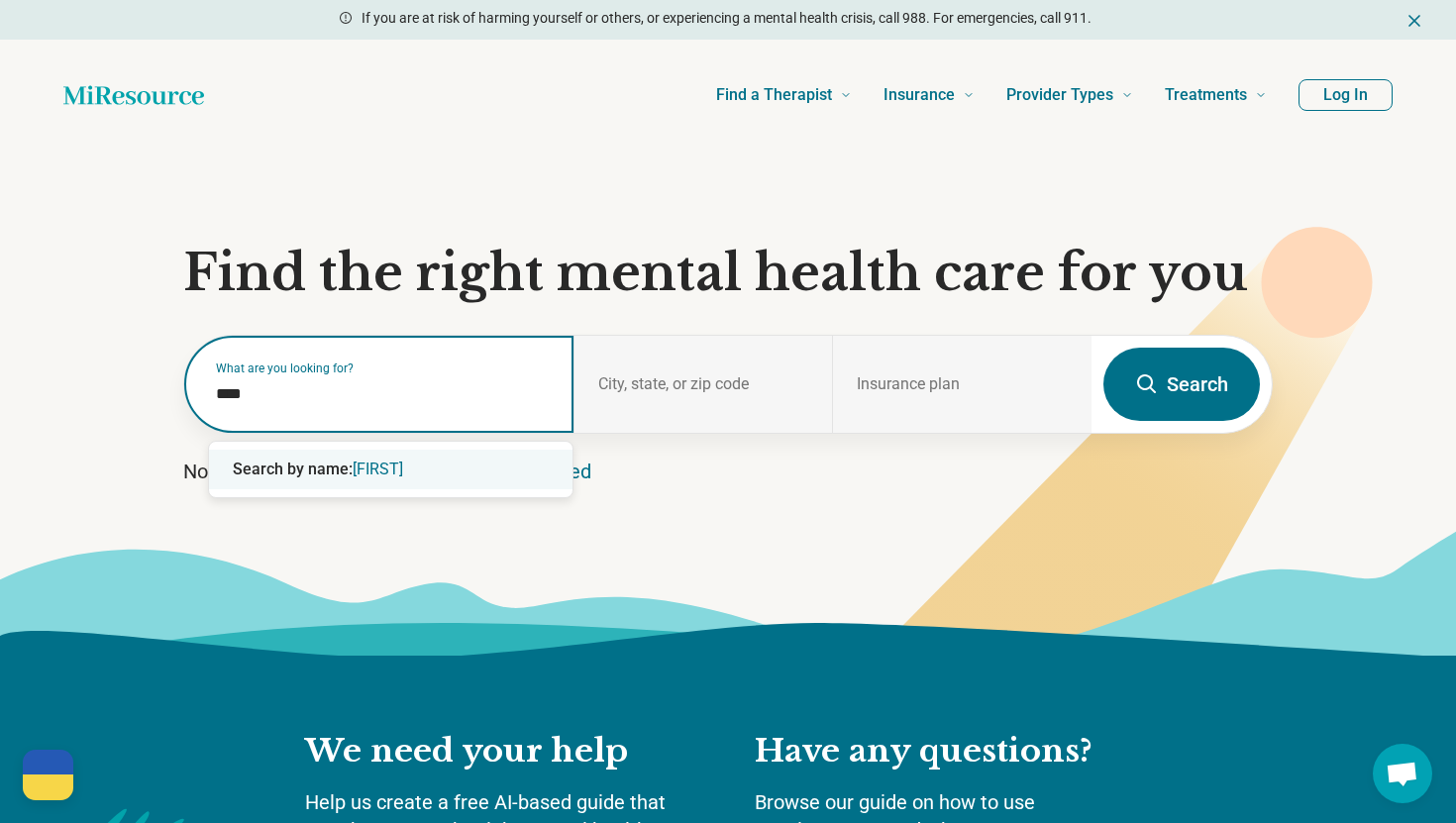 click on "Search by name:  Sara" at bounding box center (390, 469) 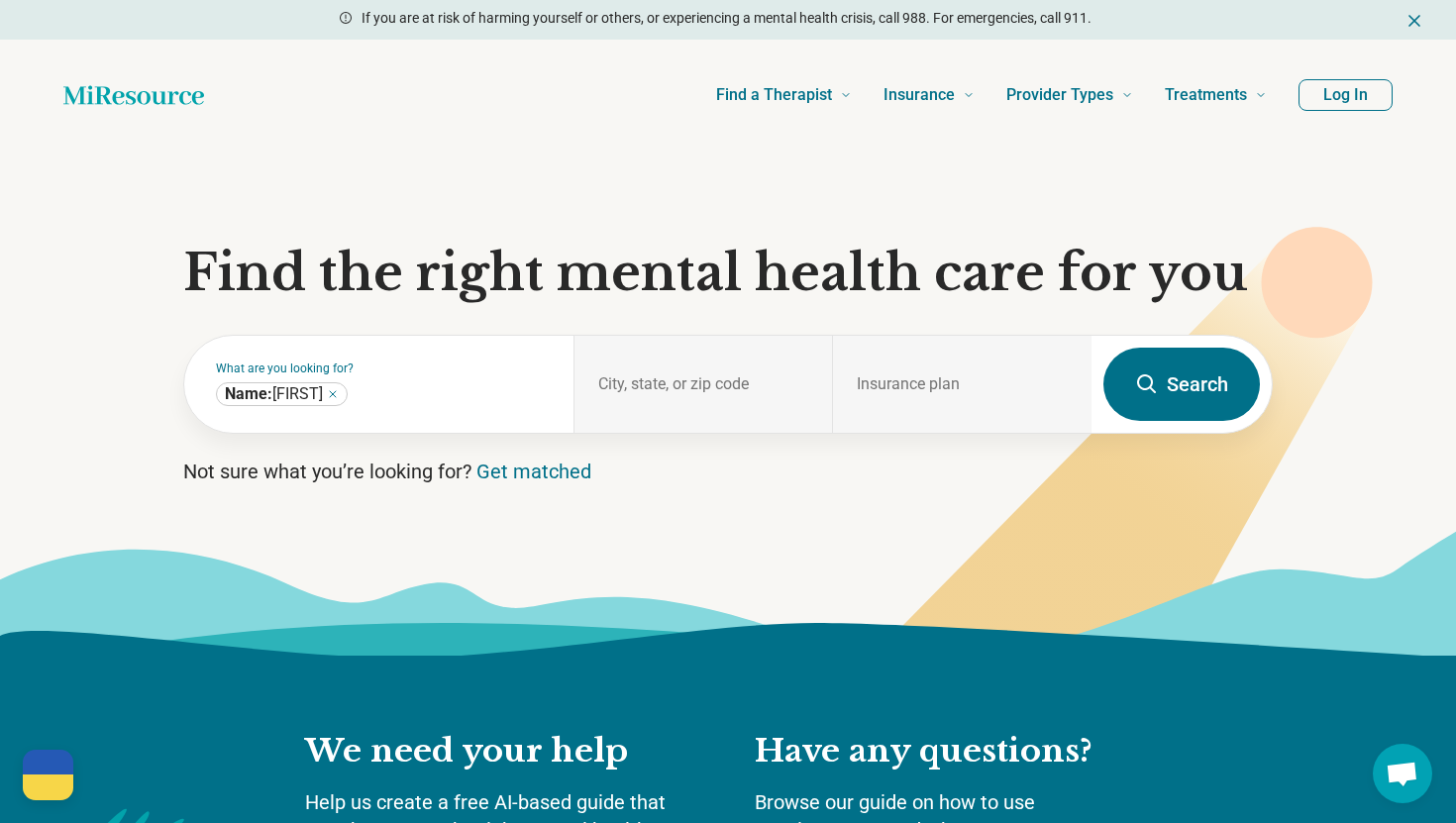click on "Search" at bounding box center [1182, 384] 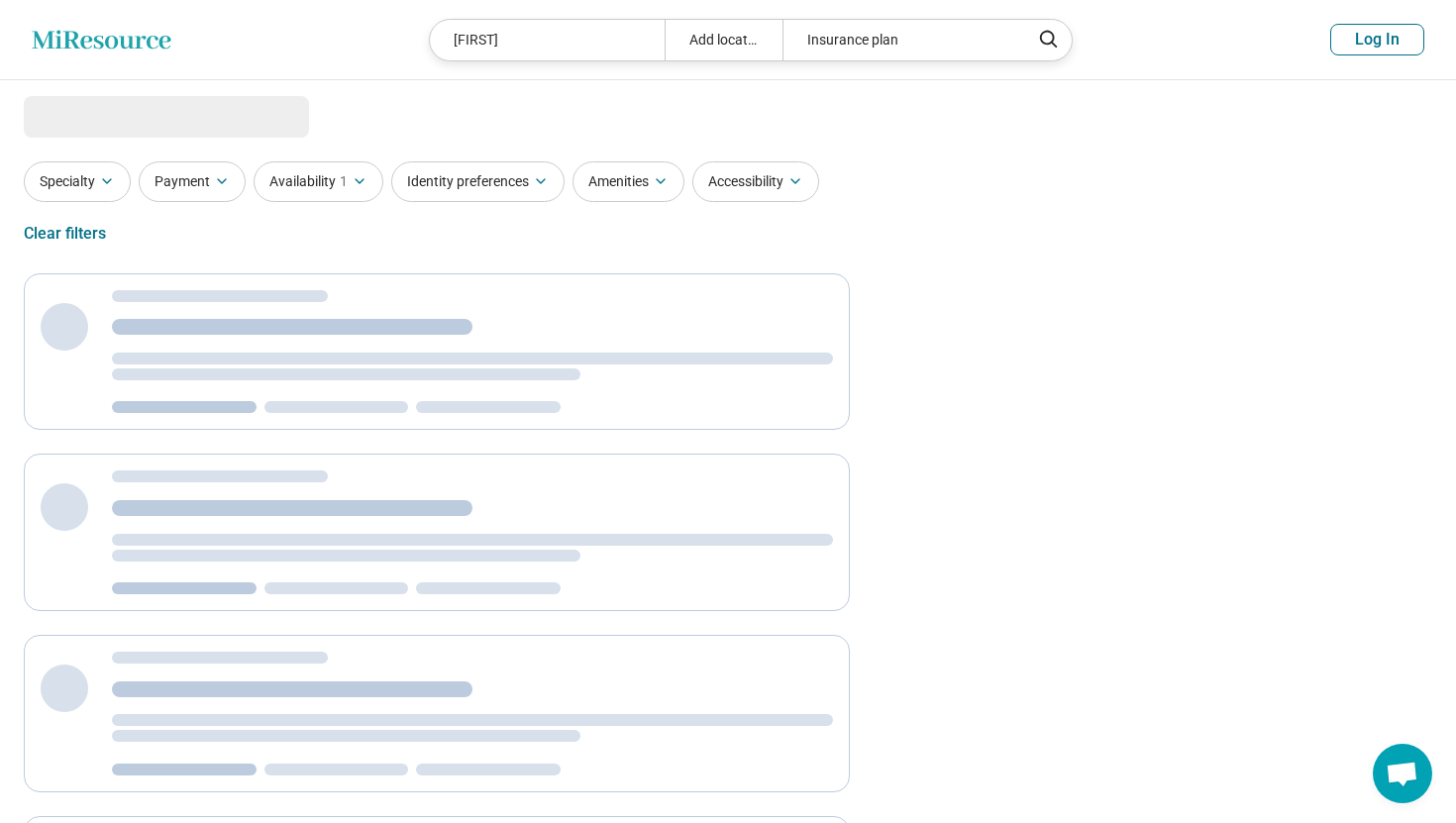 select on "***" 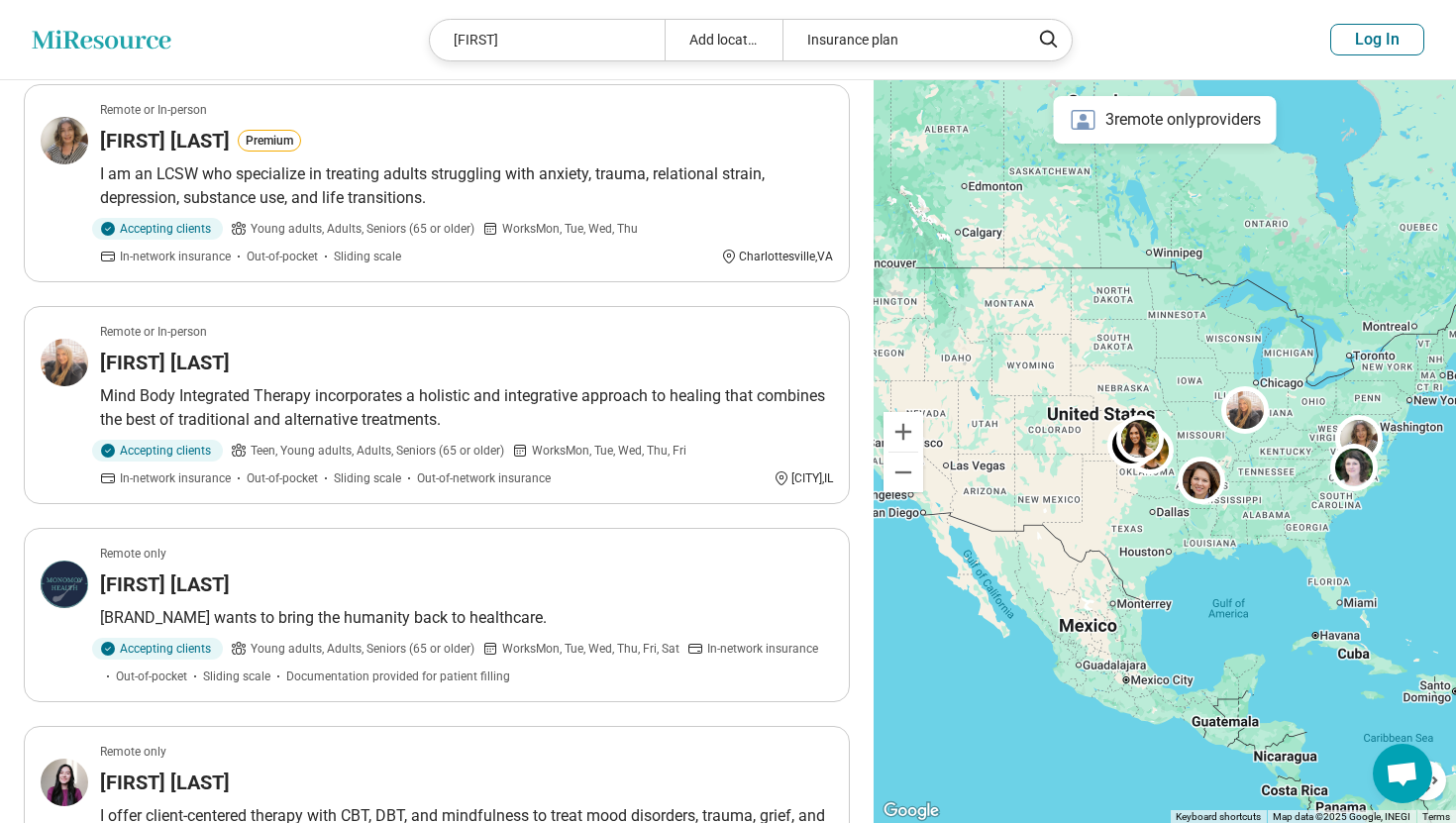 scroll, scrollTop: 0, scrollLeft: 0, axis: both 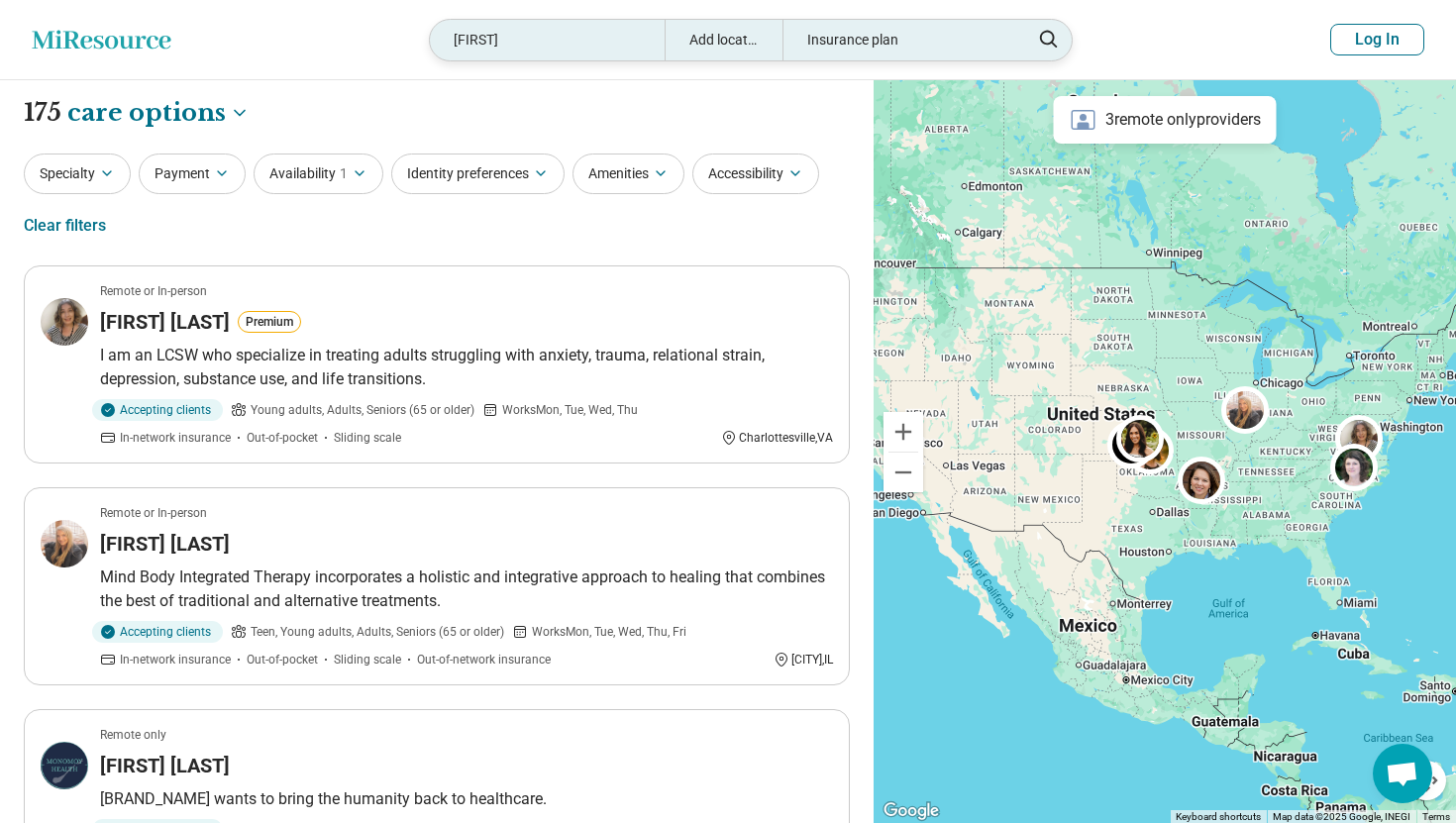 click on "Sara" at bounding box center (547, 40) 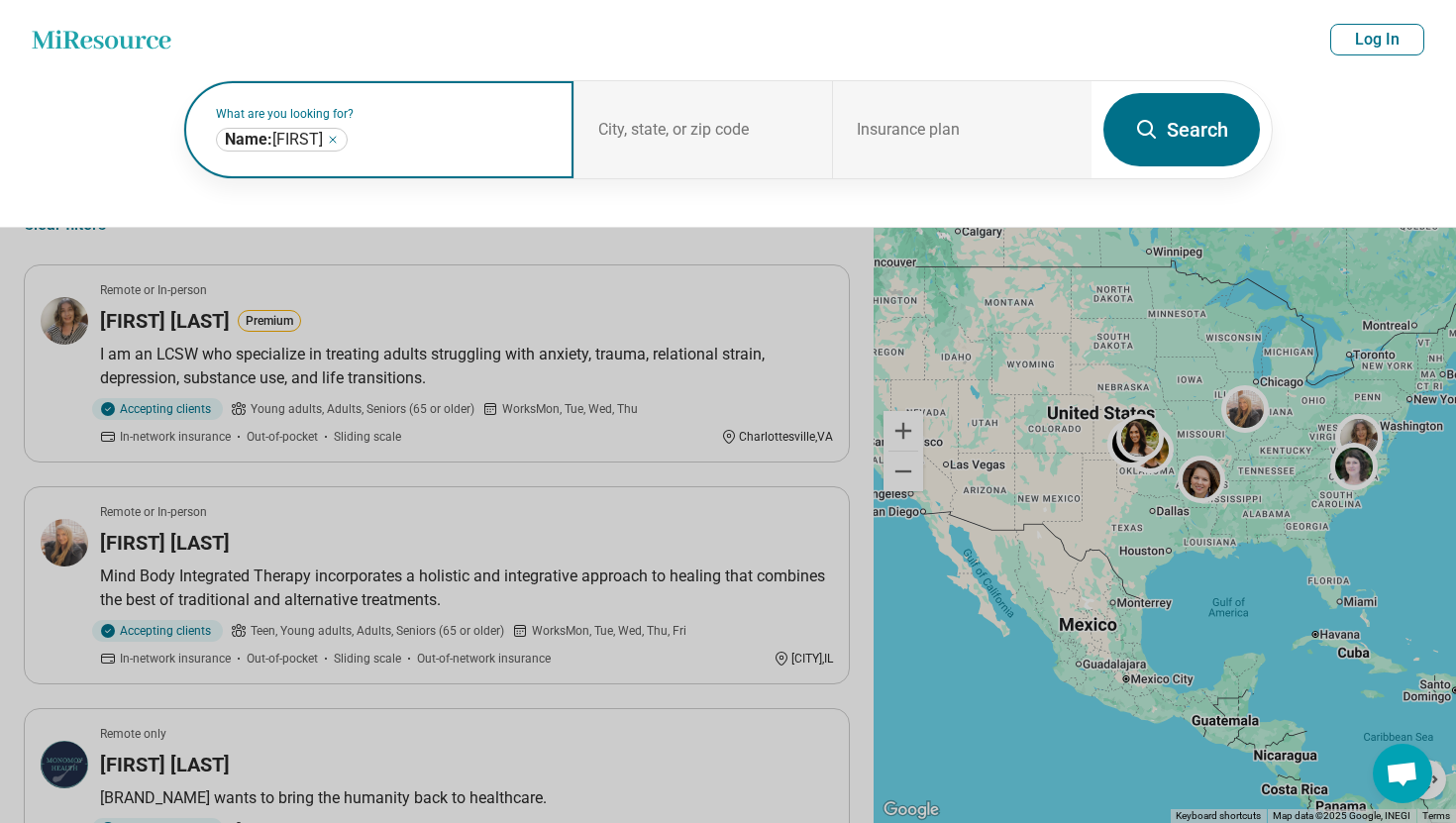 click 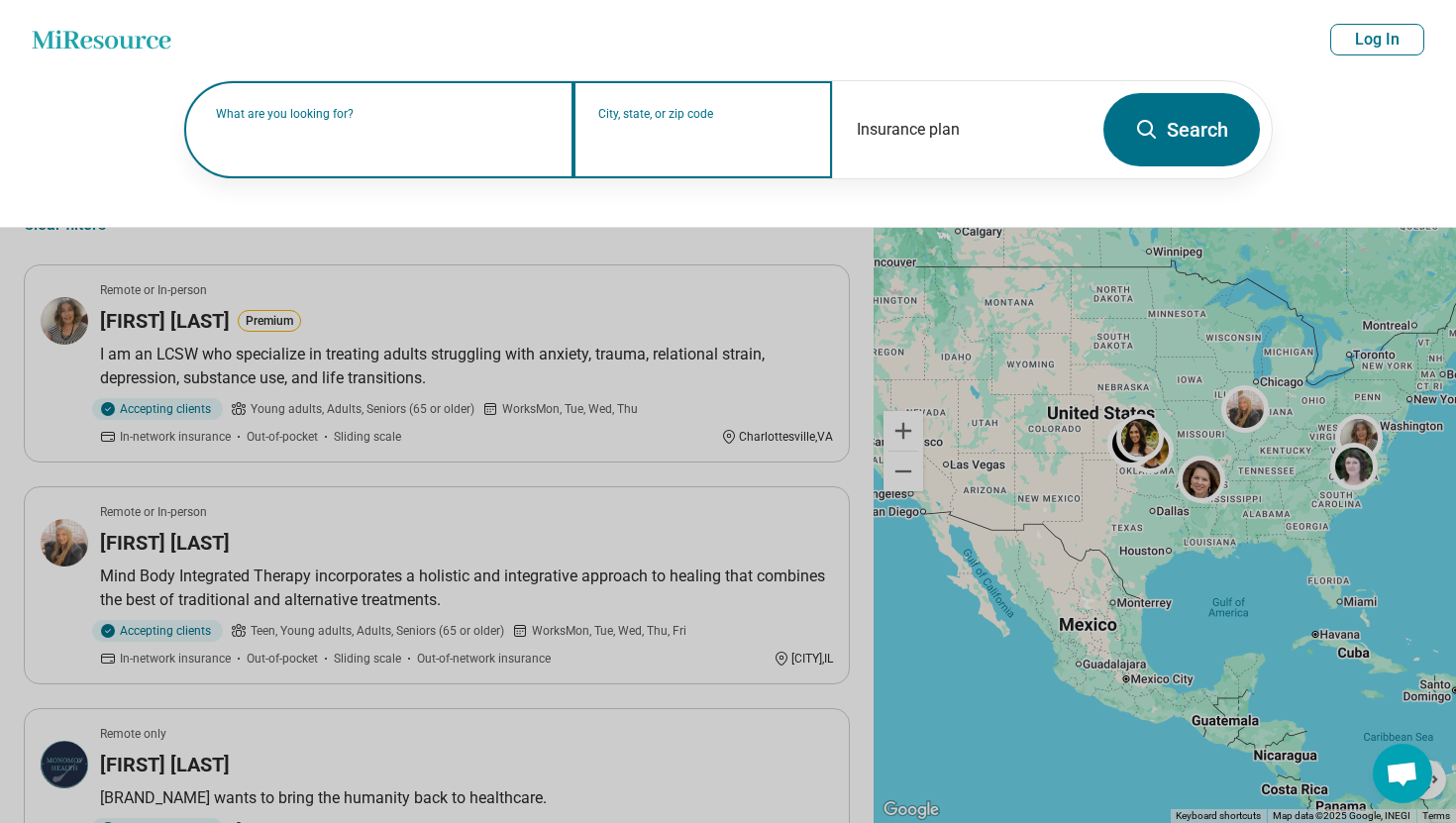 click on "City, state, or zip code" at bounding box center (703, 143) 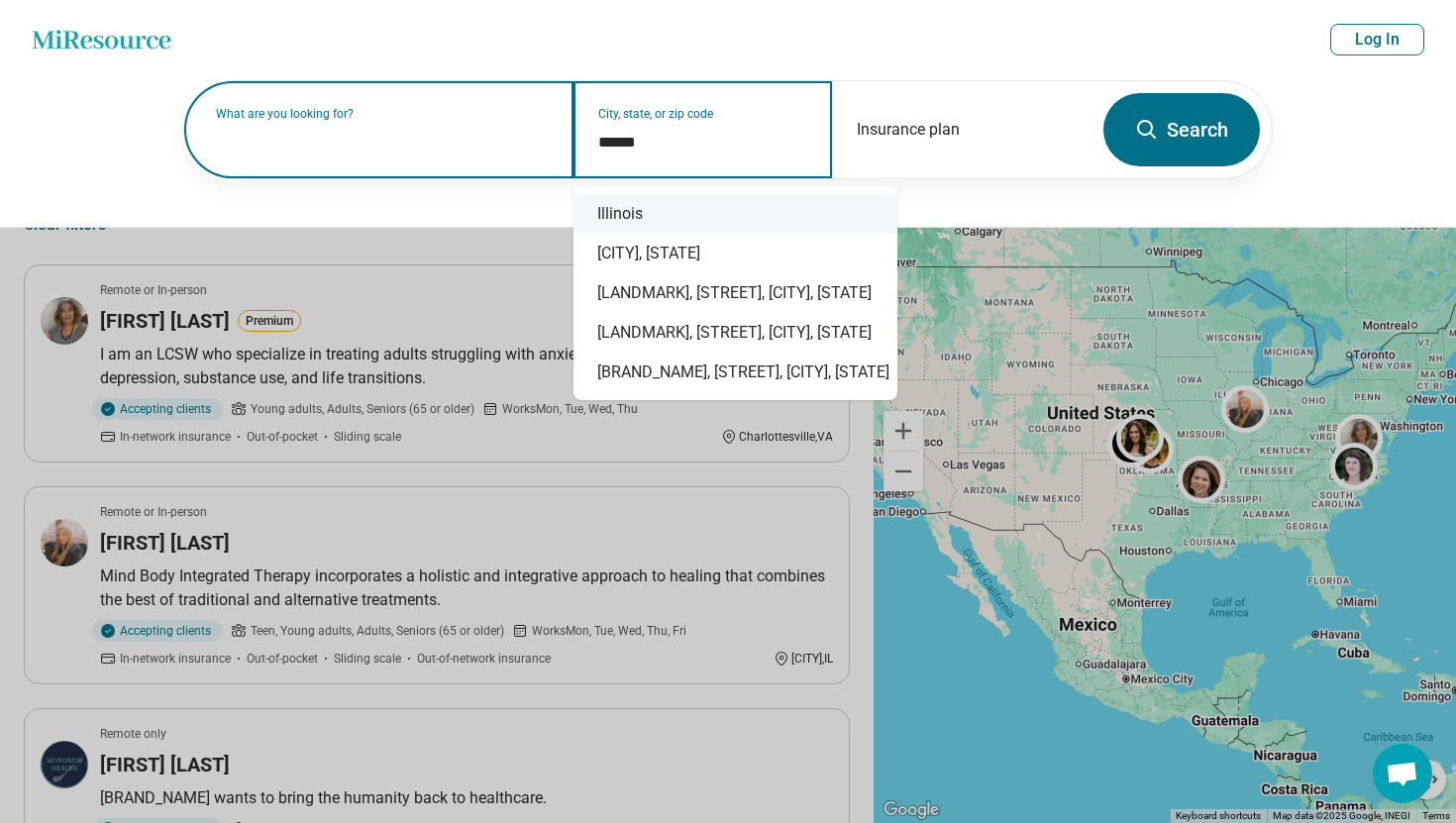 click on "Illinois" at bounding box center (735, 214) 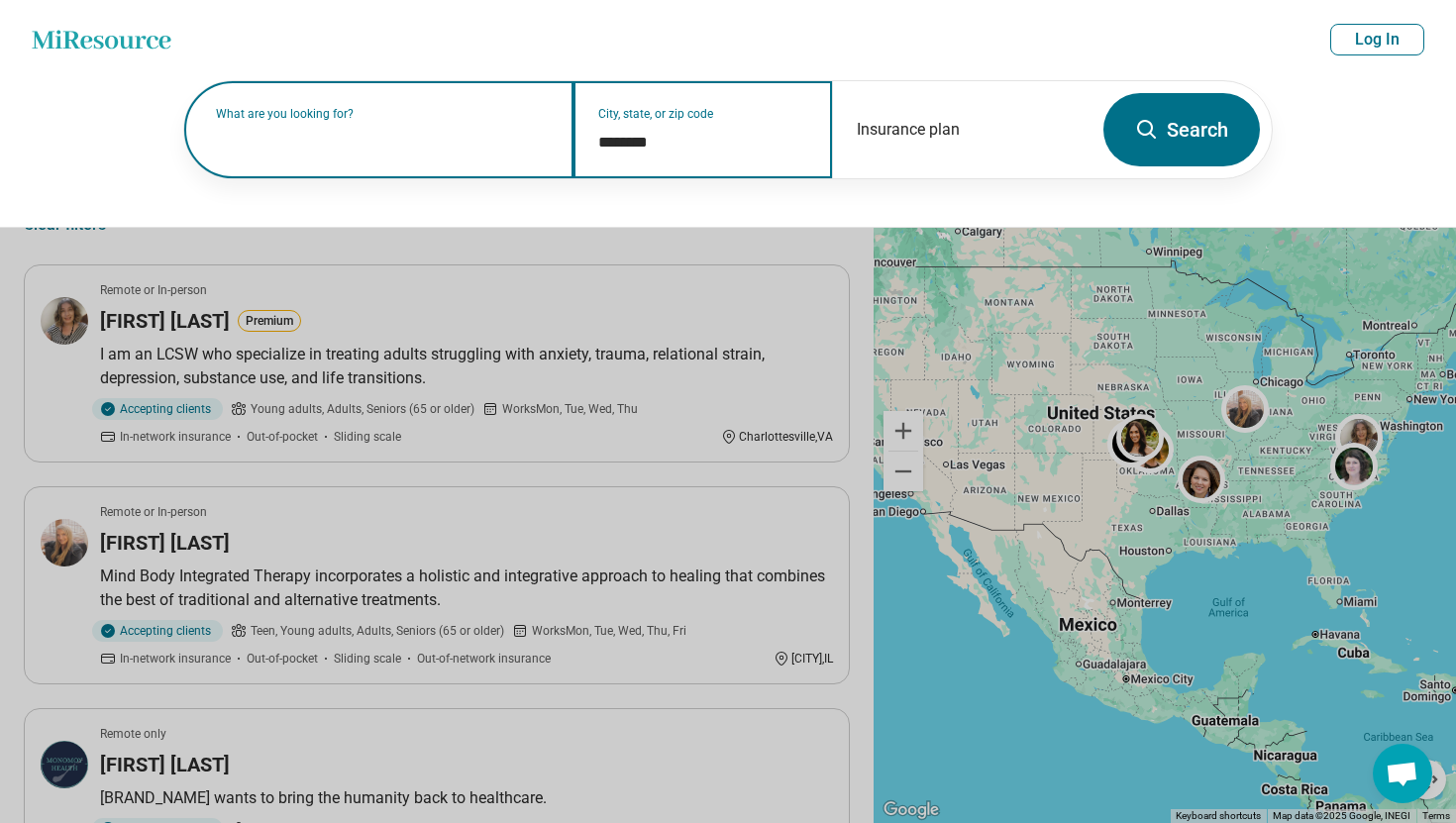 type on "********" 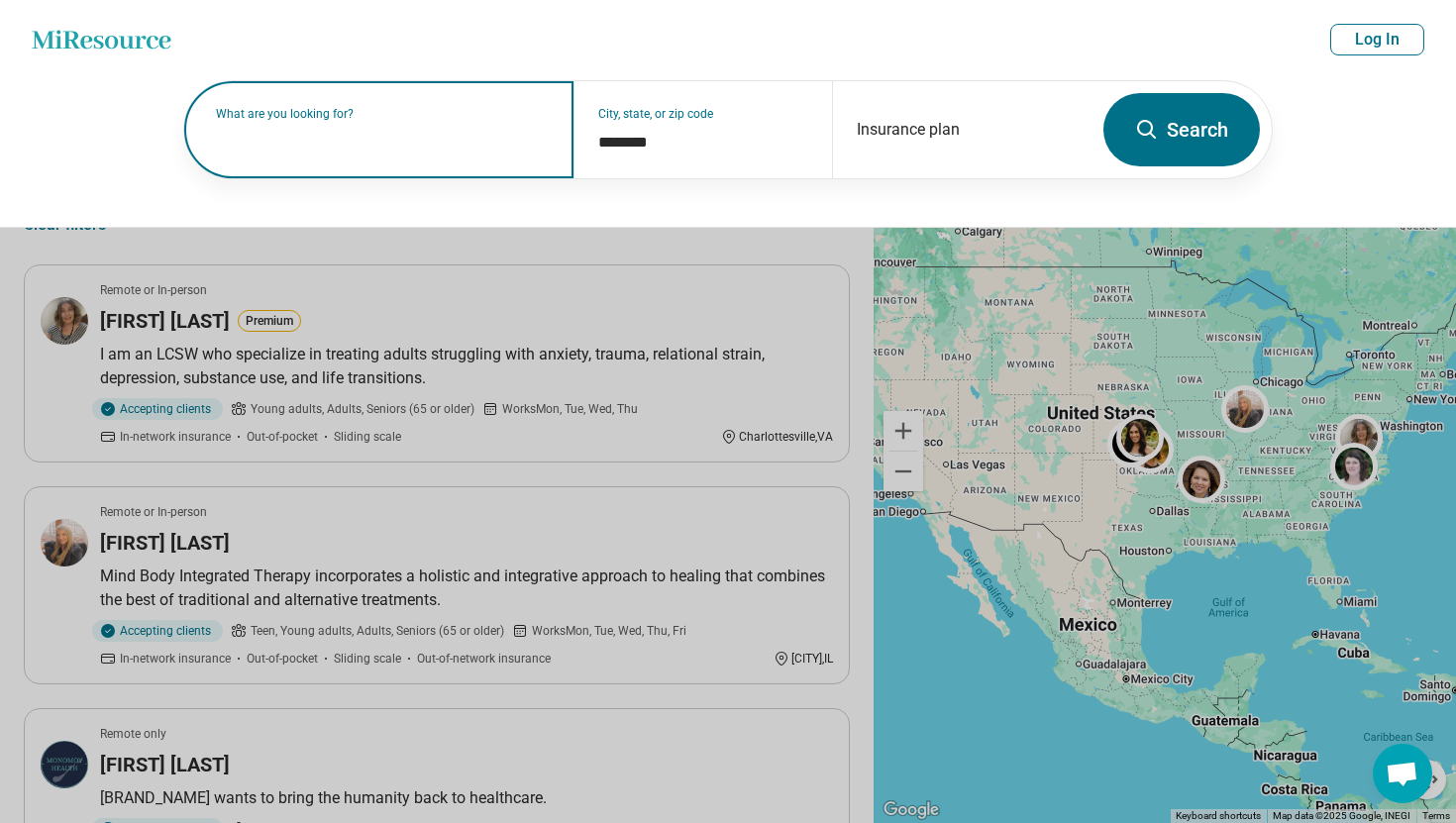 click at bounding box center (382, 140) 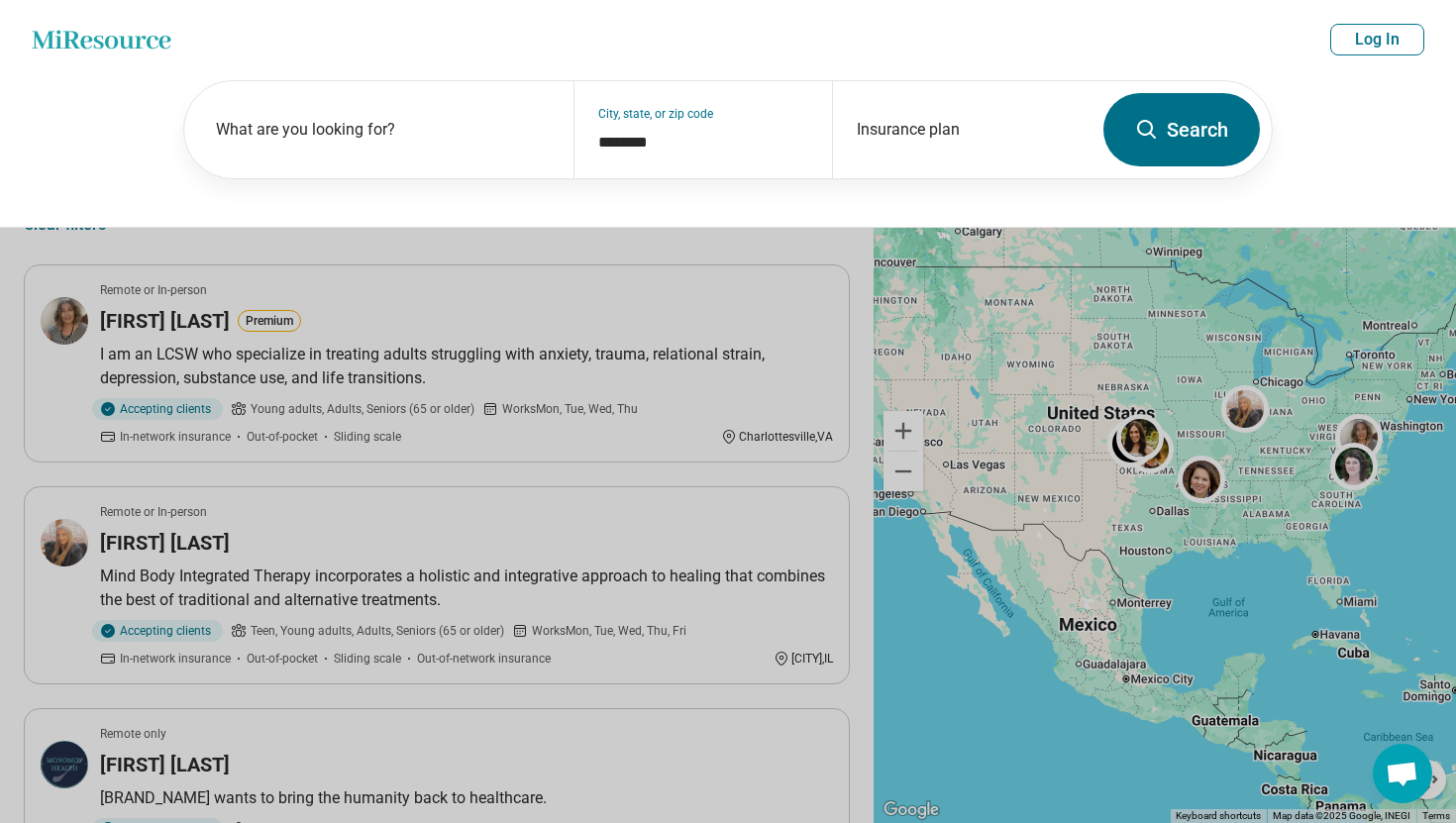 click on "Search" at bounding box center [1182, 130] 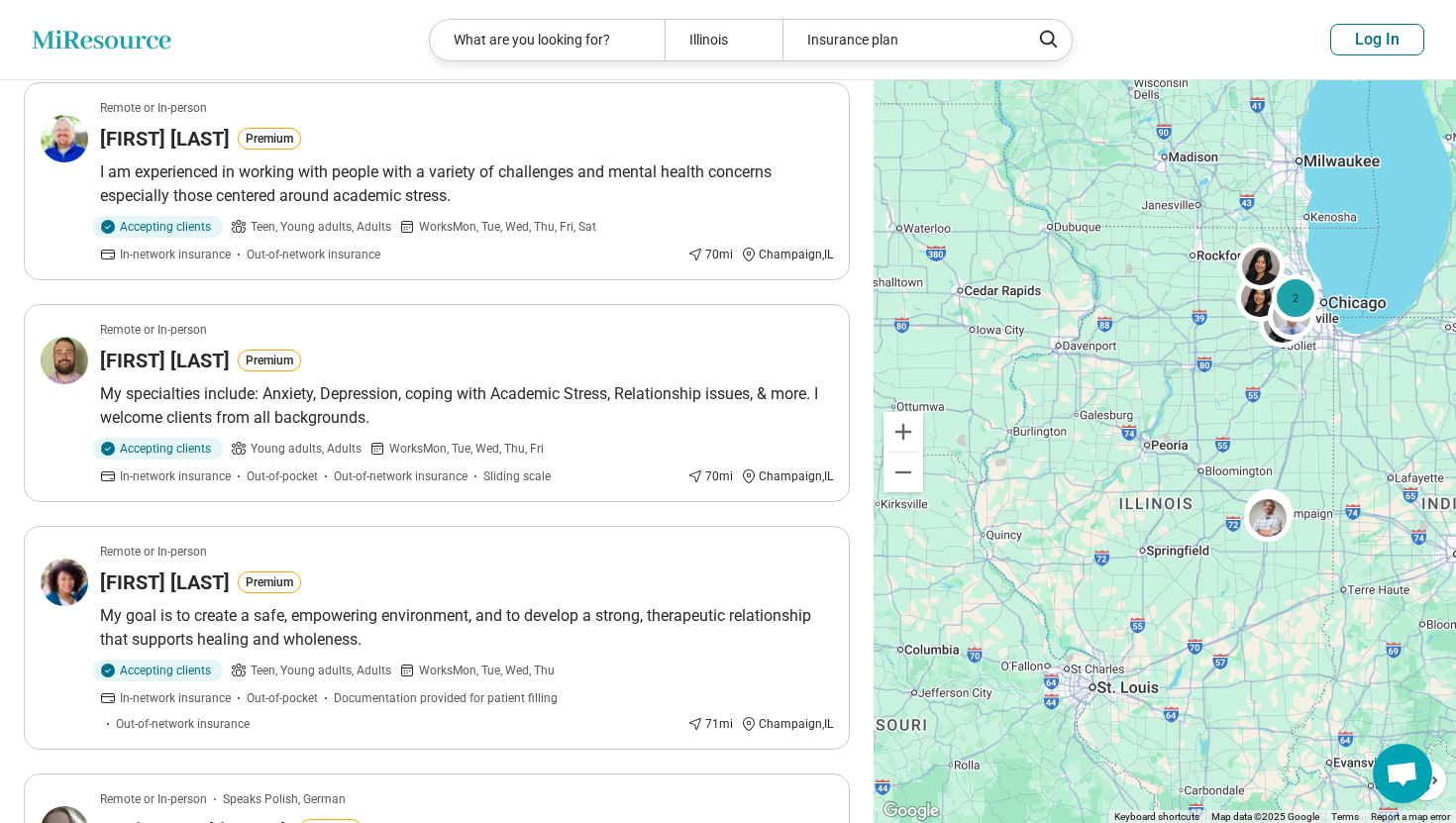 scroll, scrollTop: 0, scrollLeft: 0, axis: both 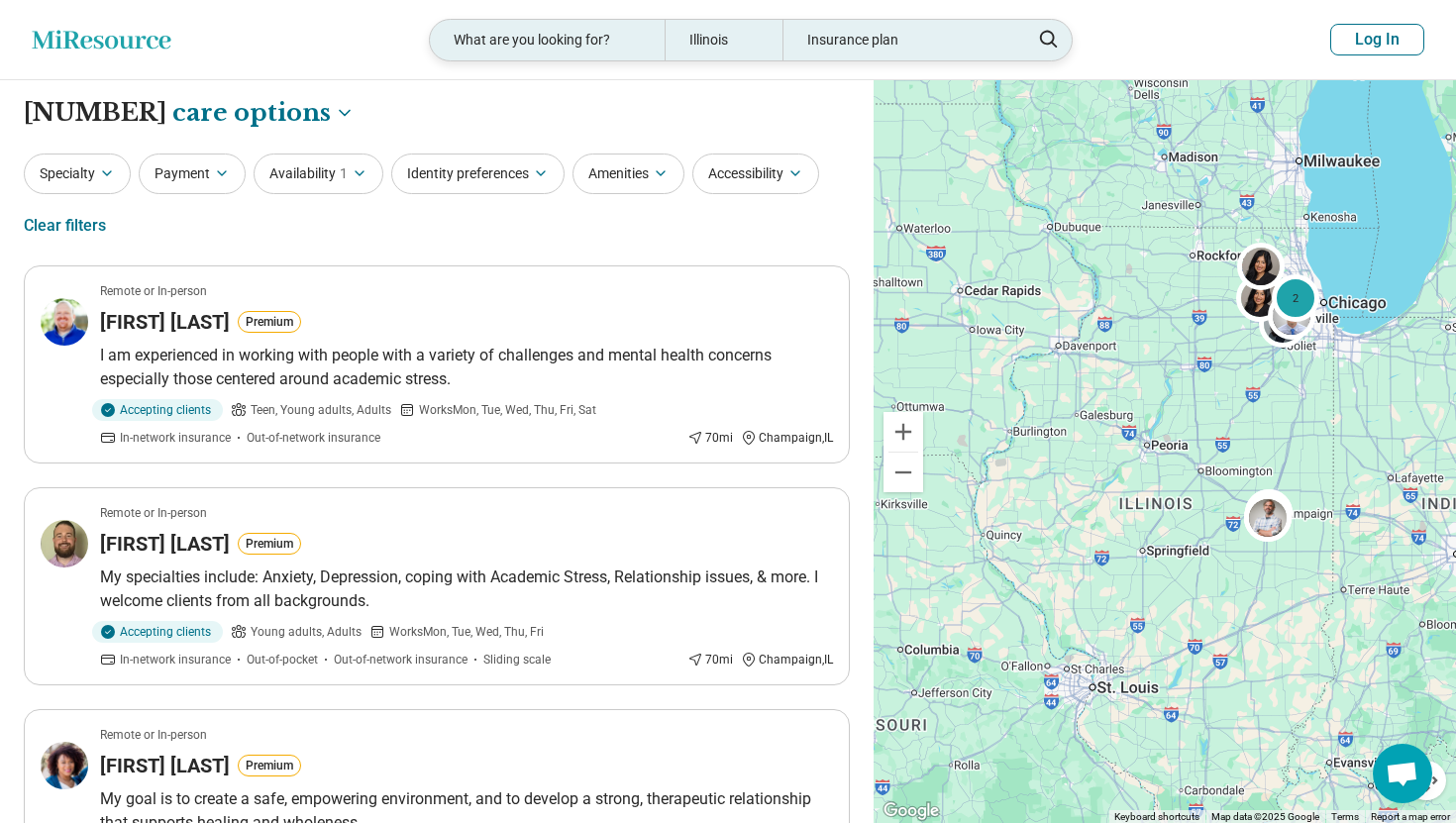 click on "Illinois" at bounding box center (723, 40) 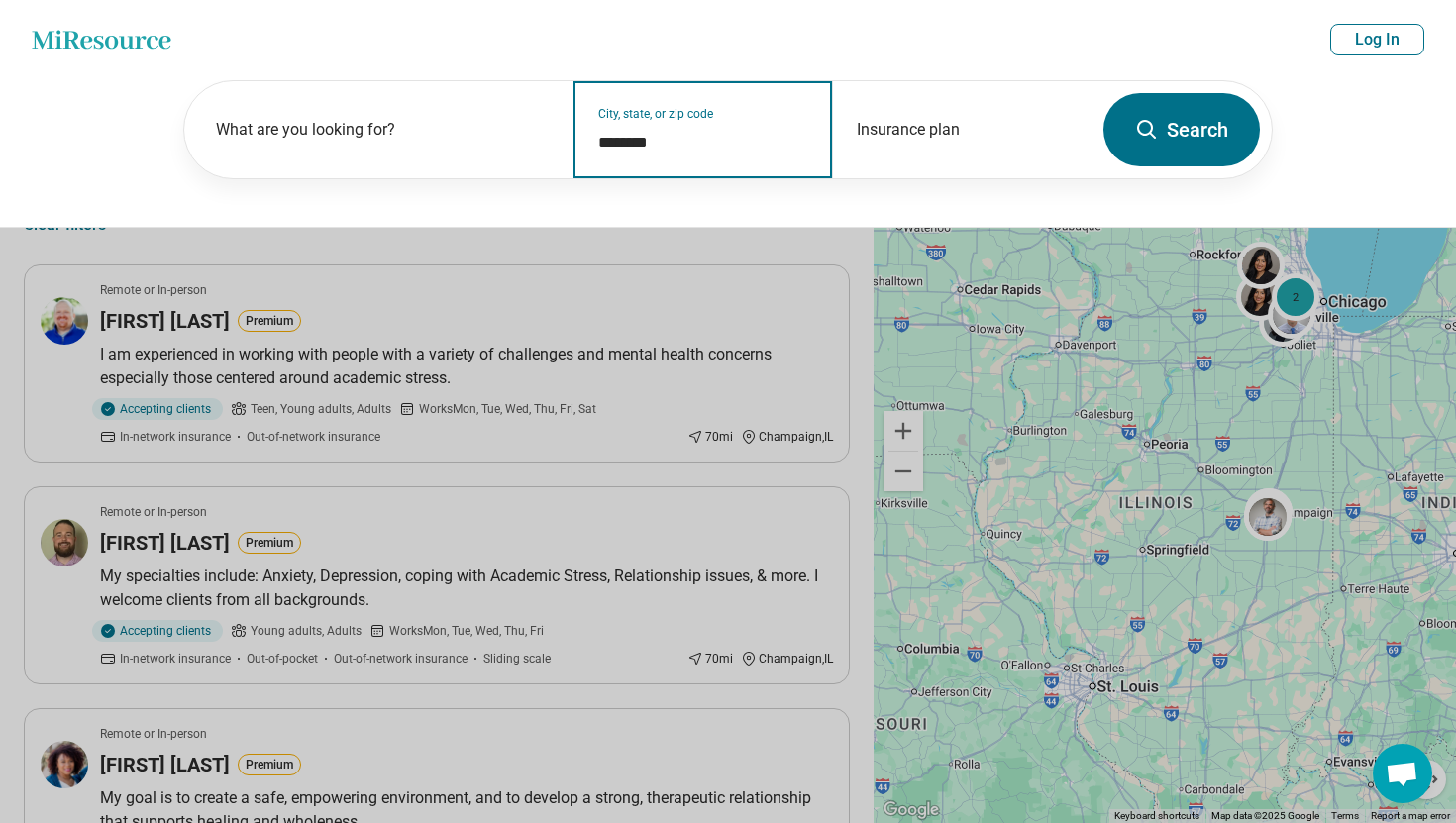 click on "********" at bounding box center (703, 143) 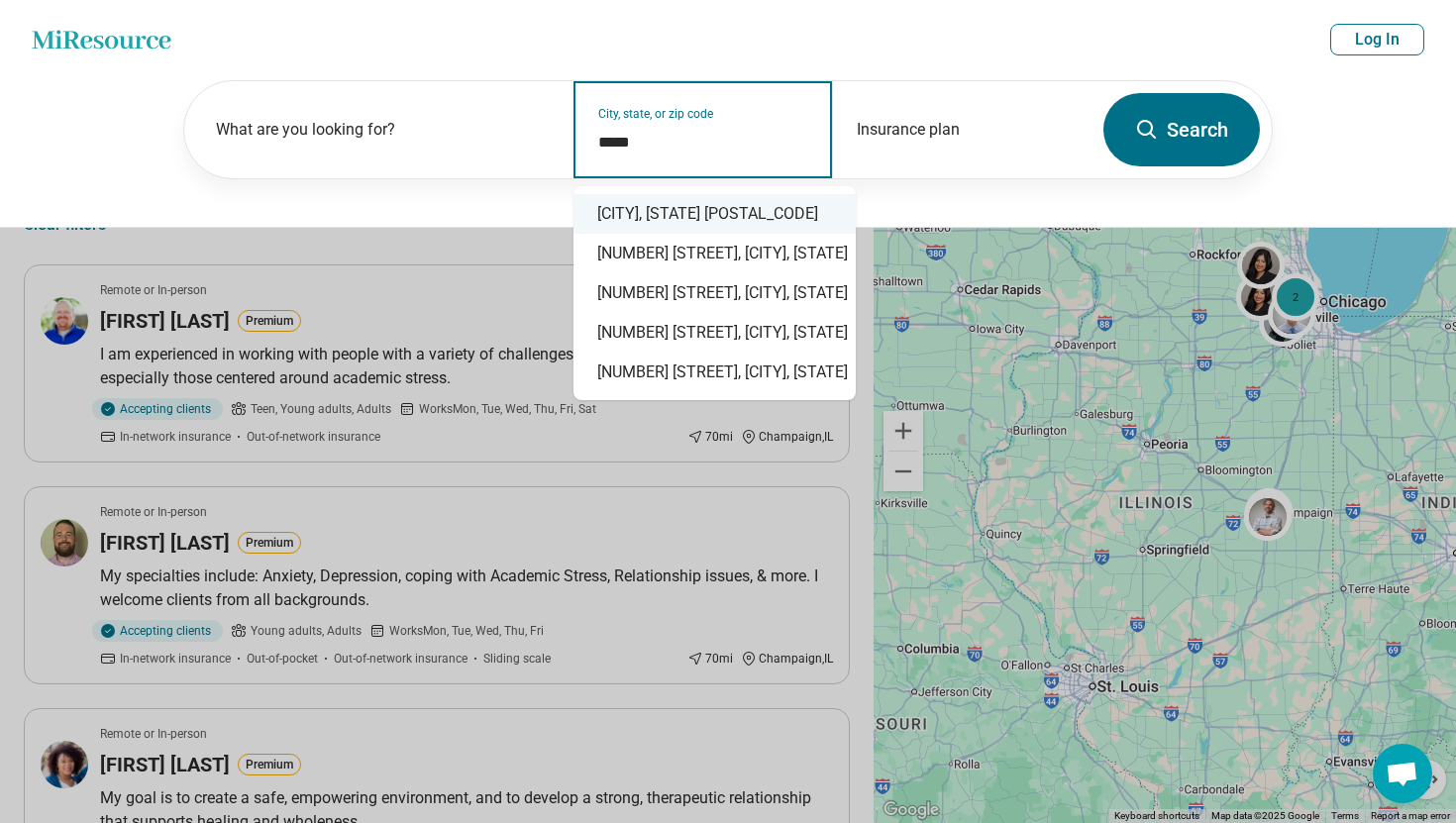 click on "Chicago, IL 60601" at bounding box center (714, 214) 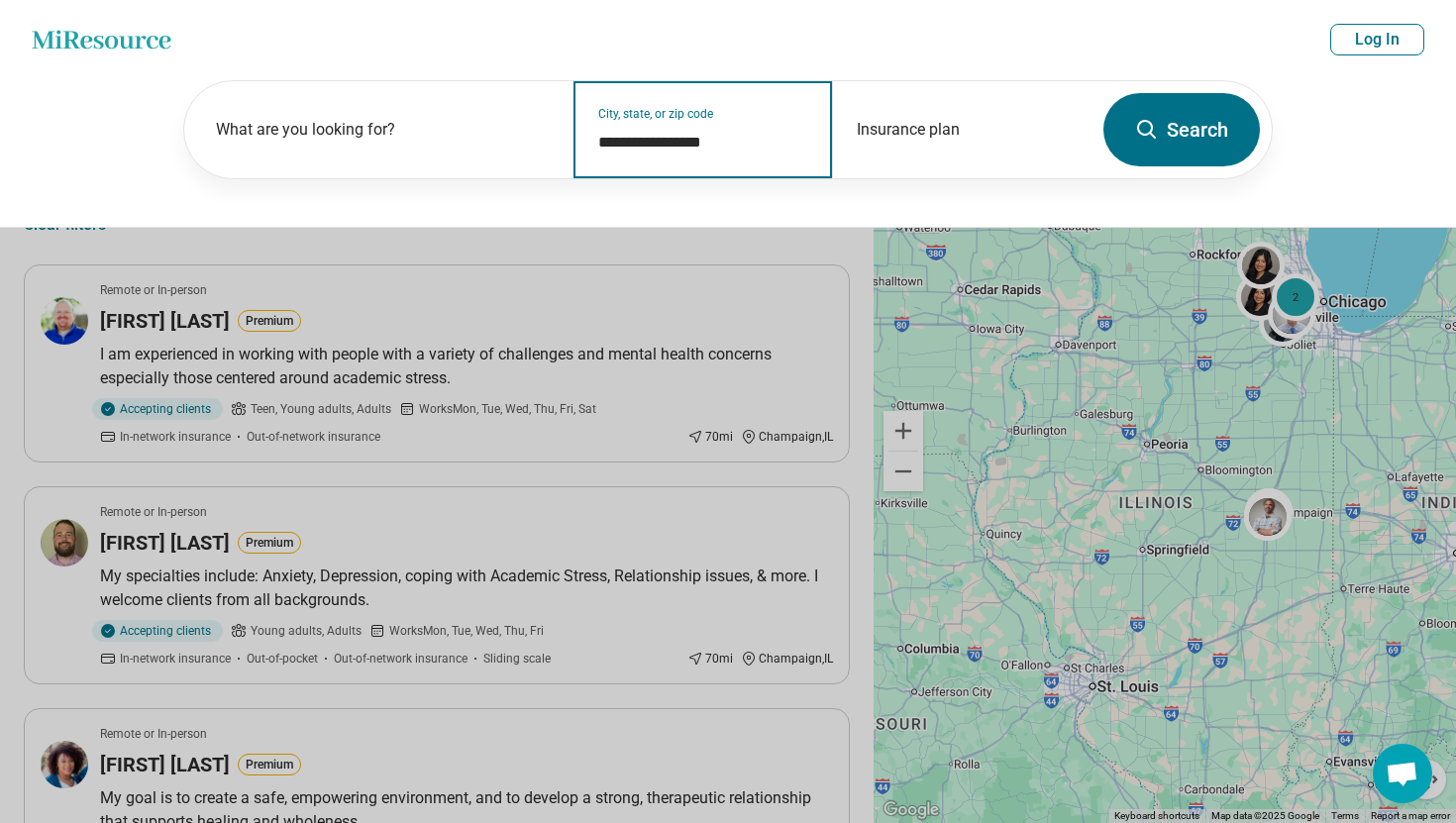 type on "**********" 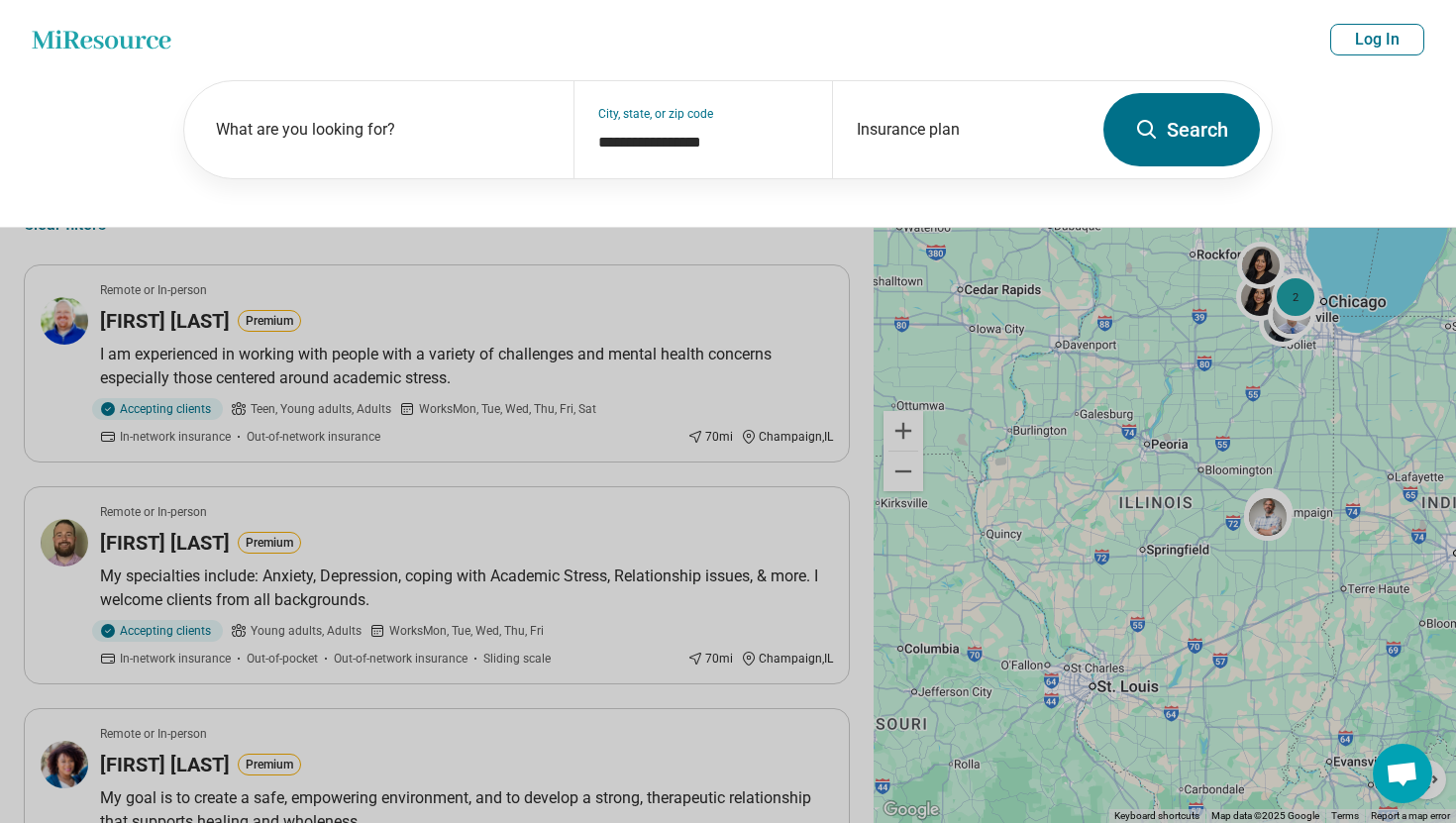 click on "Search" at bounding box center (1182, 130) 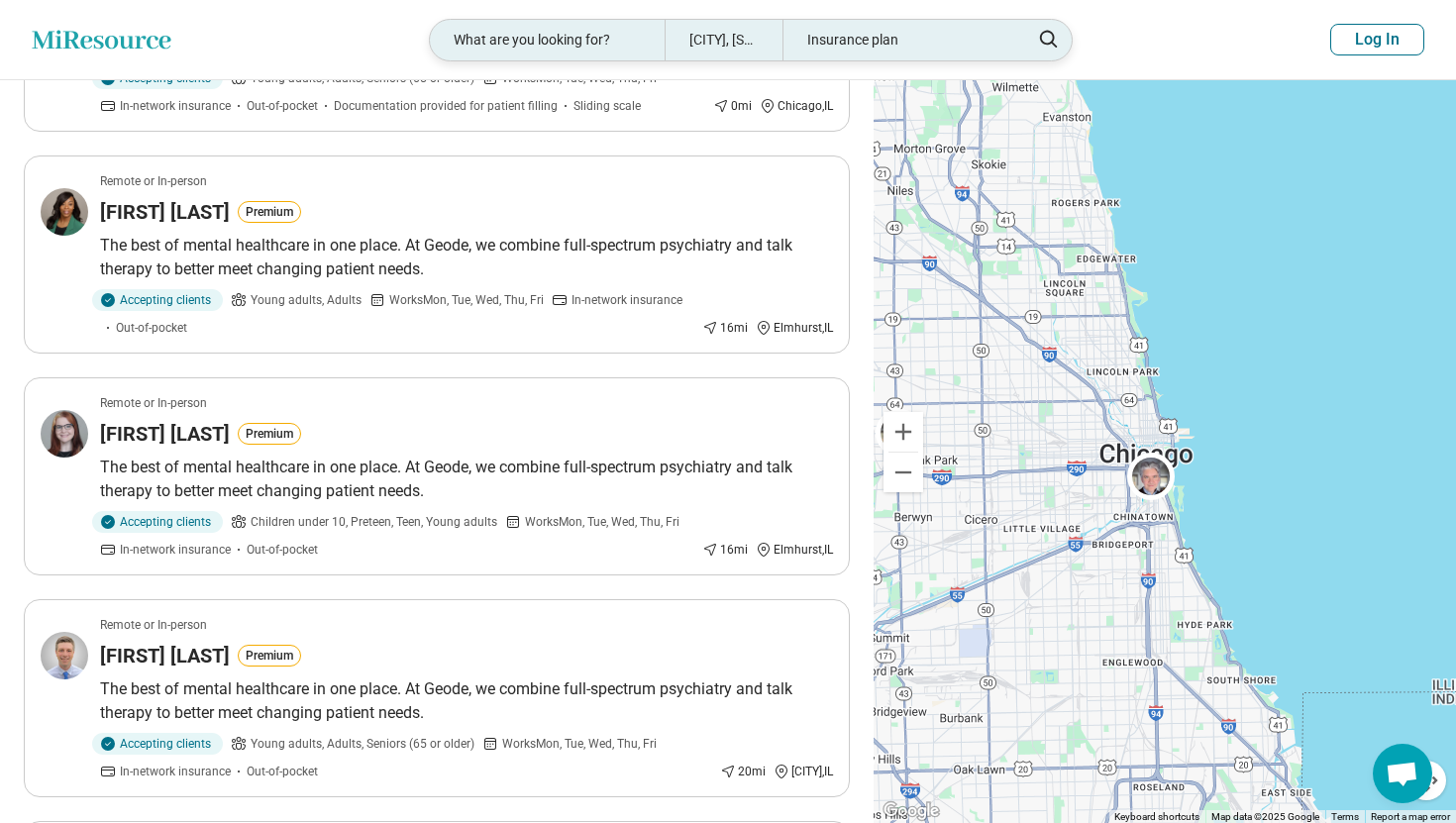 click on "Chicago, IL 60601" at bounding box center (723, 40) 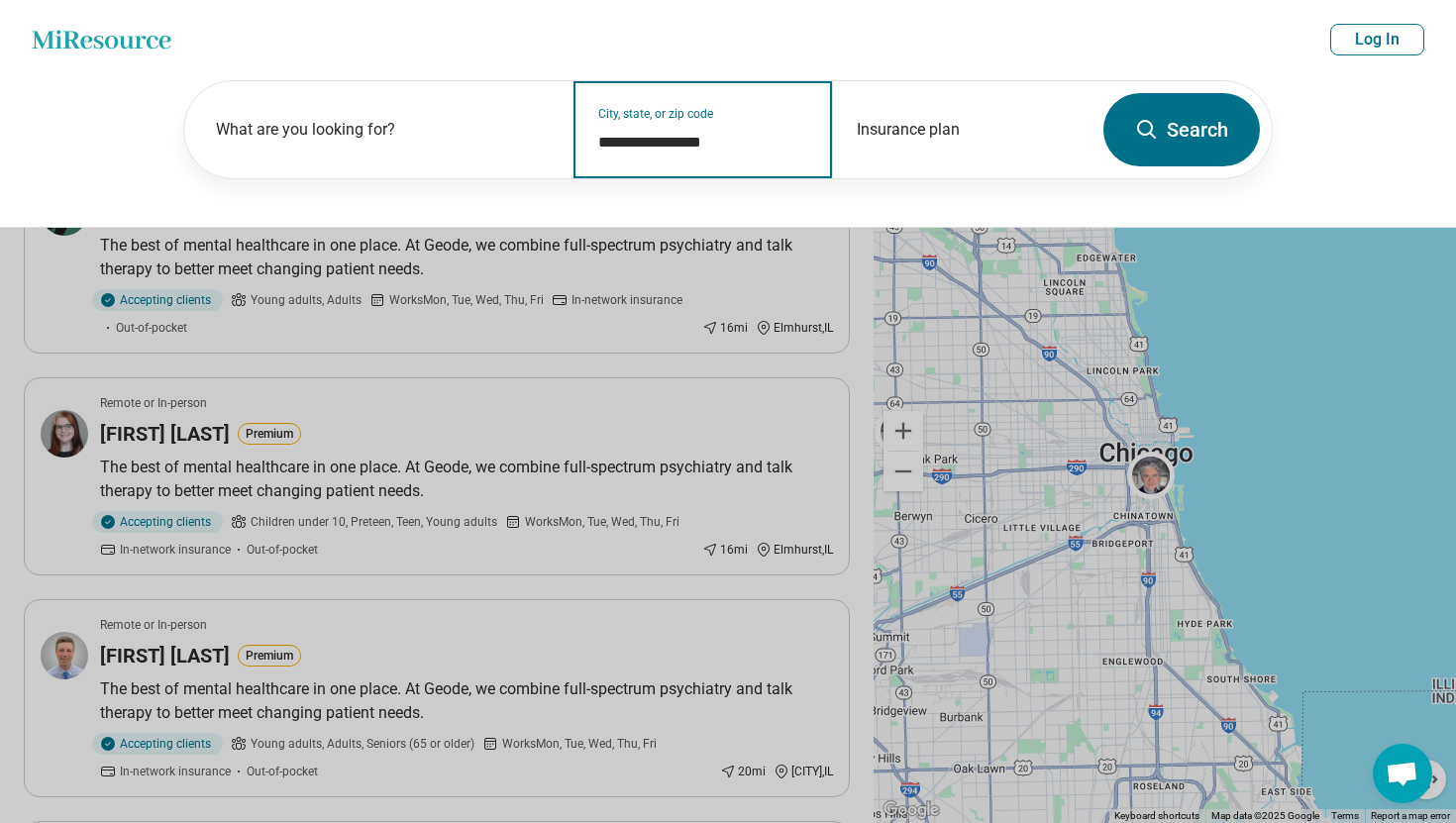 click on "**********" at bounding box center (703, 143) 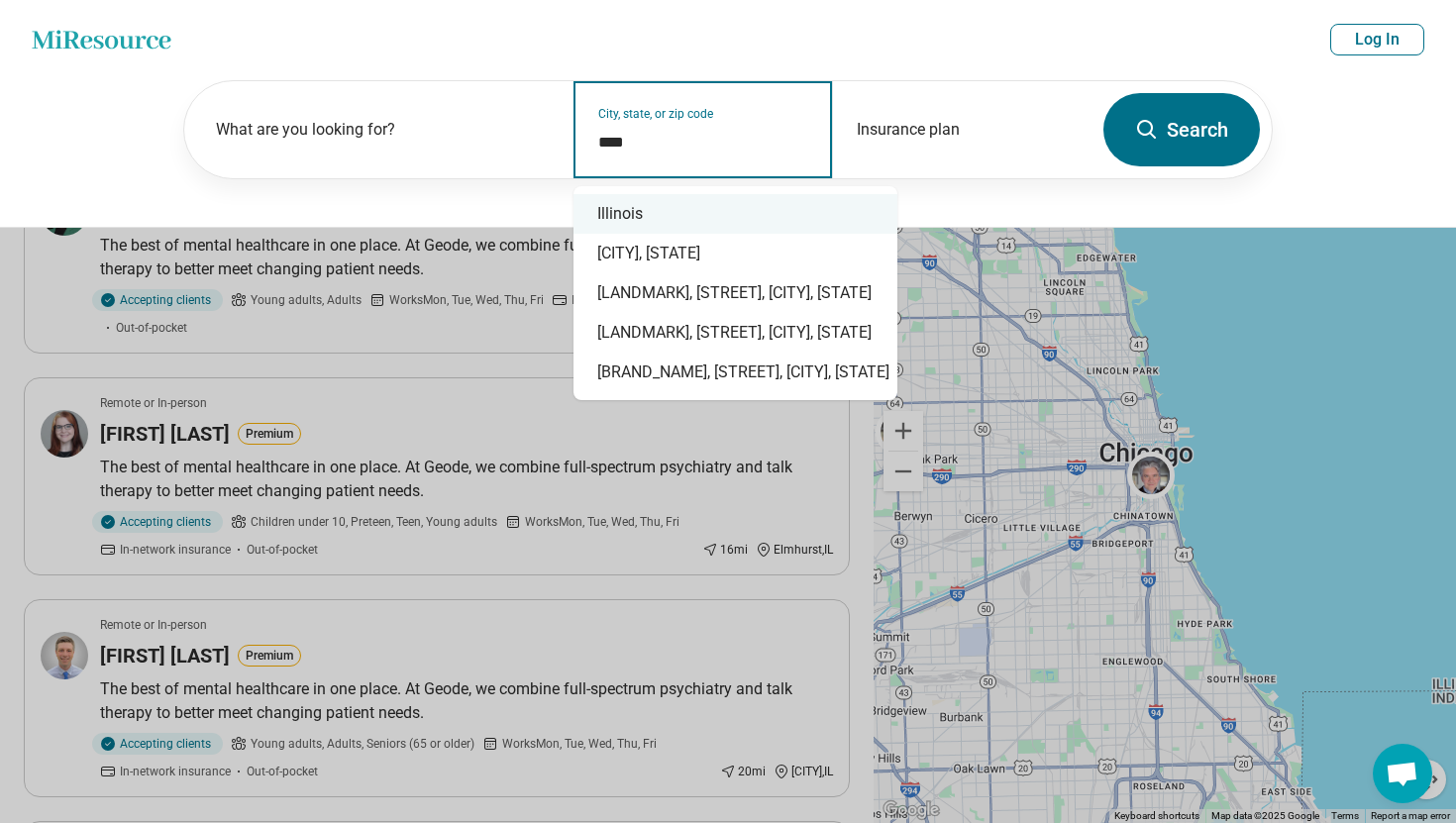 click on "Illinois" at bounding box center [735, 214] 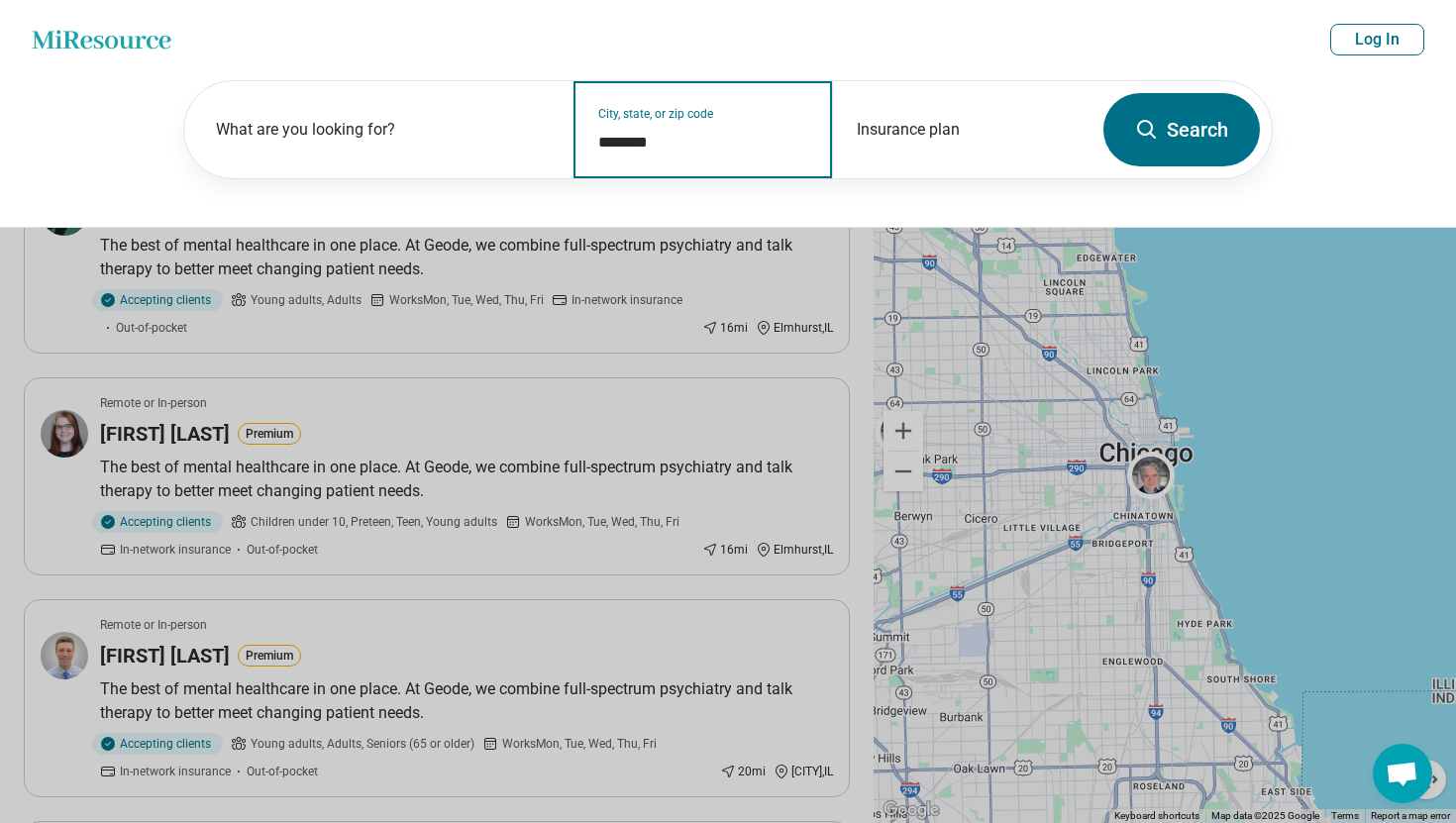 type on "********" 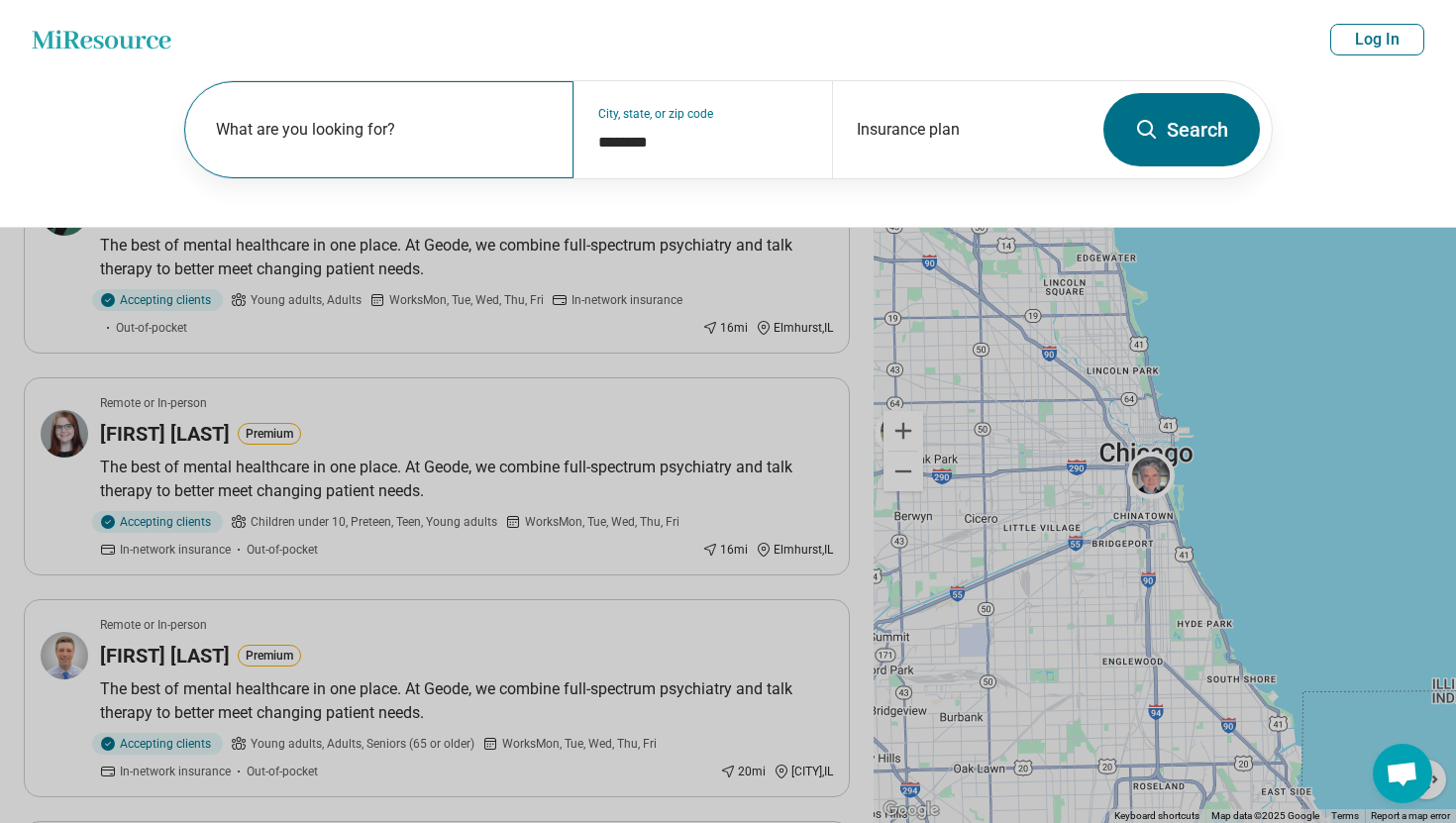 click on "What are you looking for?" at bounding box center [382, 130] 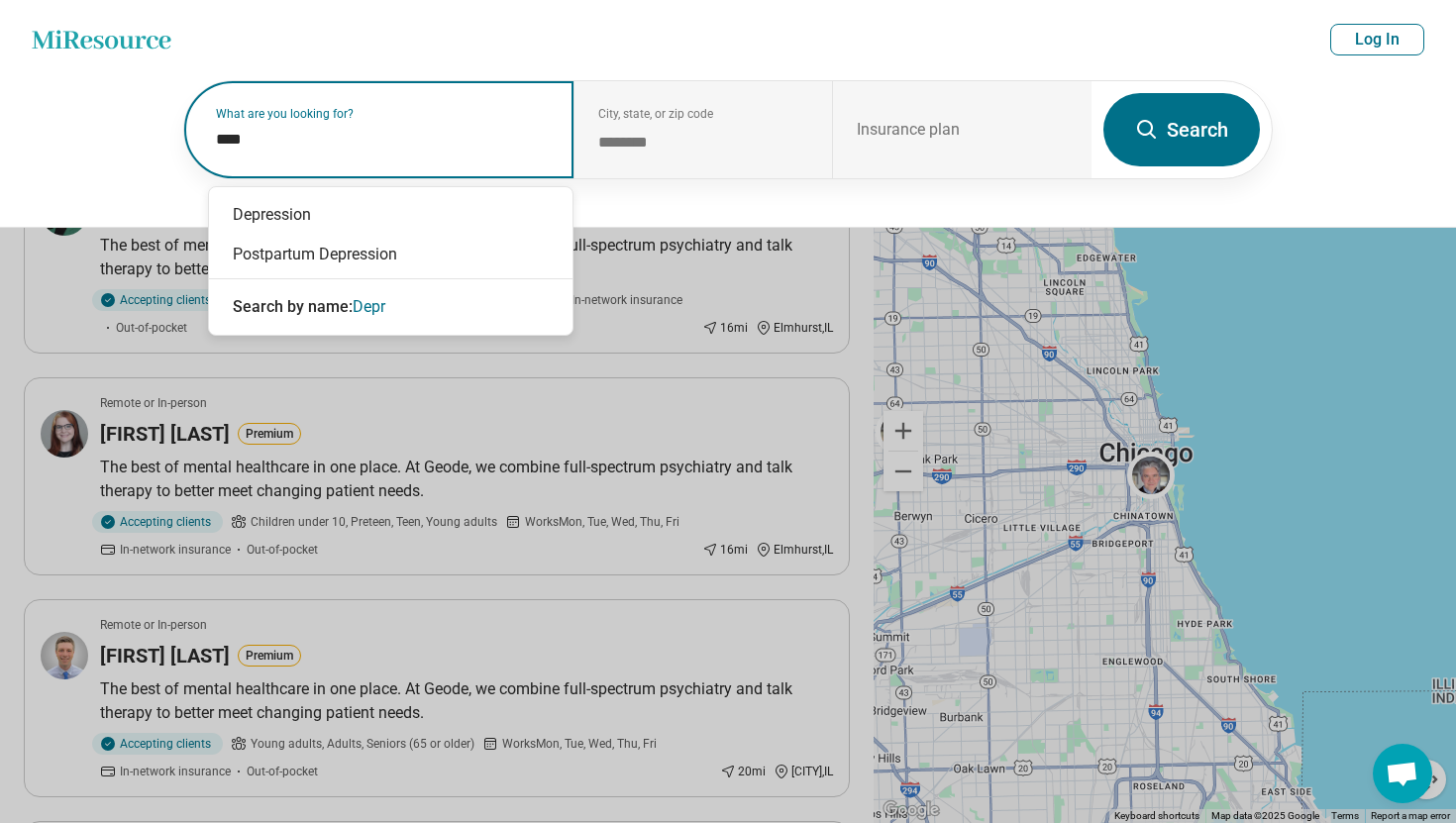 type on "*****" 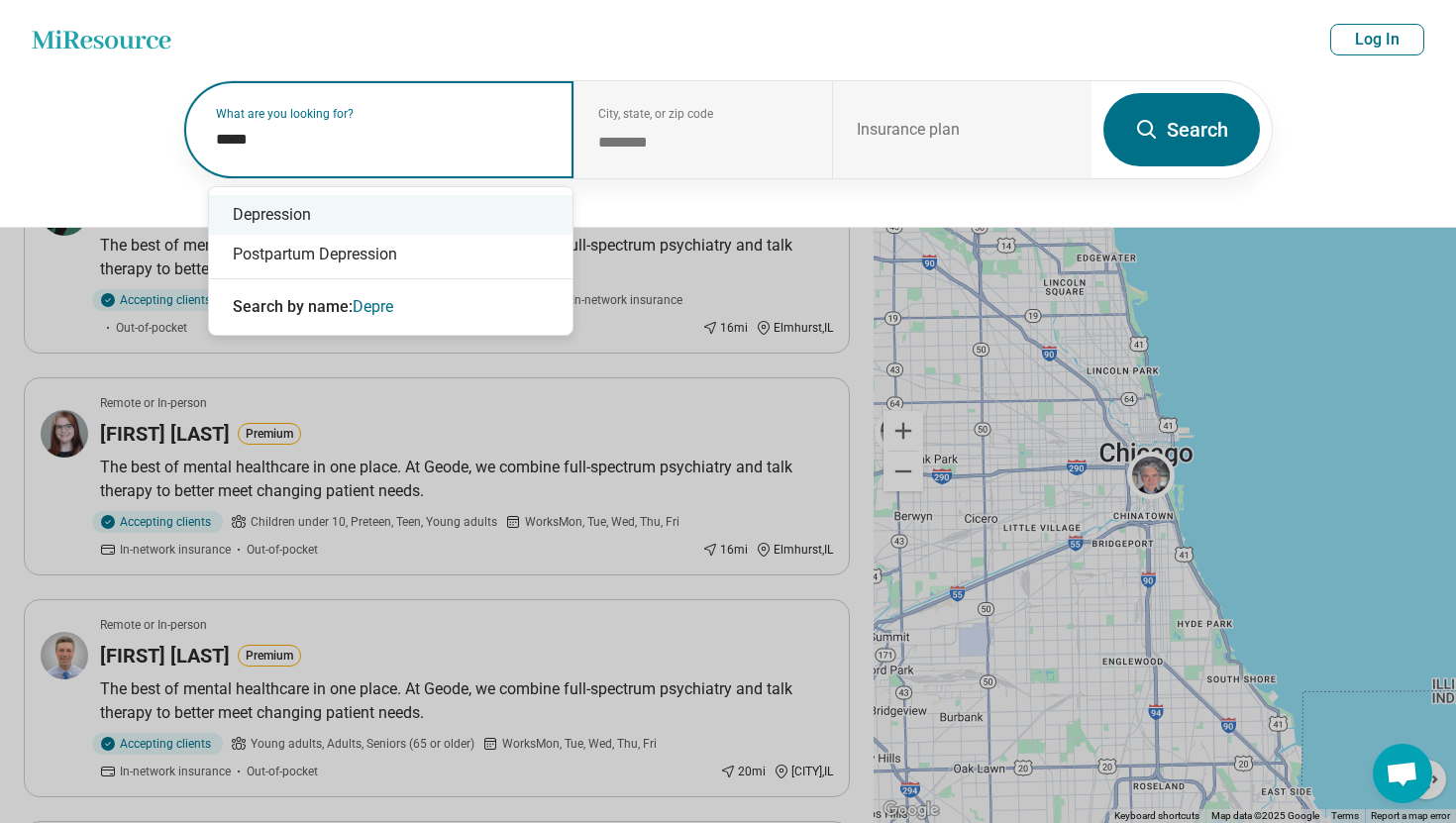 click on "Depression" at bounding box center [390, 215] 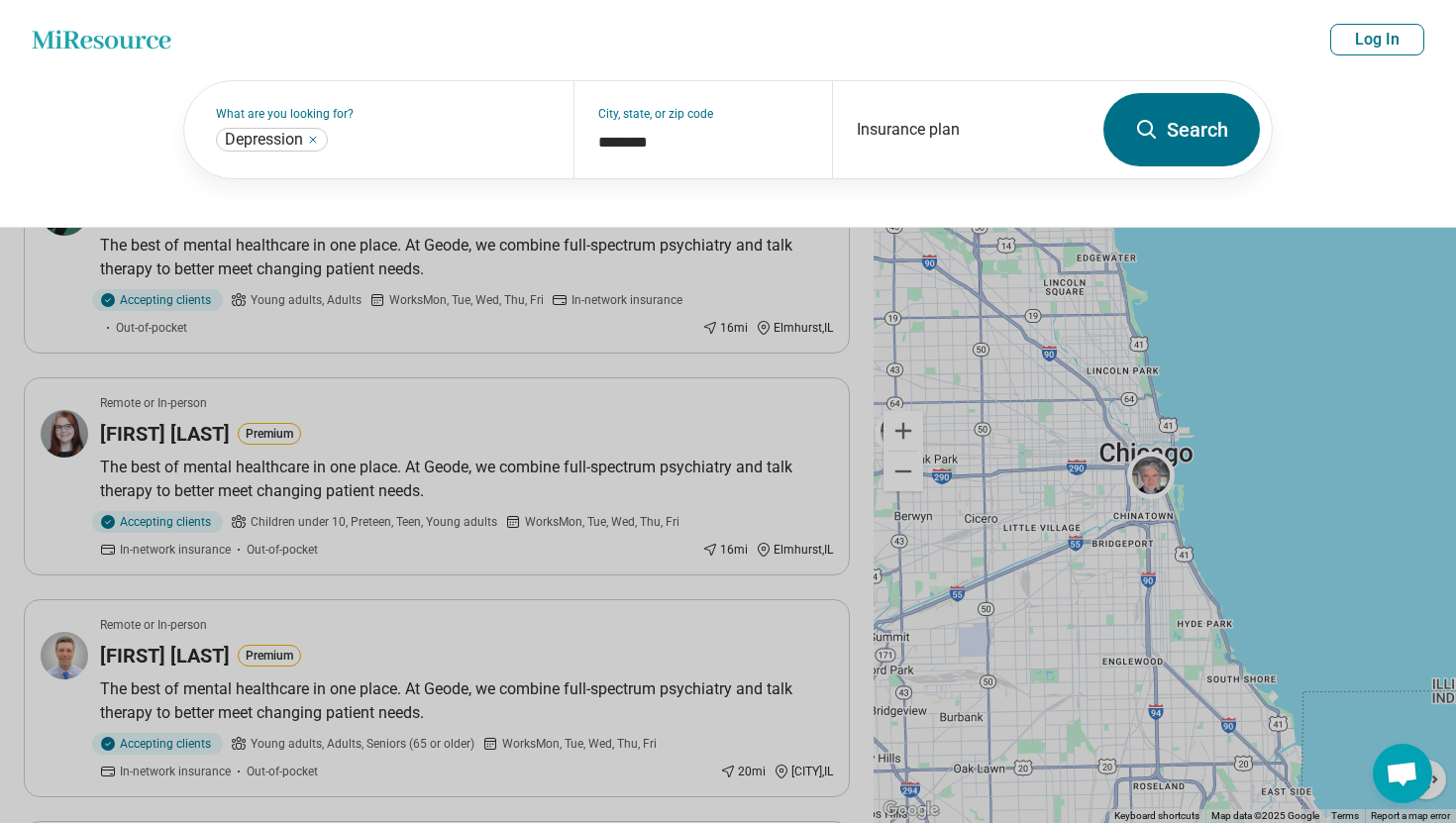 click on "Search" at bounding box center (1182, 130) 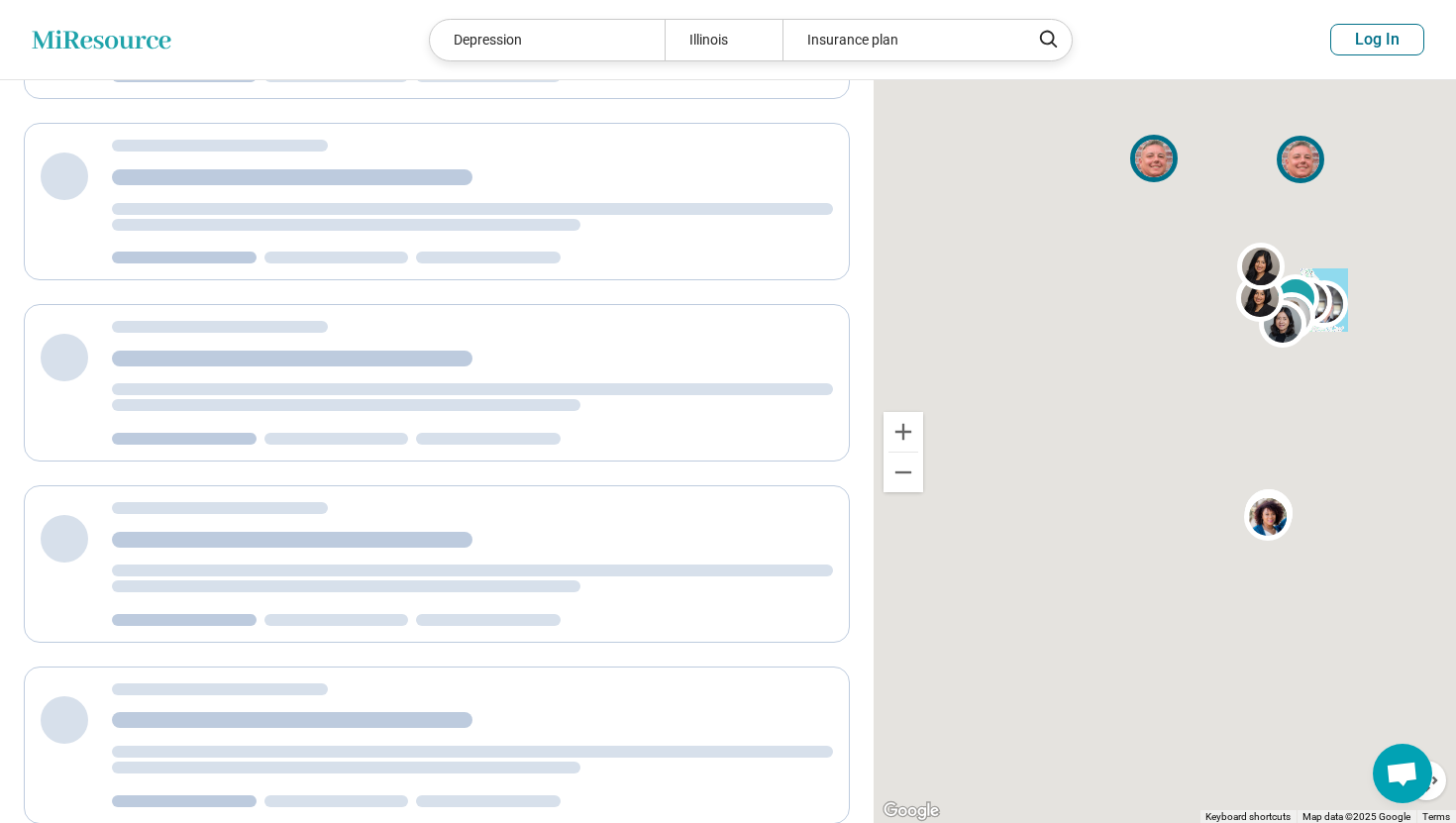 scroll, scrollTop: 294, scrollLeft: 0, axis: vertical 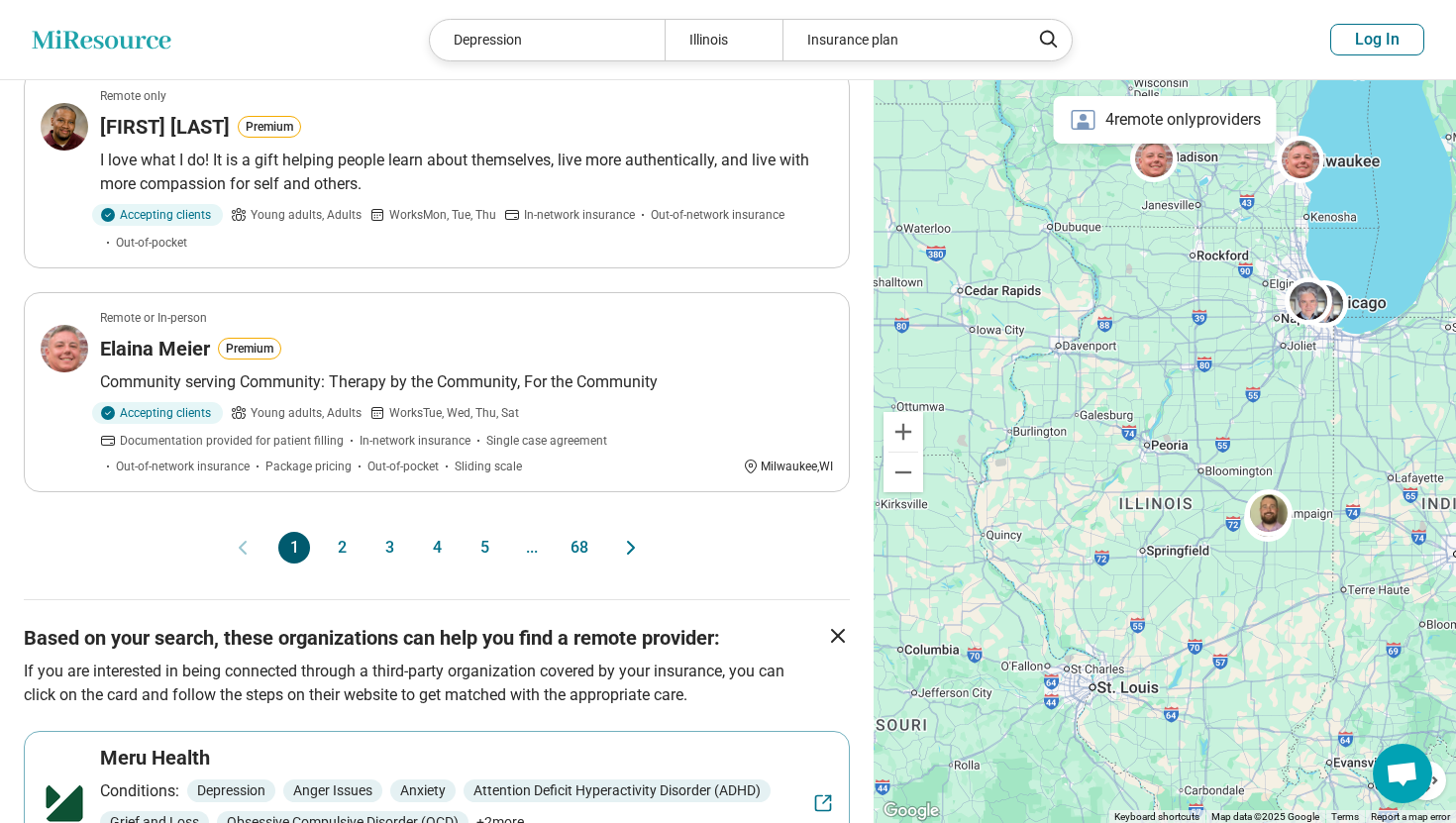click on "2" at bounding box center [342, 548] 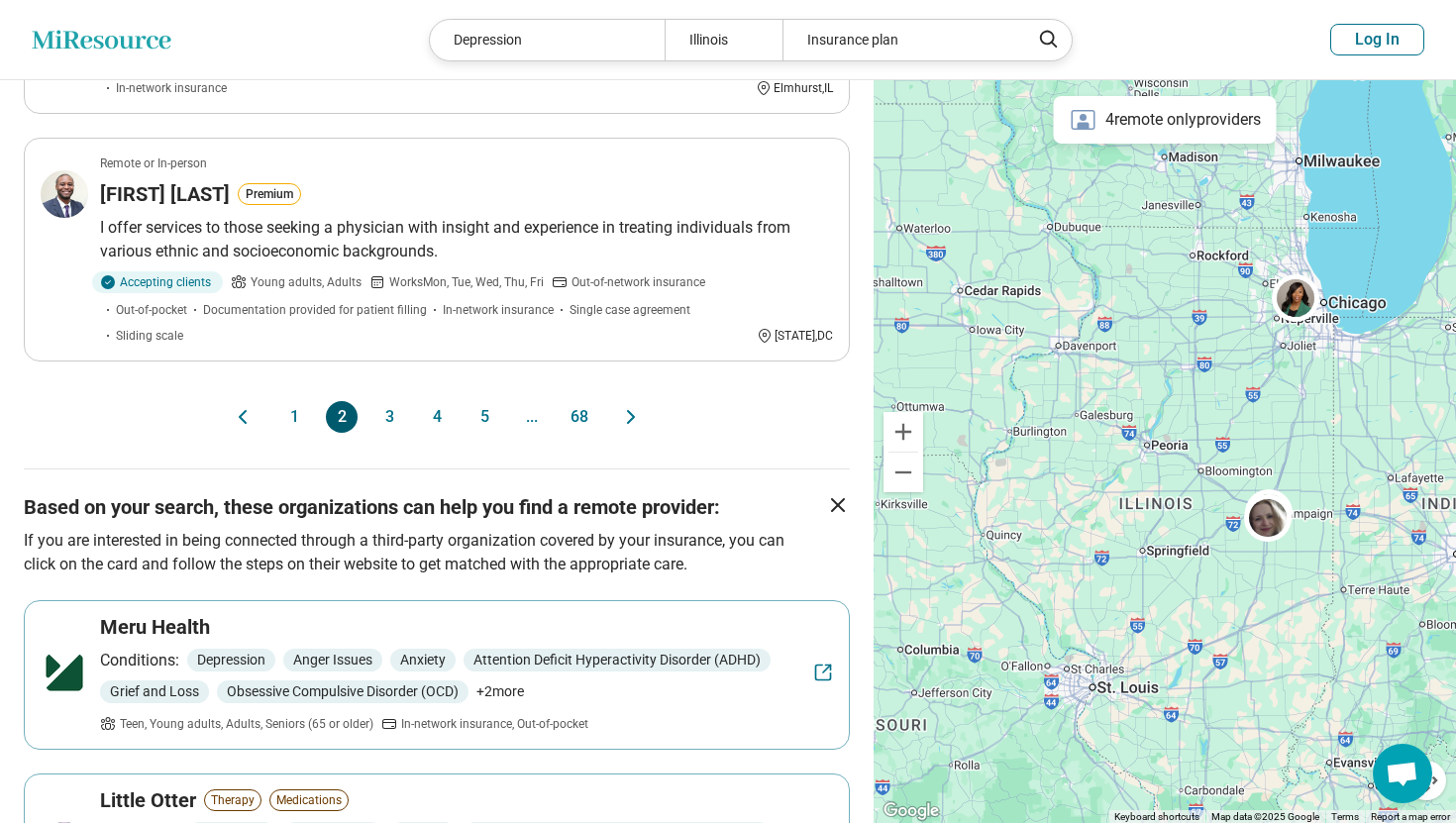 scroll, scrollTop: 1993, scrollLeft: 0, axis: vertical 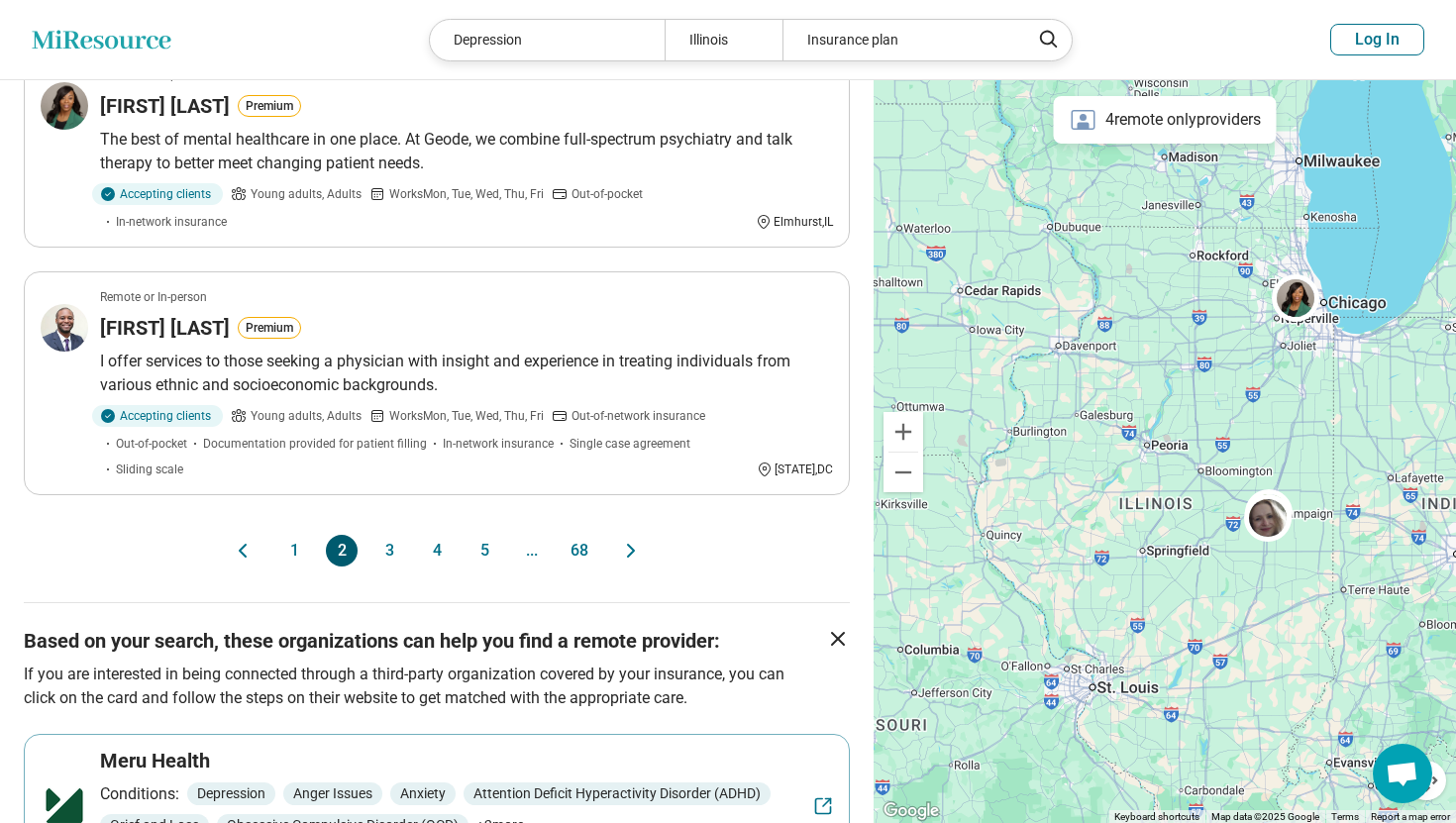 click on "3" at bounding box center (389, 551) 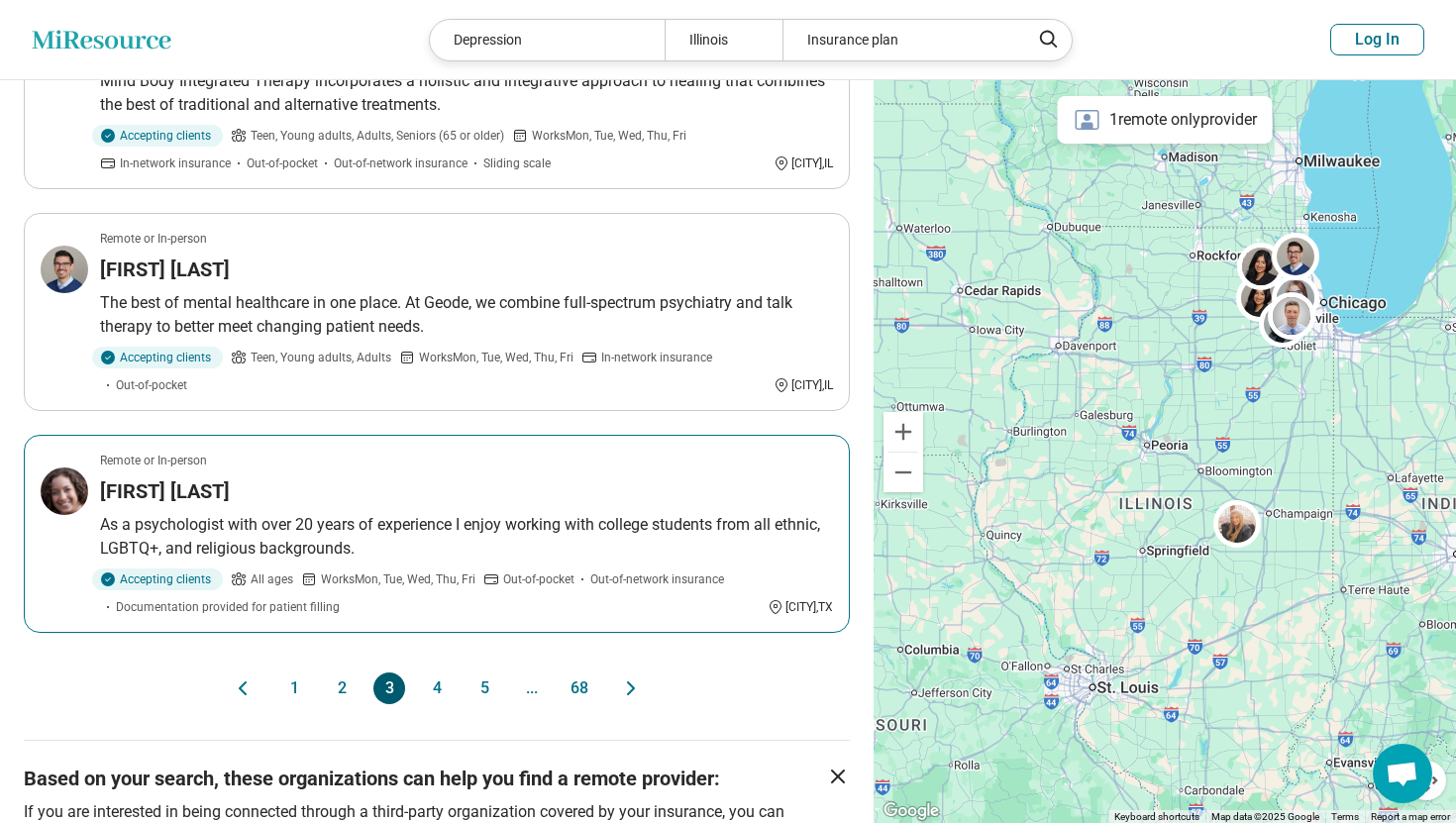 scroll, scrollTop: 1757, scrollLeft: 0, axis: vertical 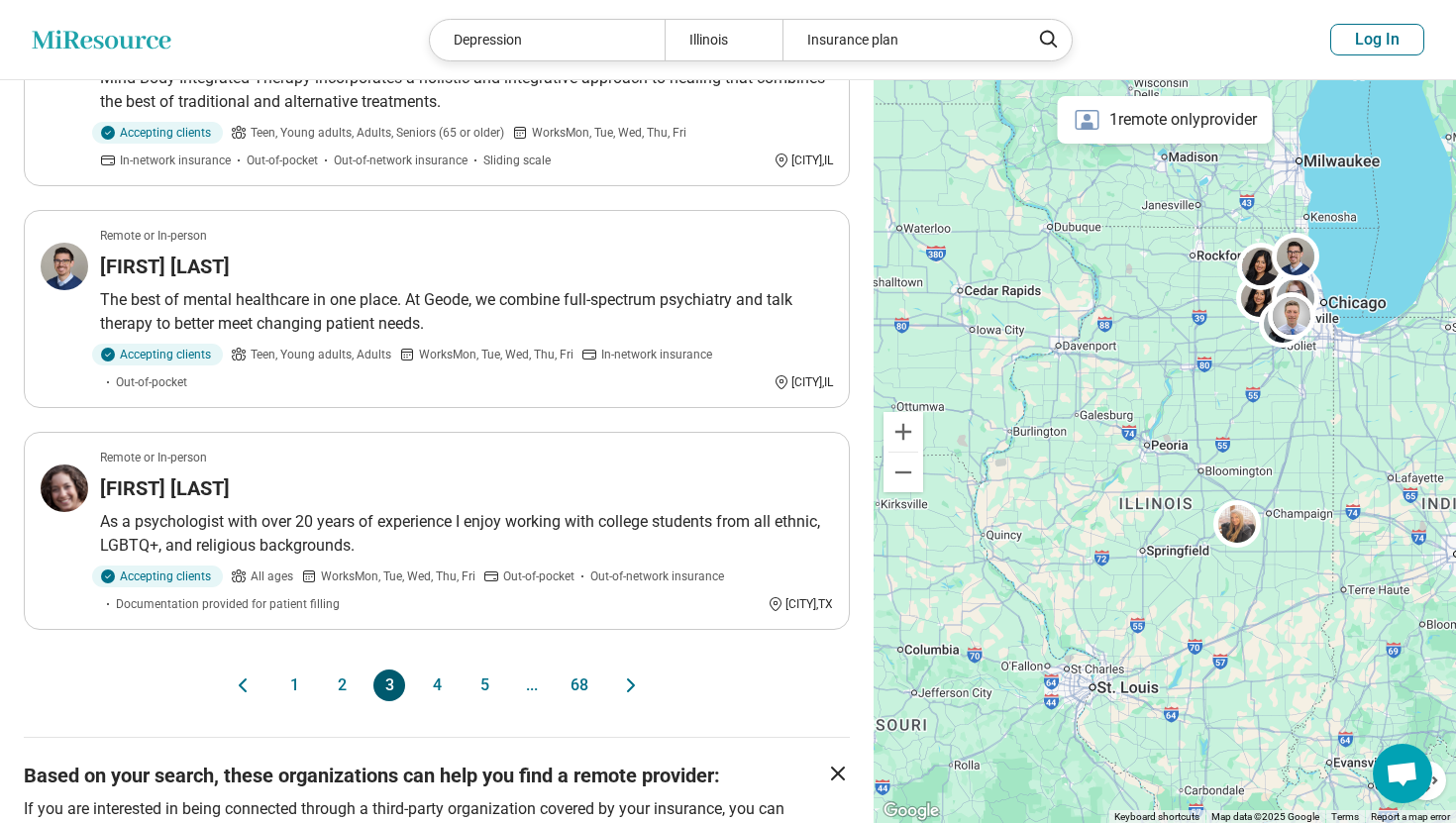 click on "4" at bounding box center [437, 685] 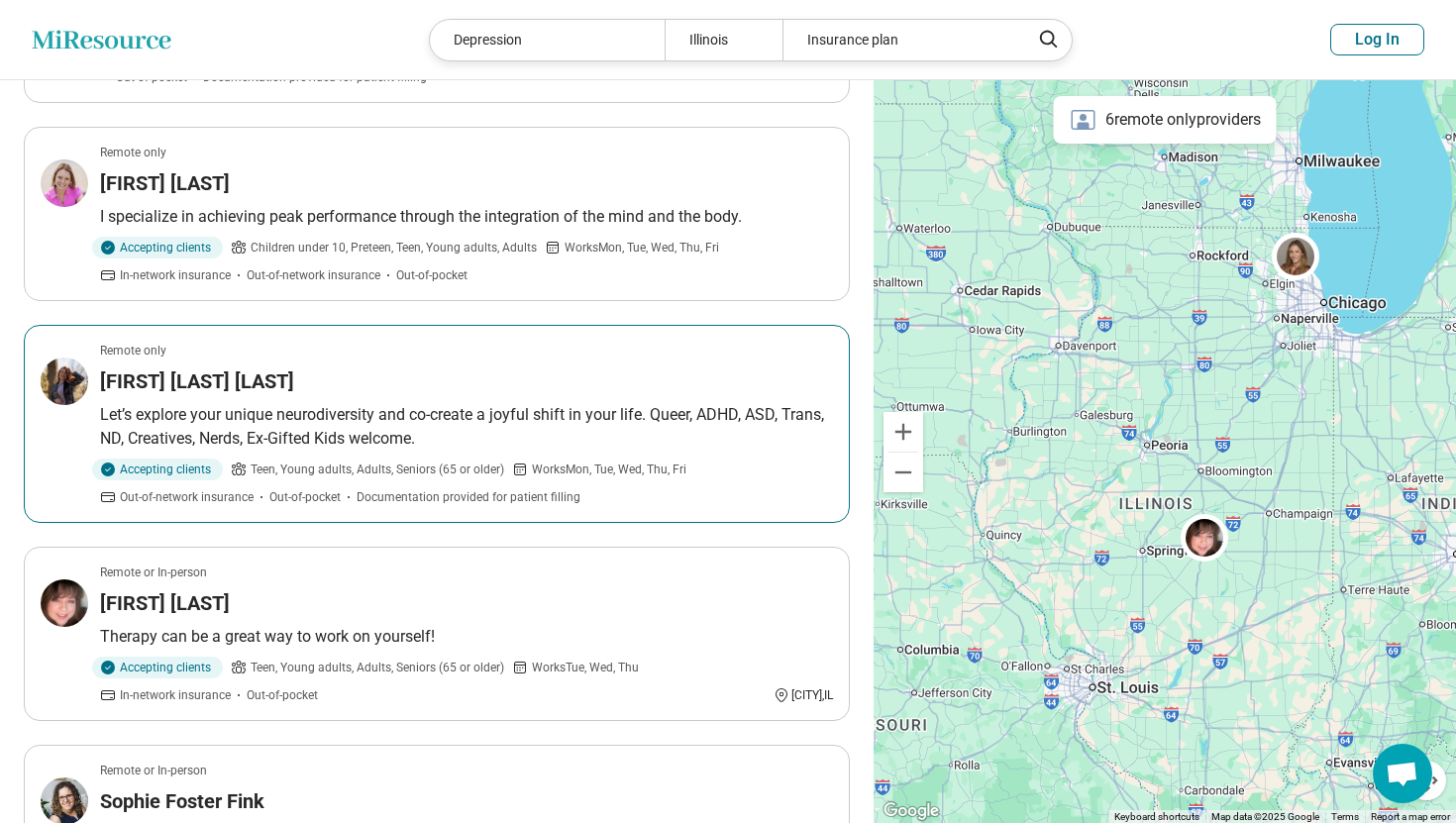 scroll, scrollTop: 1005, scrollLeft: 0, axis: vertical 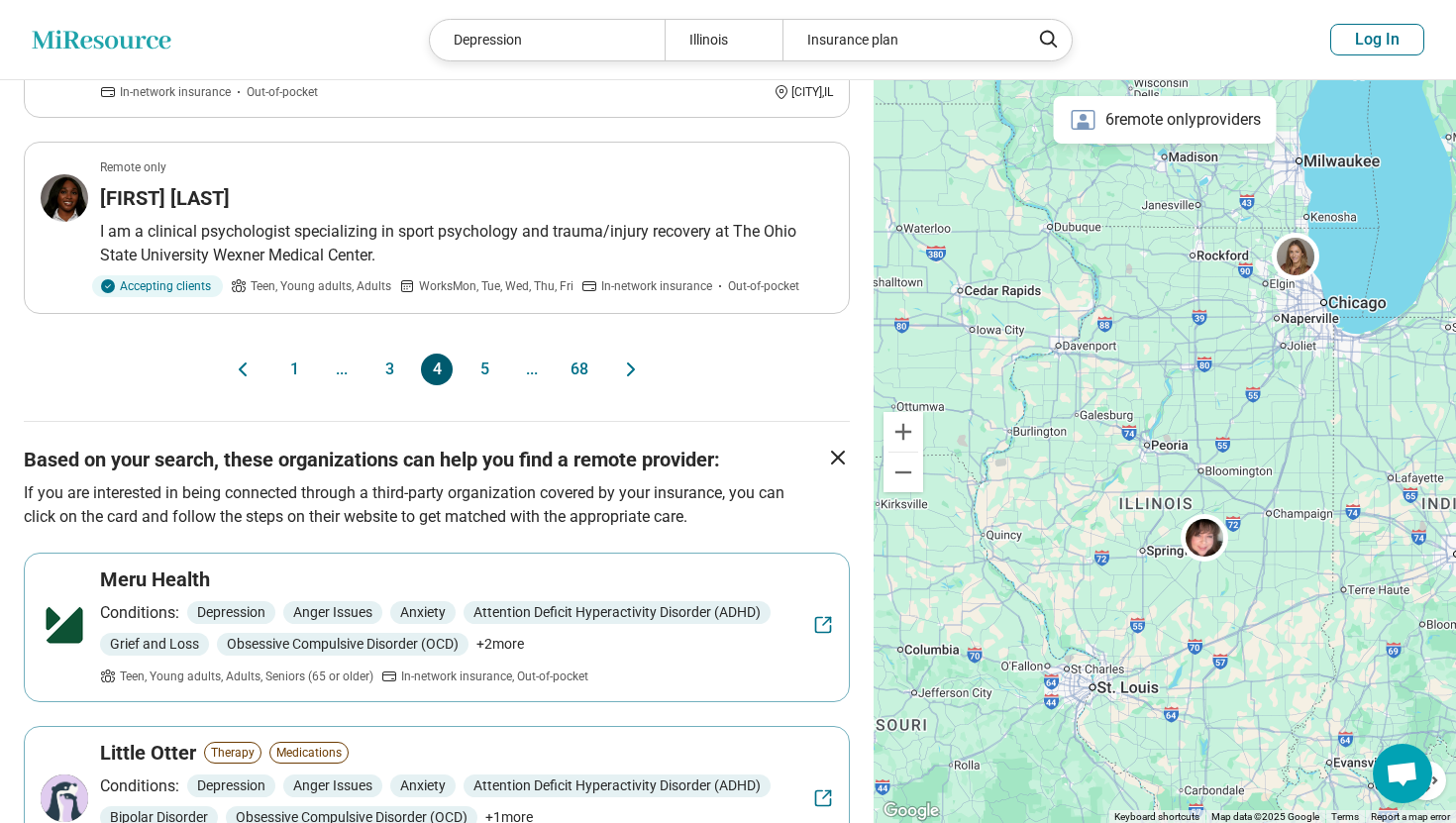 click on "5" at bounding box center [484, 369] 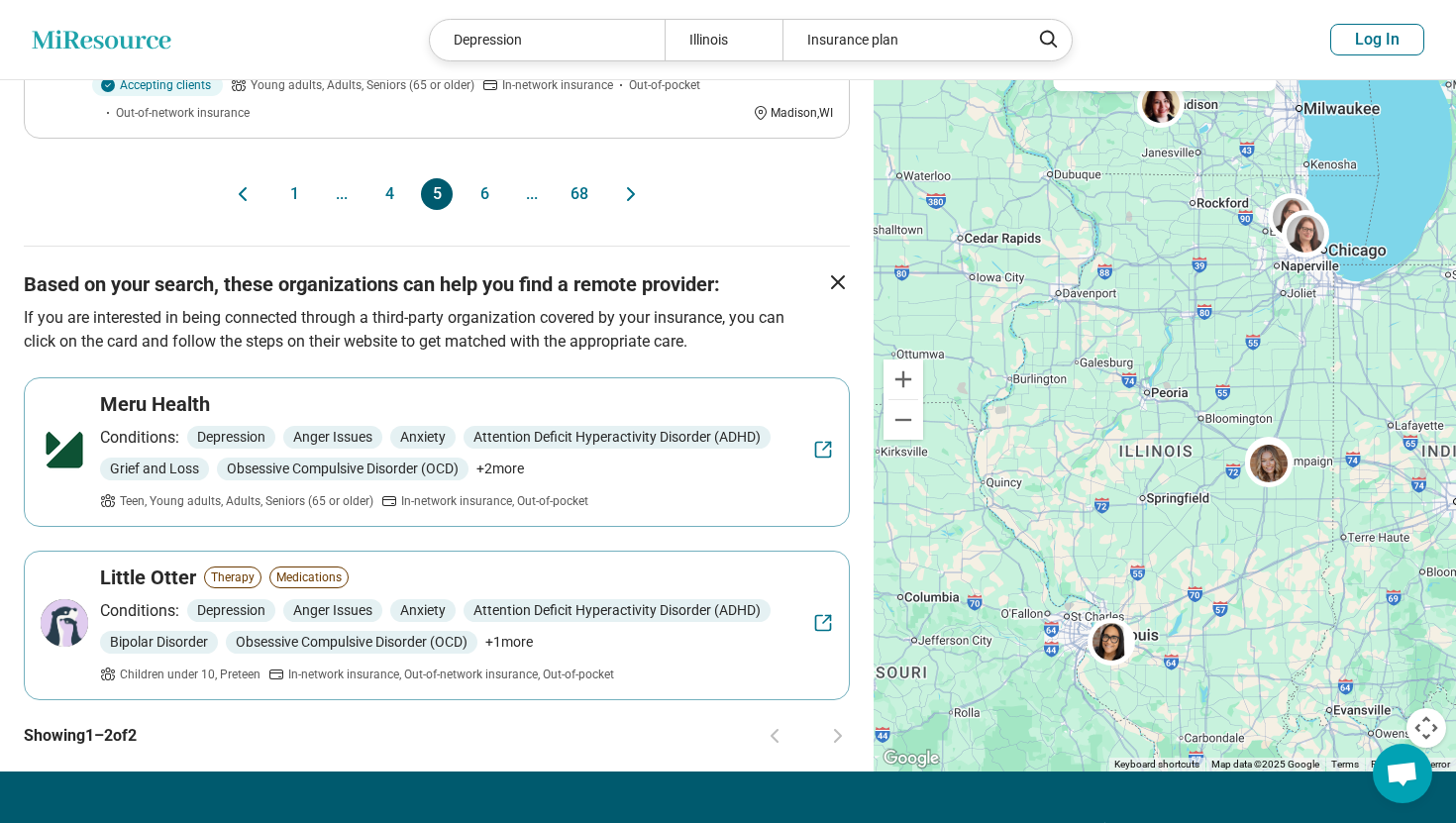 scroll, scrollTop: 2279, scrollLeft: 0, axis: vertical 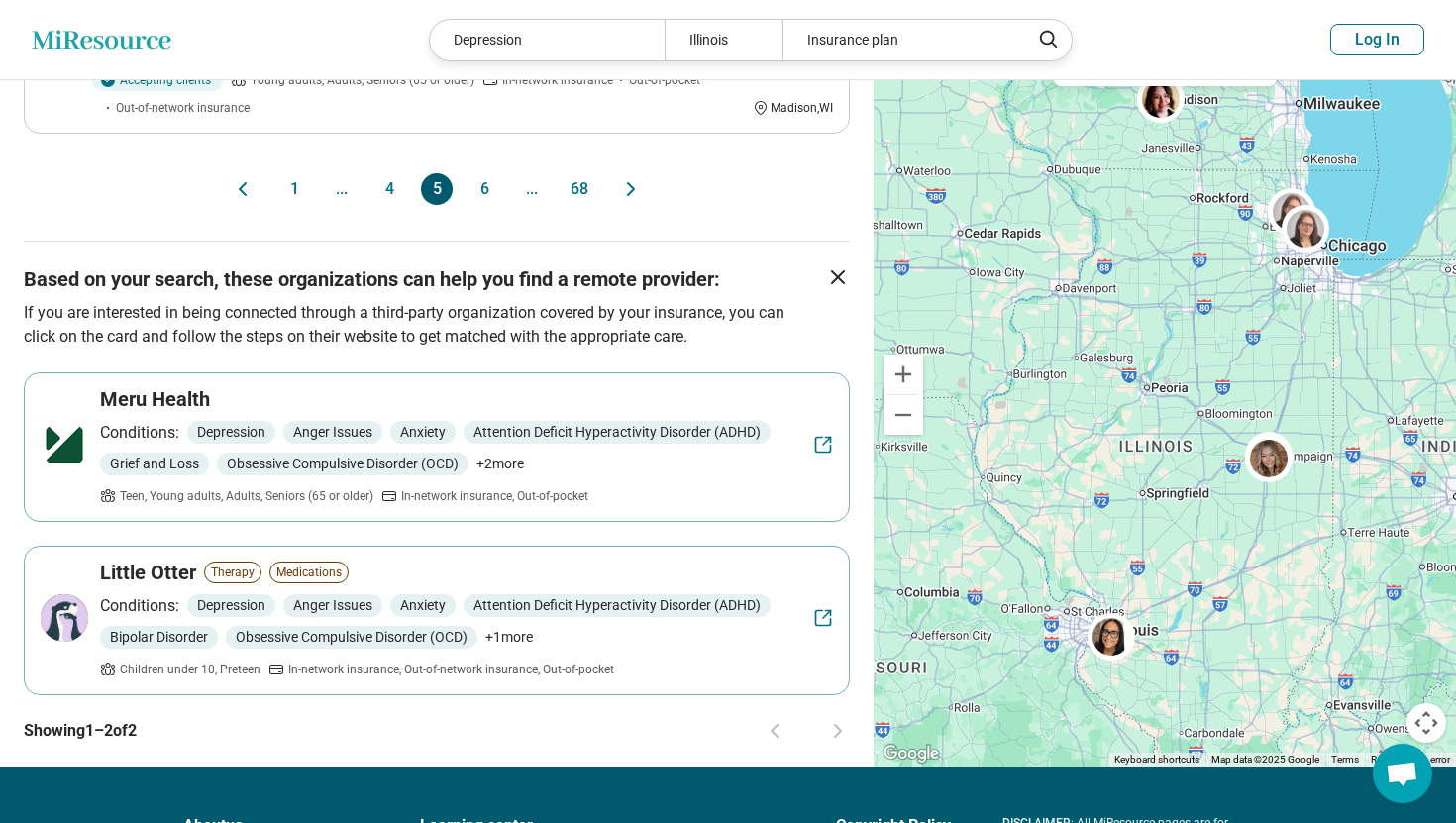 click on "6" at bounding box center (484, 189) 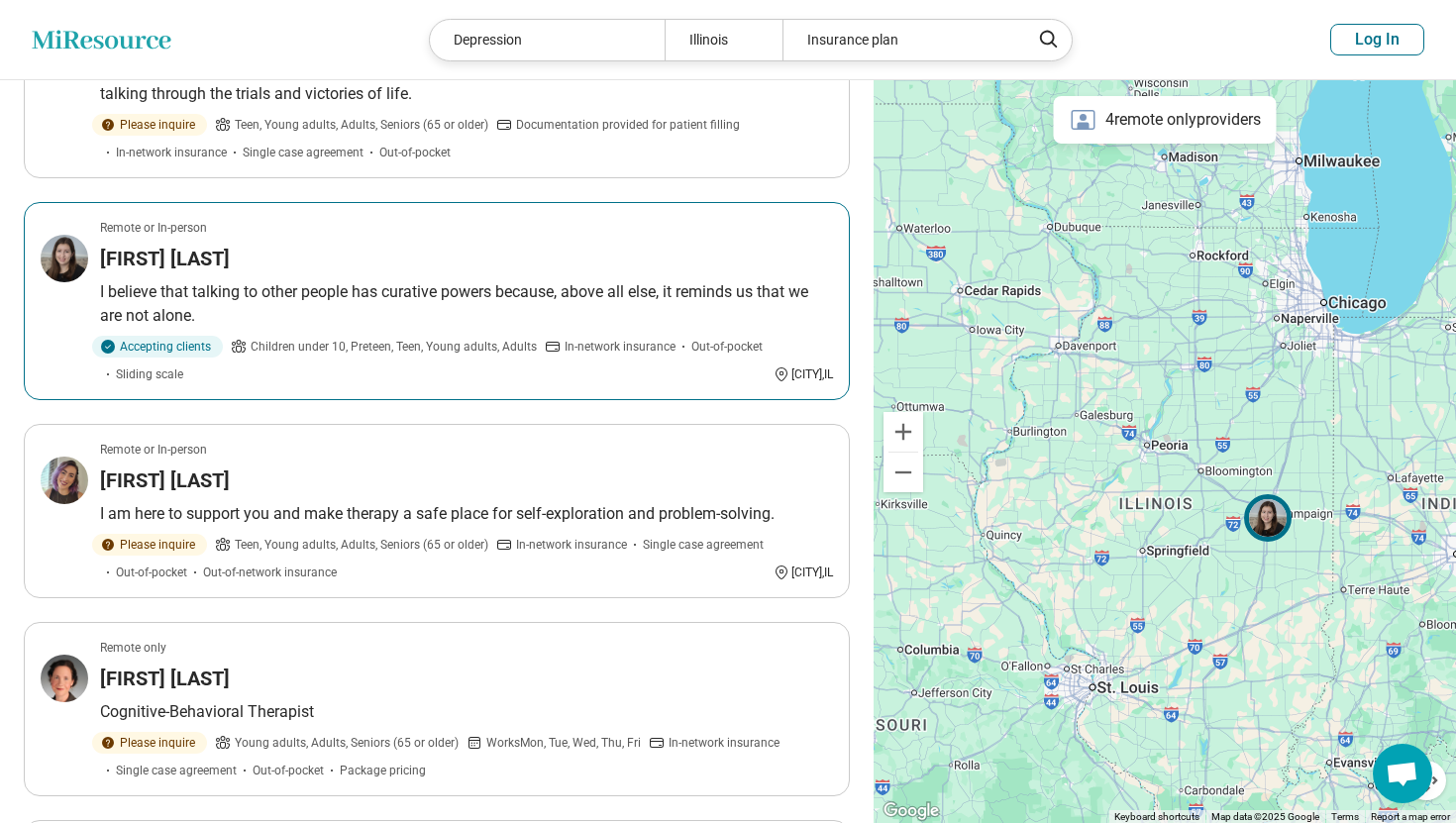 scroll, scrollTop: 296, scrollLeft: 0, axis: vertical 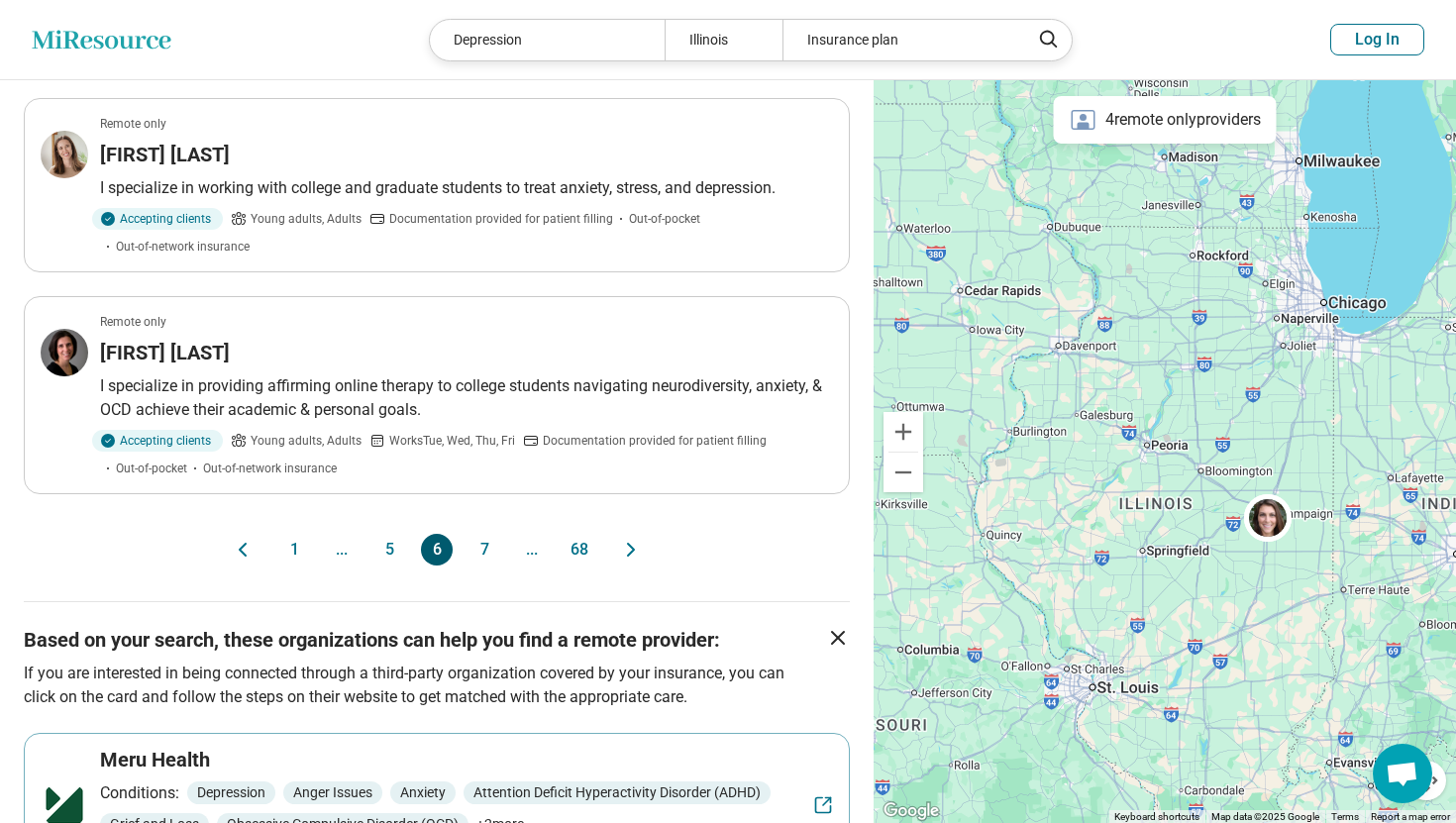 click on "7" at bounding box center (484, 550) 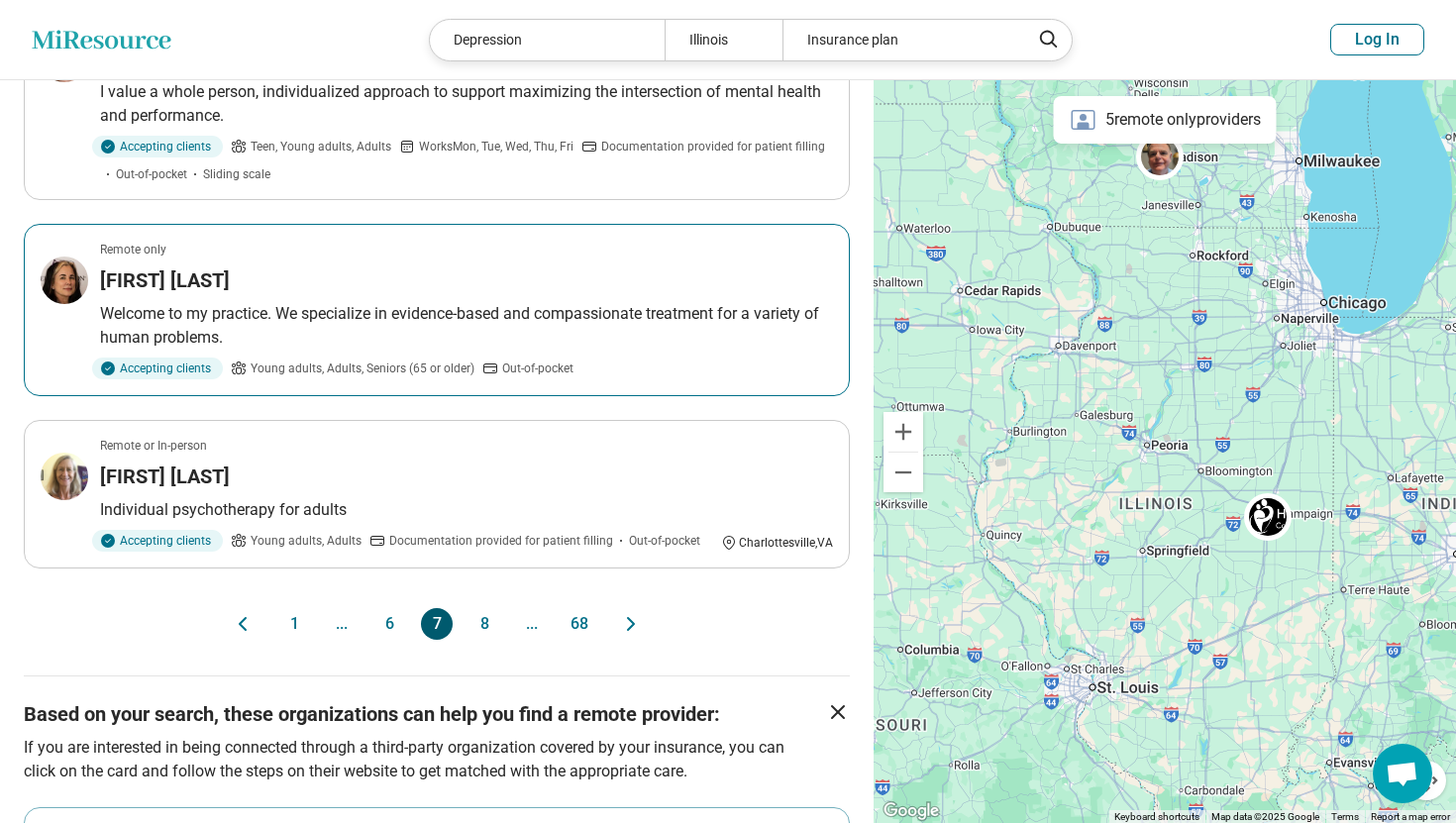 scroll, scrollTop: 1721, scrollLeft: 0, axis: vertical 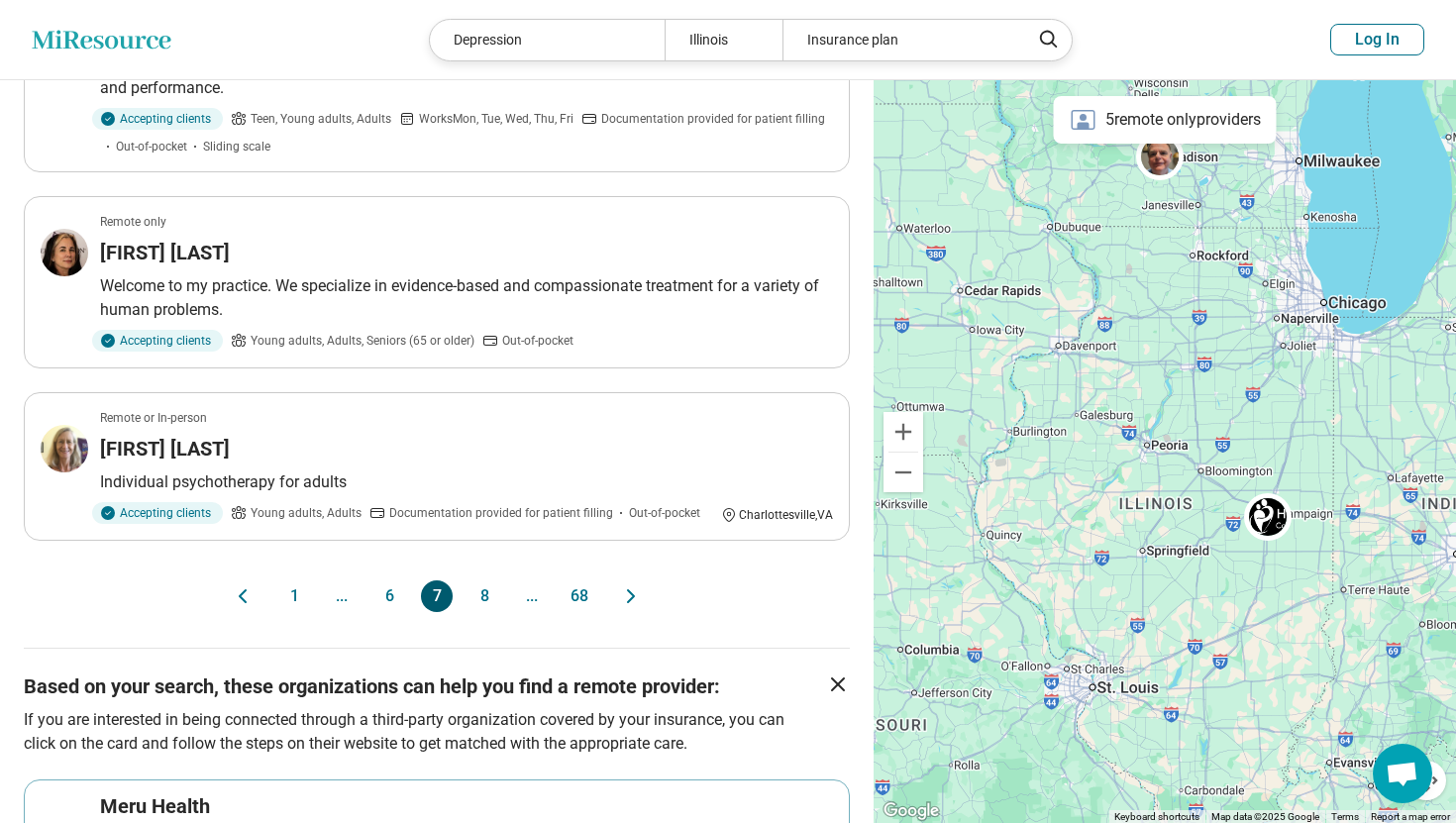 click on "8" at bounding box center [484, 596] 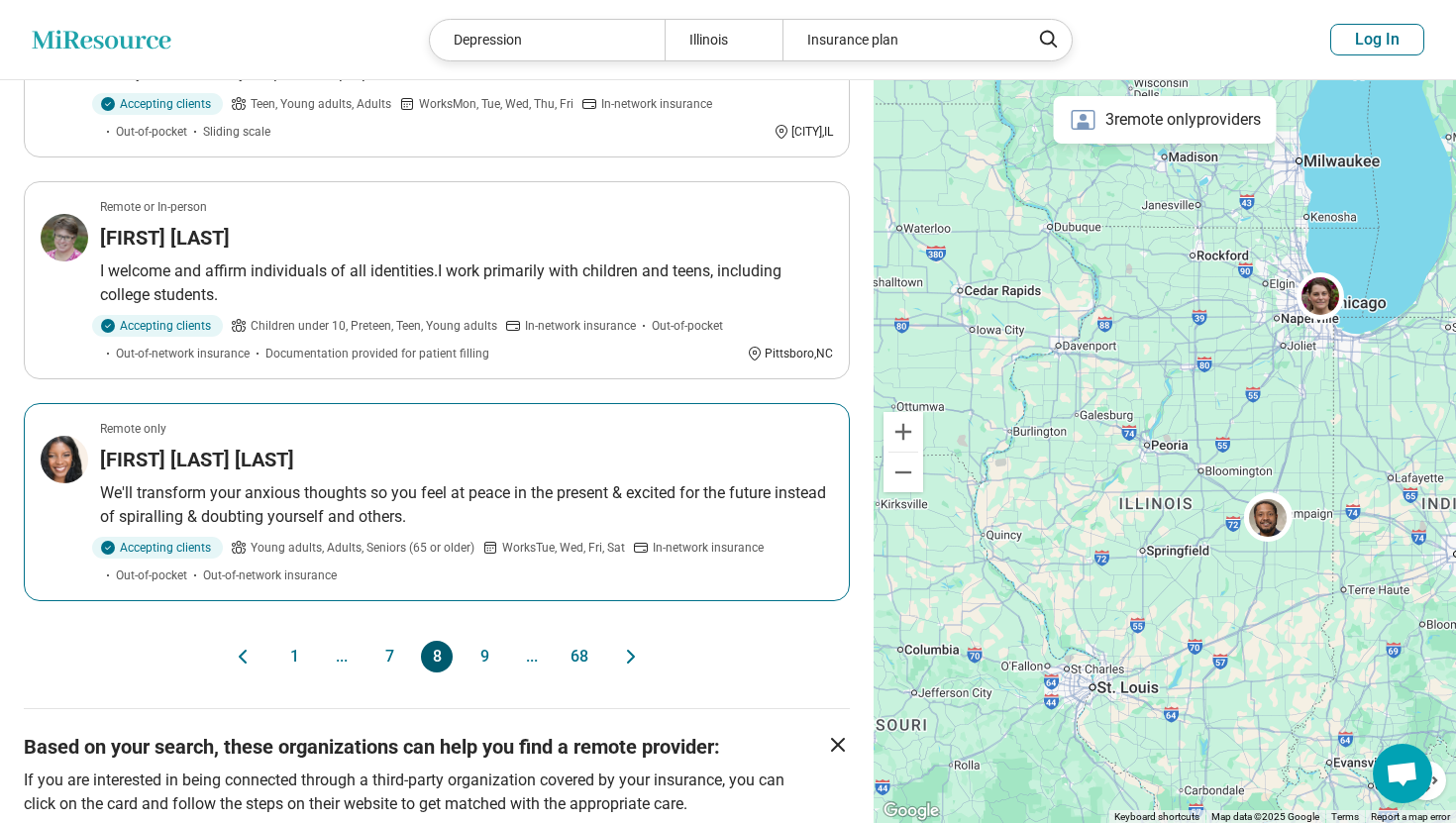 scroll, scrollTop: 1745, scrollLeft: 0, axis: vertical 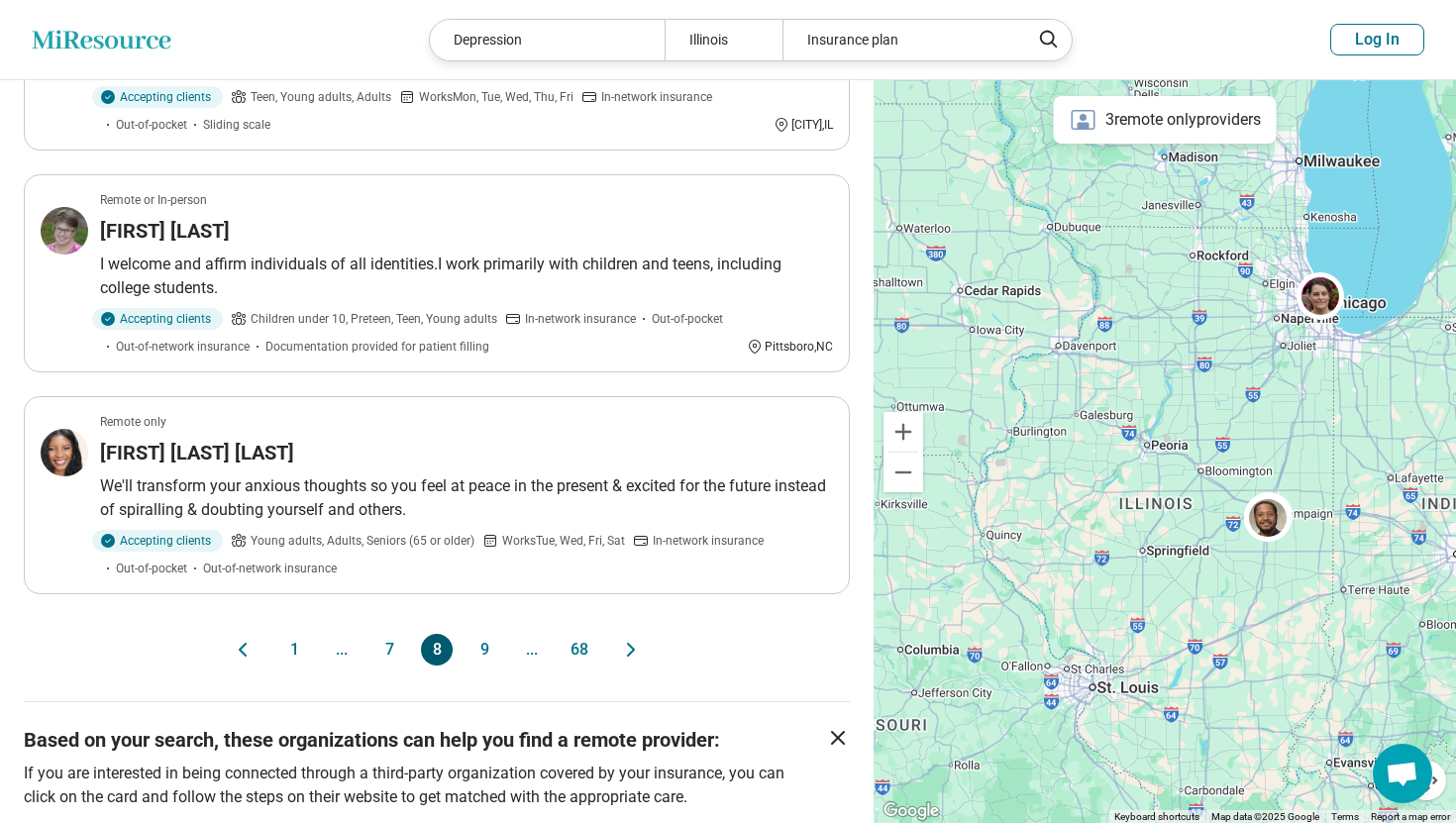 click on "9" at bounding box center (484, 650) 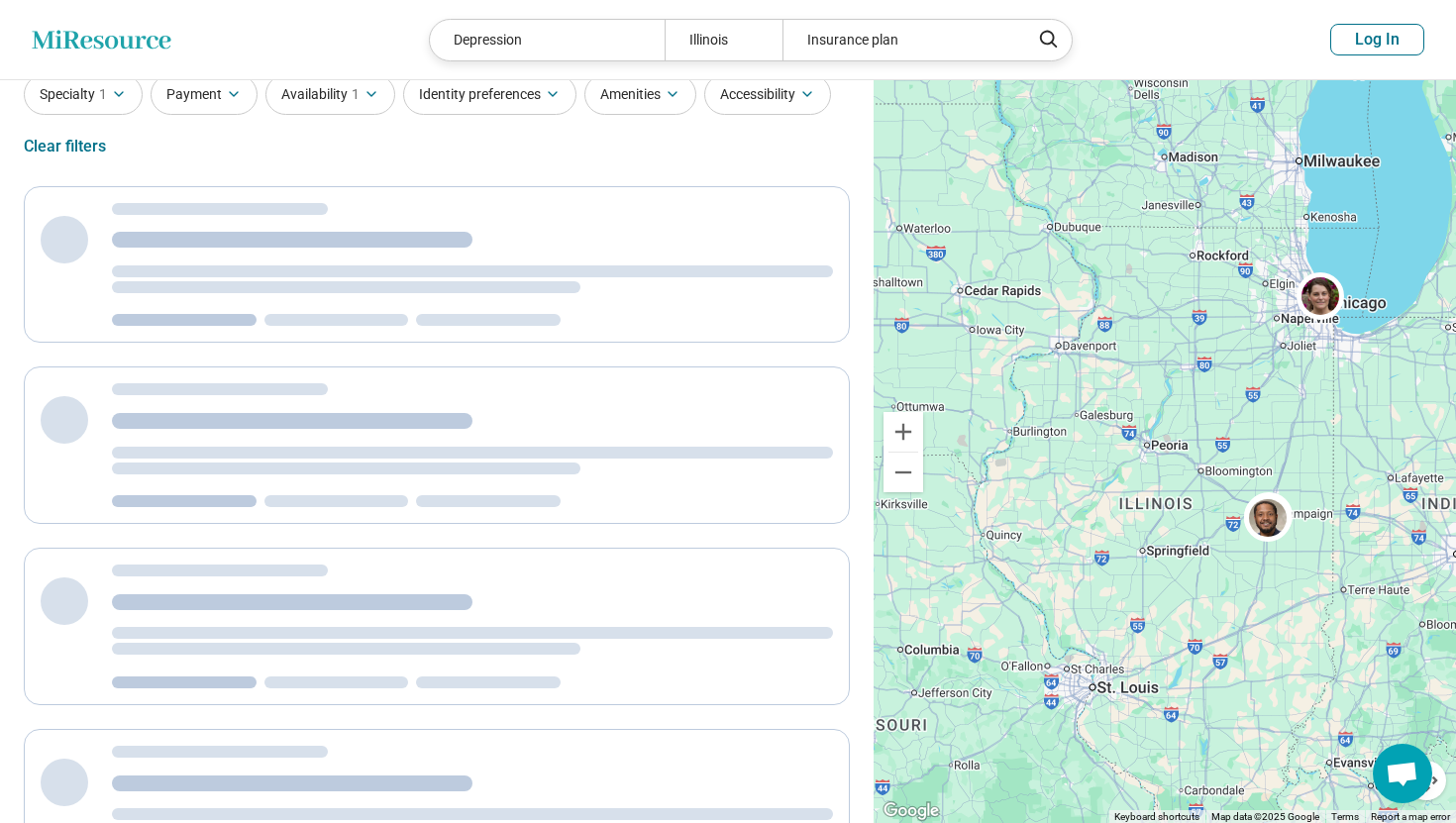 scroll, scrollTop: 0, scrollLeft: 0, axis: both 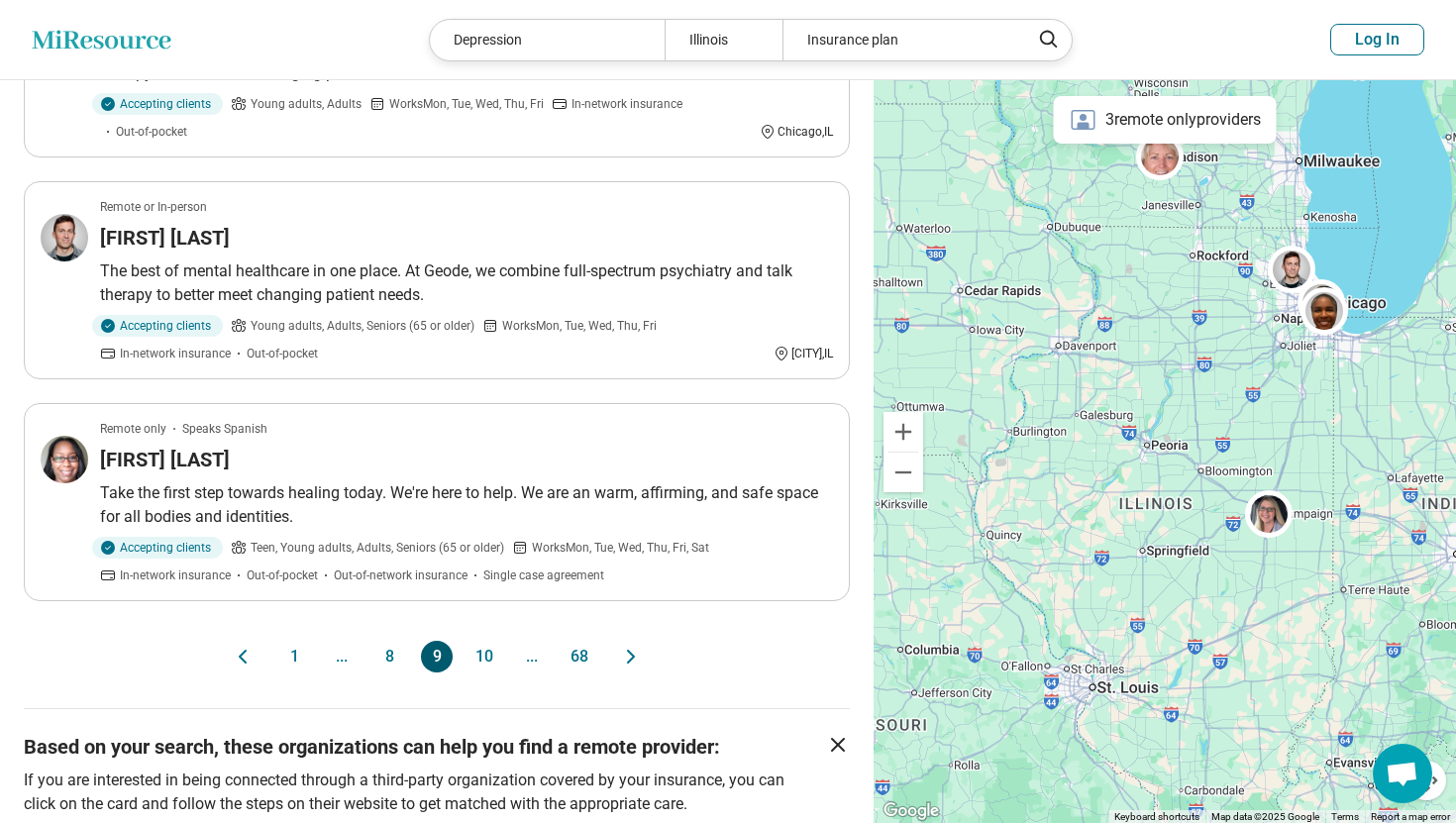 click on "10" at bounding box center [484, 657] 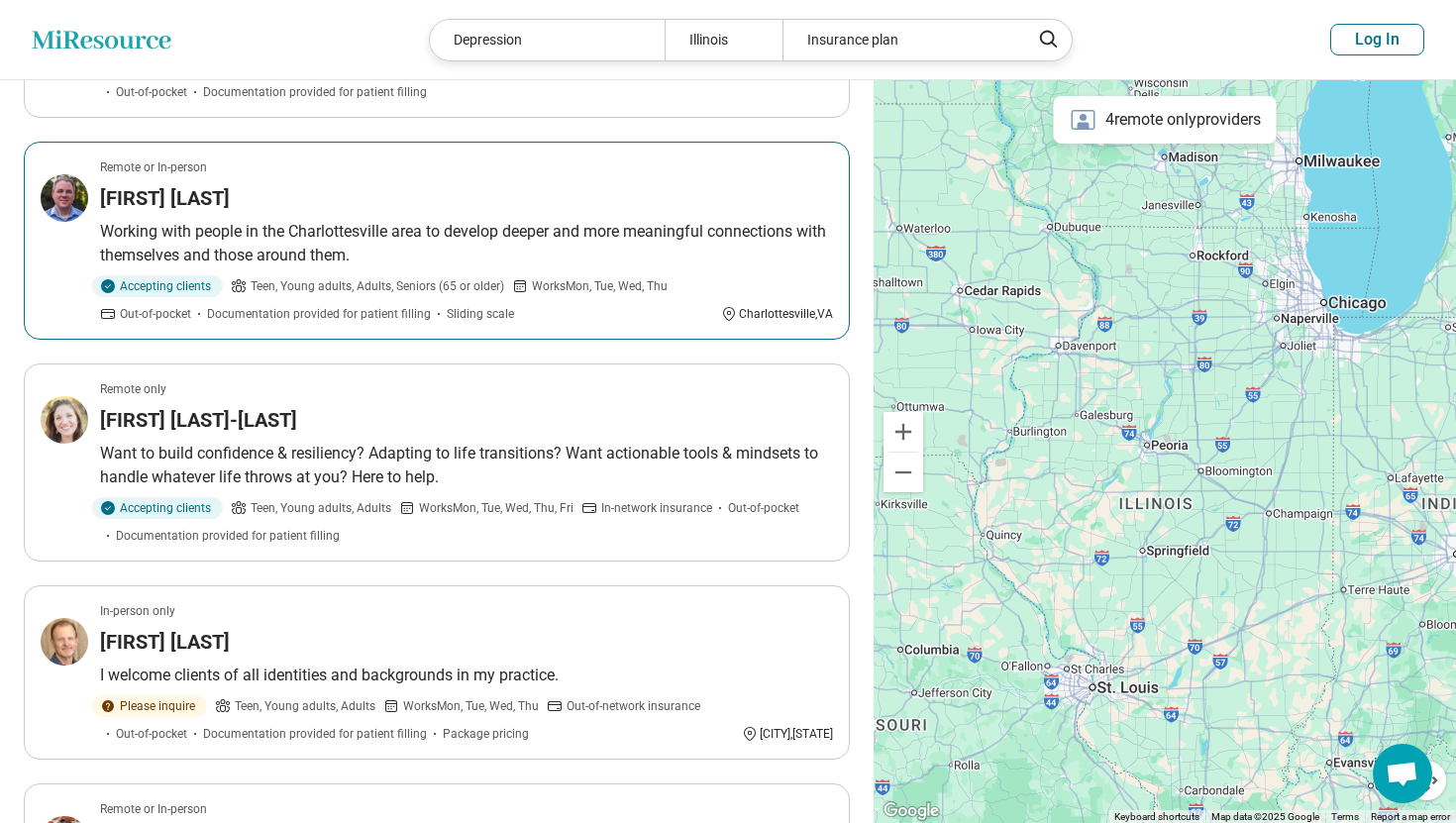 scroll, scrollTop: 1477, scrollLeft: 0, axis: vertical 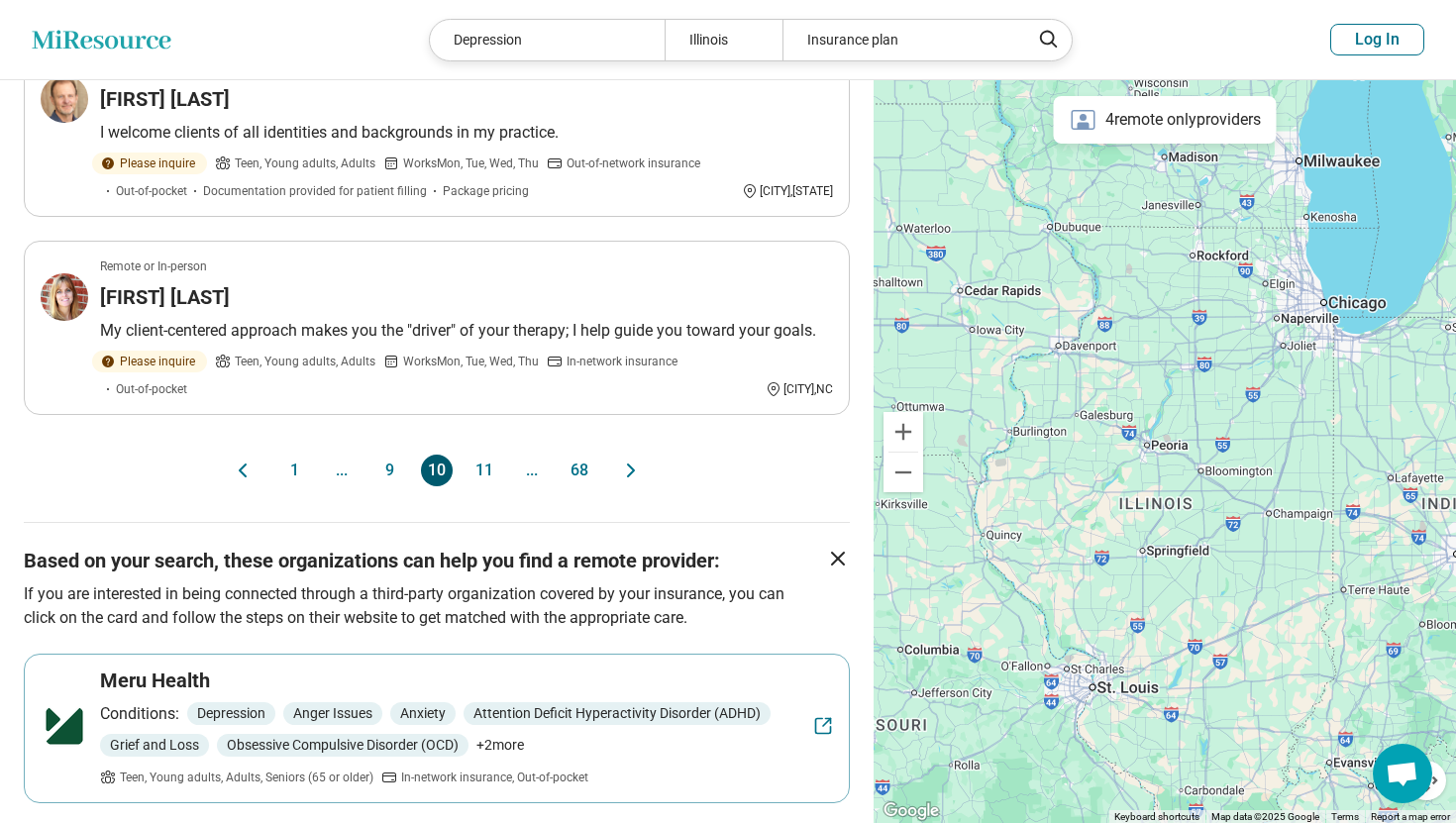 click on "11" at bounding box center [484, 470] 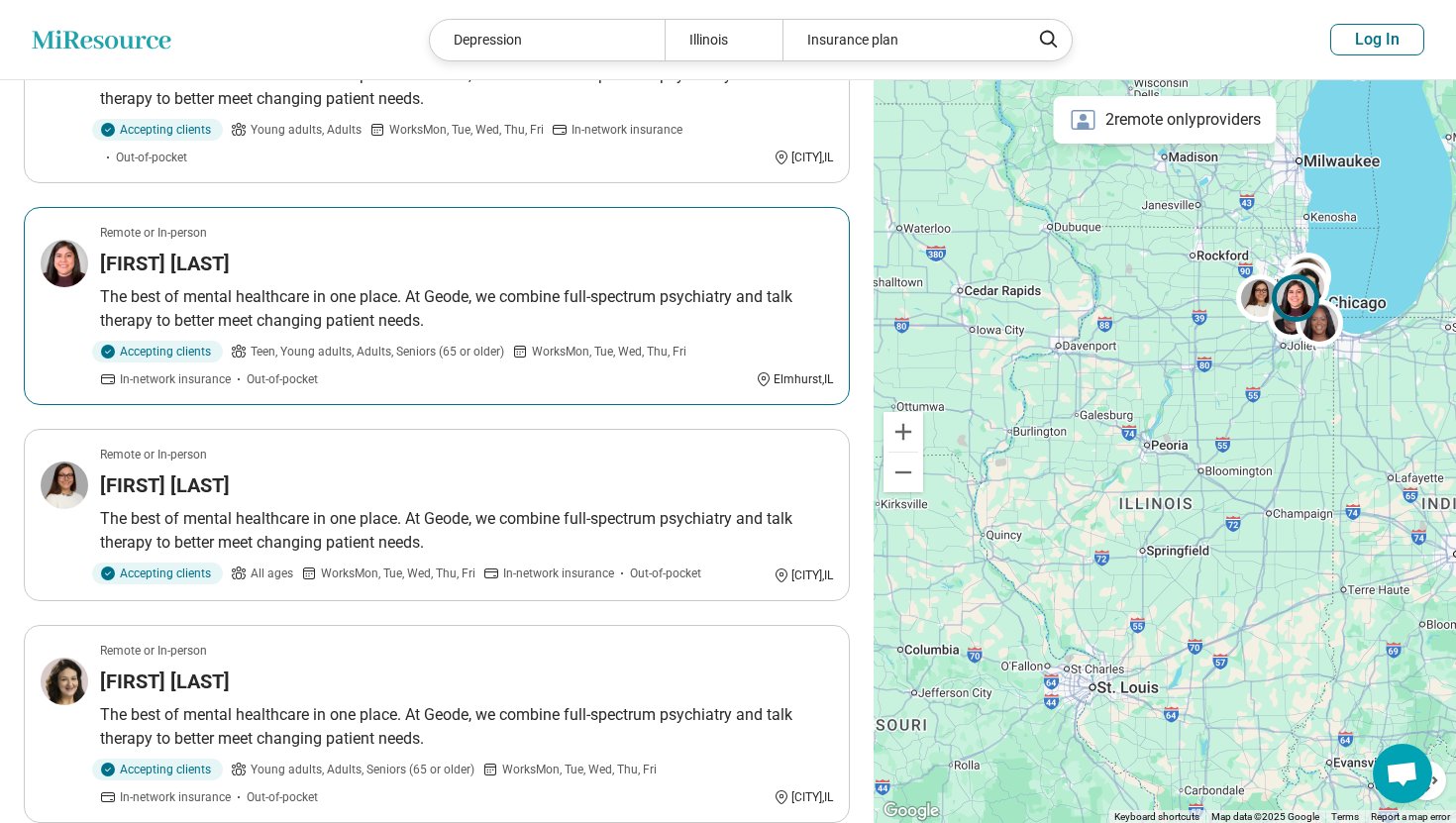 scroll, scrollTop: 1177, scrollLeft: 0, axis: vertical 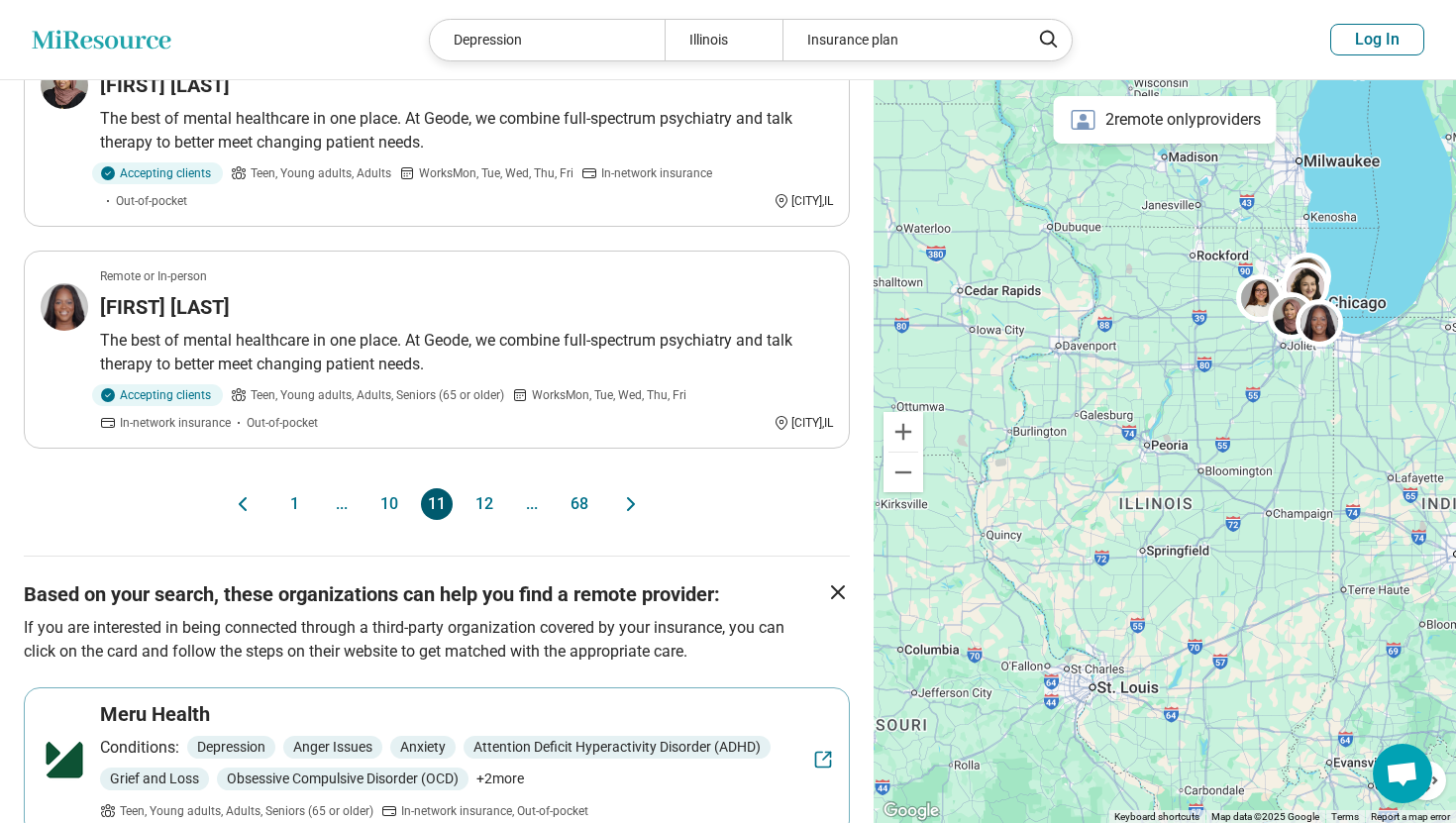 click on "12" at bounding box center (484, 504) 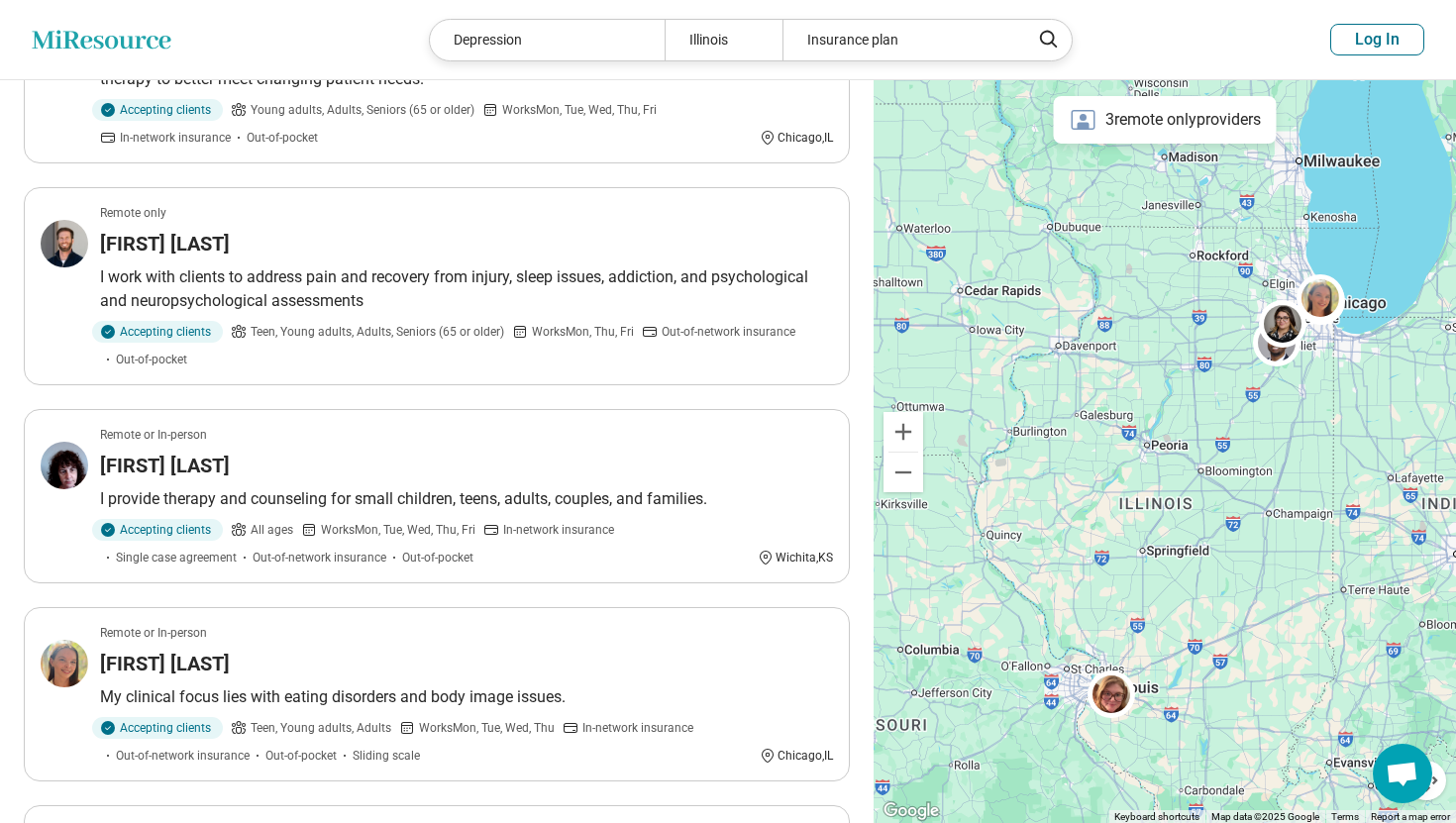 scroll, scrollTop: 0, scrollLeft: 0, axis: both 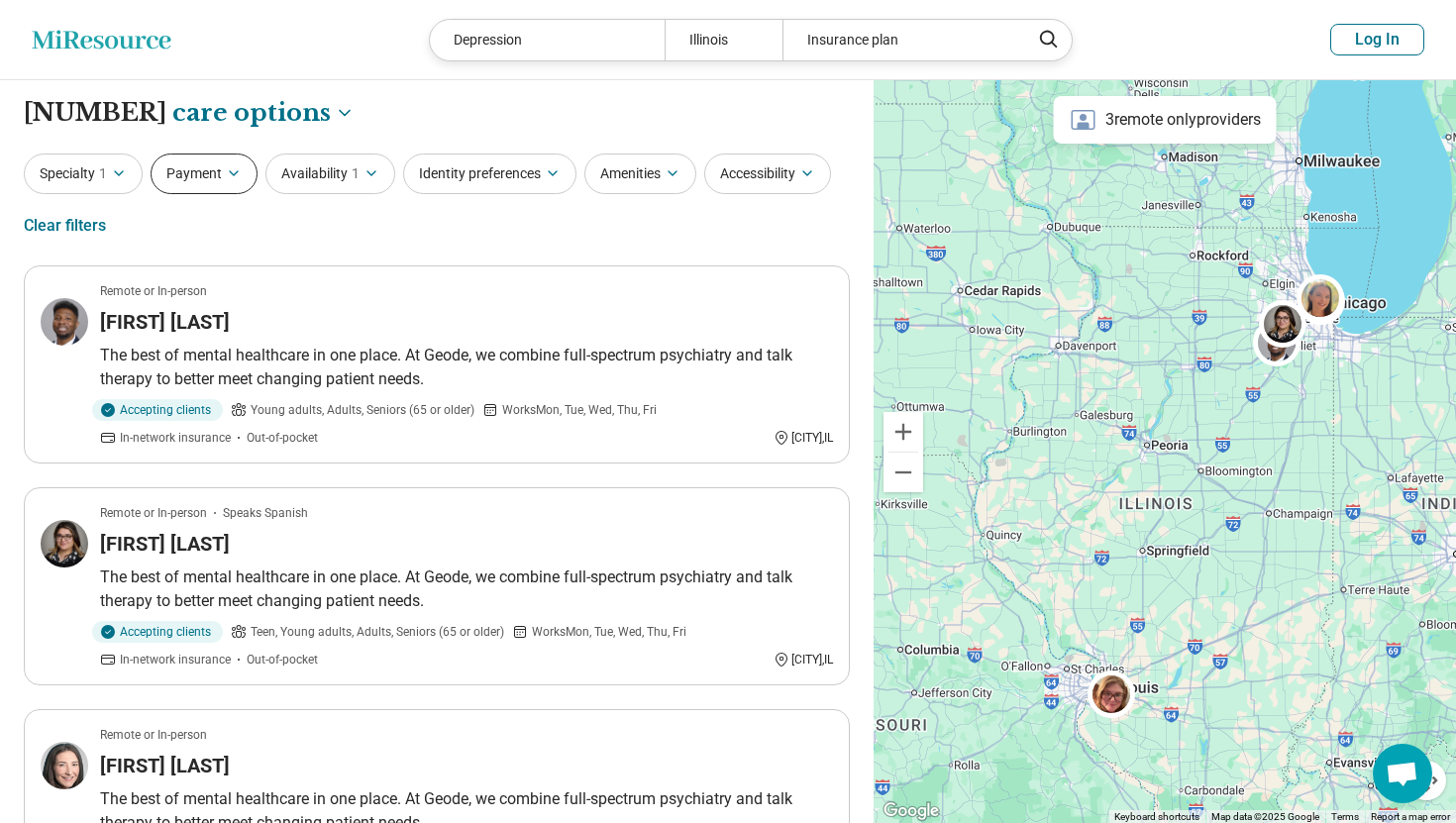 click 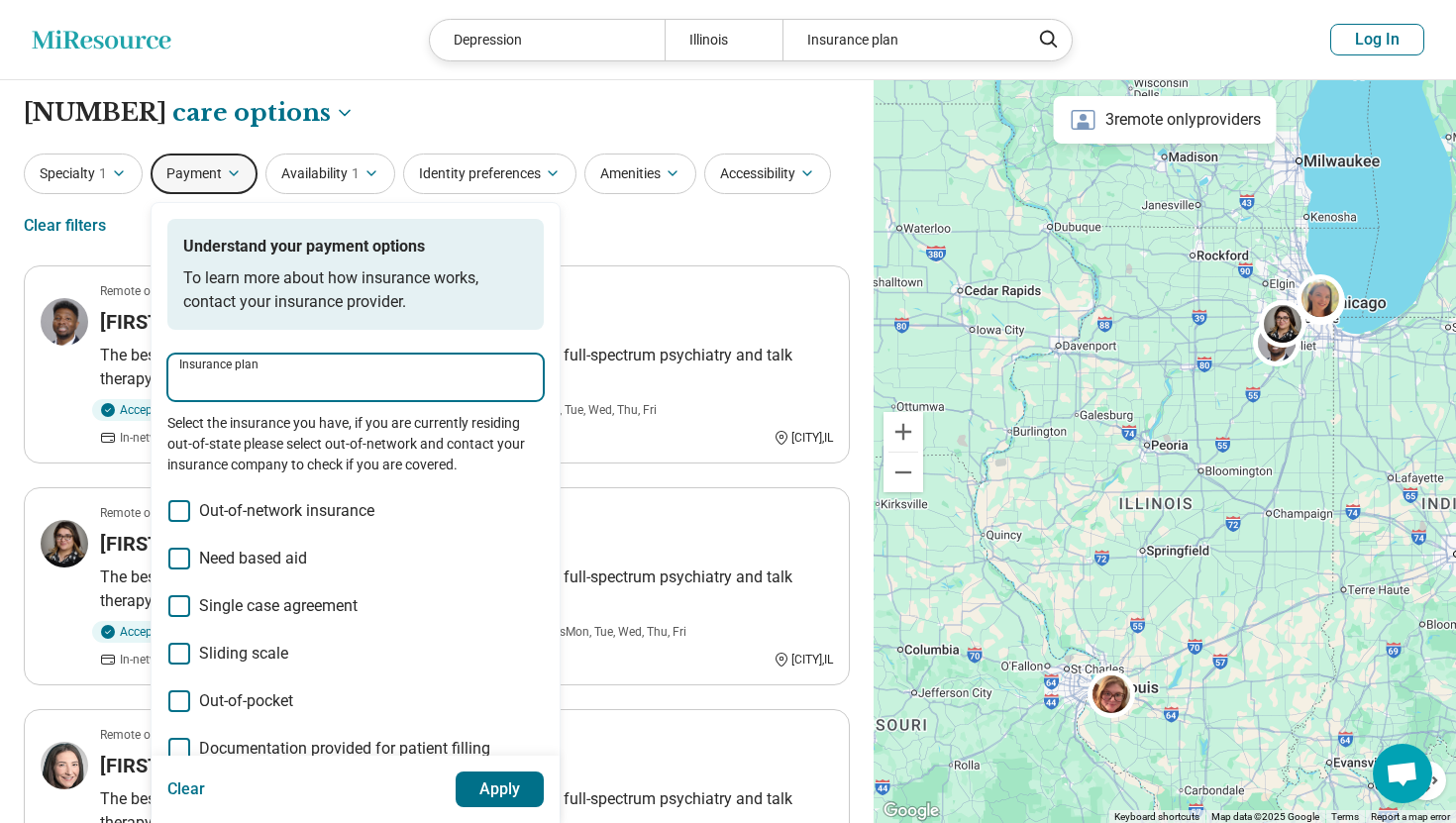 click on "Insurance plan" at bounding box center [356, 383] 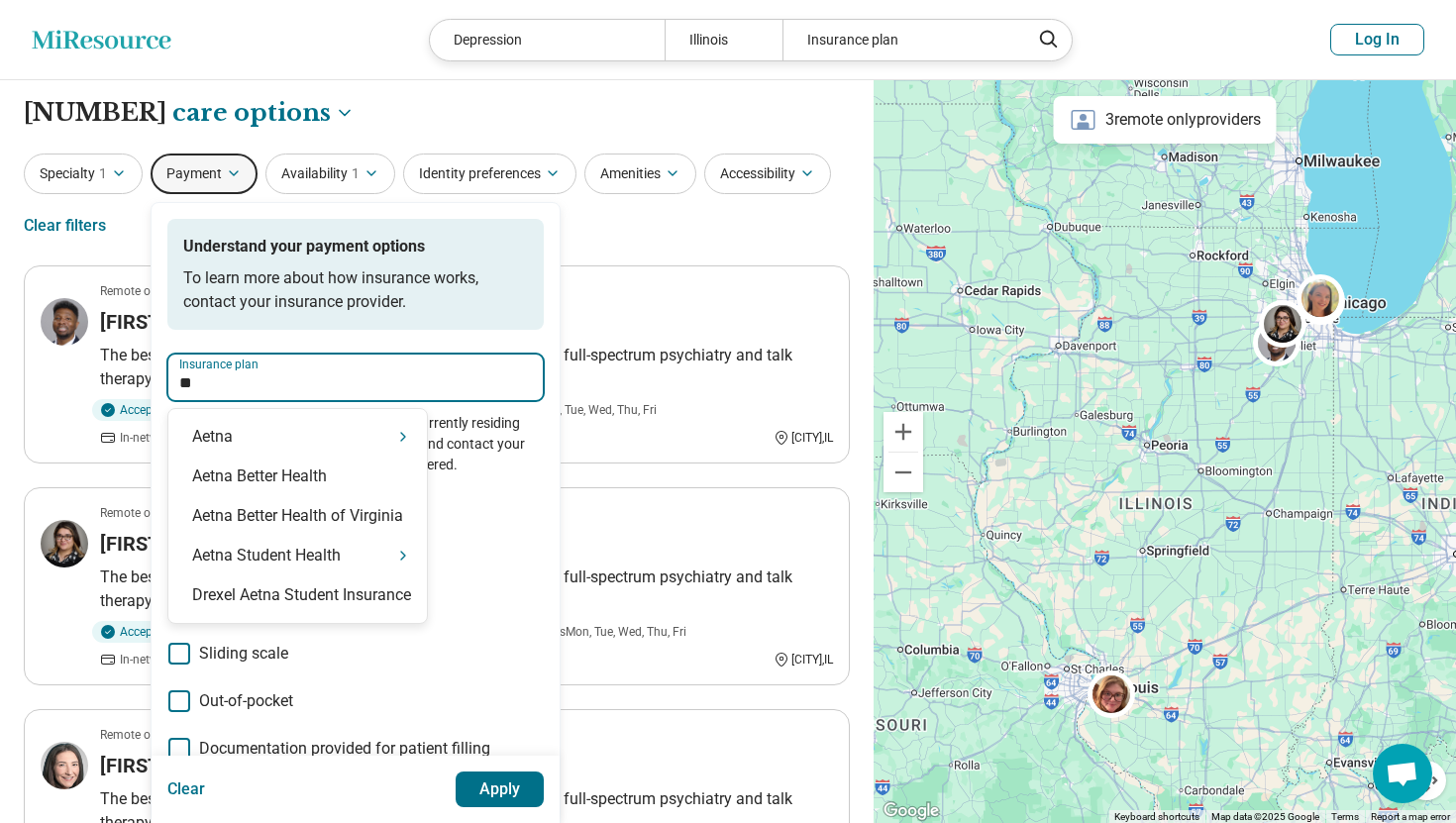type on "***" 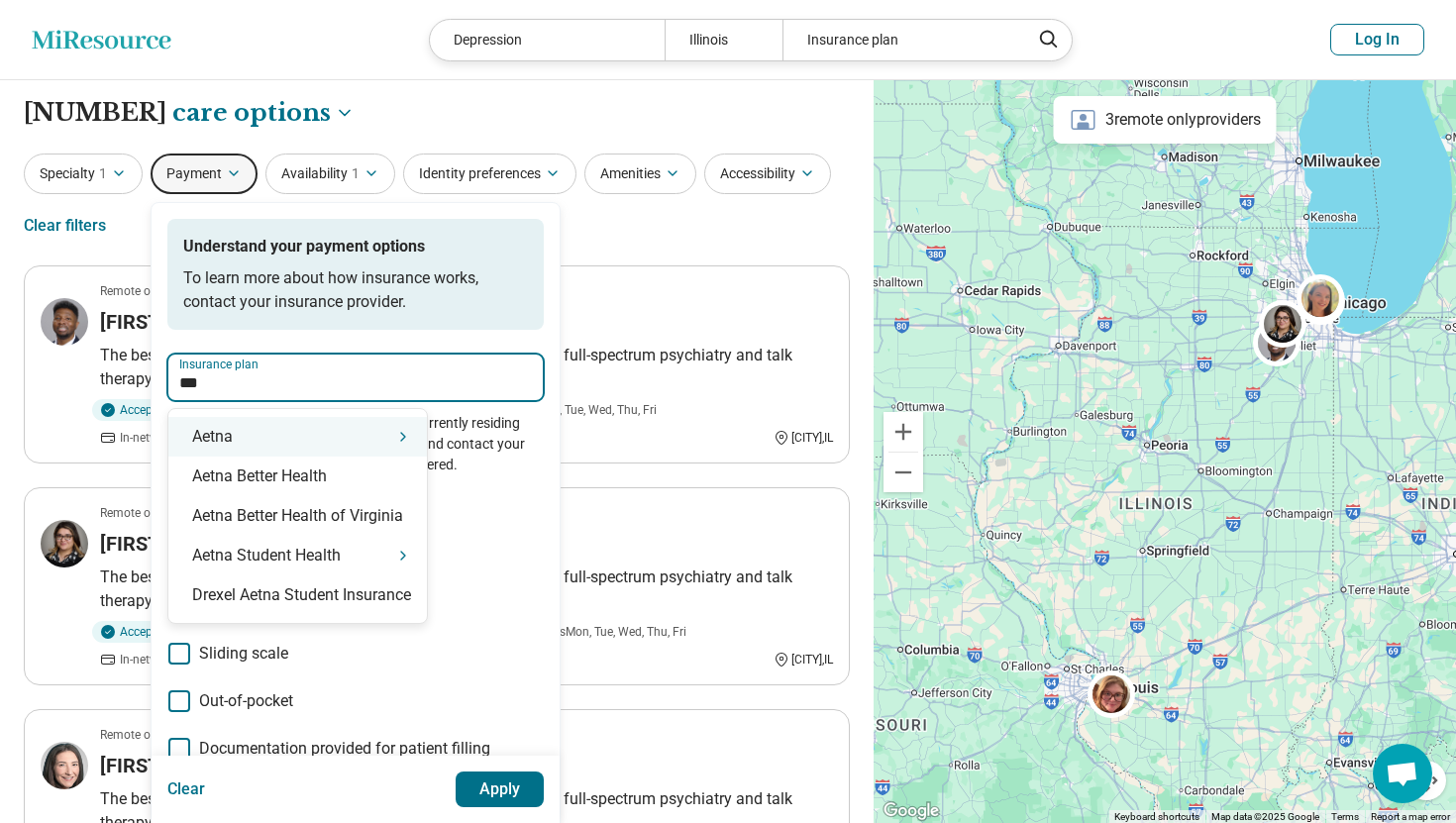 click on "Aetna" at bounding box center [297, 437] 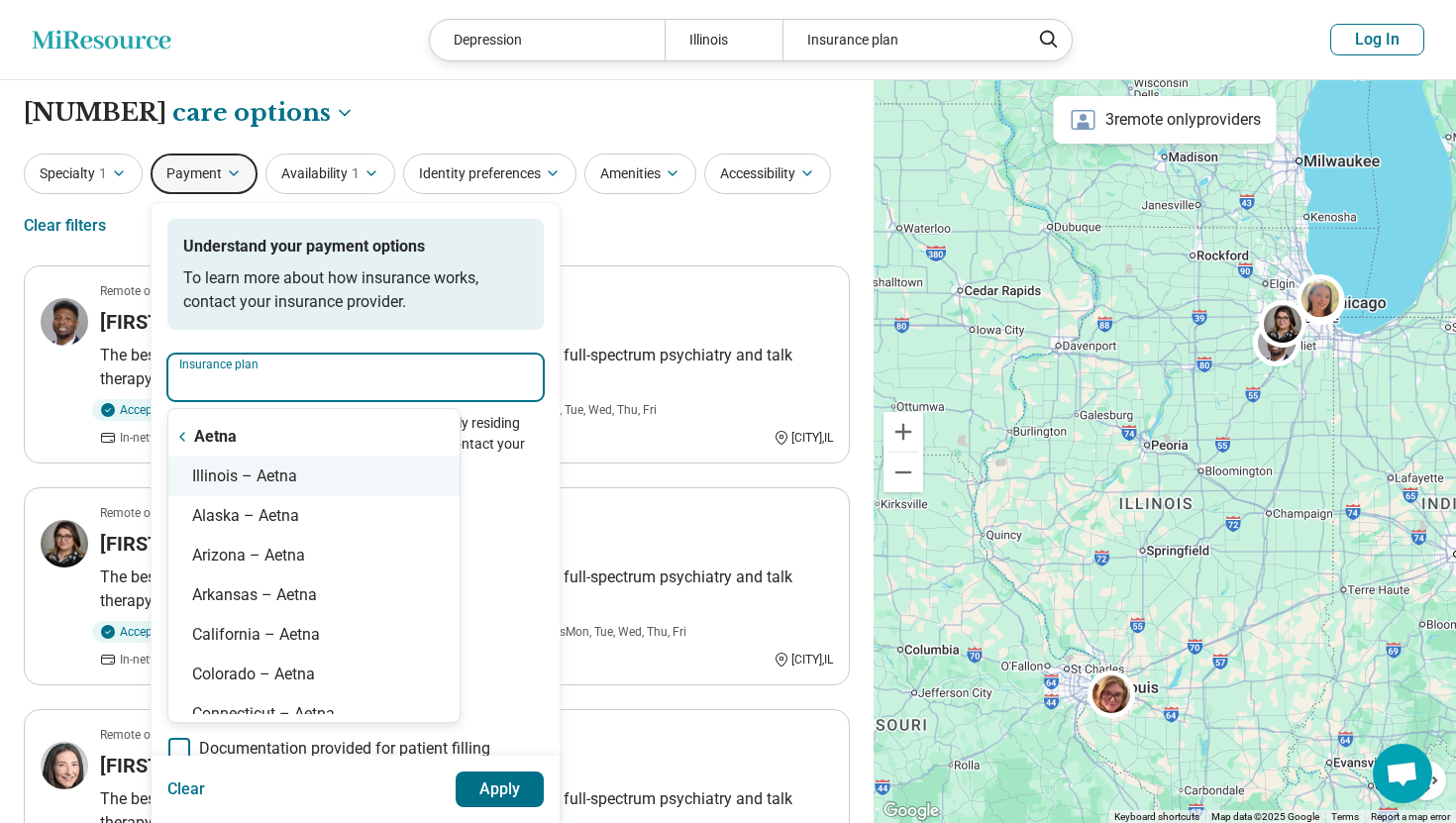 click on "Illinois – Aetna" at bounding box center [314, 476] 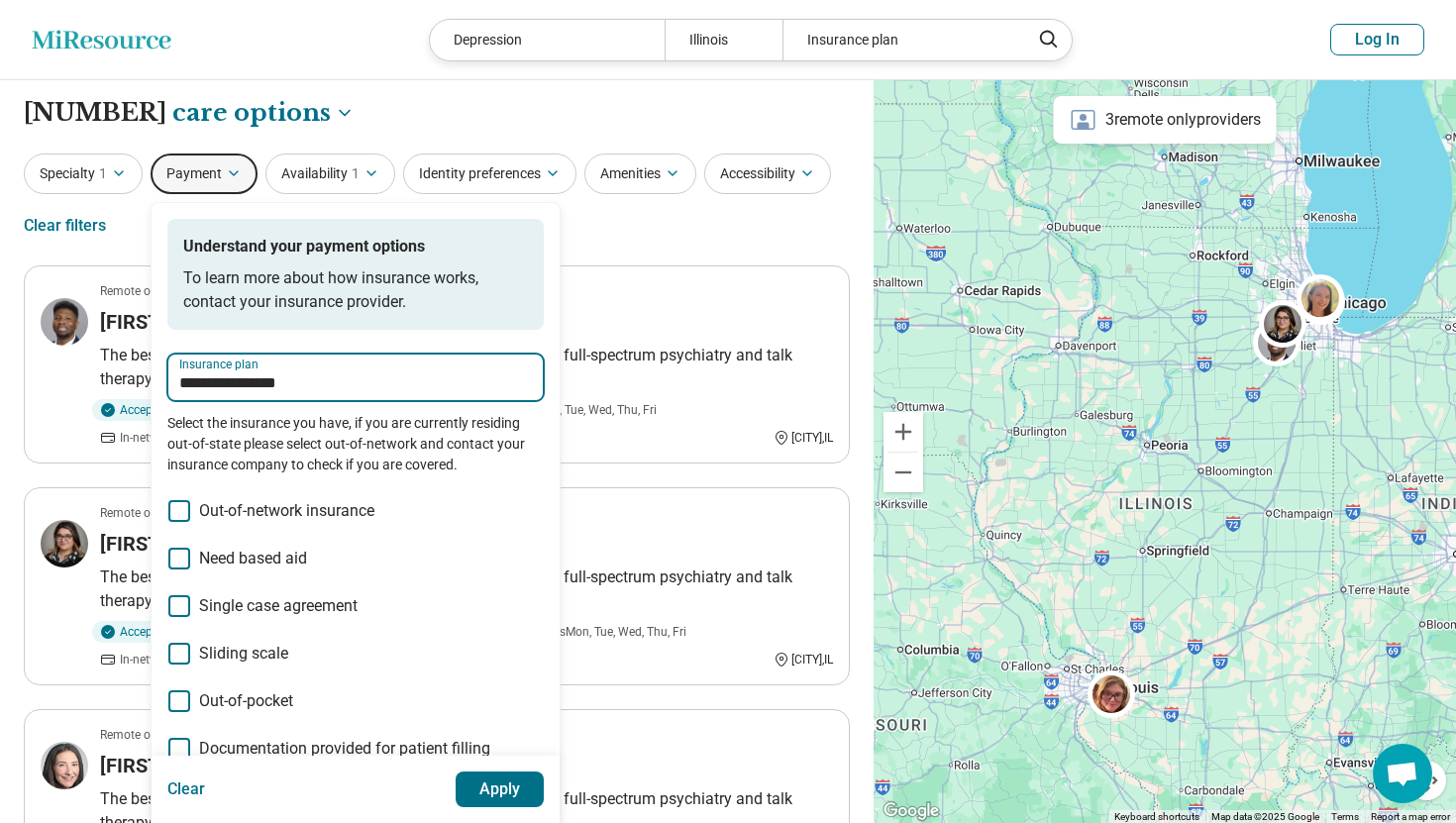 type on "**********" 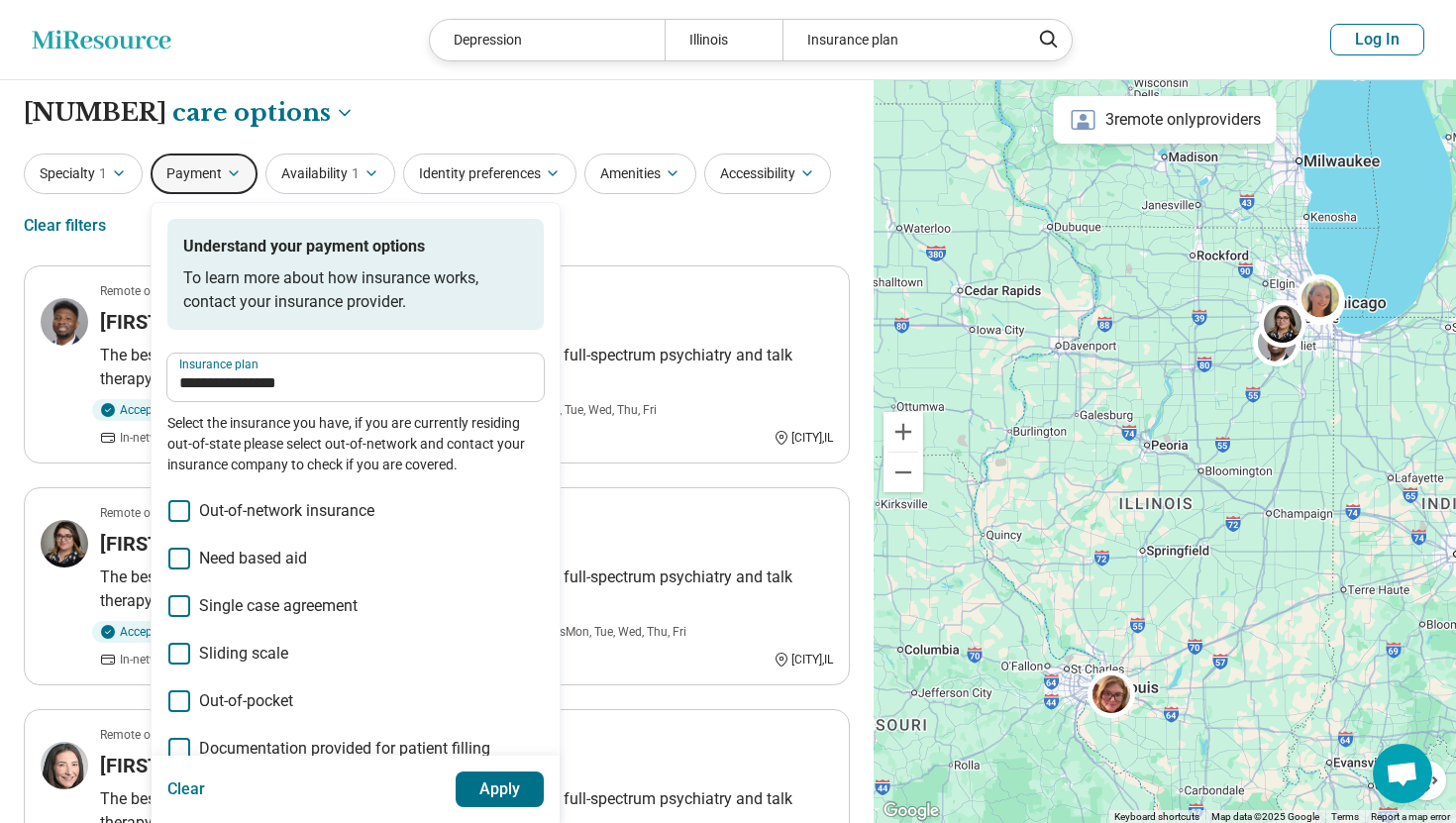 click on "Apply" at bounding box center (500, 789) 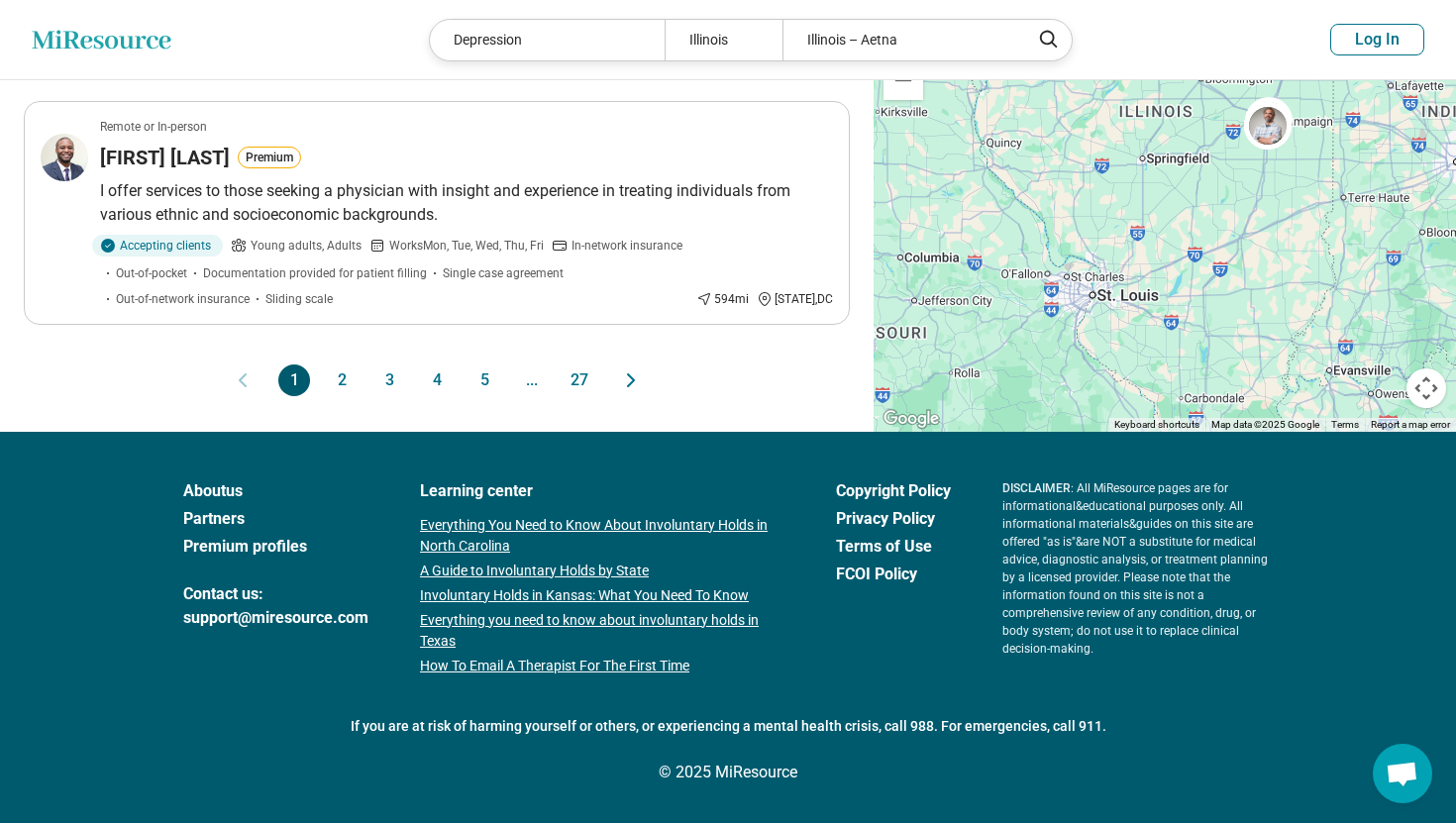 click on "2" at bounding box center (342, 380) 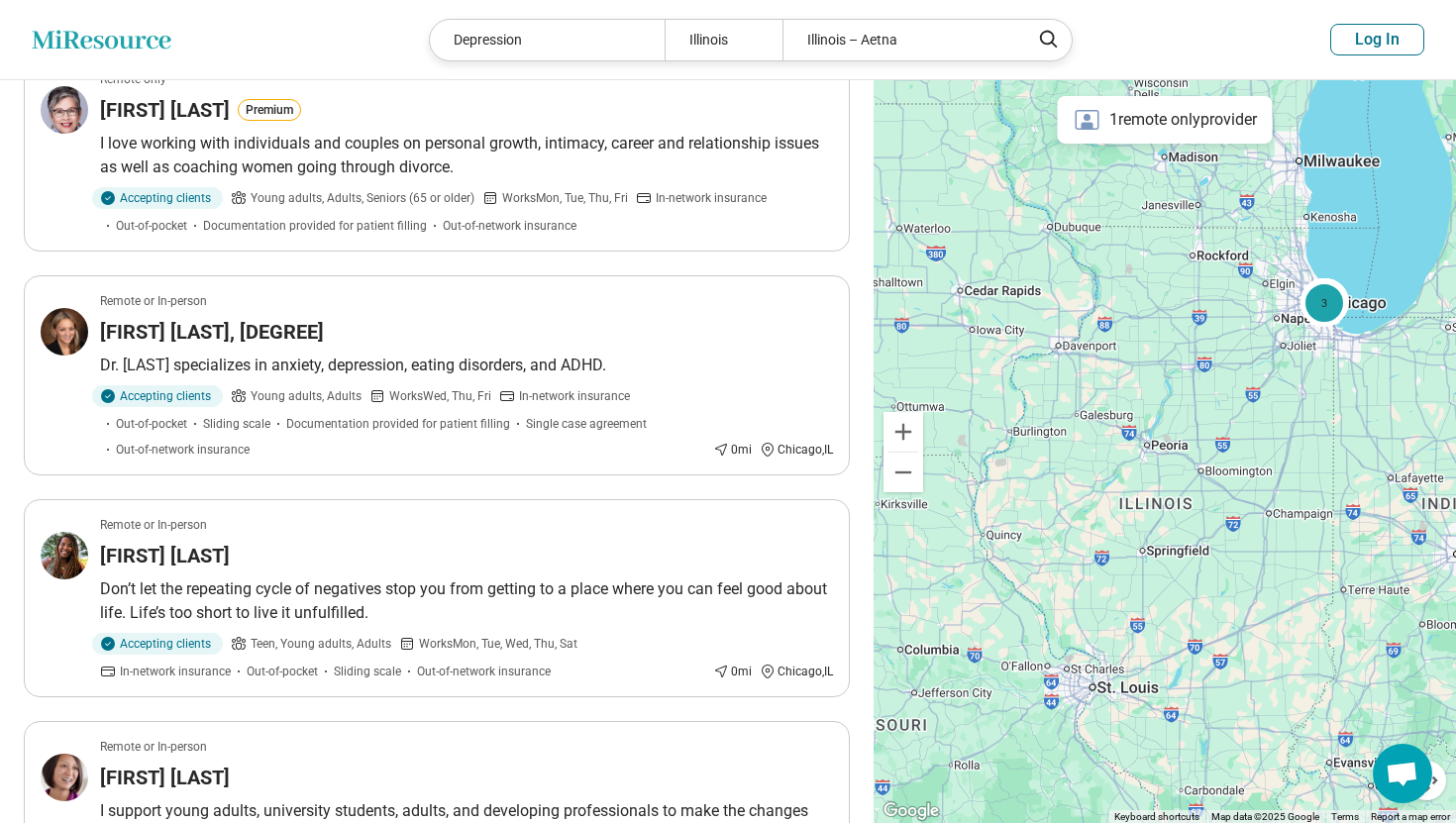 scroll, scrollTop: 0, scrollLeft: 0, axis: both 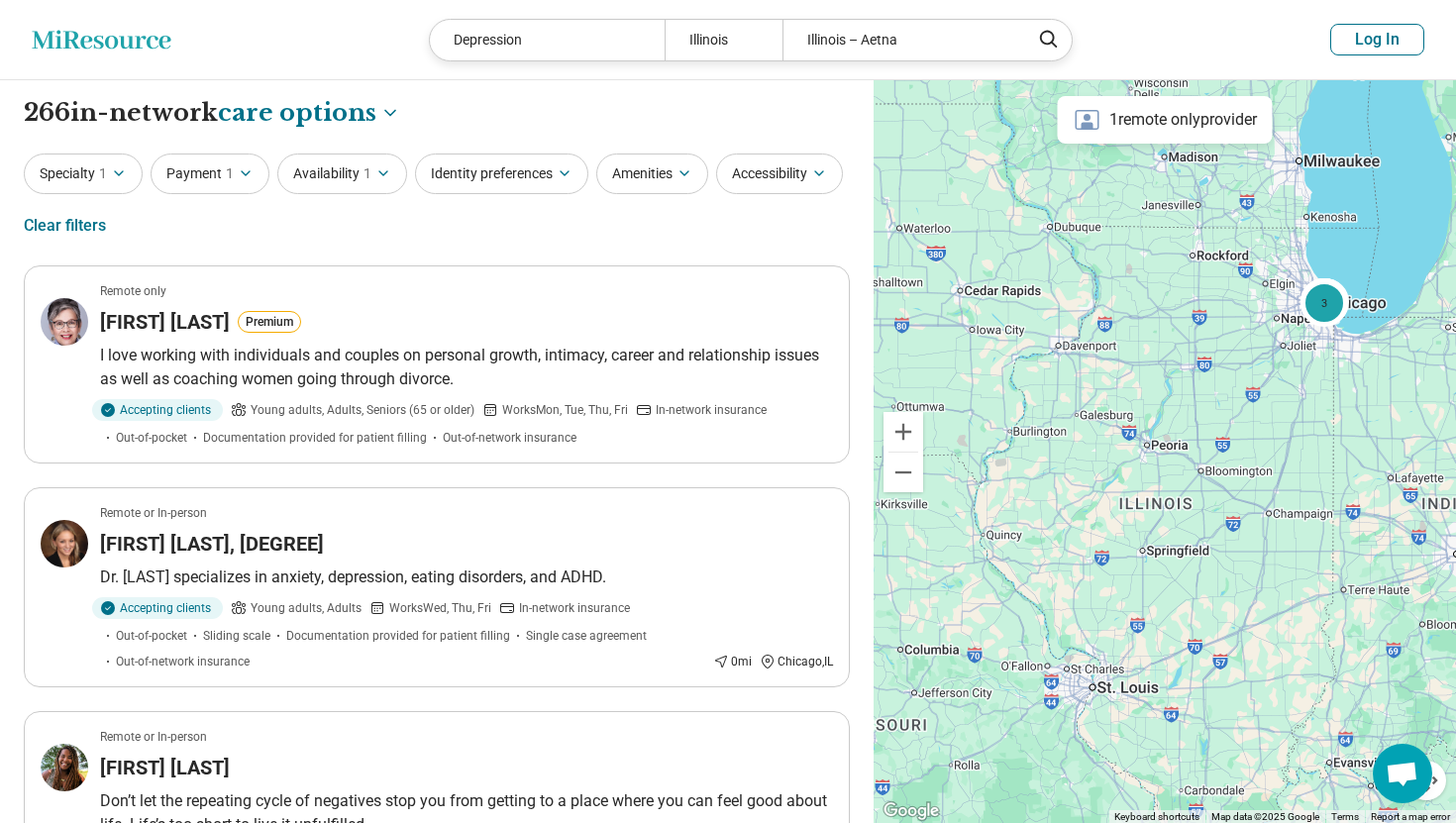 click on "1  remote only  provider" at bounding box center (1165, 120) 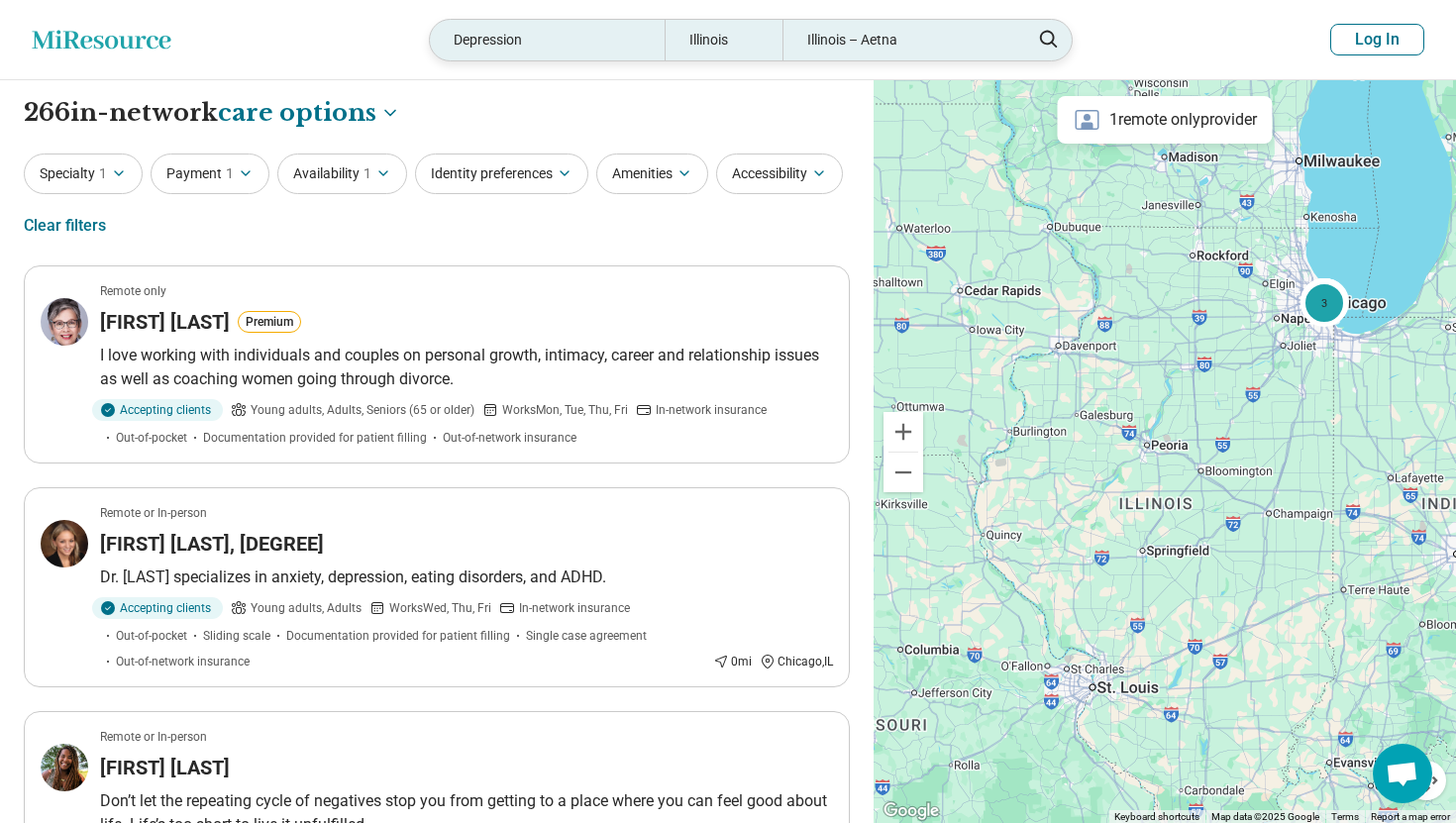 click on "Depression" at bounding box center (547, 40) 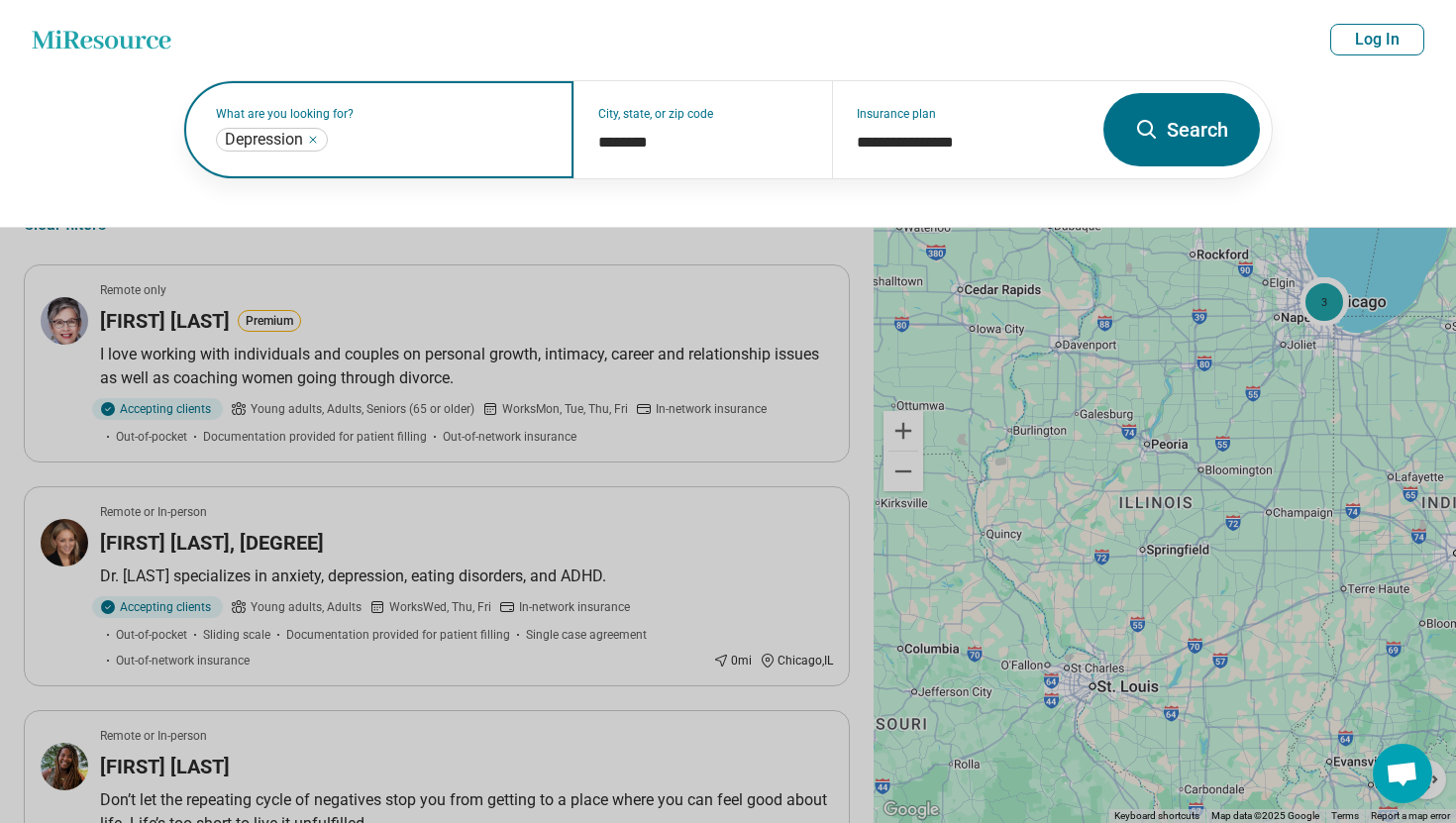 click at bounding box center (441, 140) 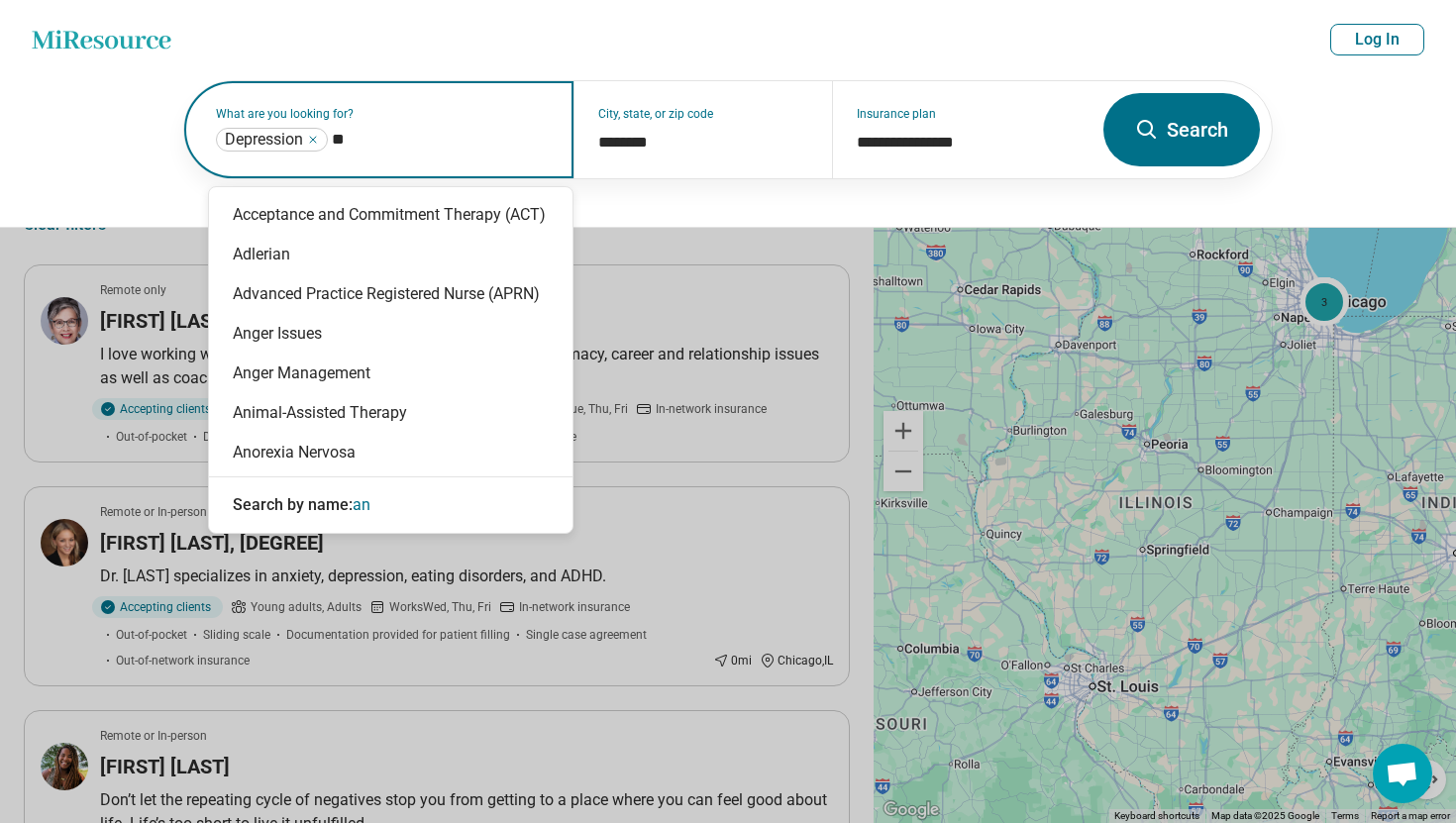 type on "***" 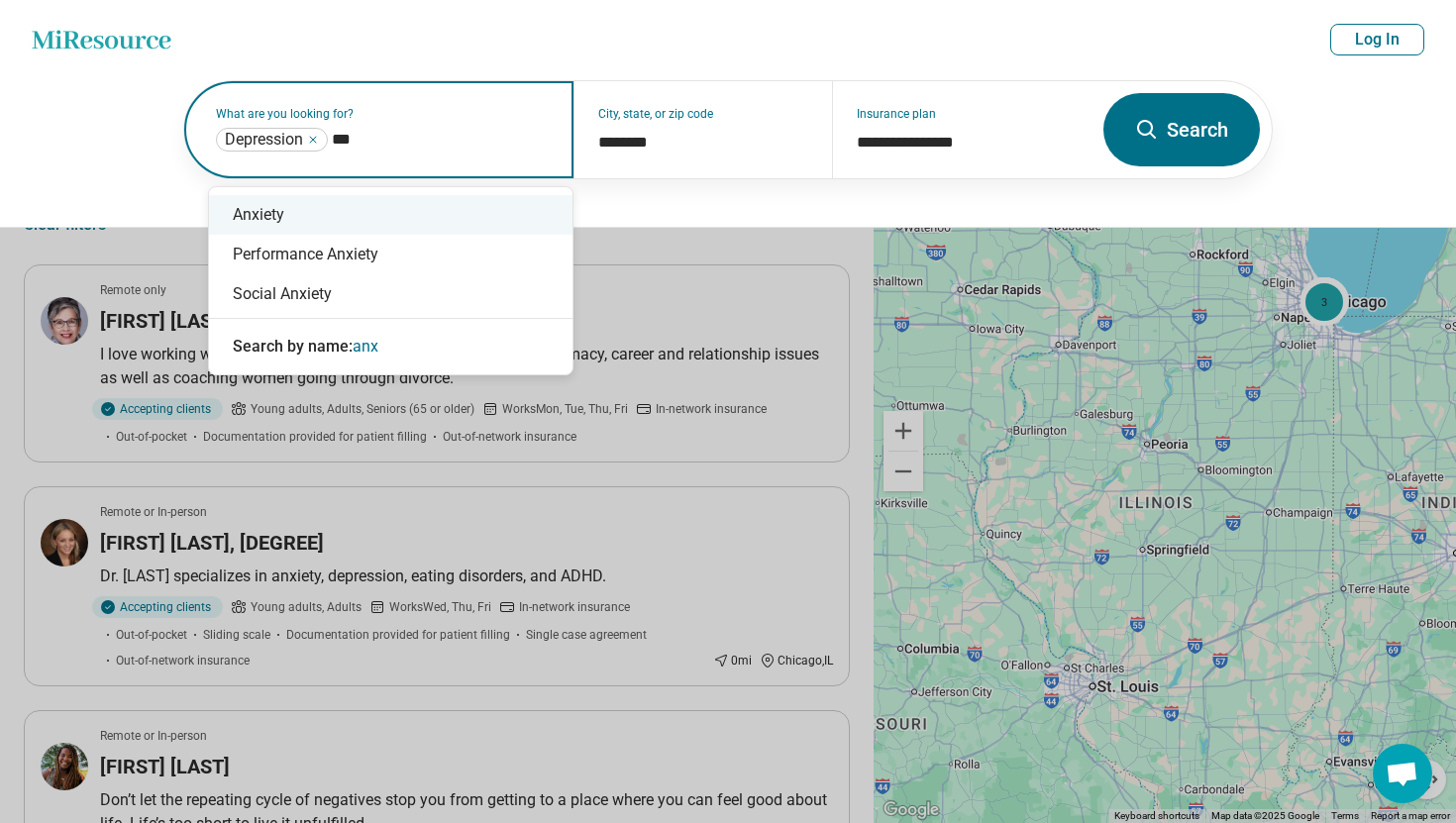 click on "Anxiety" at bounding box center (390, 215) 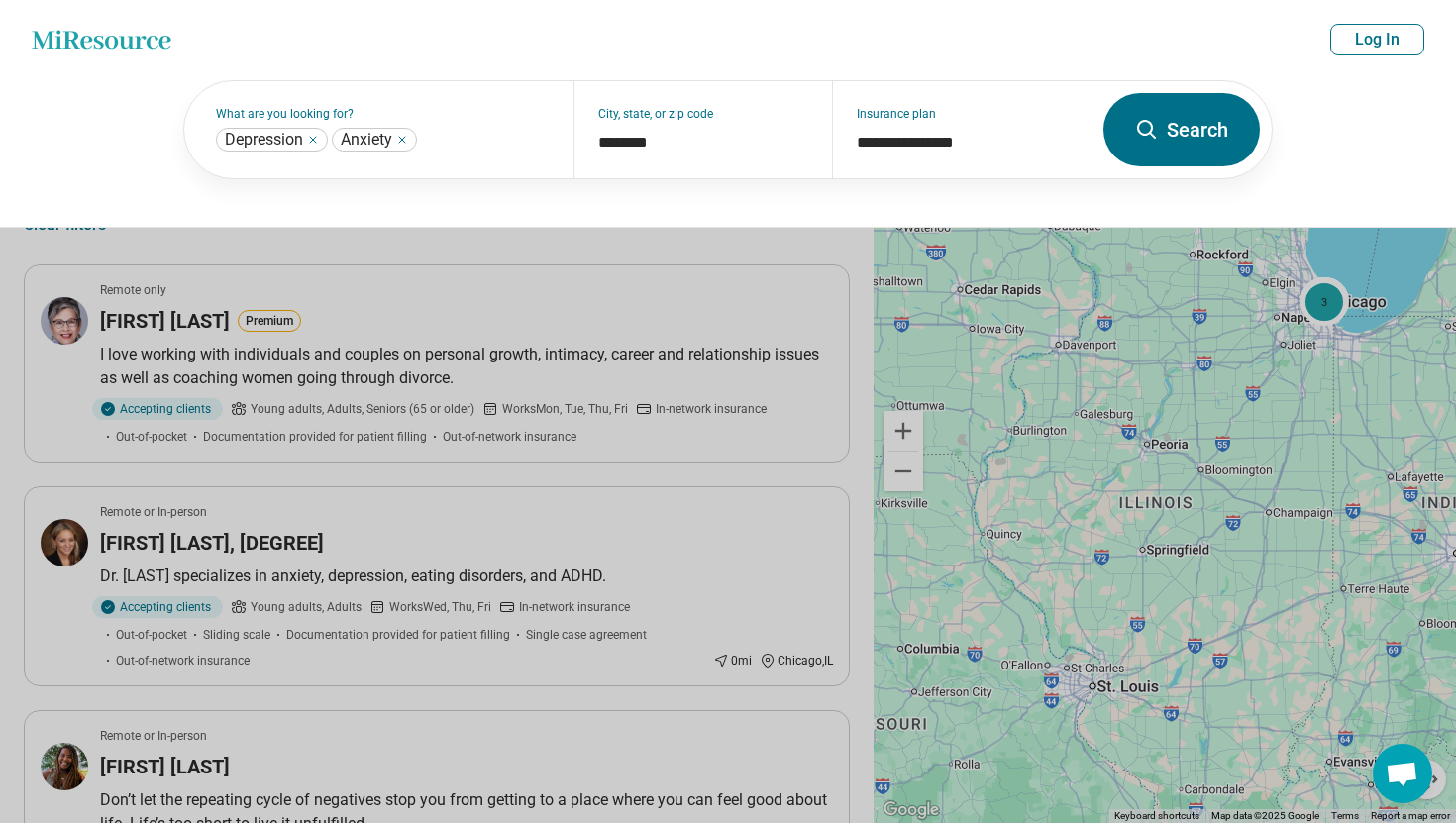 click 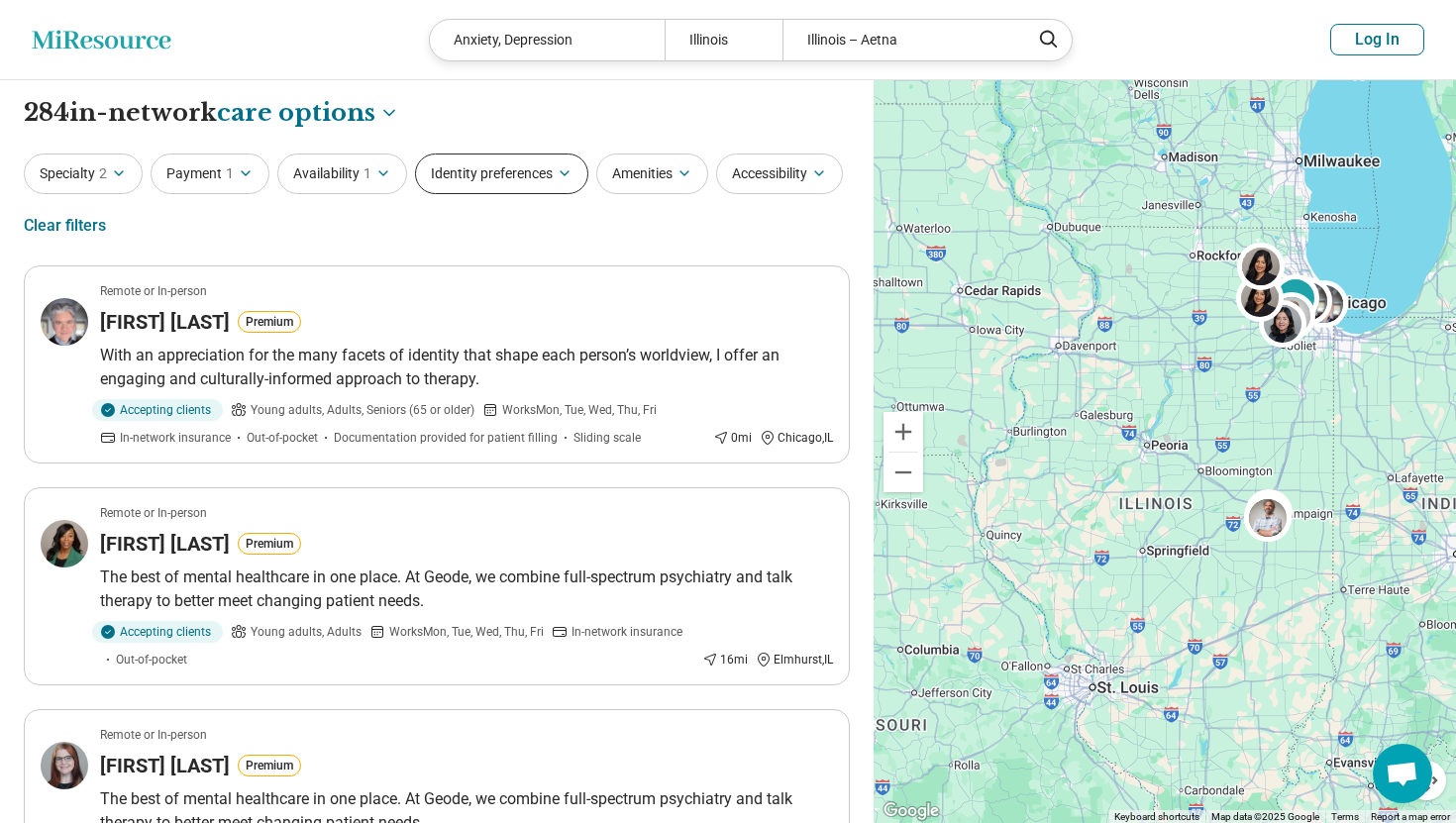 click on "Identity preferences" at bounding box center (501, 173) 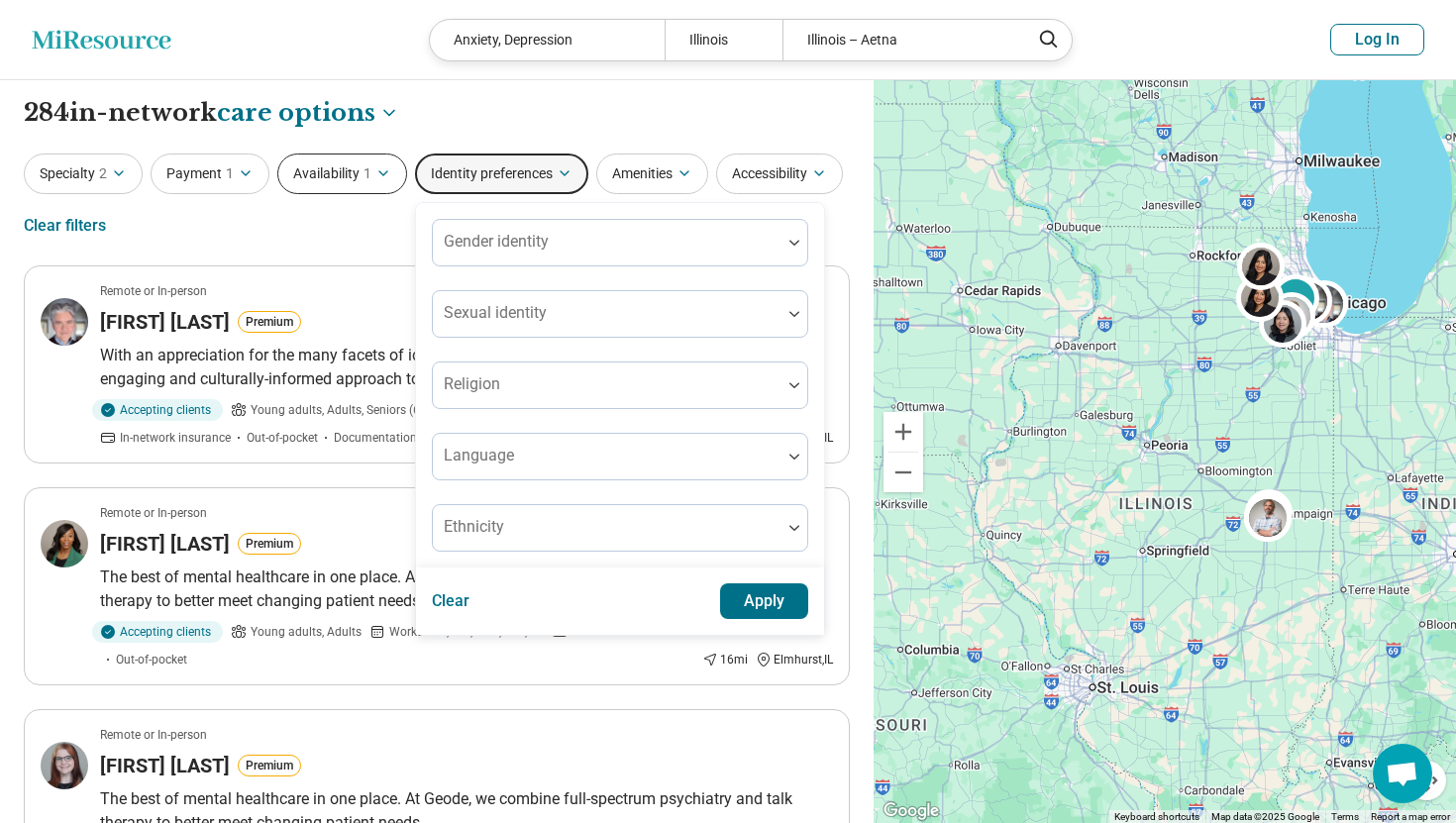 click on "Availability 1" at bounding box center (342, 173) 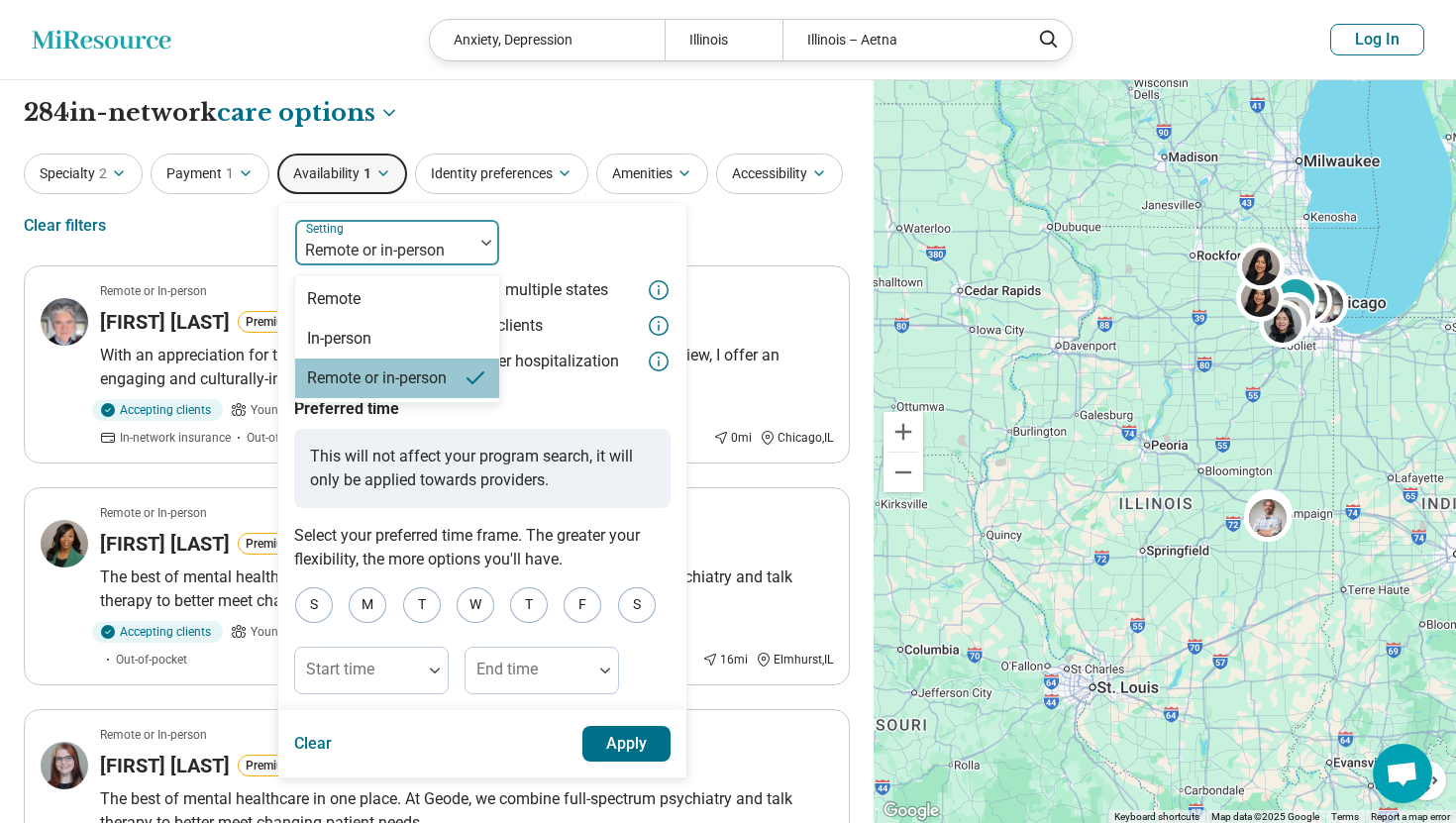click at bounding box center (384, 251) 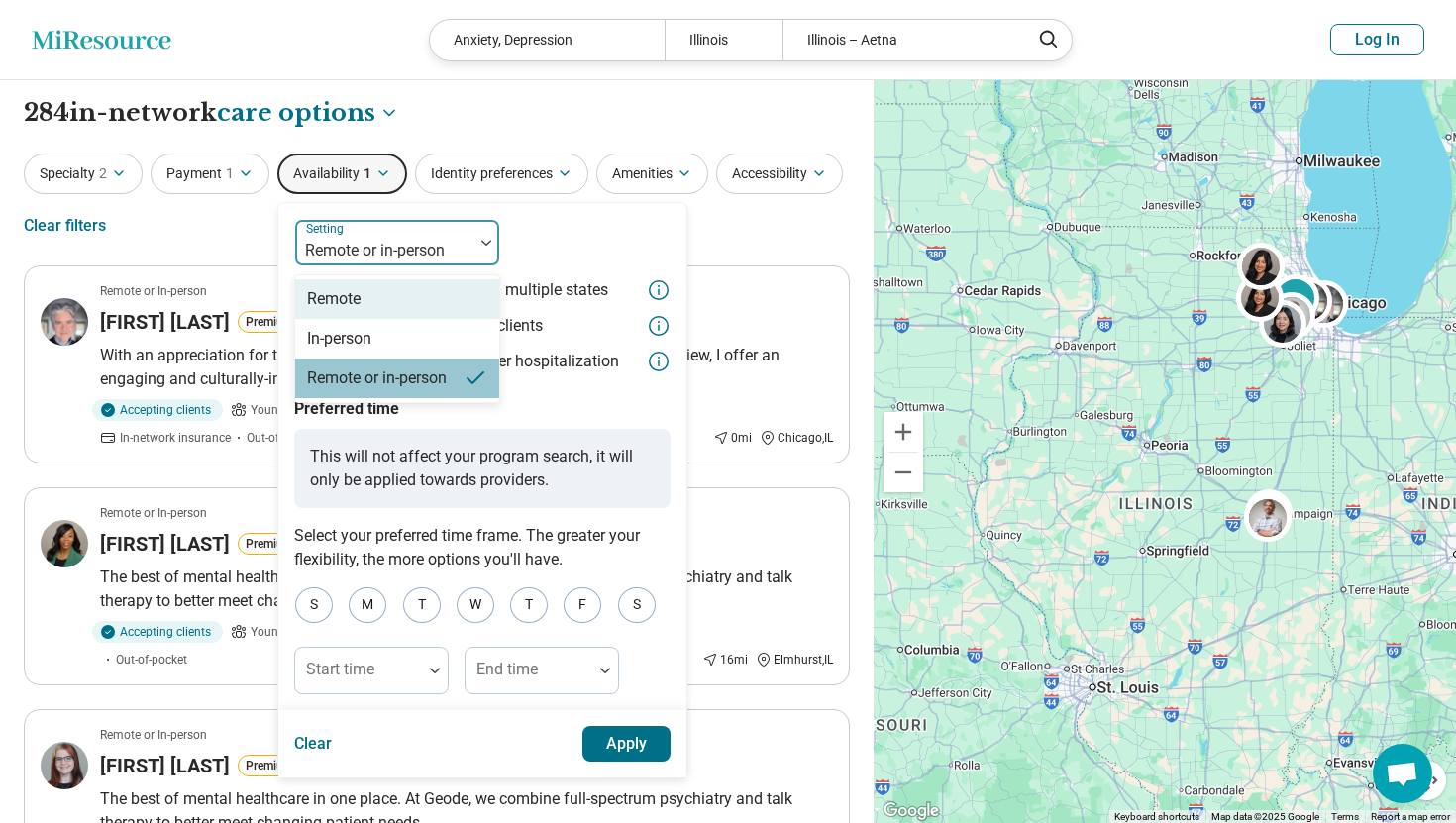 click on "Remote" at bounding box center (397, 299) 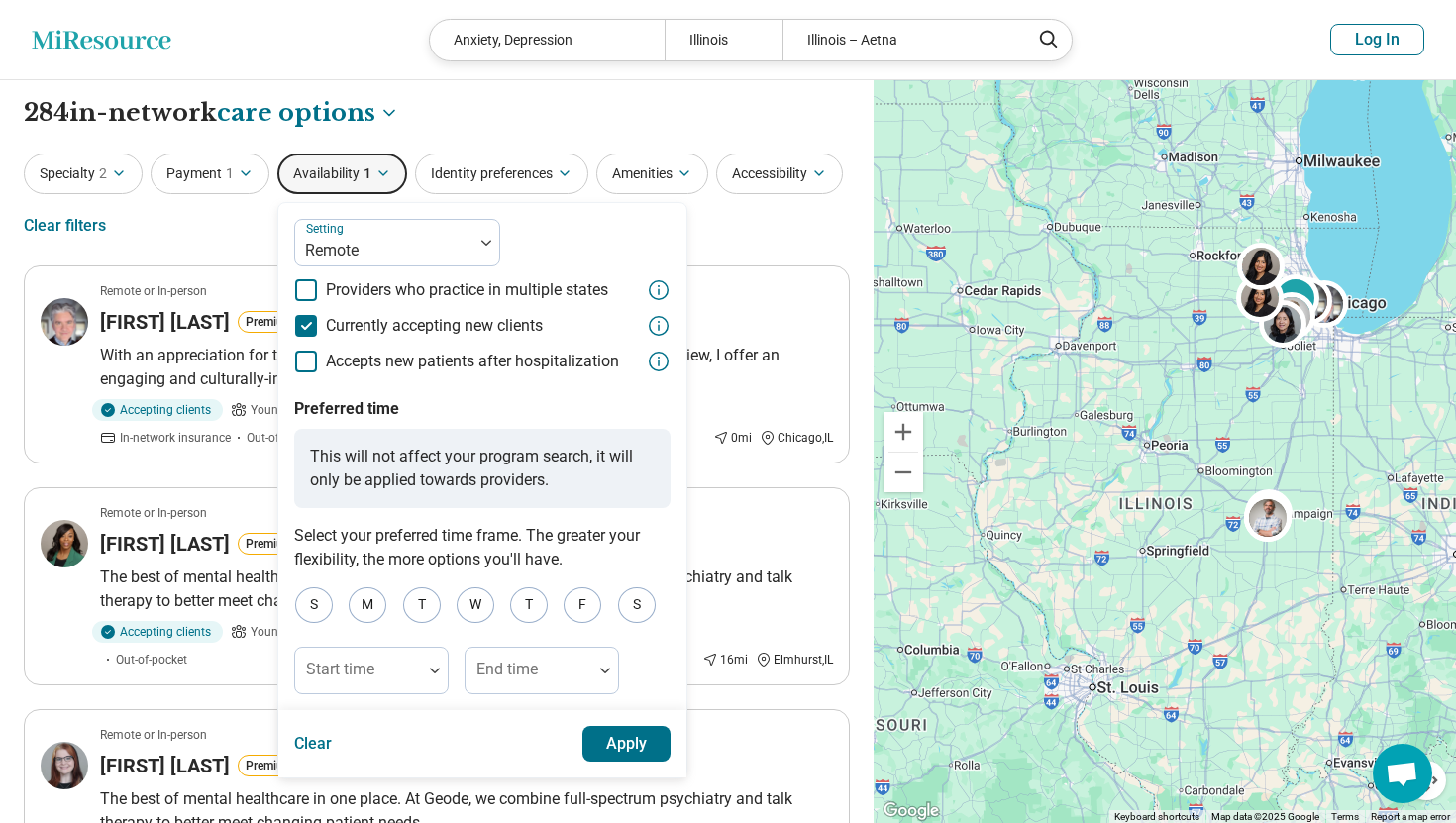 click on "Apply" at bounding box center [627, 744] 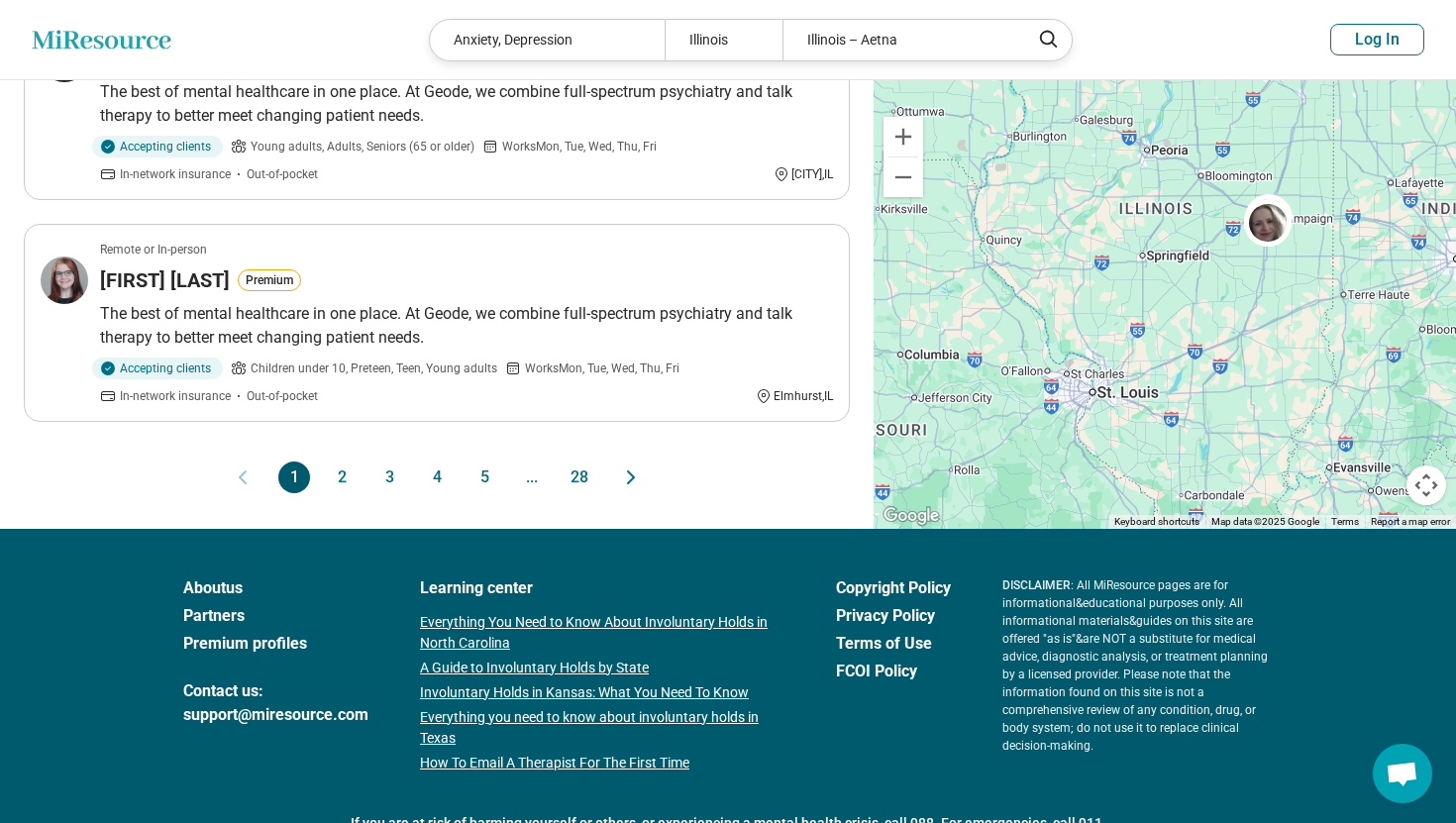 scroll, scrollTop: 2130, scrollLeft: 0, axis: vertical 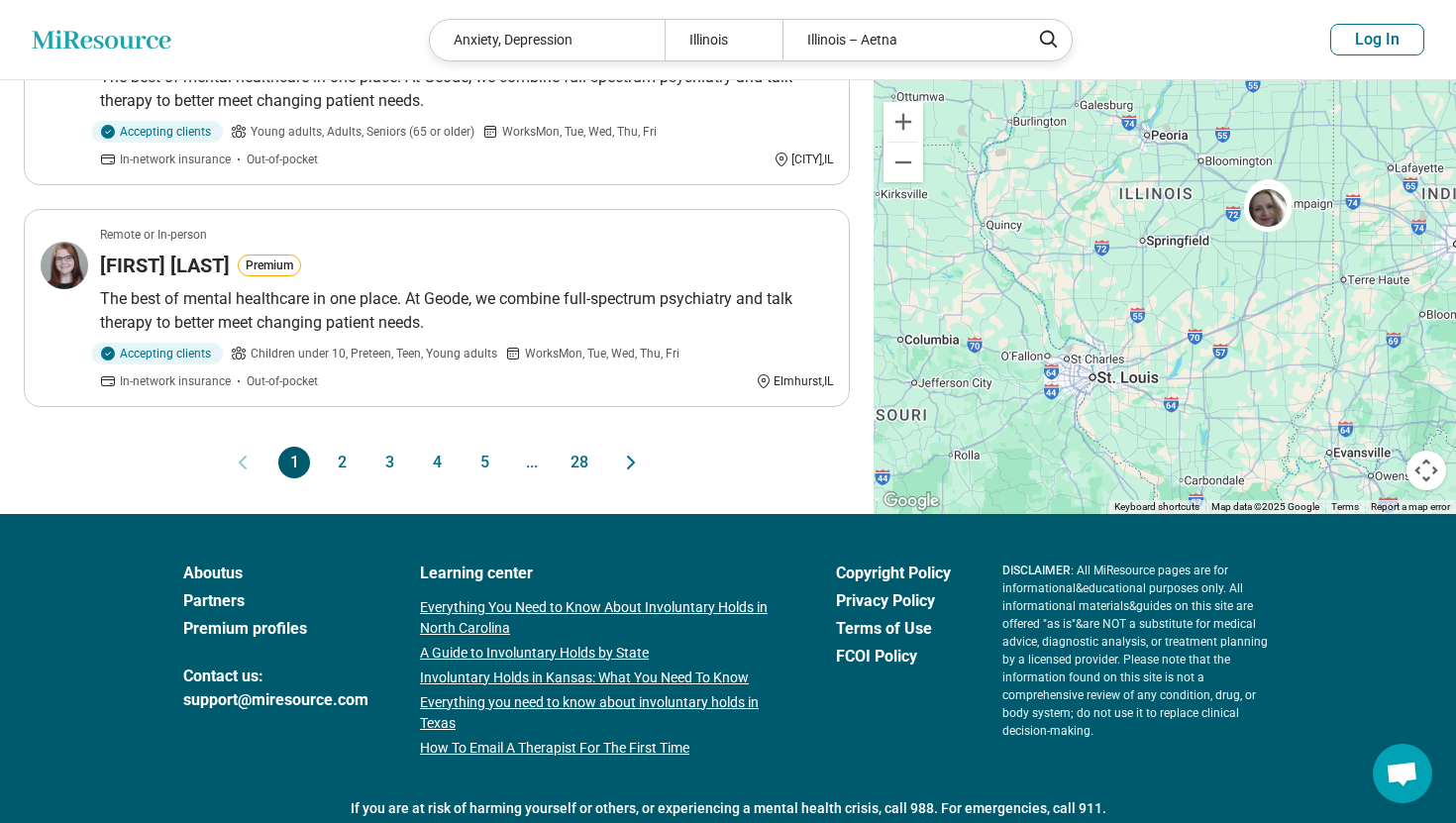click on "2" at bounding box center [342, 463] 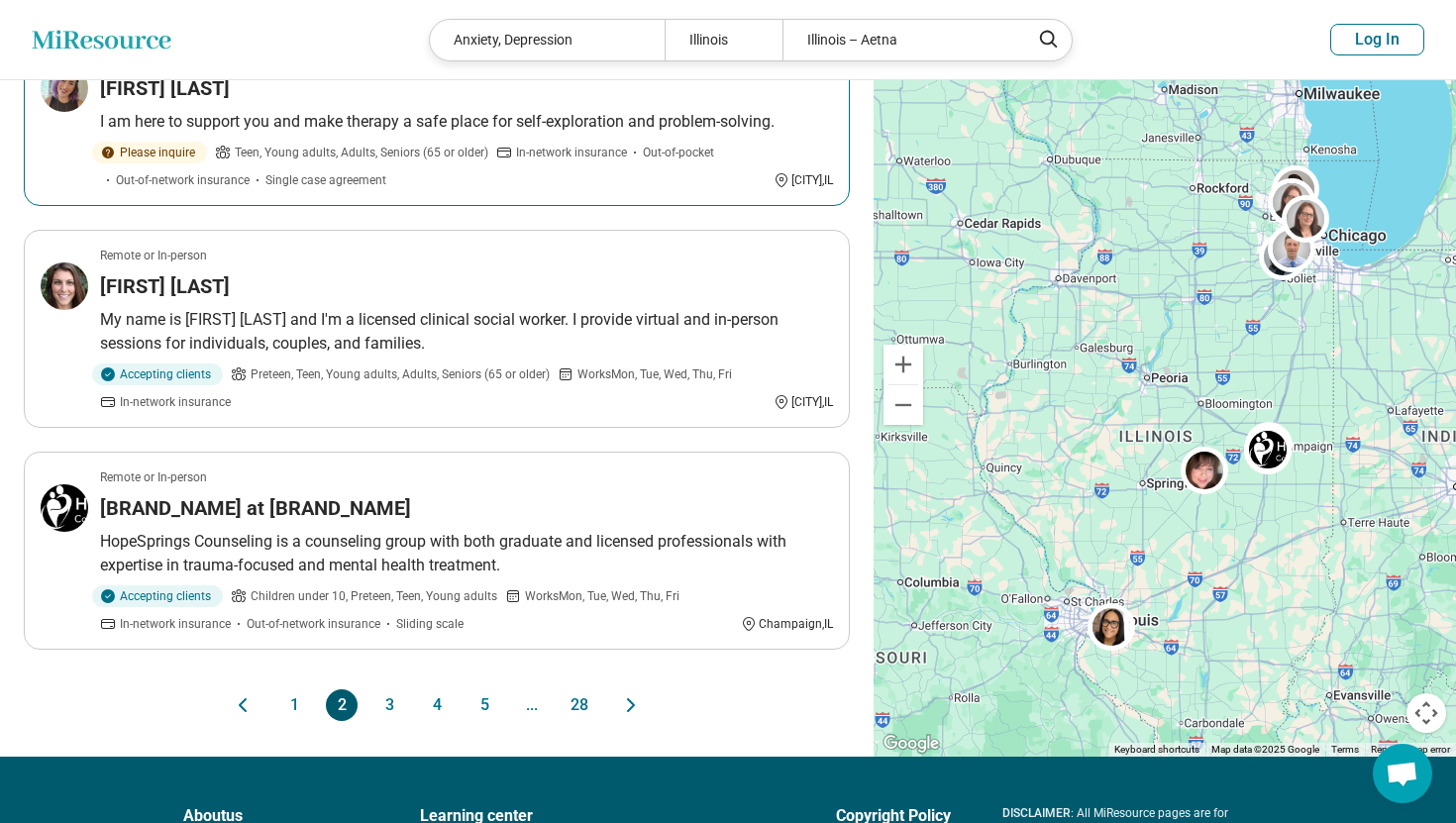 scroll, scrollTop: 1757, scrollLeft: 0, axis: vertical 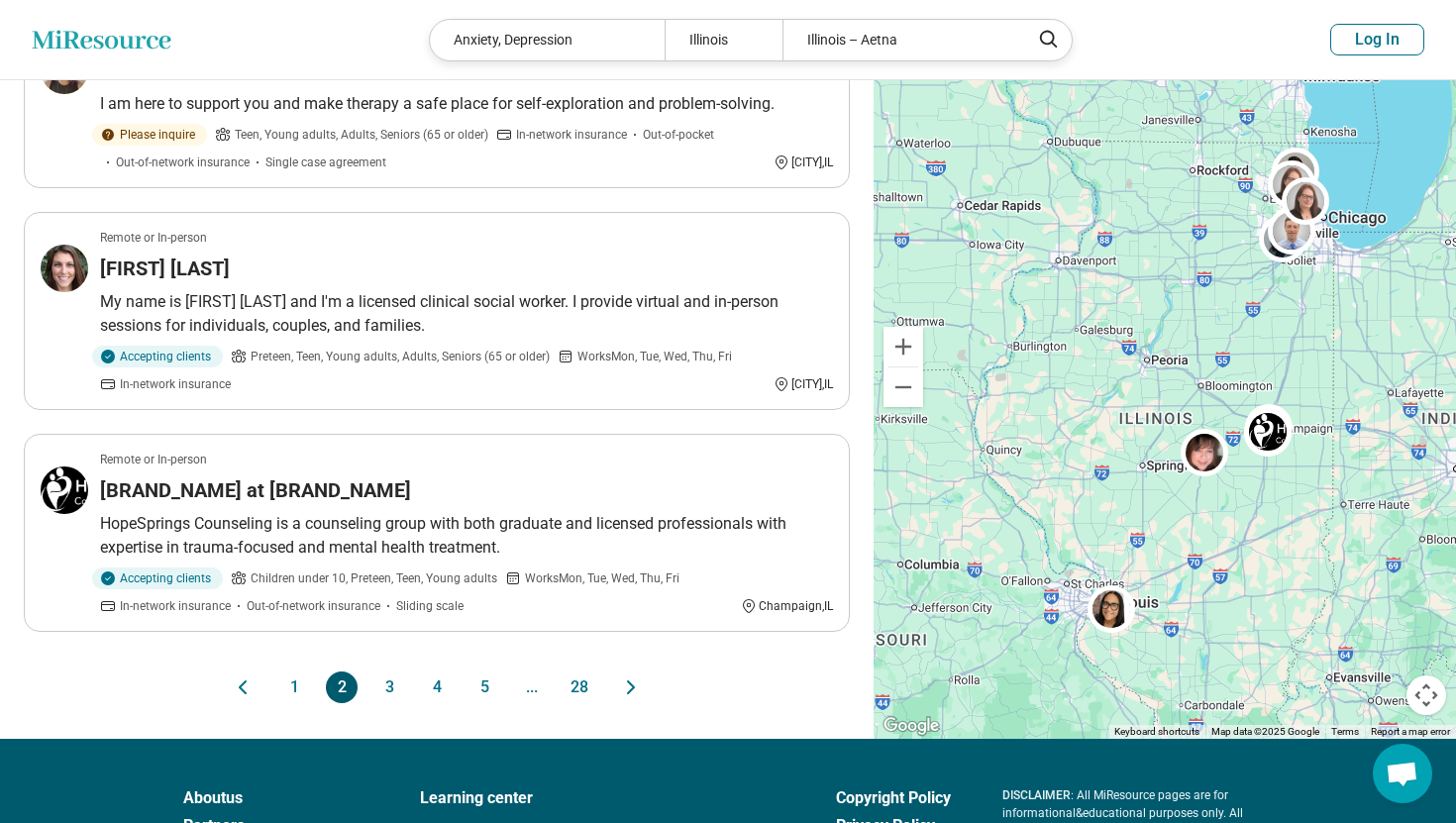 click on "3" at bounding box center [389, 687] 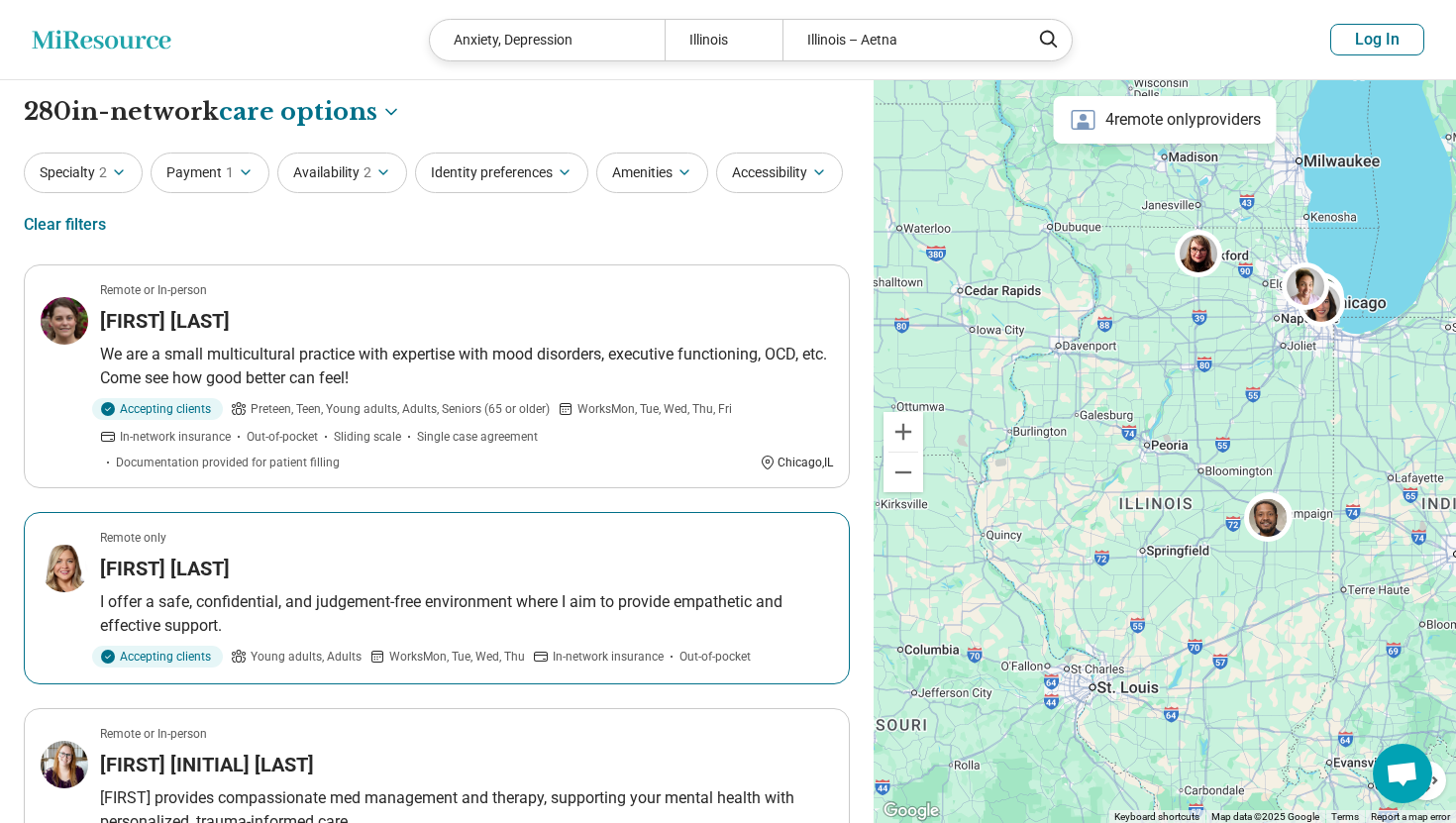 scroll, scrollTop: 0, scrollLeft: 0, axis: both 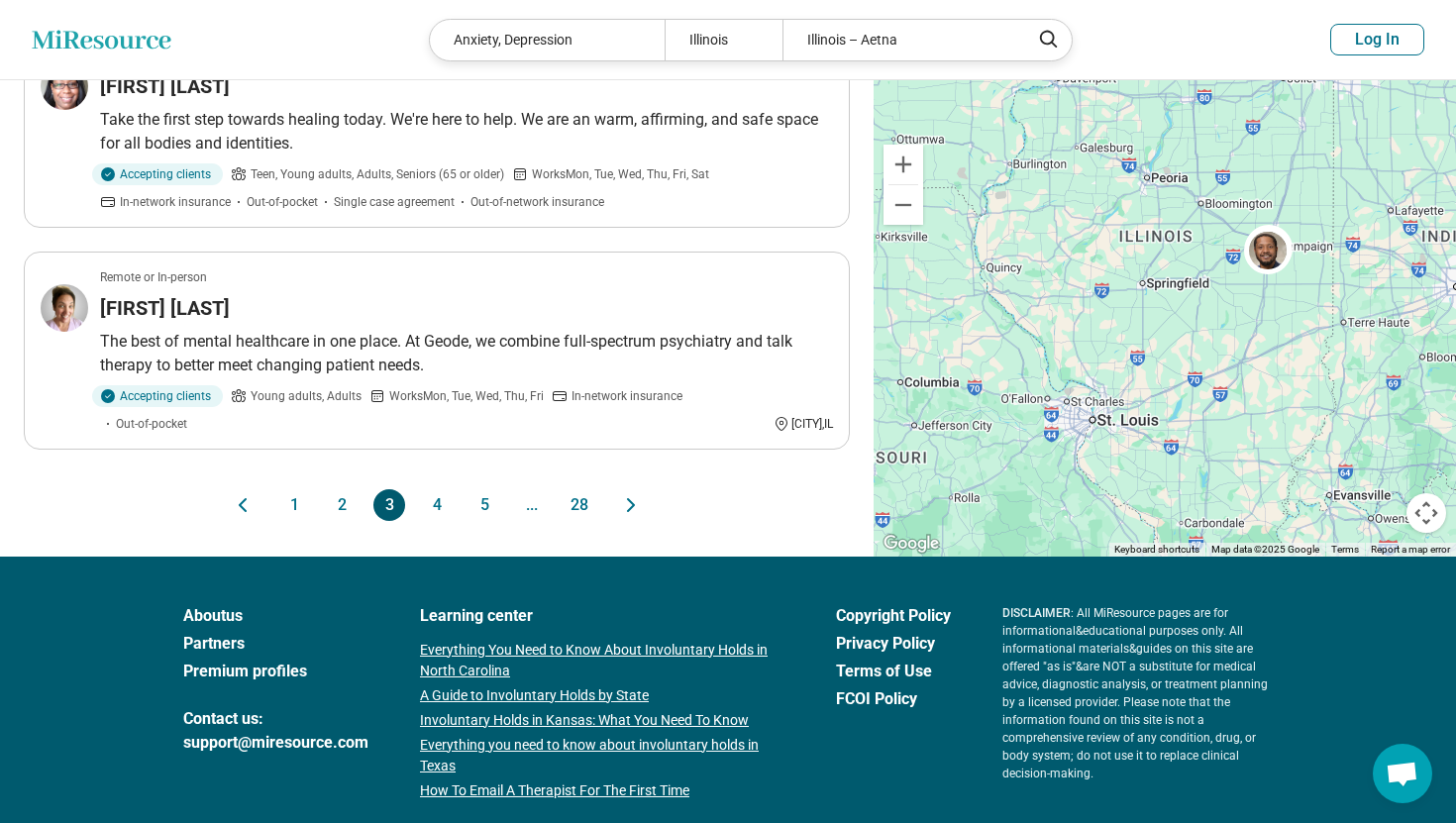 click on "4" at bounding box center (437, 505) 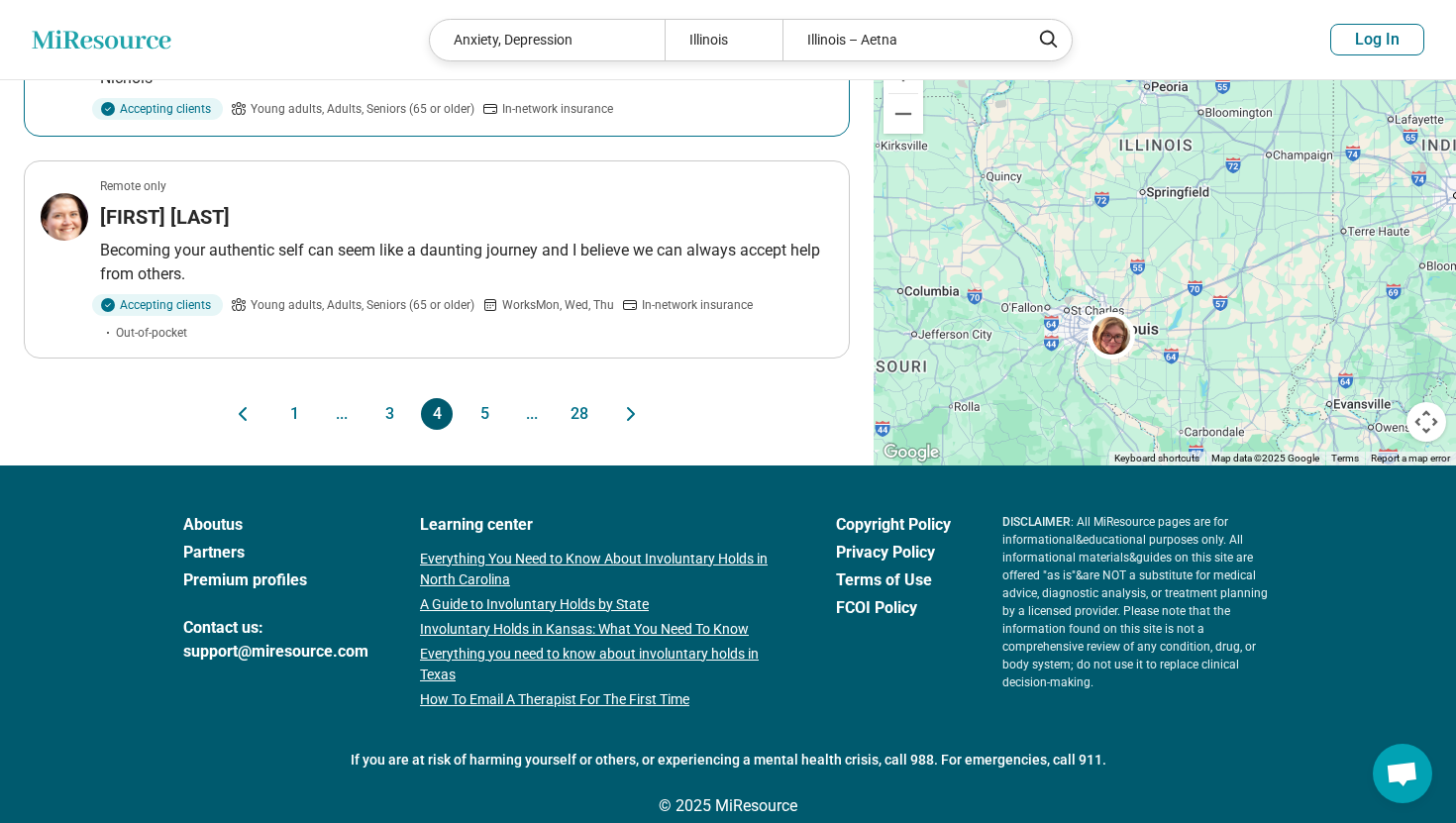 scroll, scrollTop: 2058, scrollLeft: 0, axis: vertical 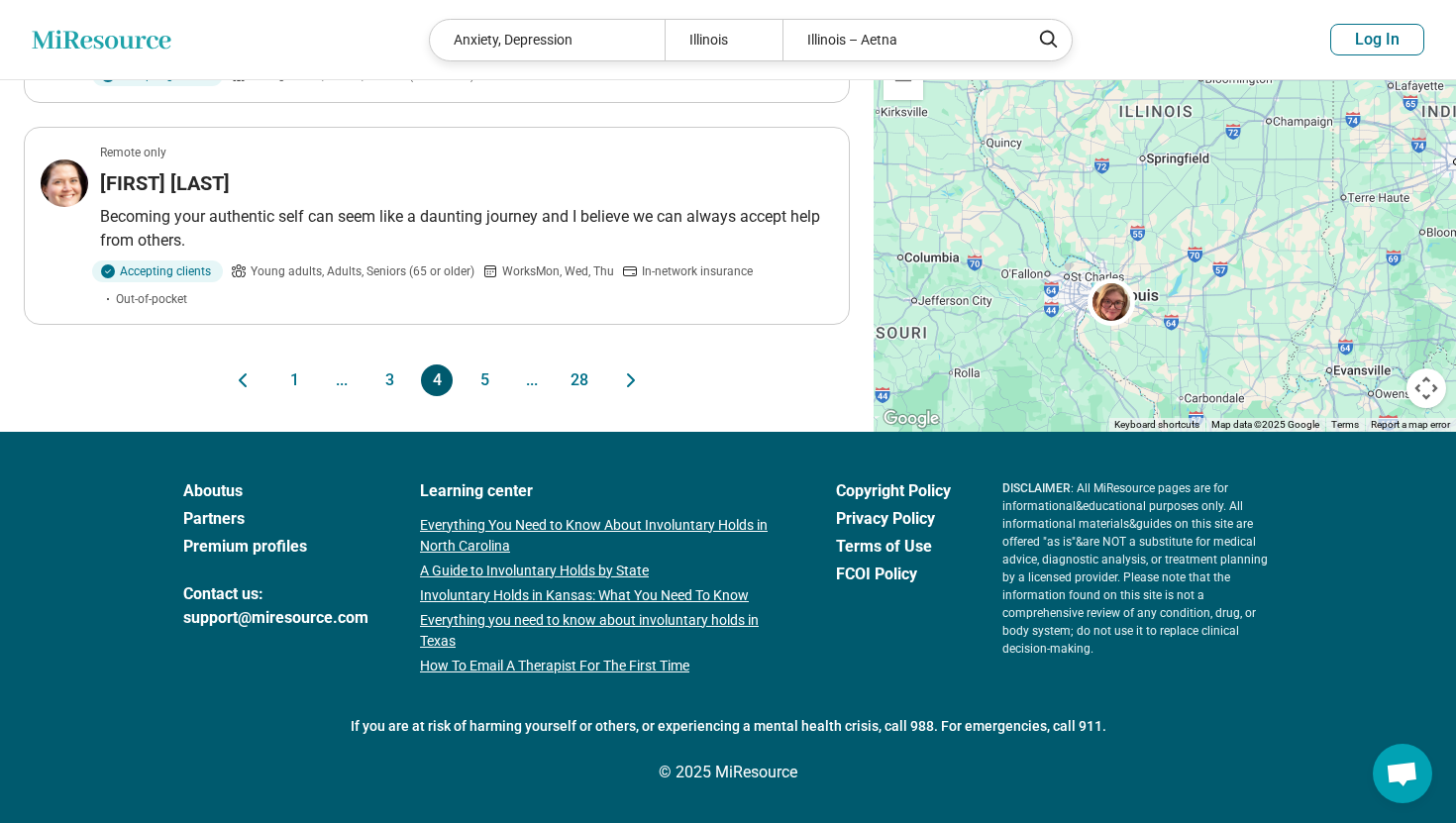 click on "**********" at bounding box center [437, -773] 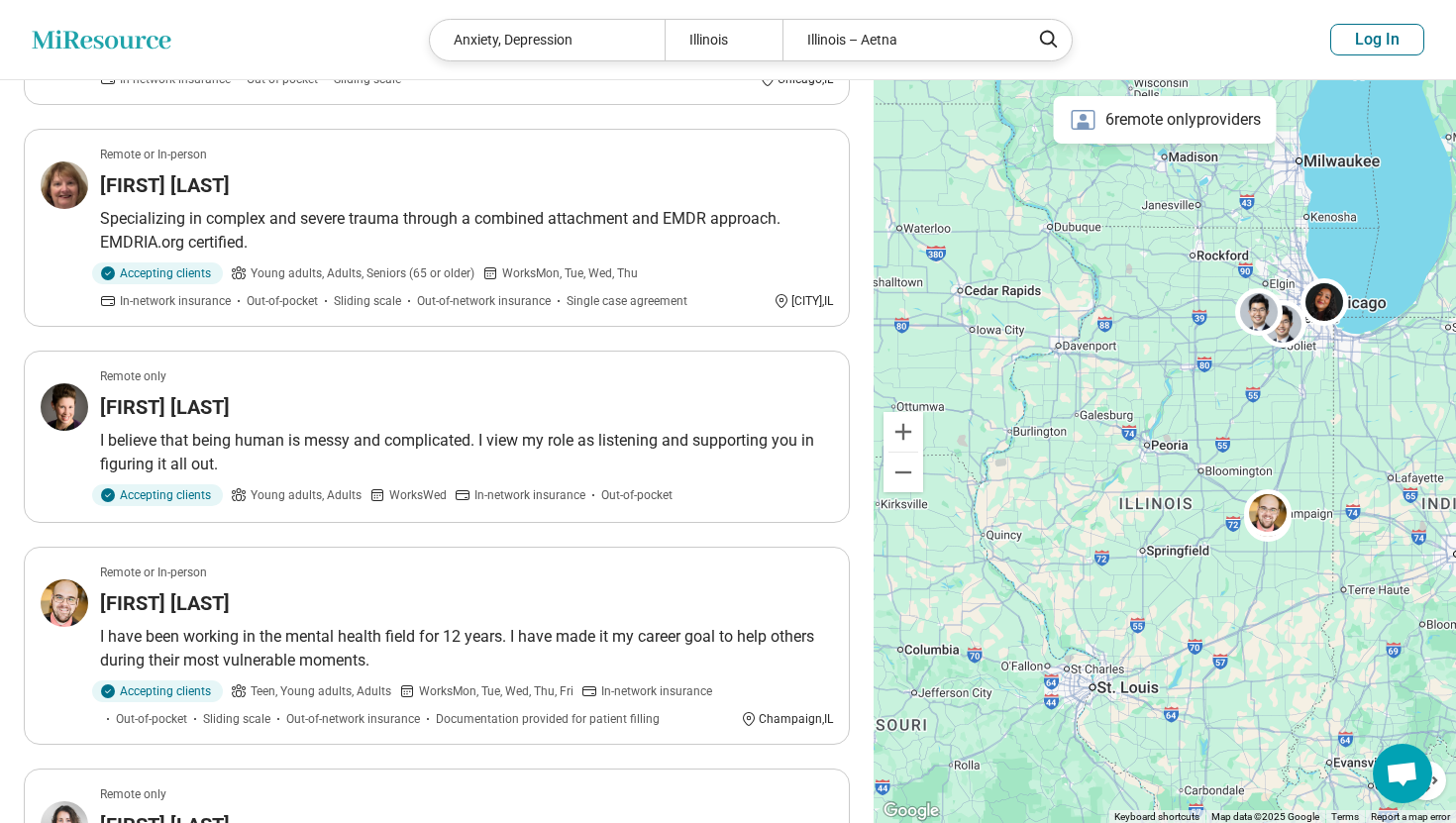 scroll, scrollTop: 0, scrollLeft: 0, axis: both 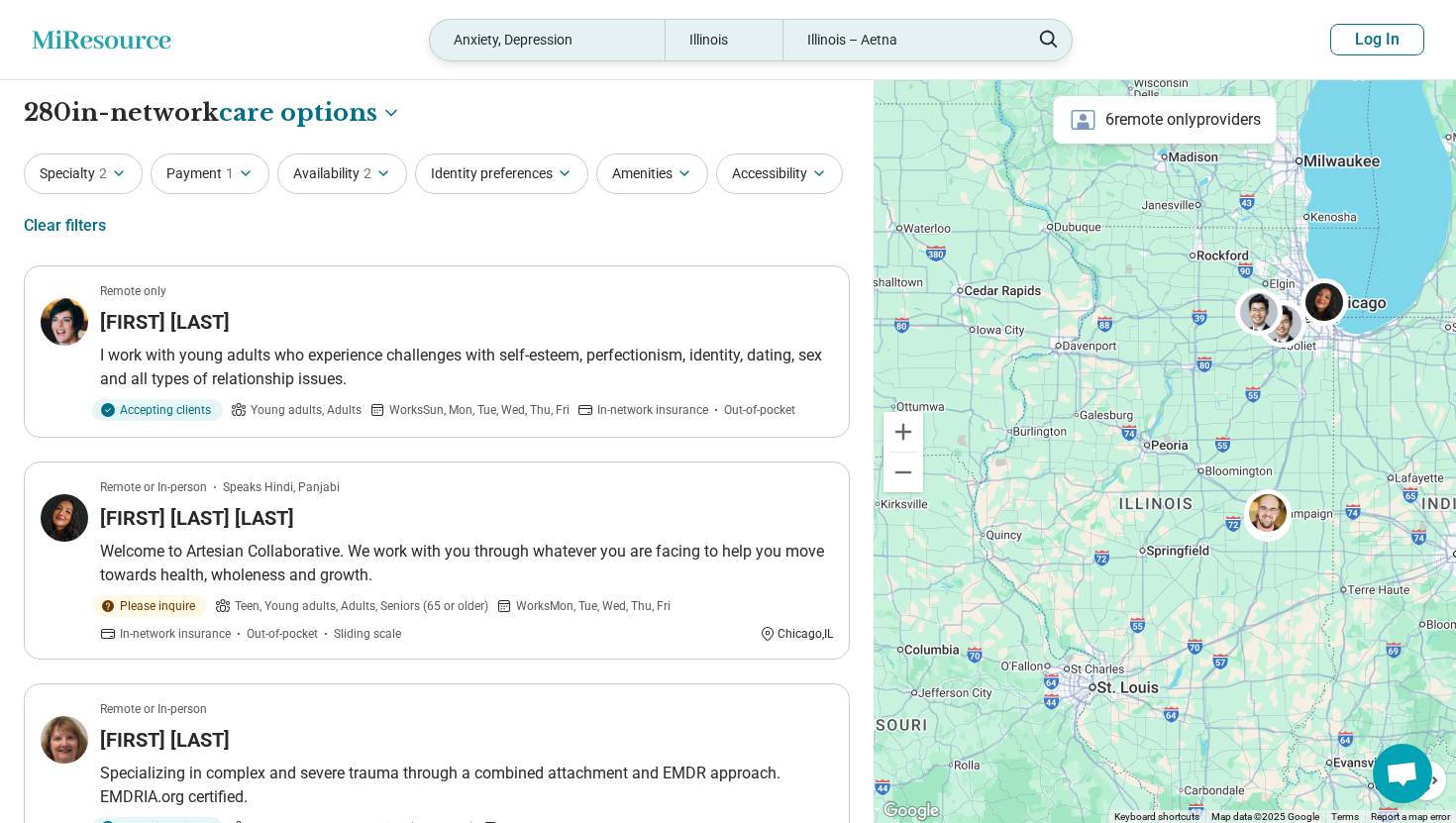click on "Anxiety, Depression" at bounding box center [547, 40] 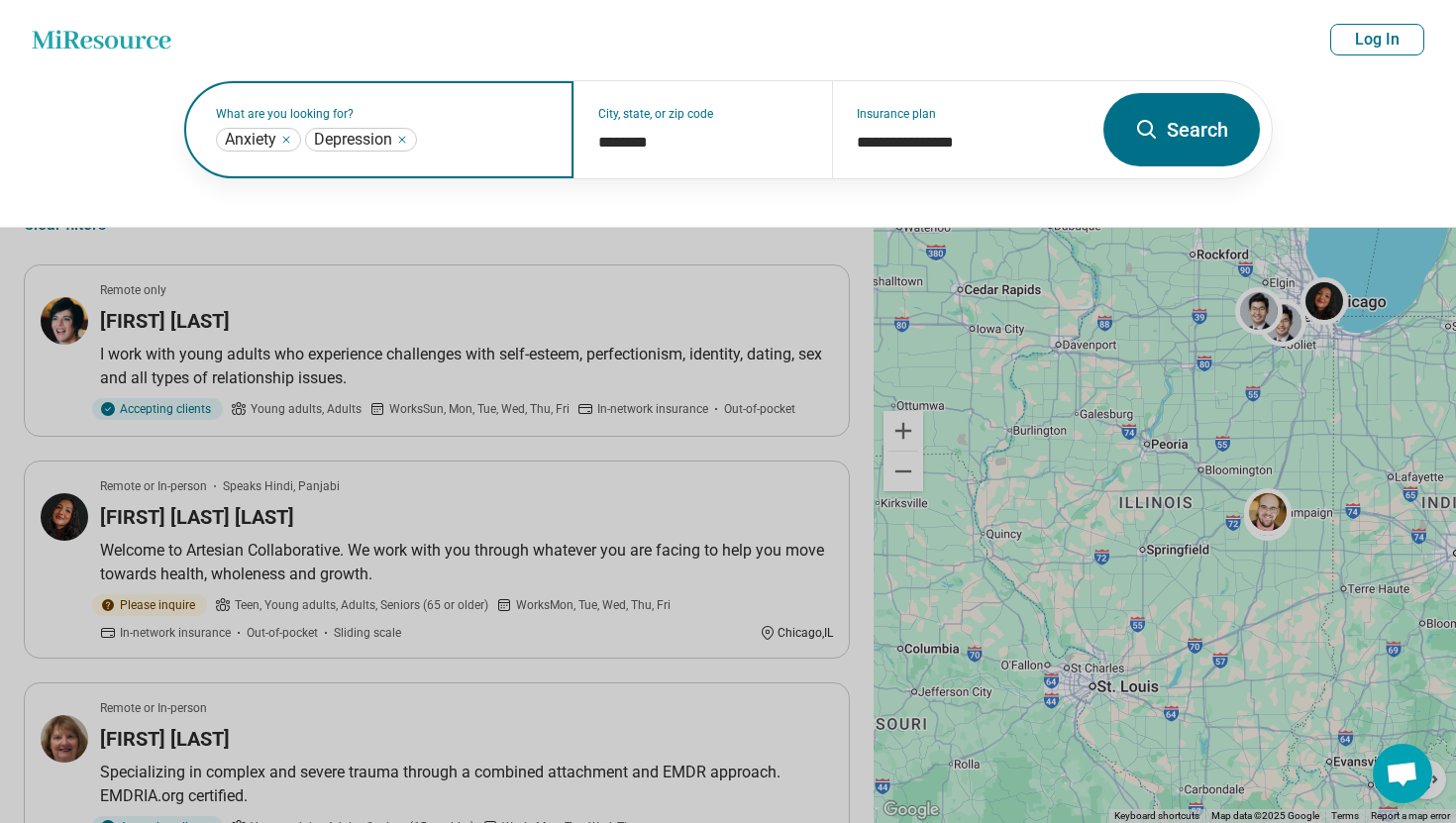 click at bounding box center (485, 140) 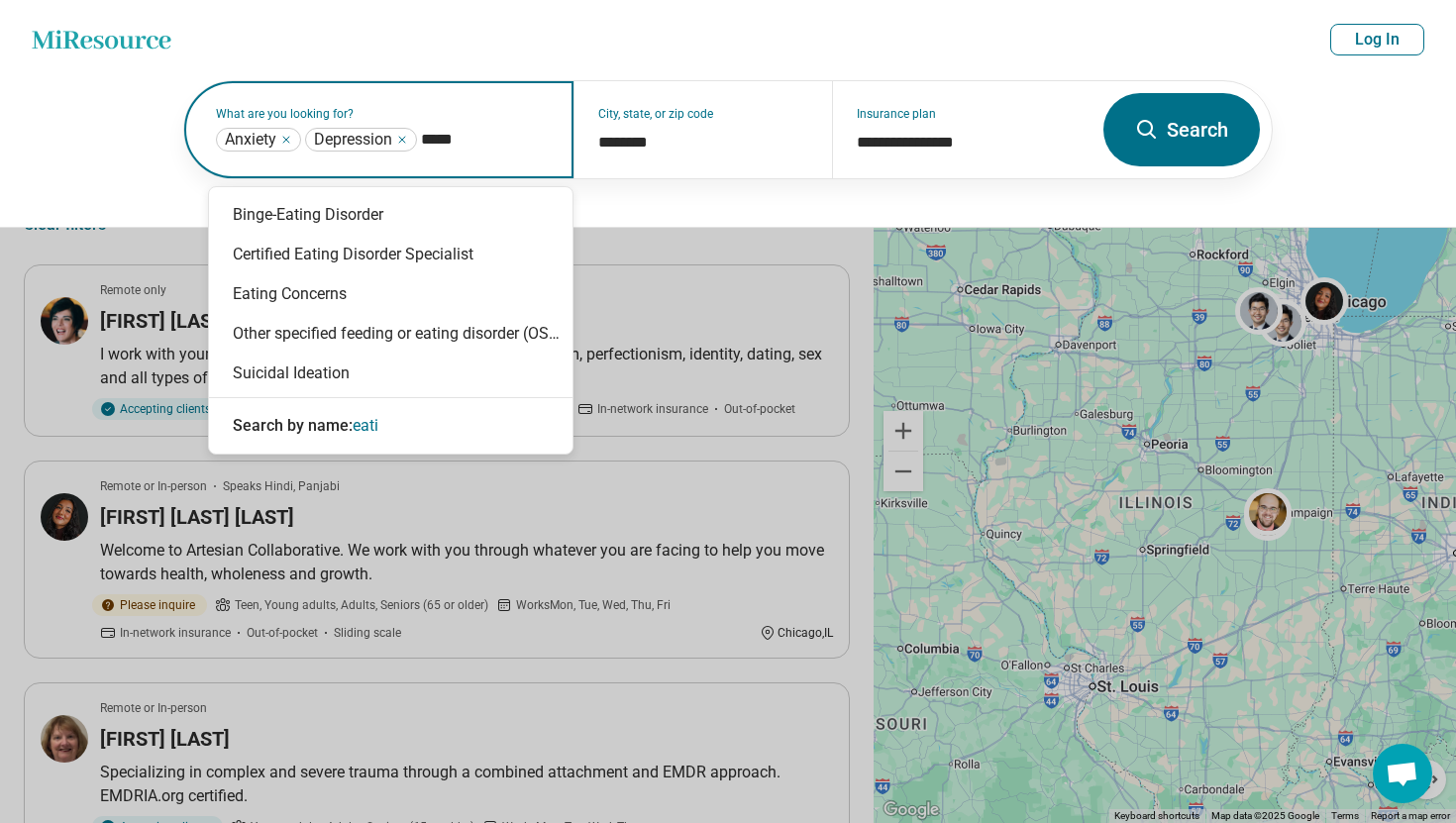 type on "******" 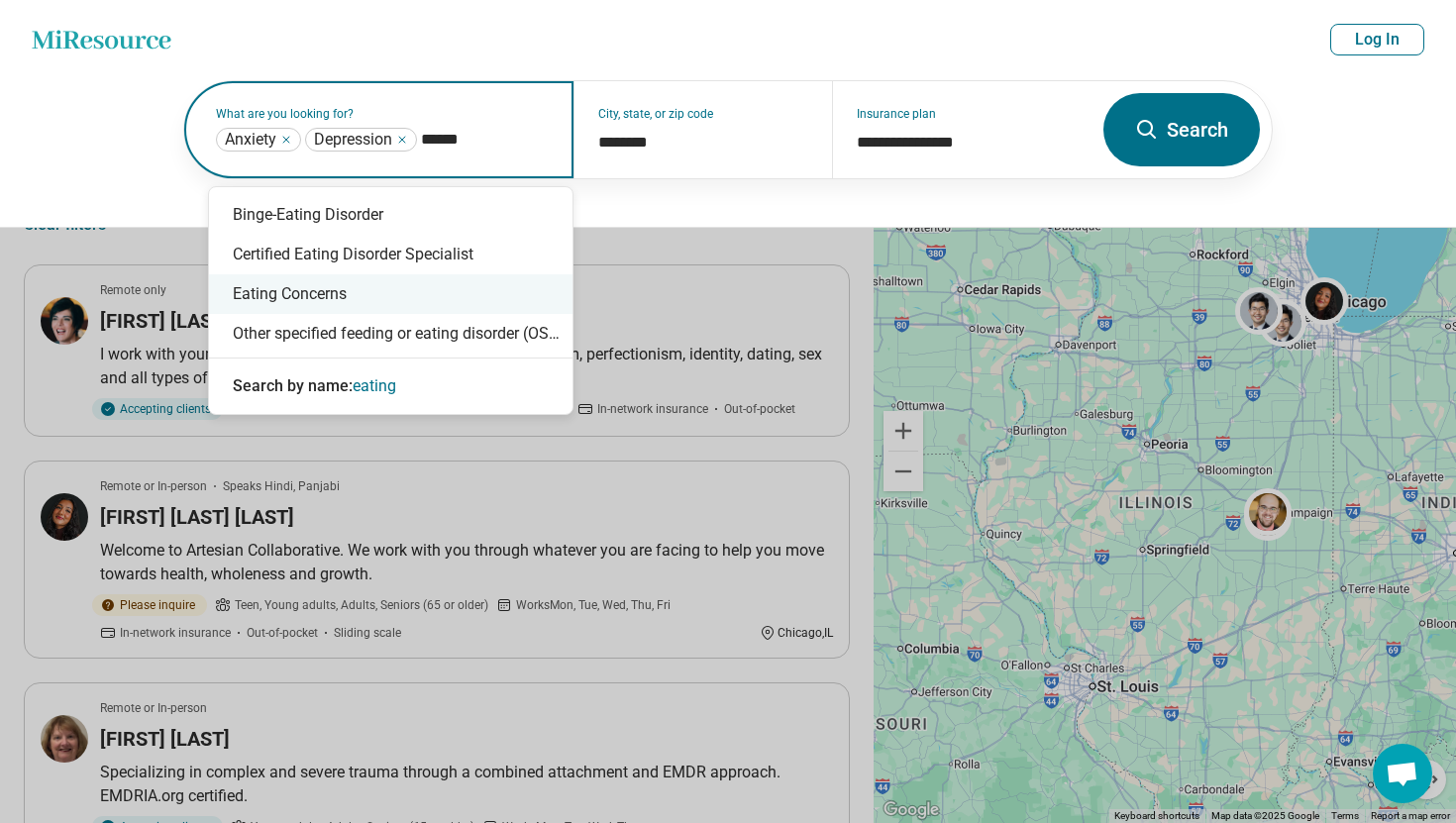click on "Eating Concerns" at bounding box center [390, 294] 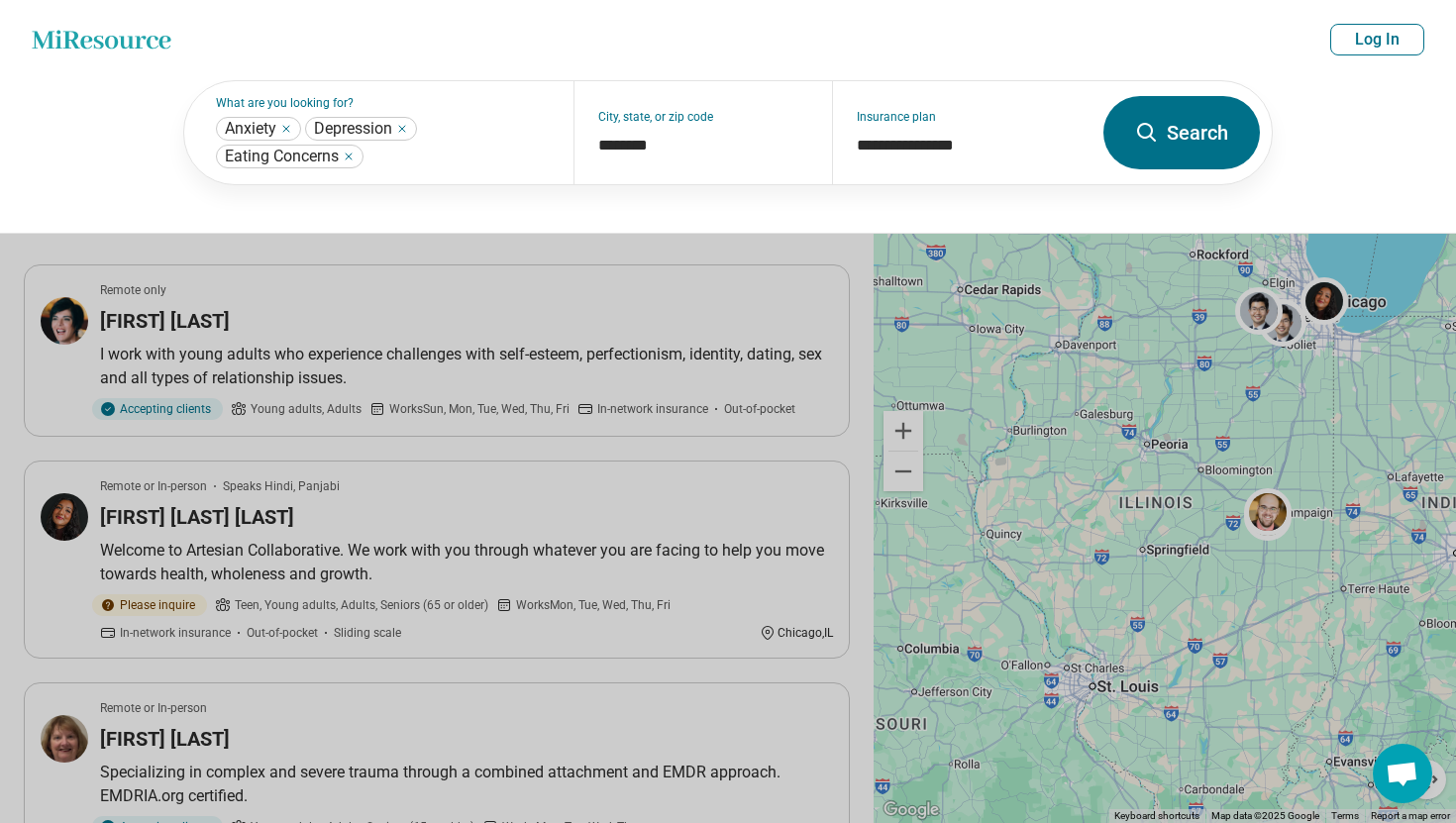 click on "Search" at bounding box center (1182, 133) 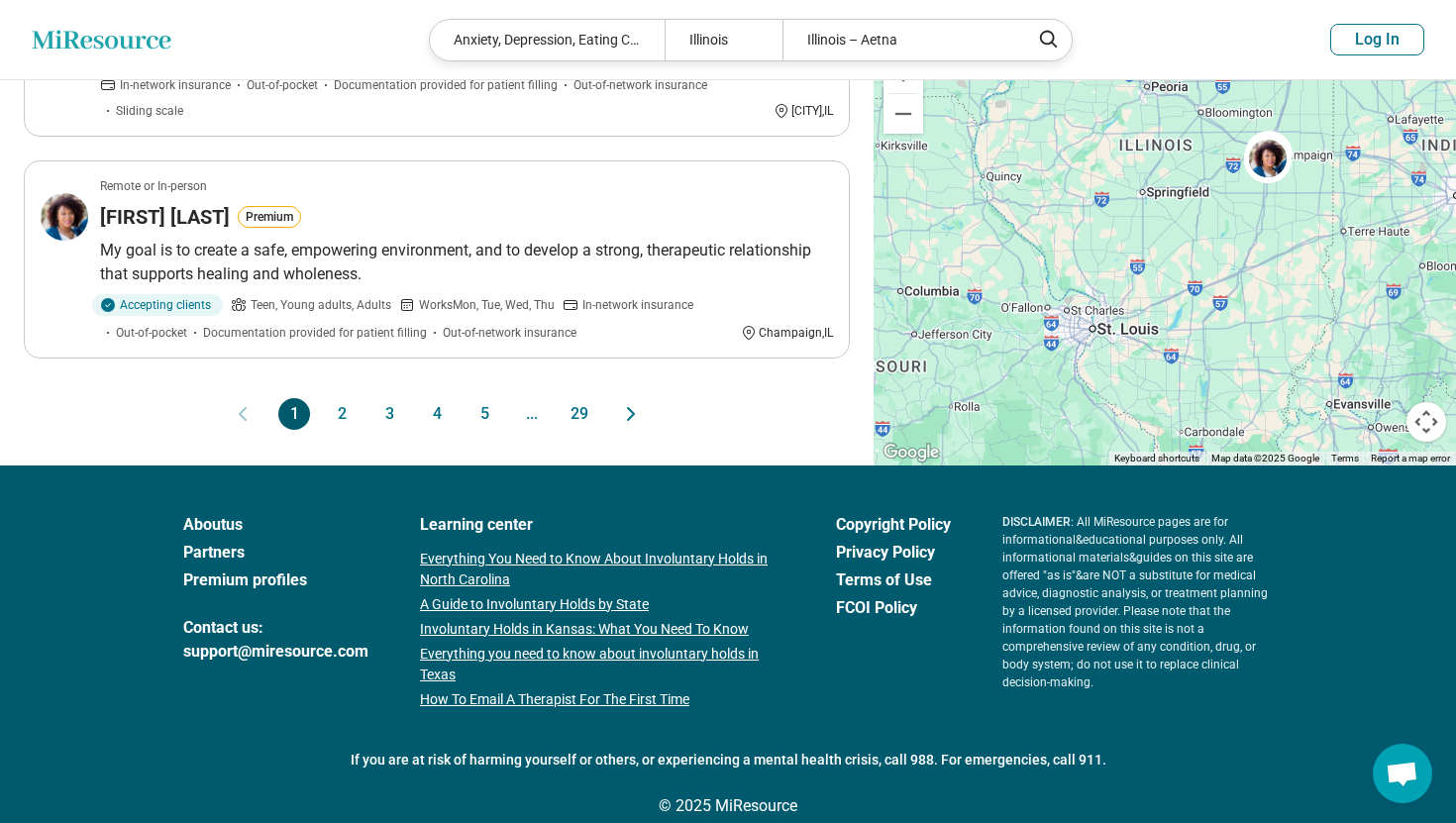 click on "2" at bounding box center [342, 414] 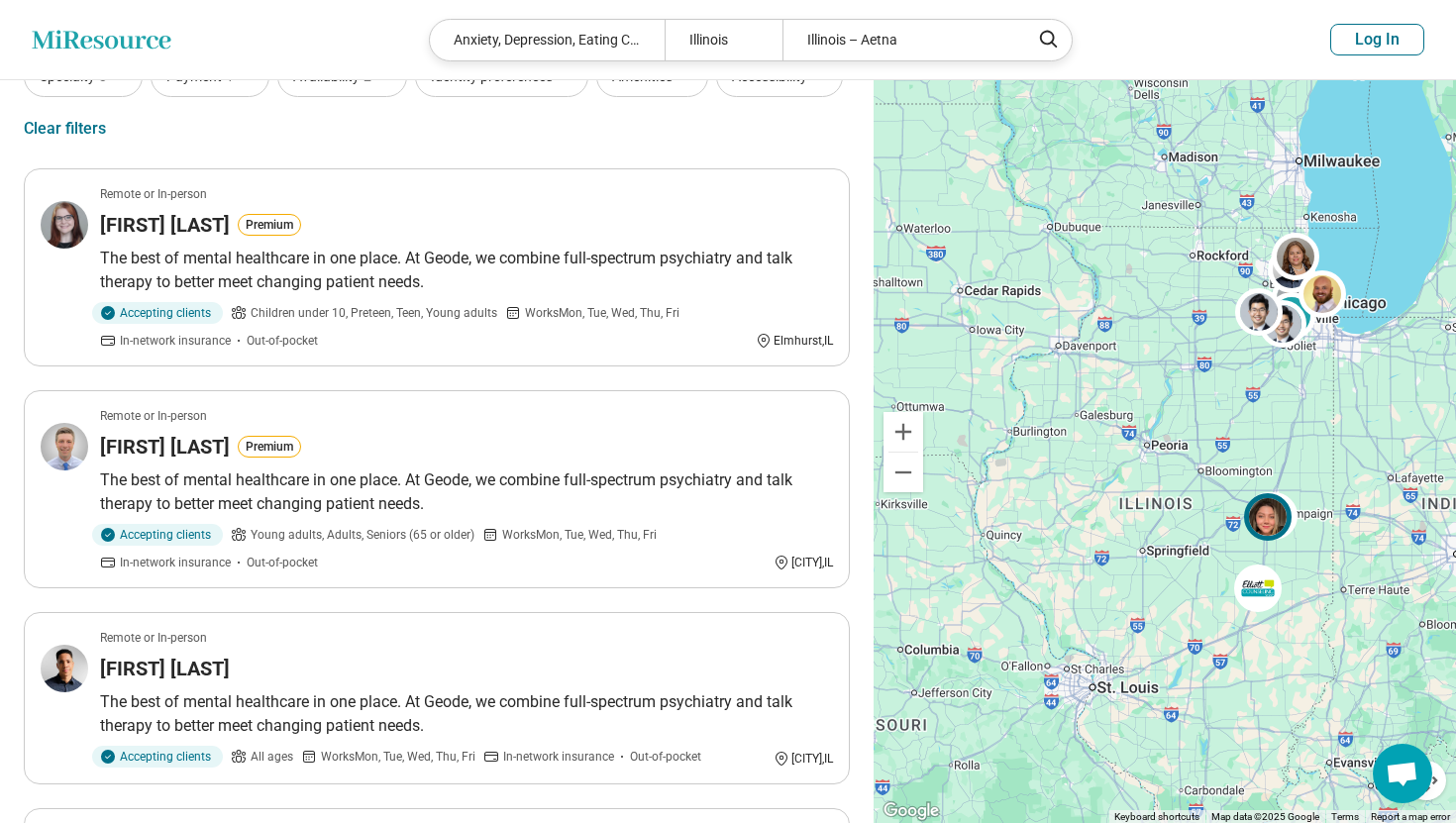 scroll, scrollTop: 0, scrollLeft: 0, axis: both 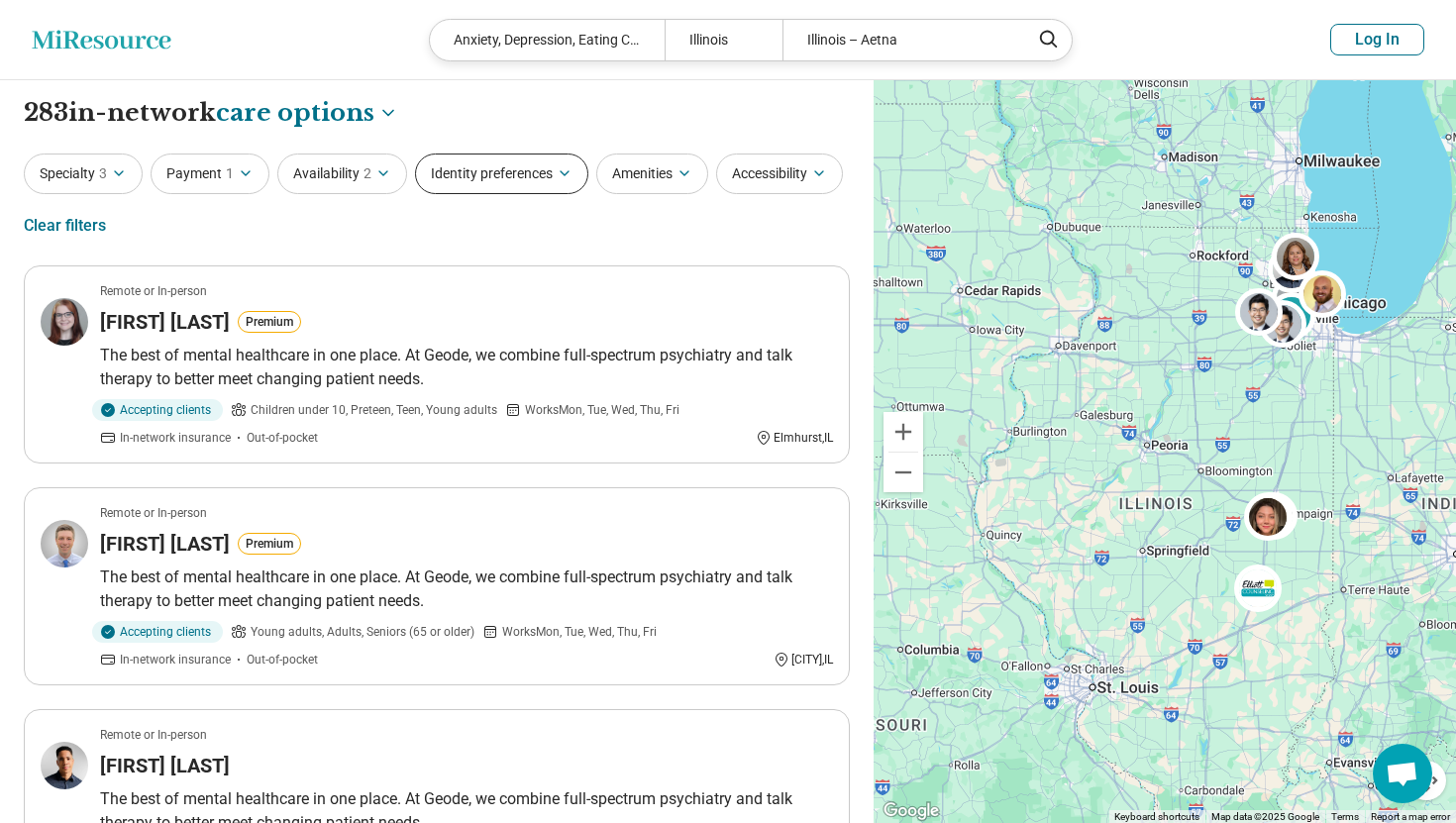 click on "Identity preferences" at bounding box center (501, 173) 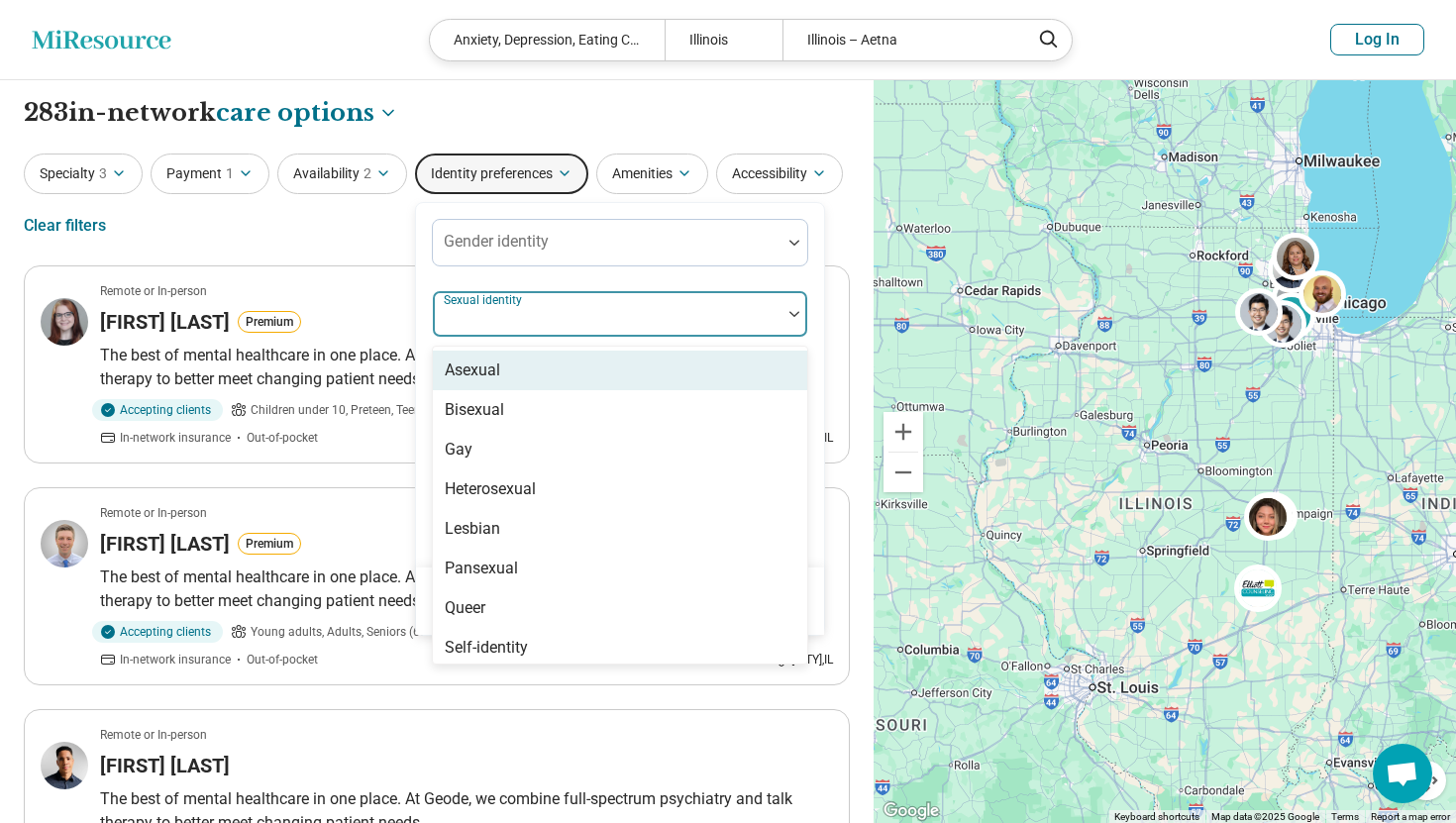 click at bounding box center (607, 322) 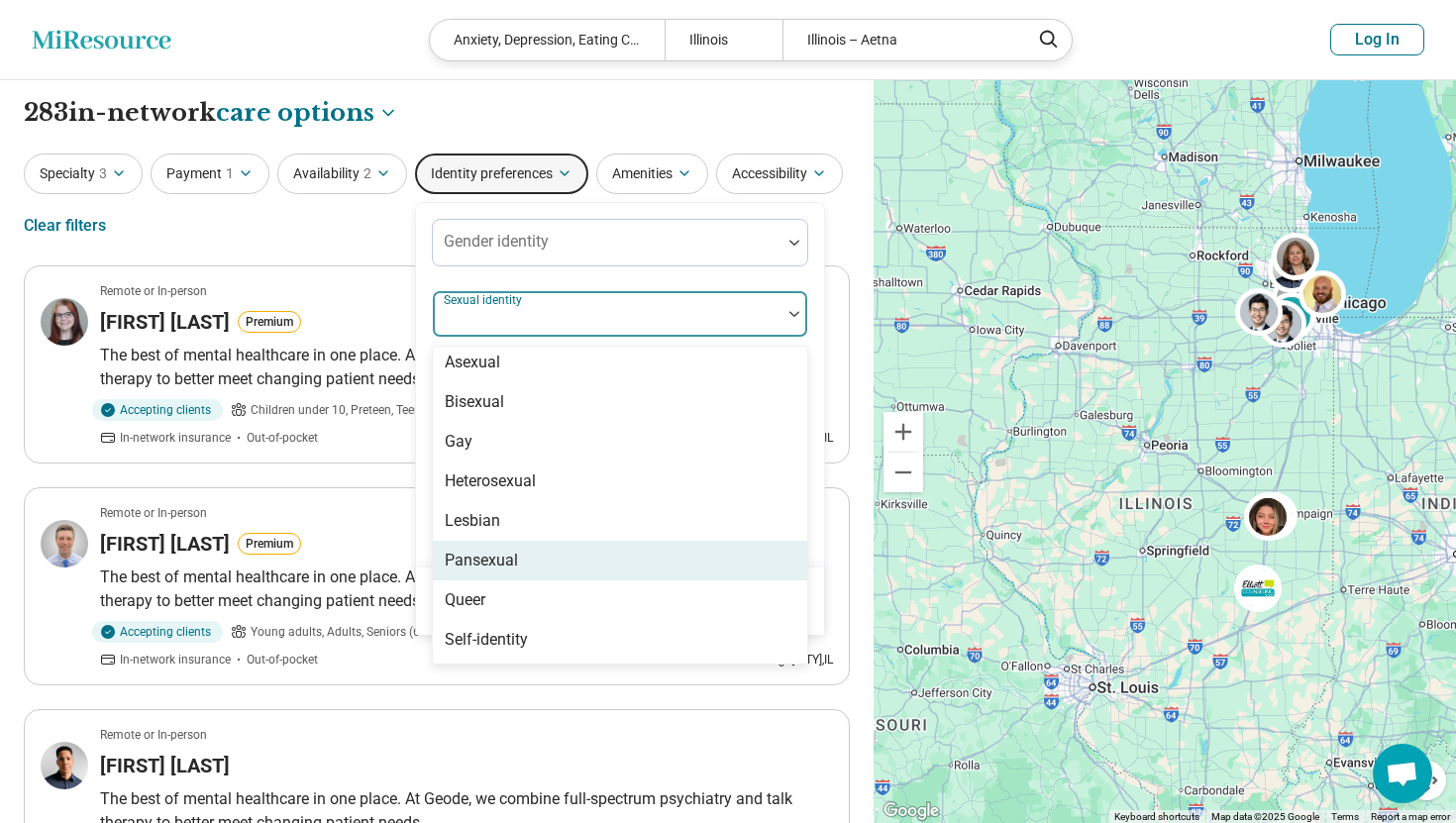 scroll, scrollTop: 0, scrollLeft: 0, axis: both 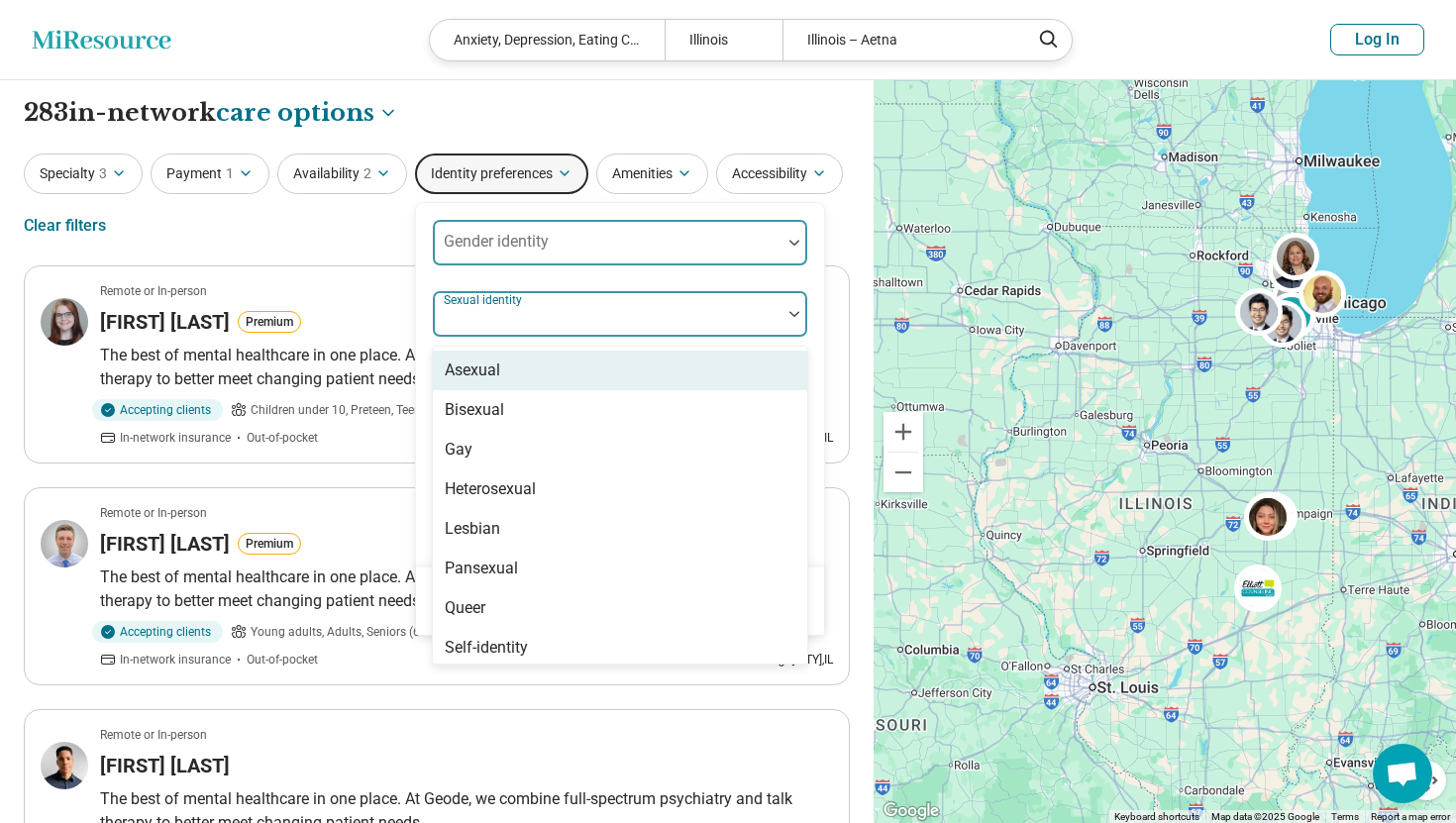 click at bounding box center (607, 251) 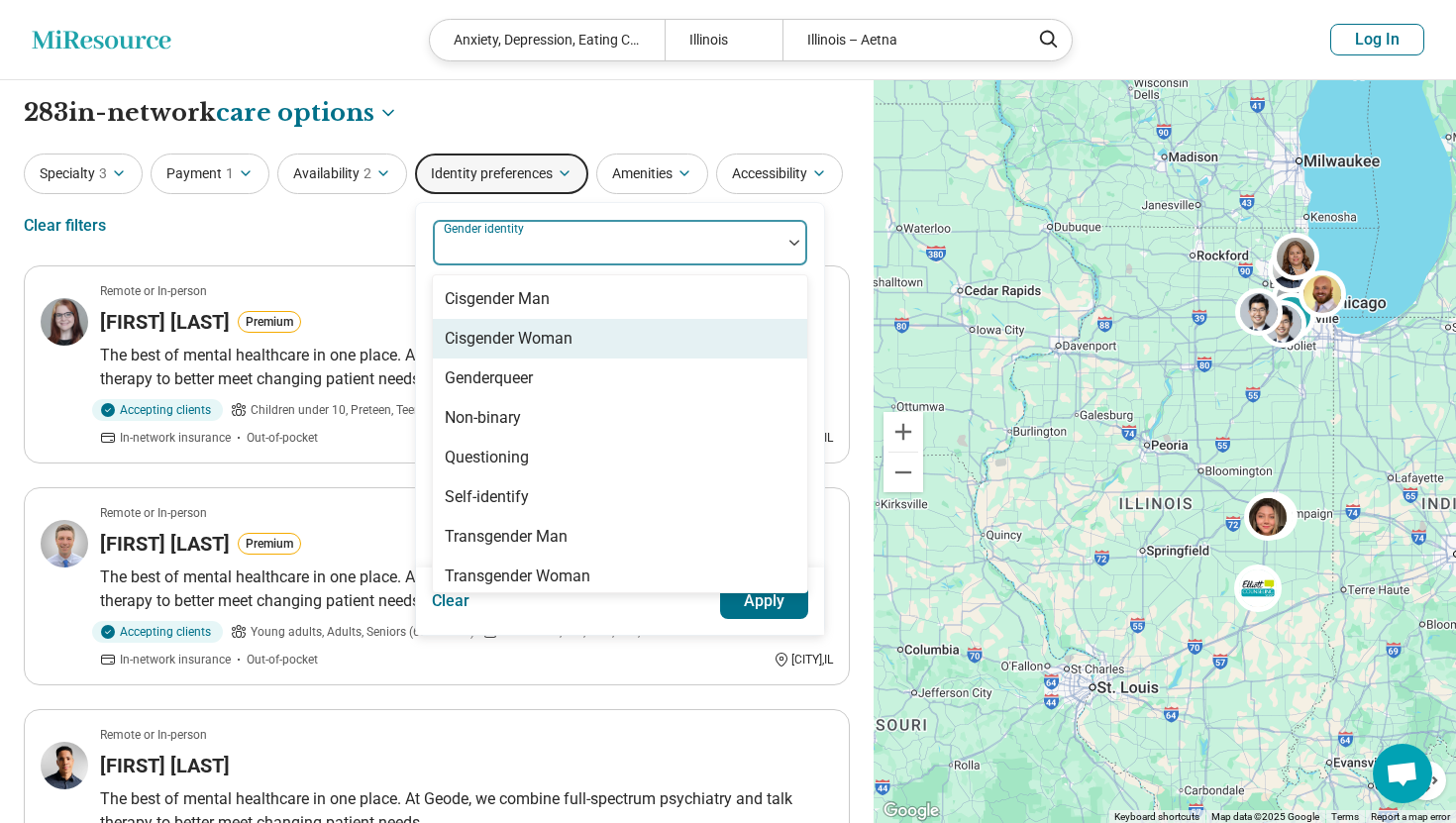 click on "Cisgender Woman" at bounding box center (620, 339) 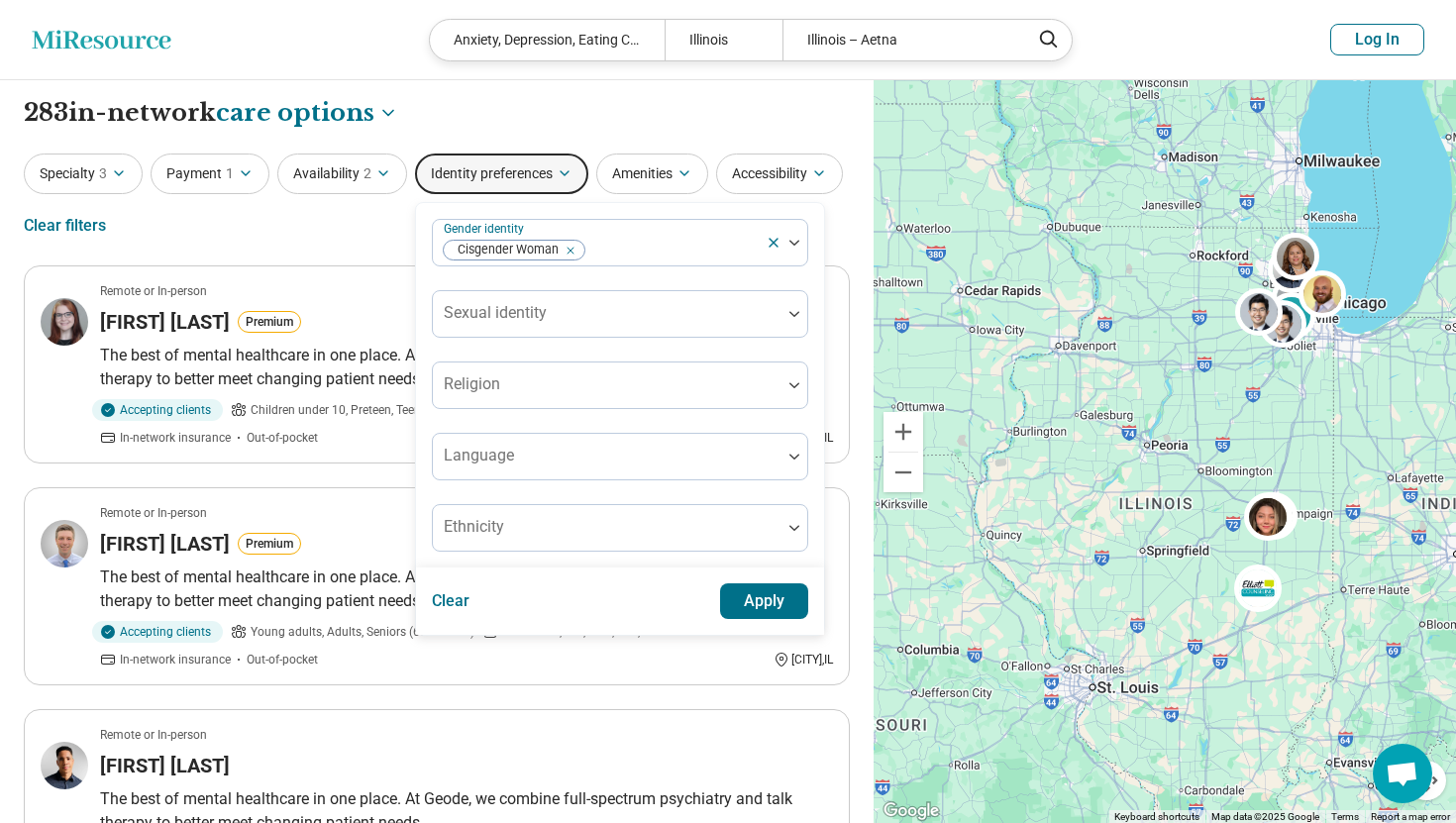 click on "Apply" at bounding box center (765, 601) 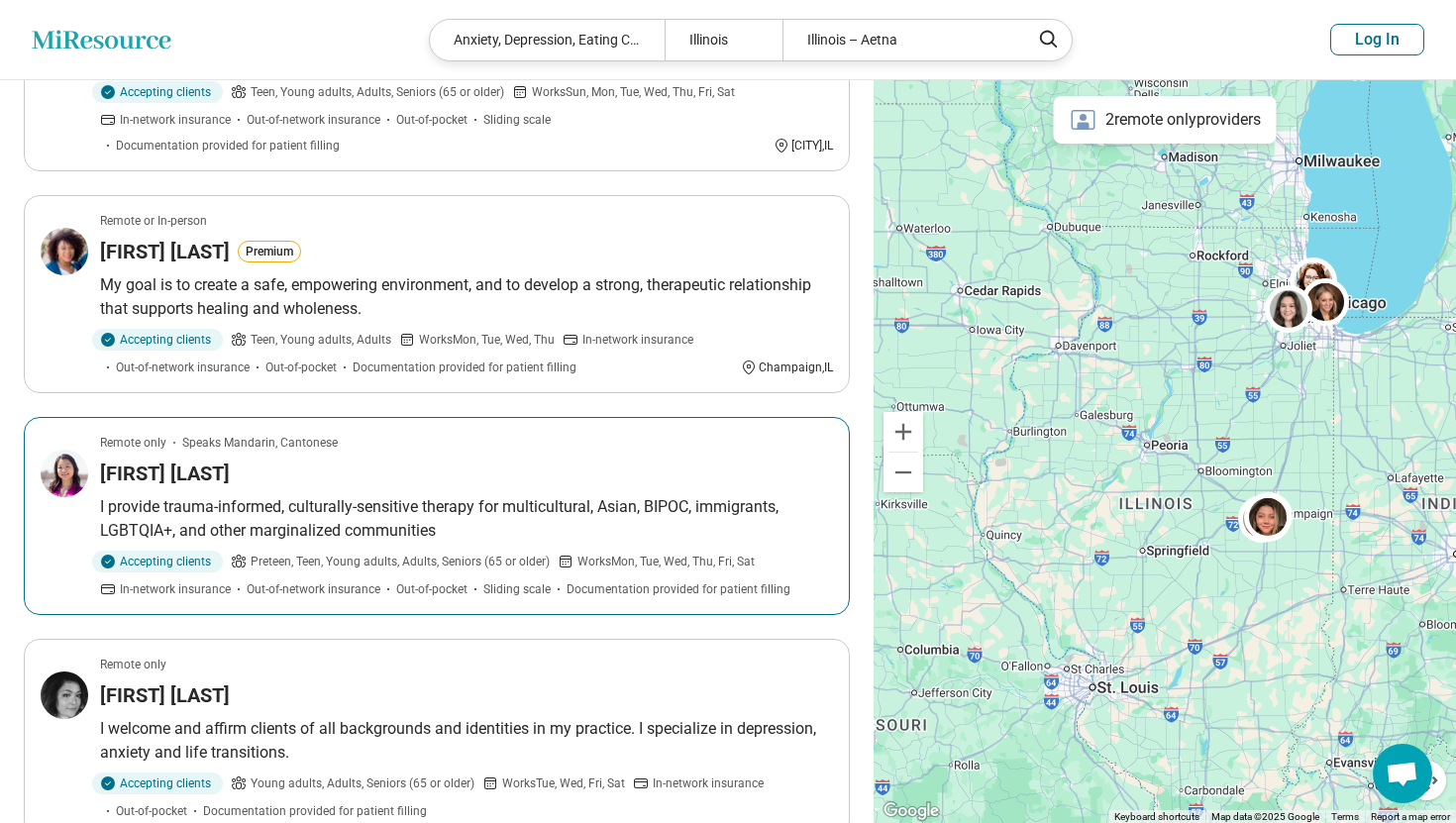 scroll, scrollTop: 0, scrollLeft: 0, axis: both 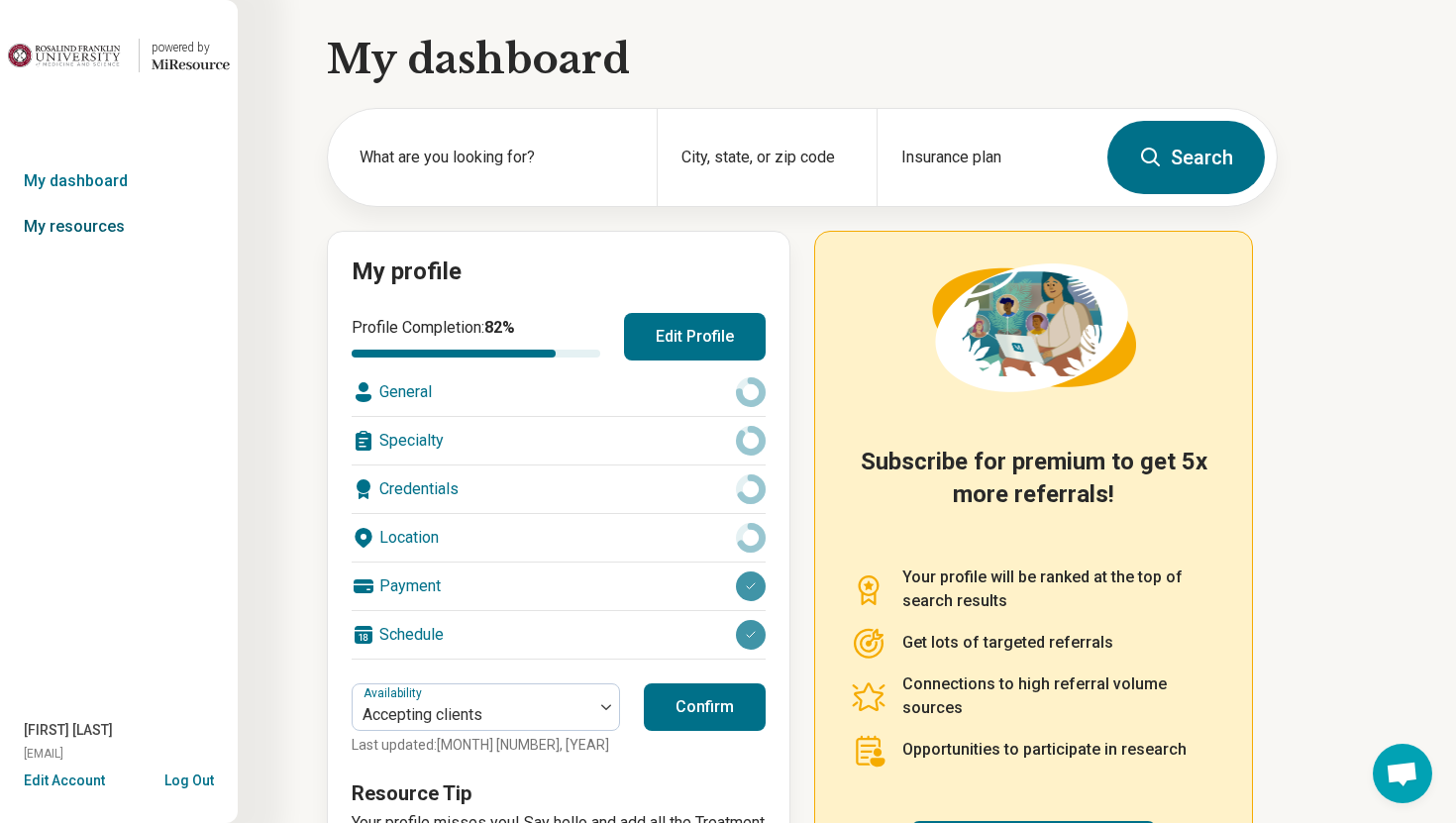 click on "My resources" at bounding box center (119, 227) 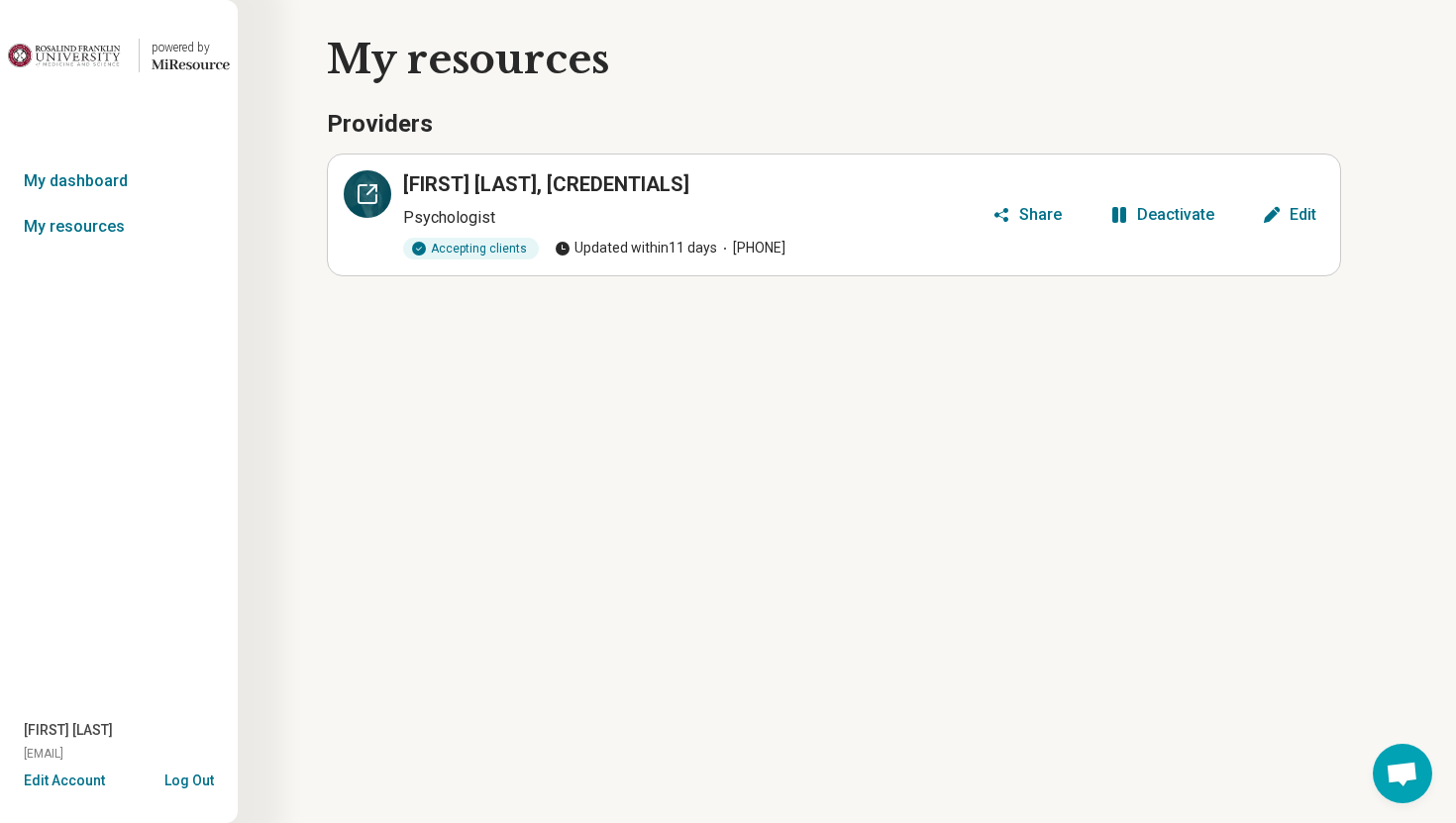 click at bounding box center [367, 194] 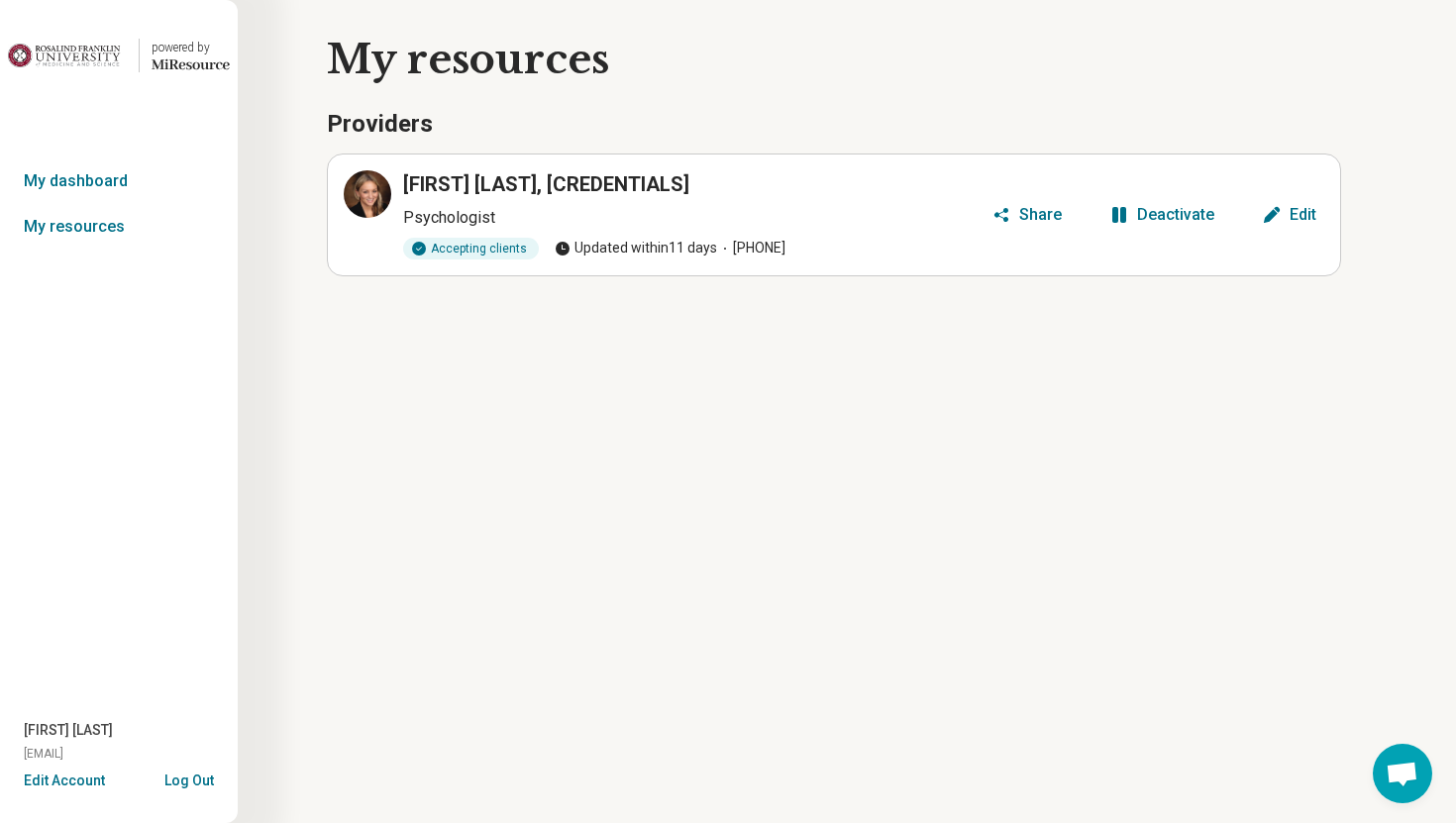 click on "Log Out" at bounding box center (189, 778) 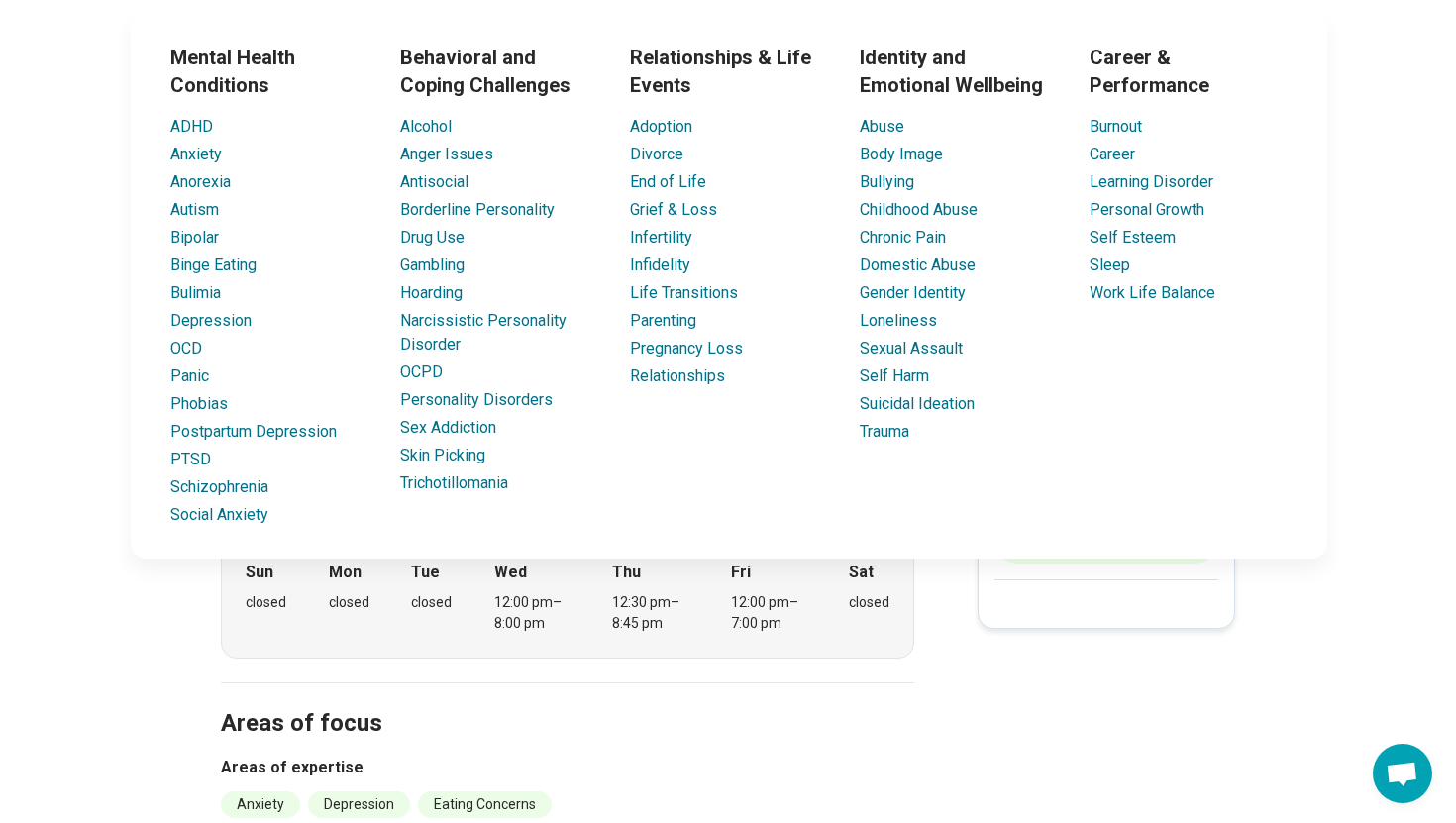 scroll, scrollTop: 69, scrollLeft: 0, axis: vertical 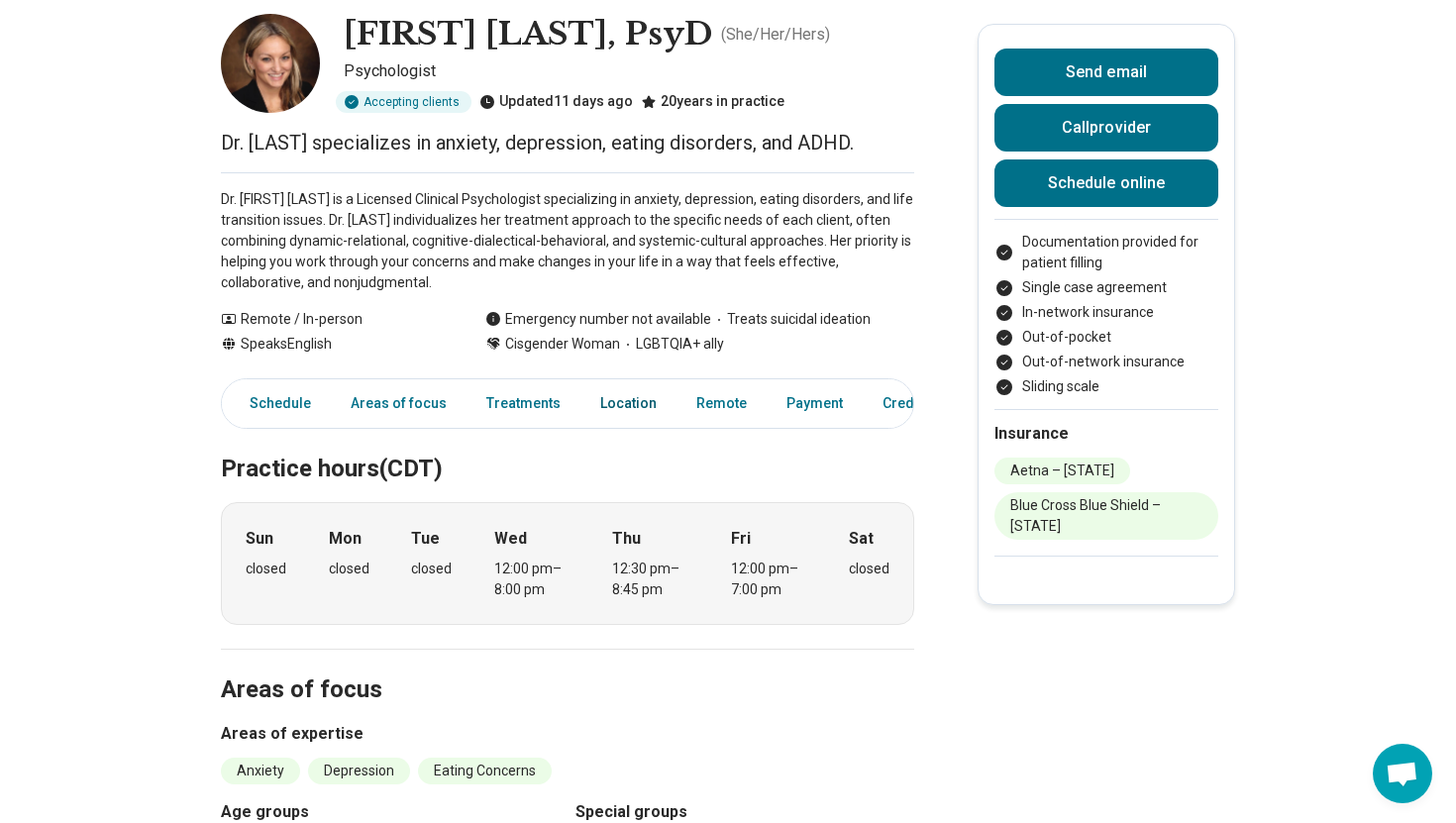 click on "Location" at bounding box center (628, 403) 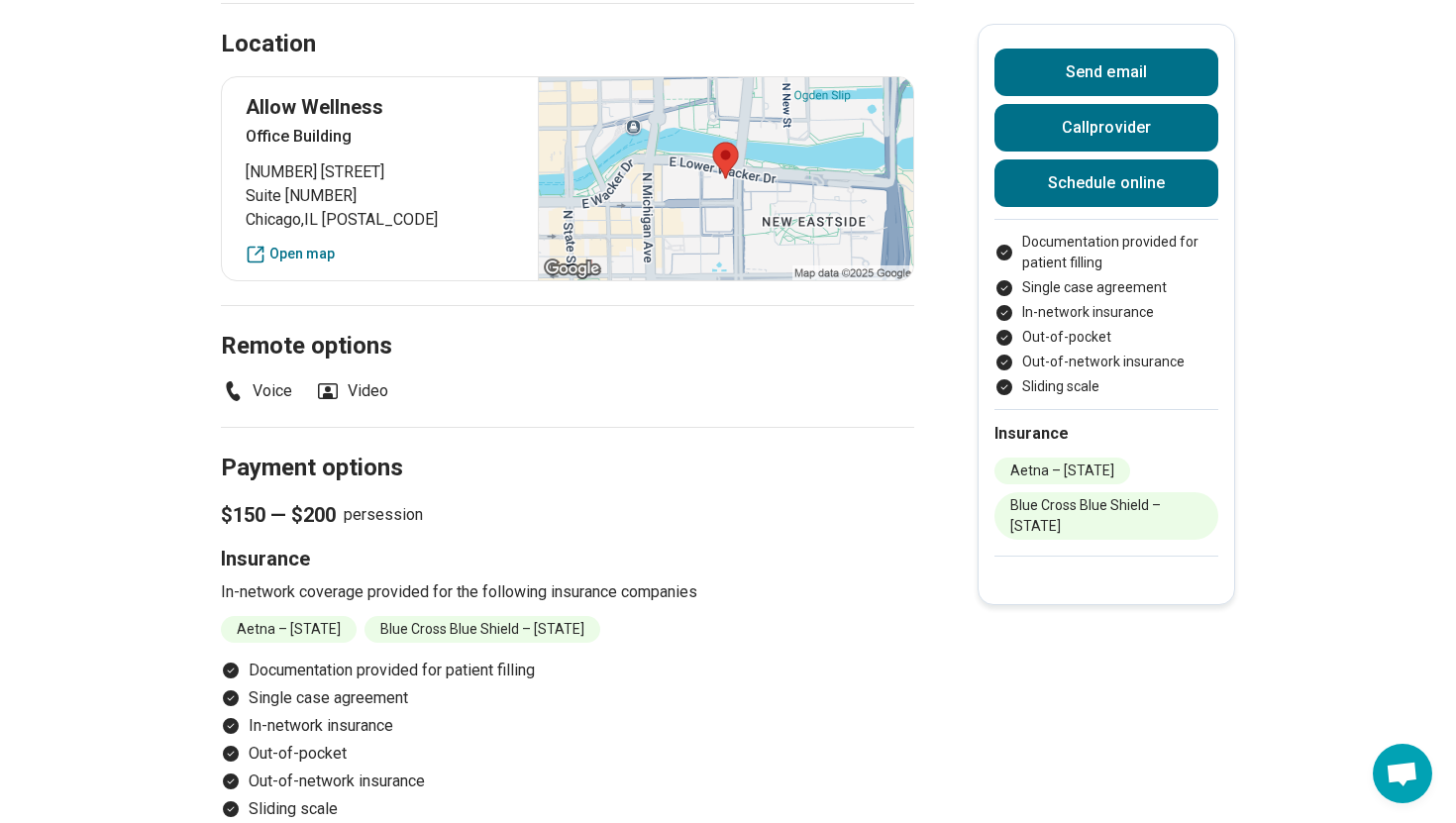 scroll, scrollTop: 1287, scrollLeft: 0, axis: vertical 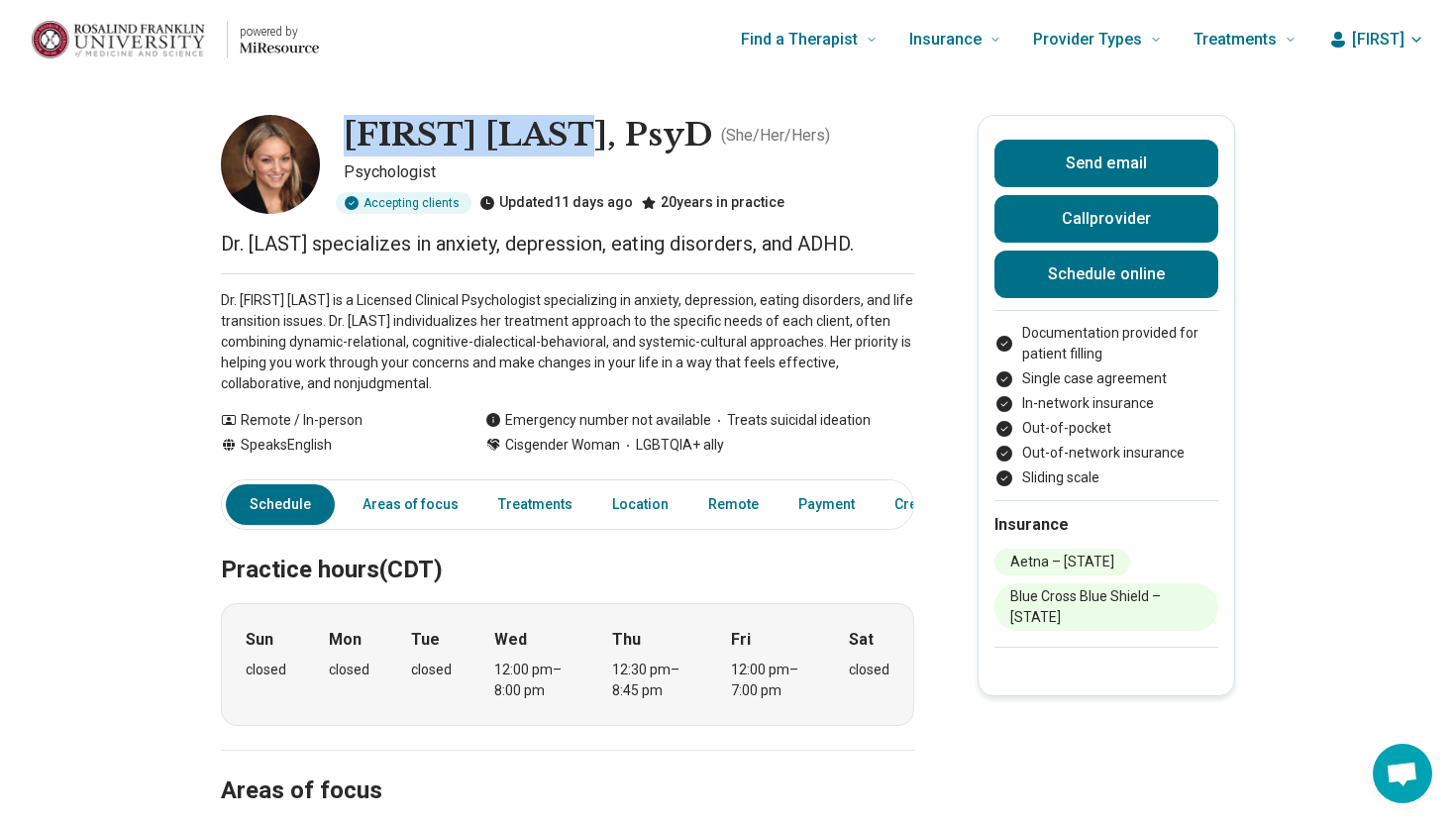 drag, startPoint x: 347, startPoint y: 126, endPoint x: 573, endPoint y: 139, distance: 226.3736 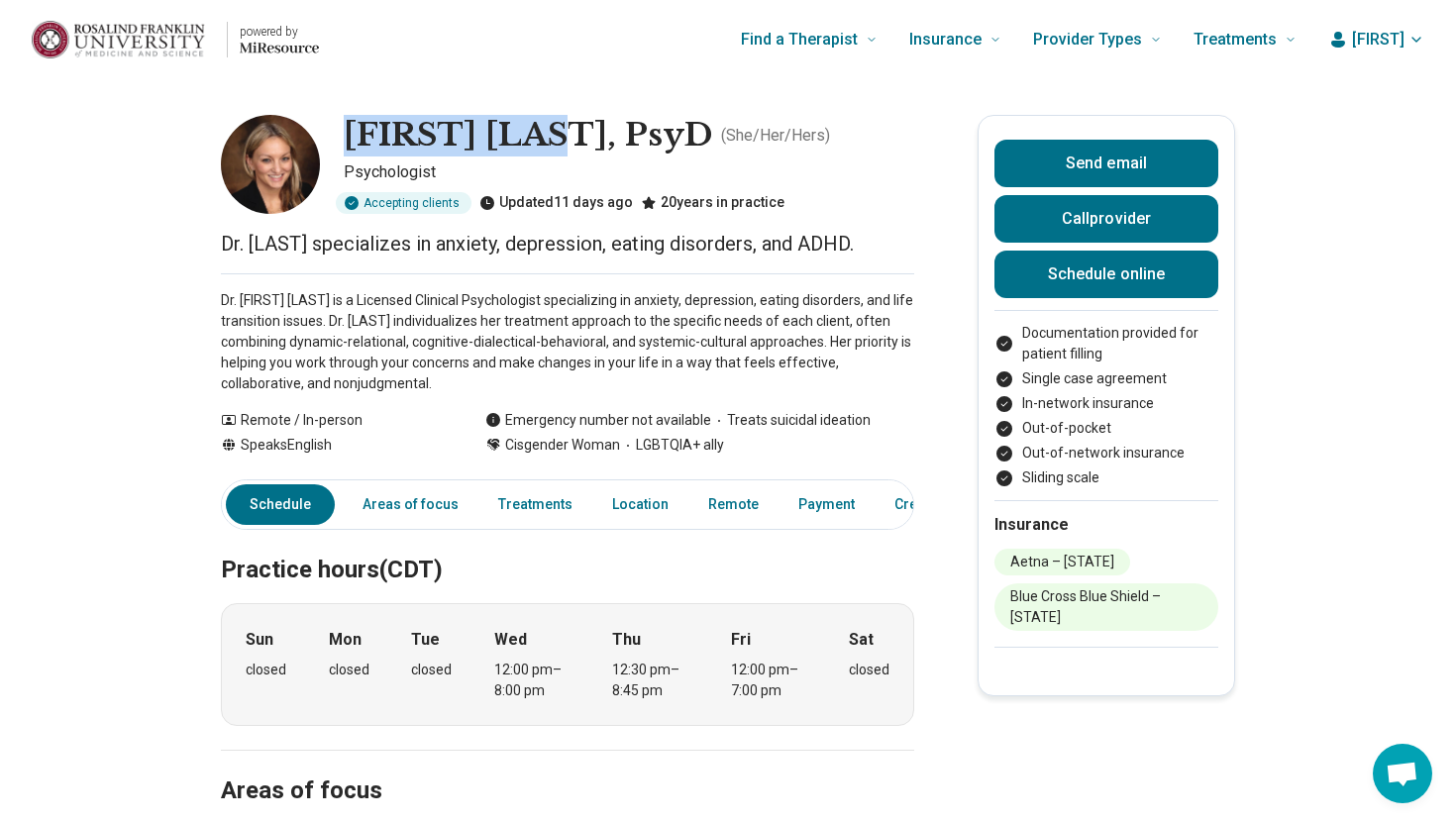 copy on "Sarah Sander" 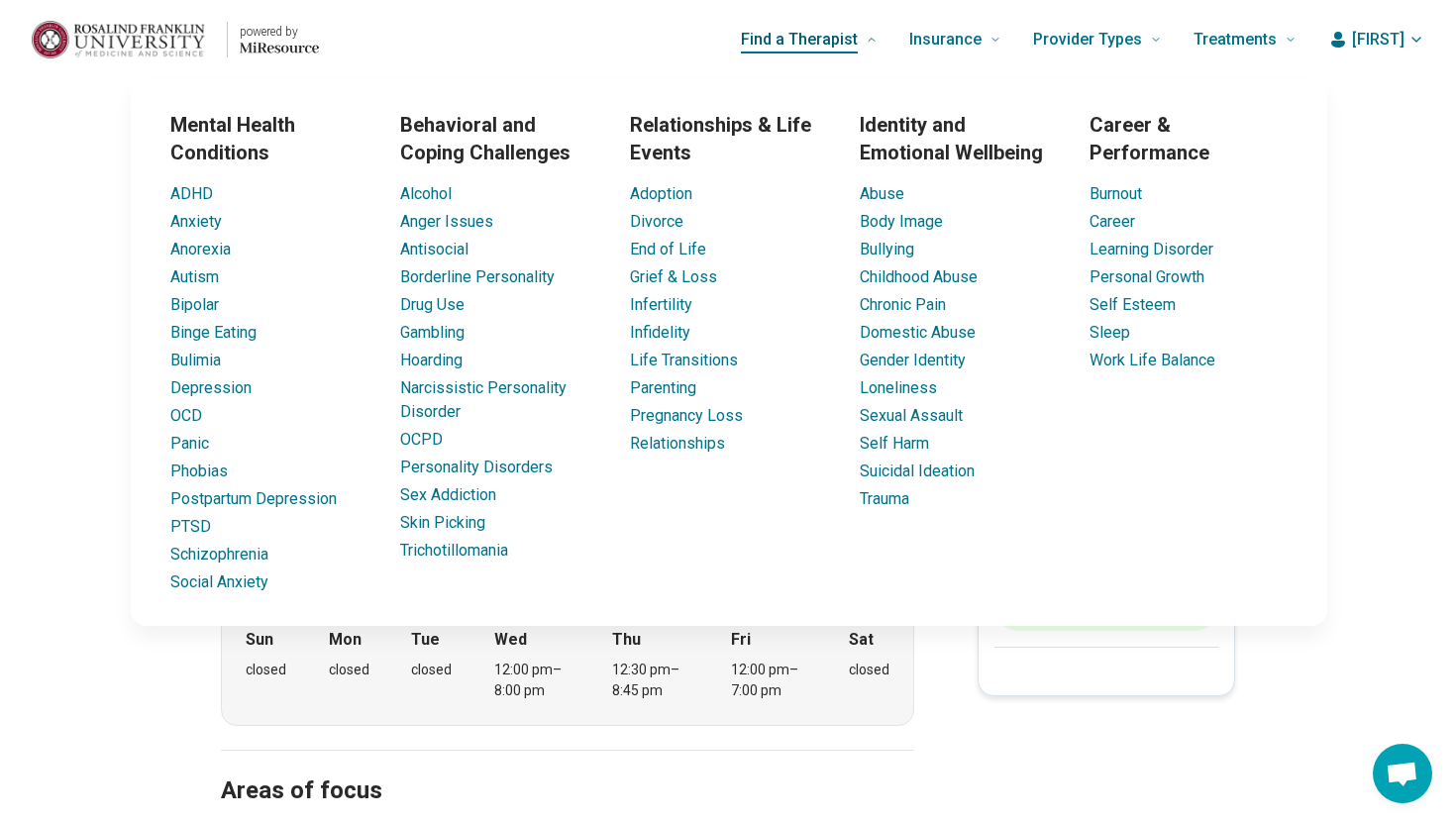 scroll, scrollTop: 16, scrollLeft: 0, axis: vertical 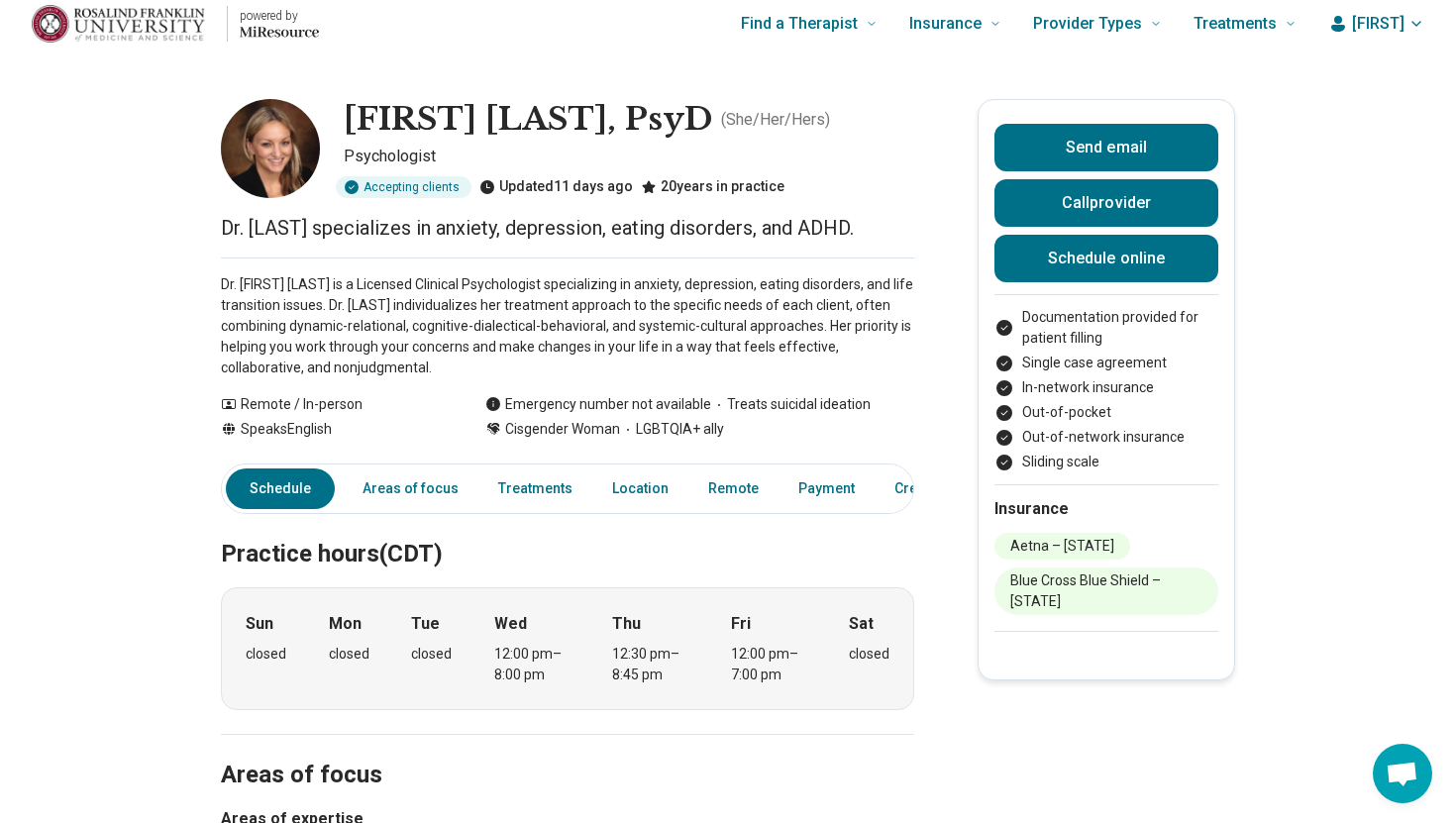 click on "Areas of focus" at bounding box center (568, 752) 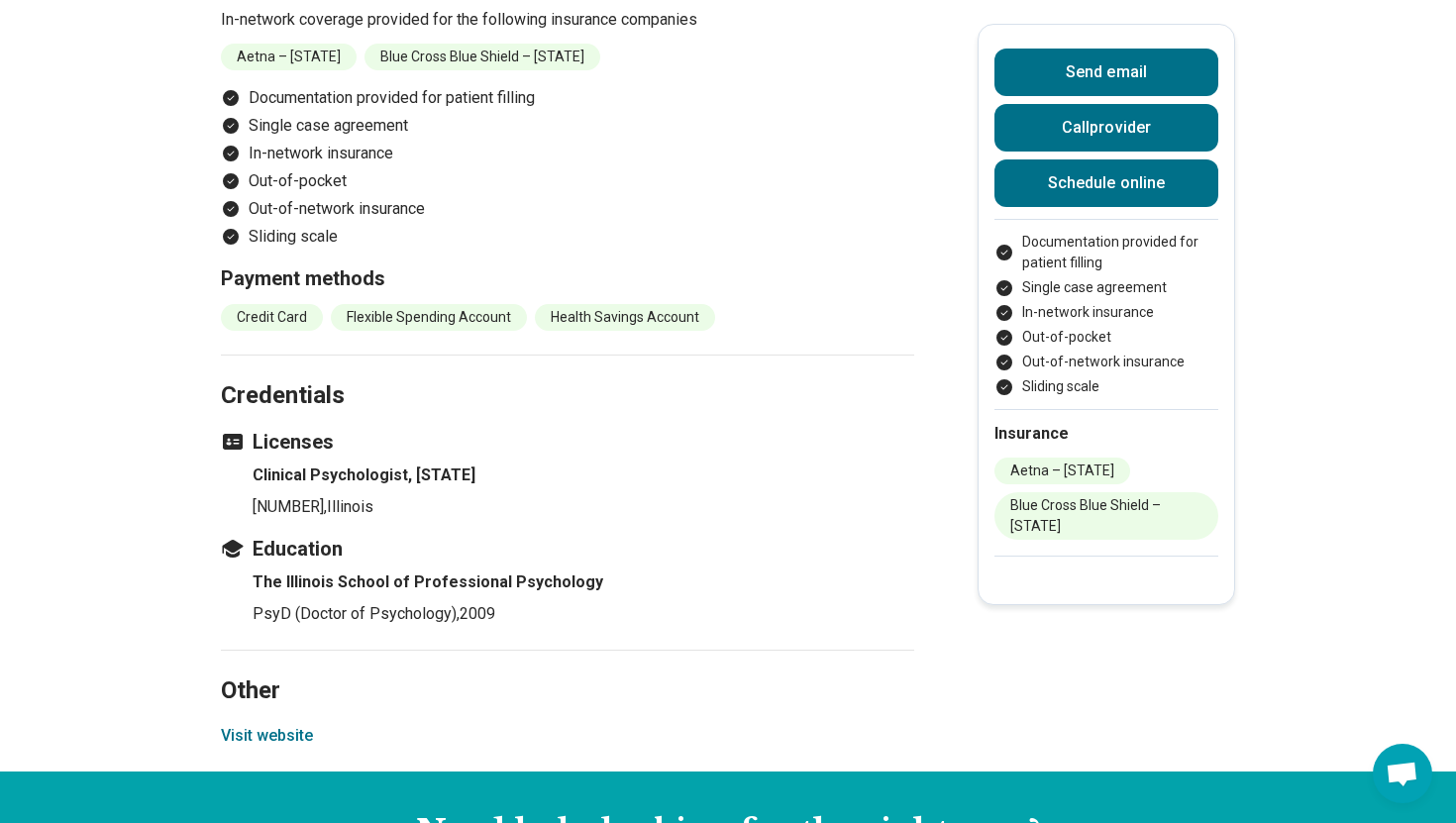 scroll, scrollTop: 1870, scrollLeft: 0, axis: vertical 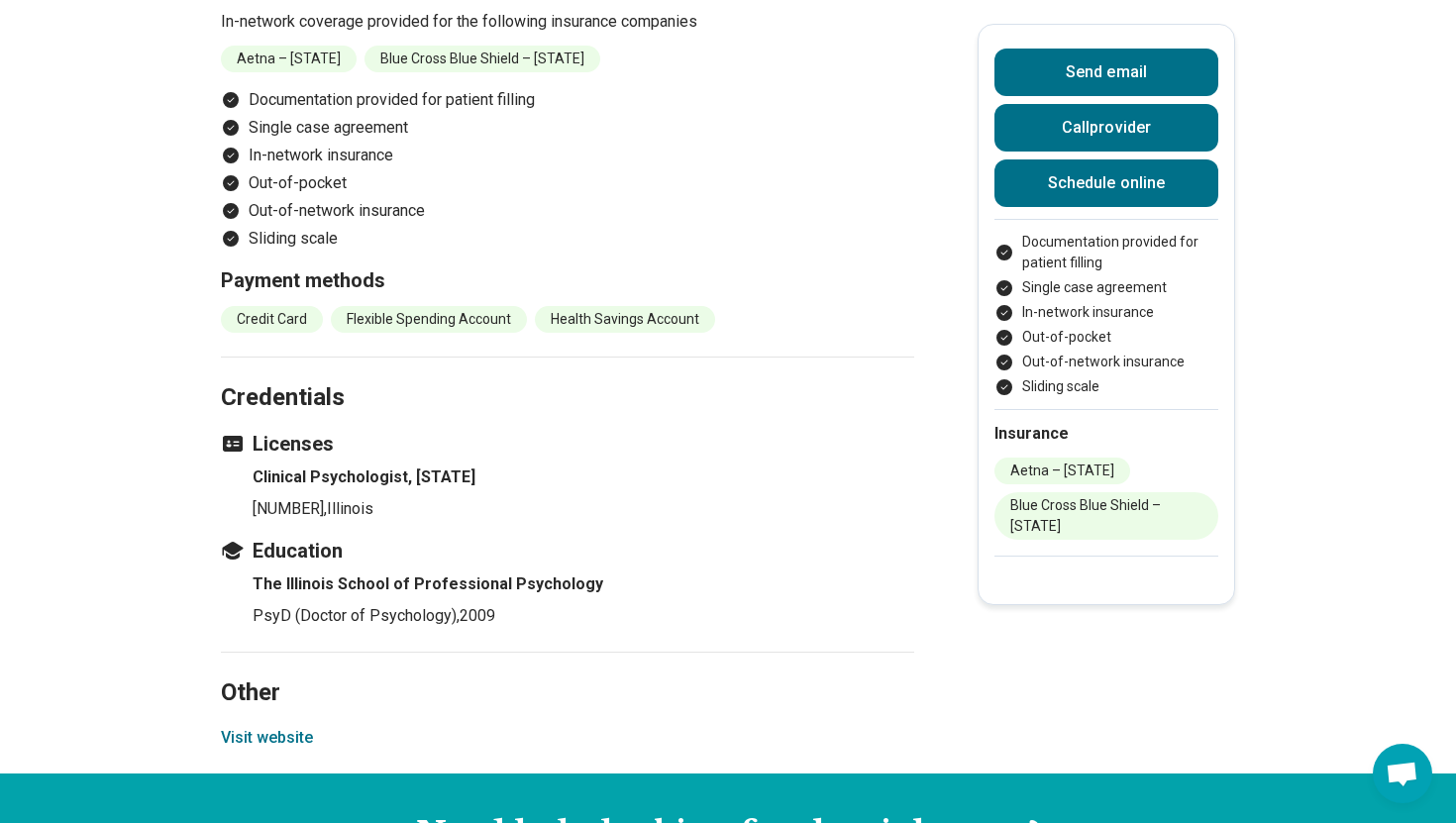 click on "Visit website" at bounding box center (266, 738) 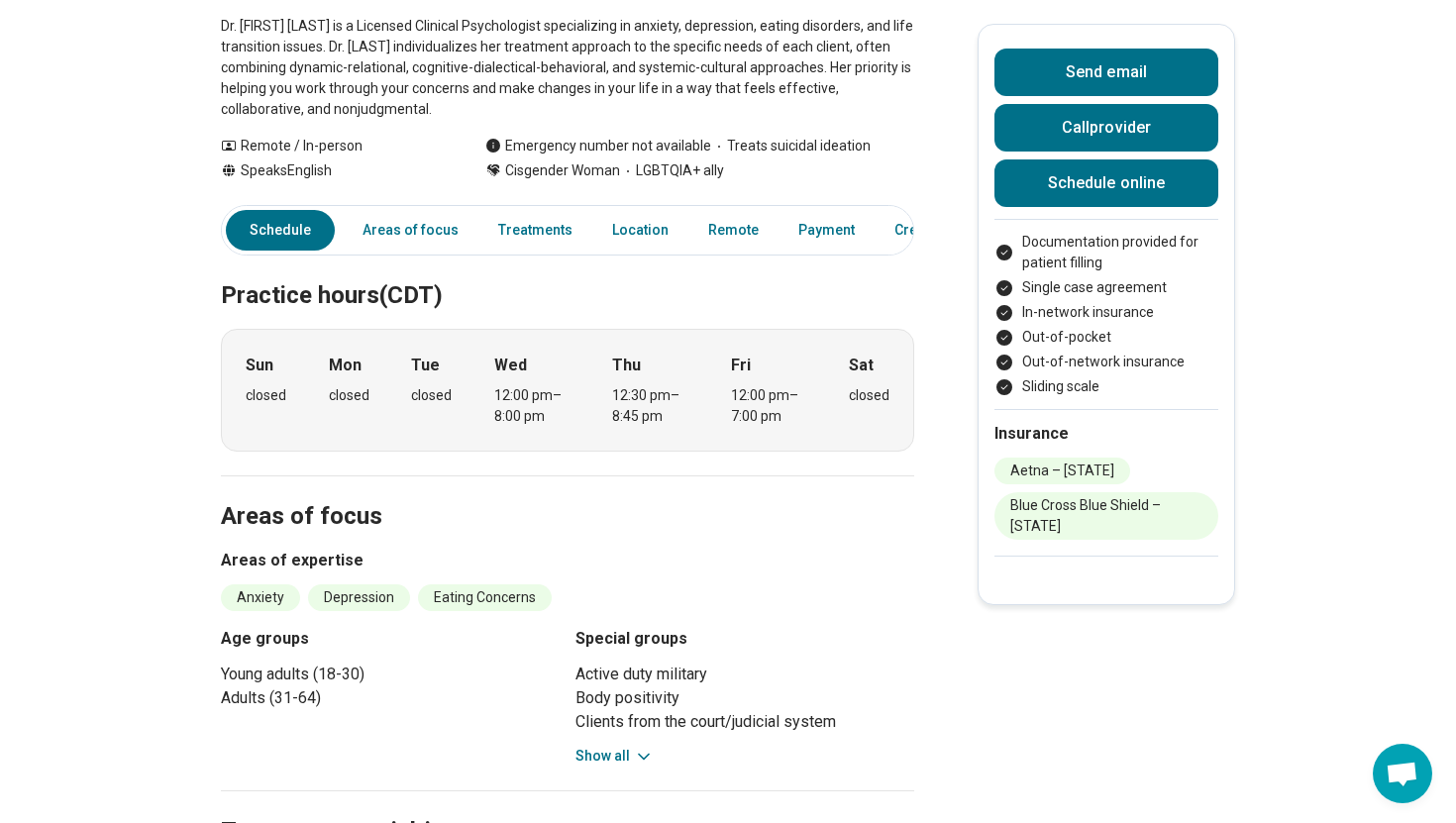 scroll, scrollTop: 0, scrollLeft: 0, axis: both 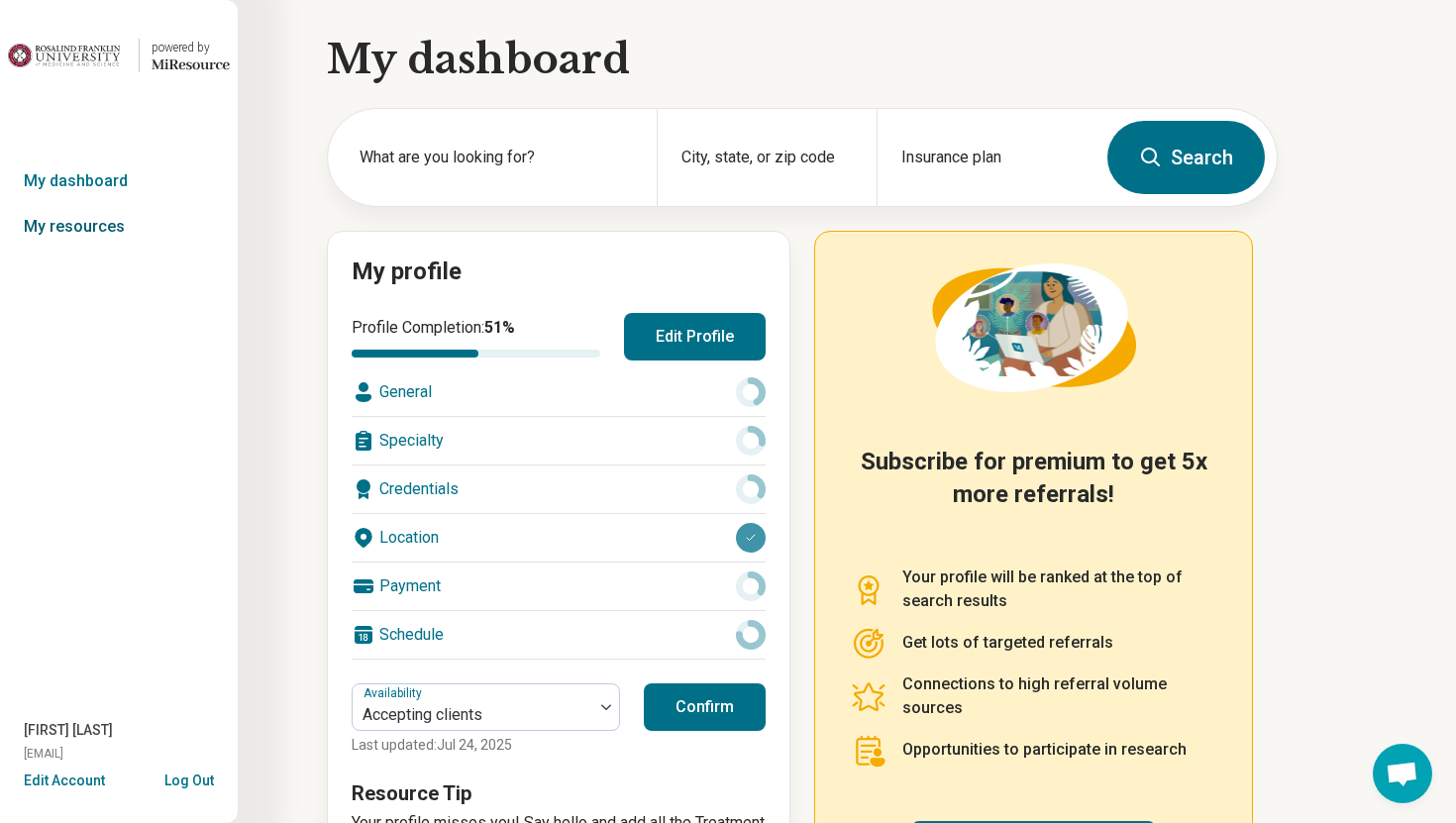 click on "My resources" at bounding box center [119, 227] 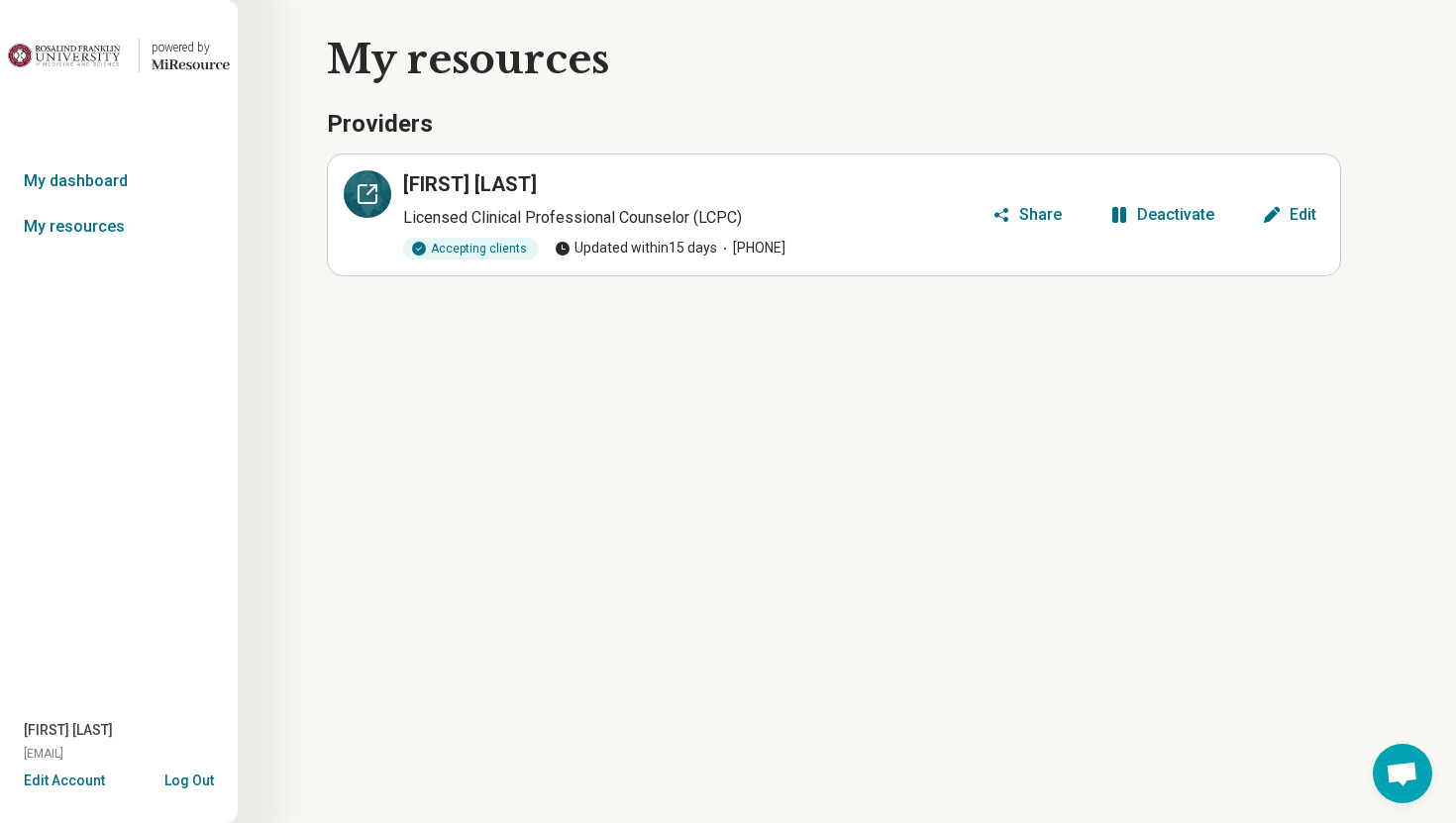 click 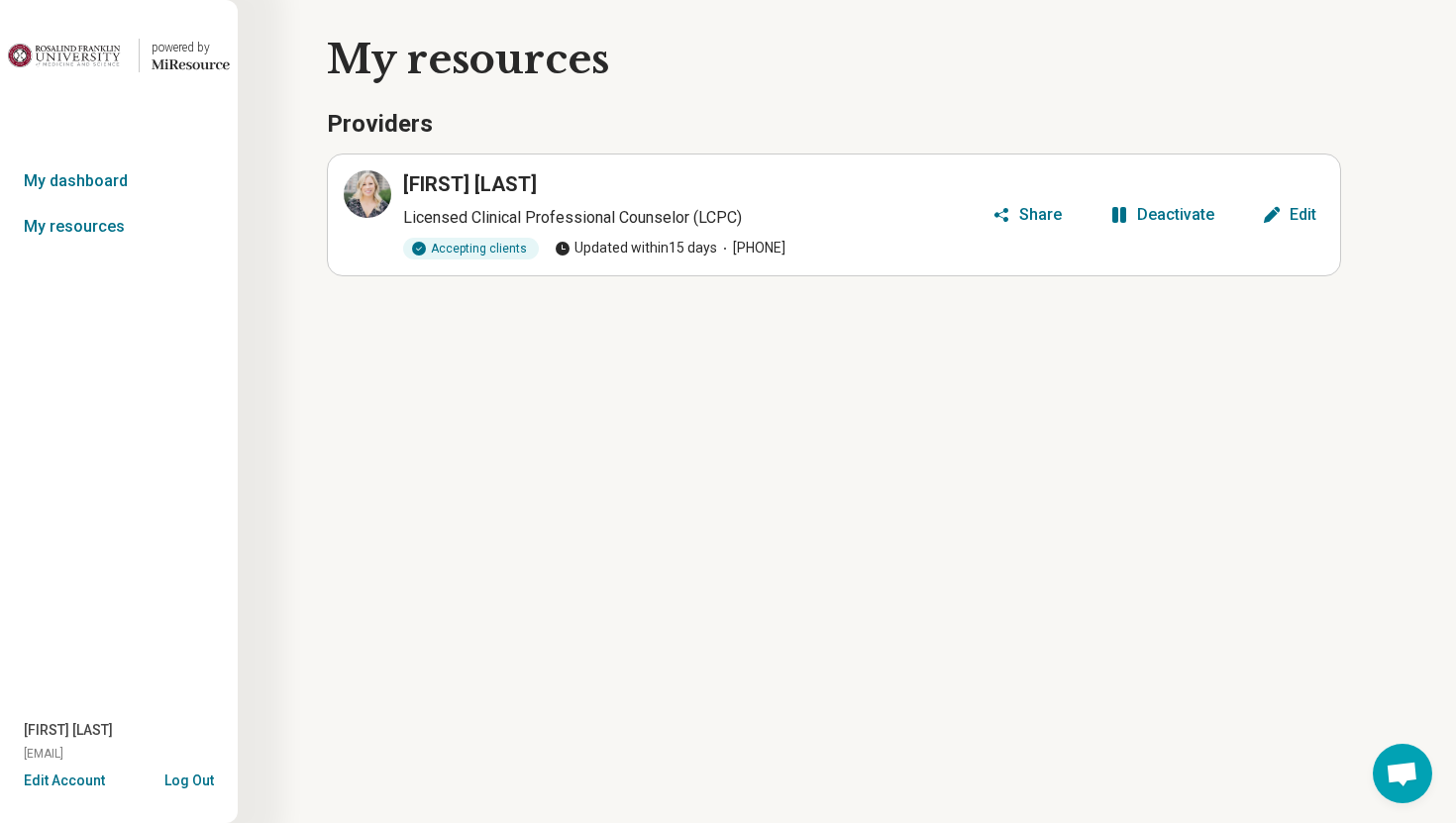 click on "Log Out" at bounding box center [189, 778] 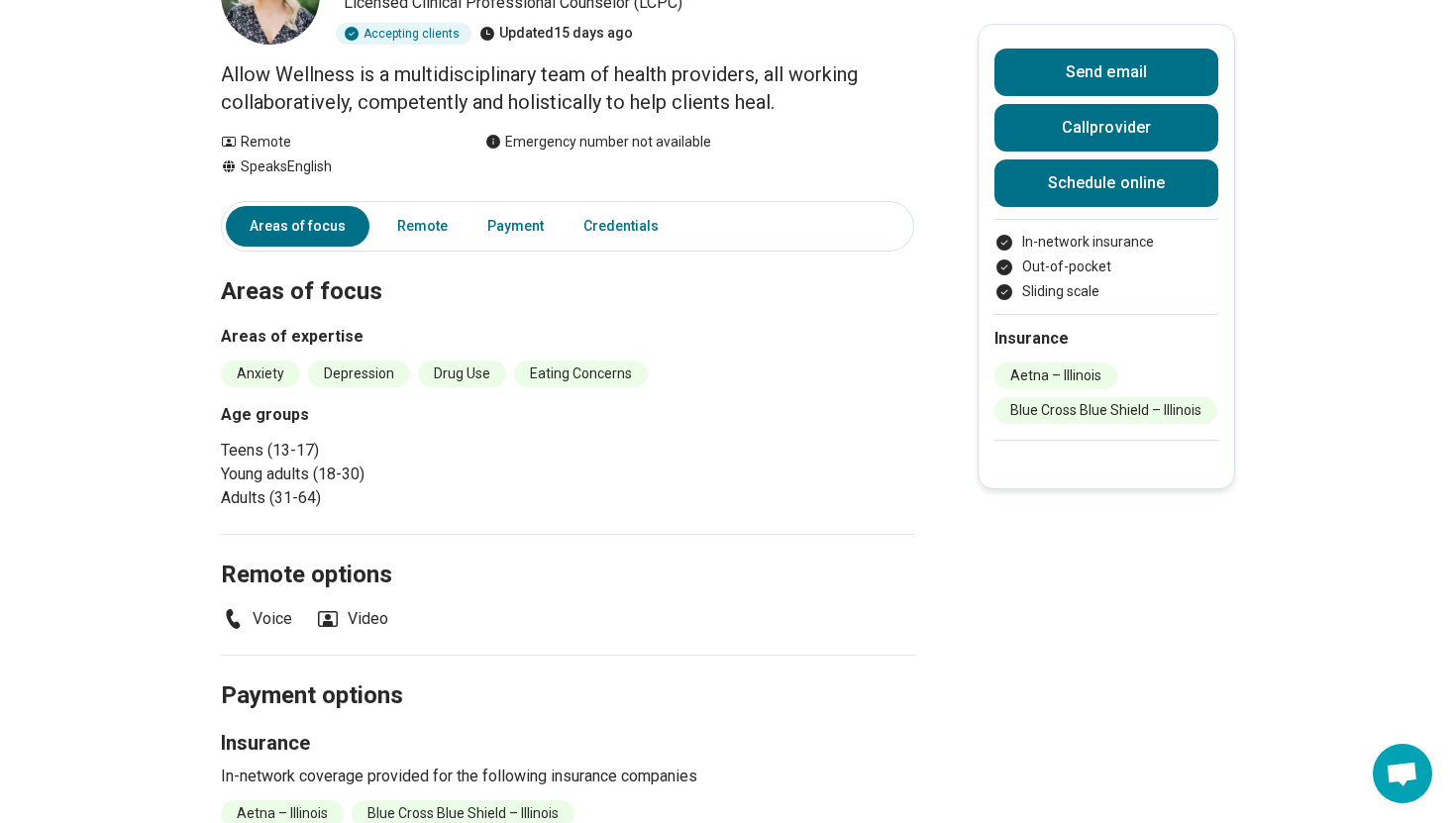 scroll, scrollTop: 0, scrollLeft: 0, axis: both 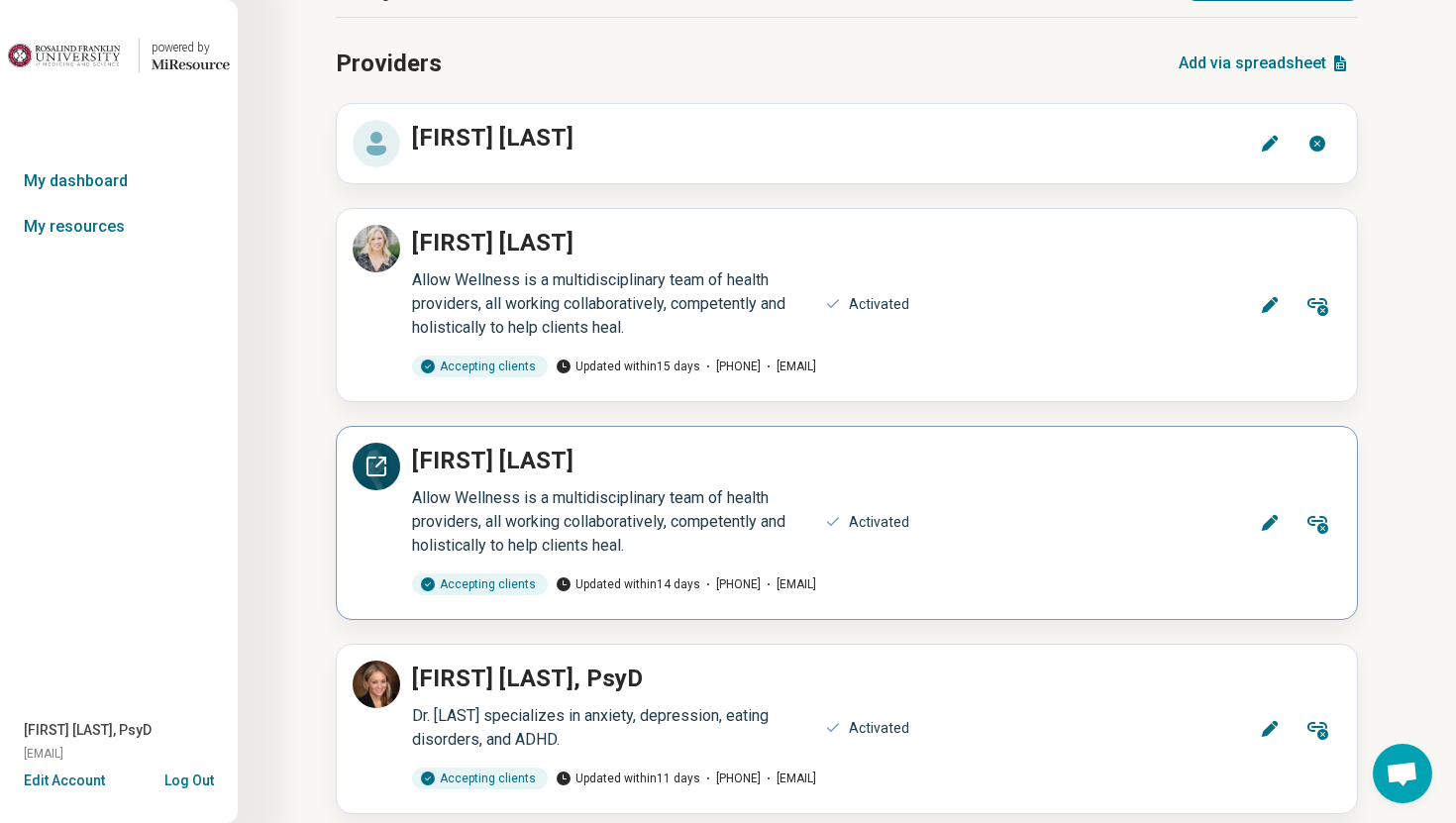 click 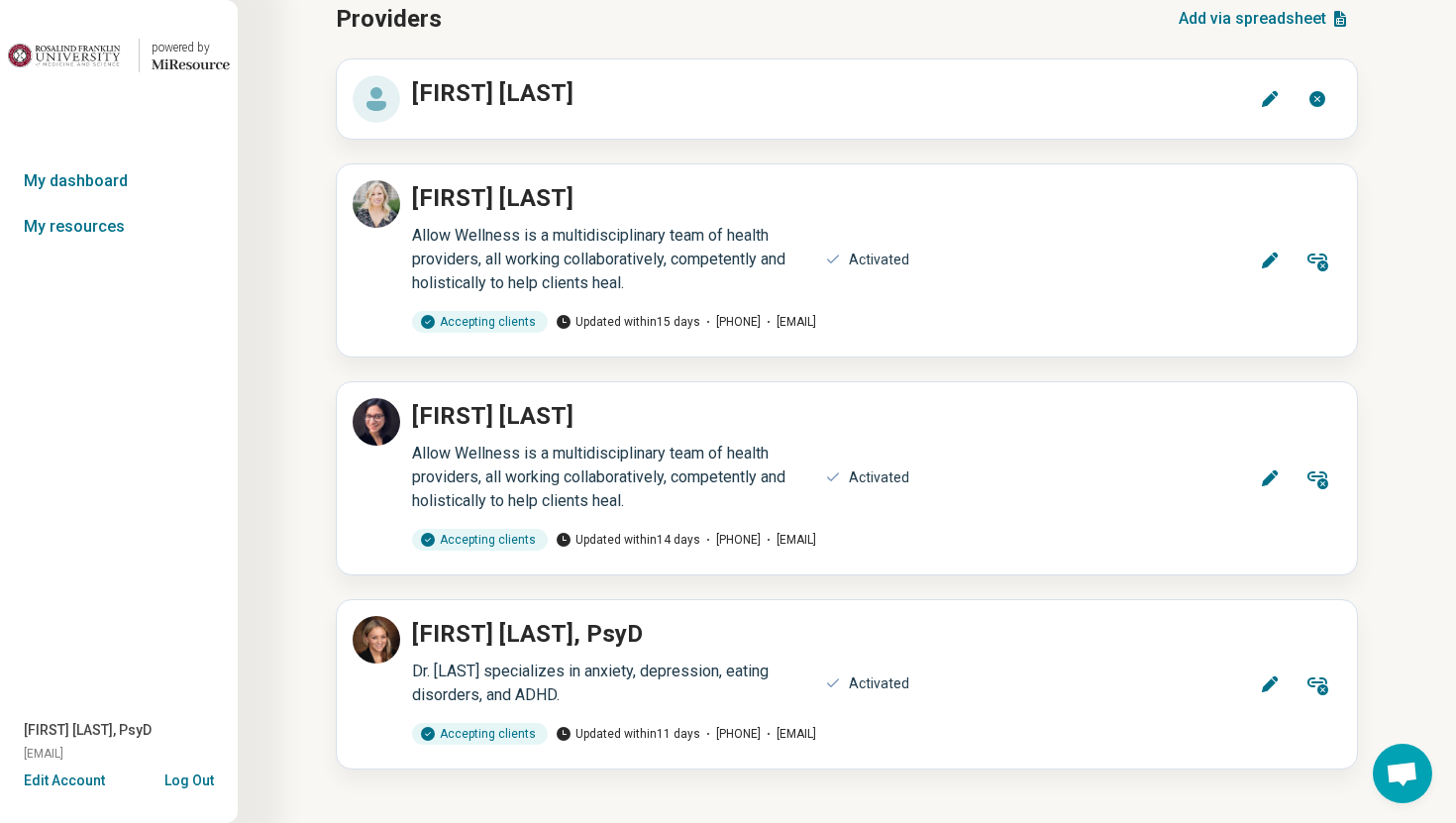 scroll, scrollTop: 125, scrollLeft: 0, axis: vertical 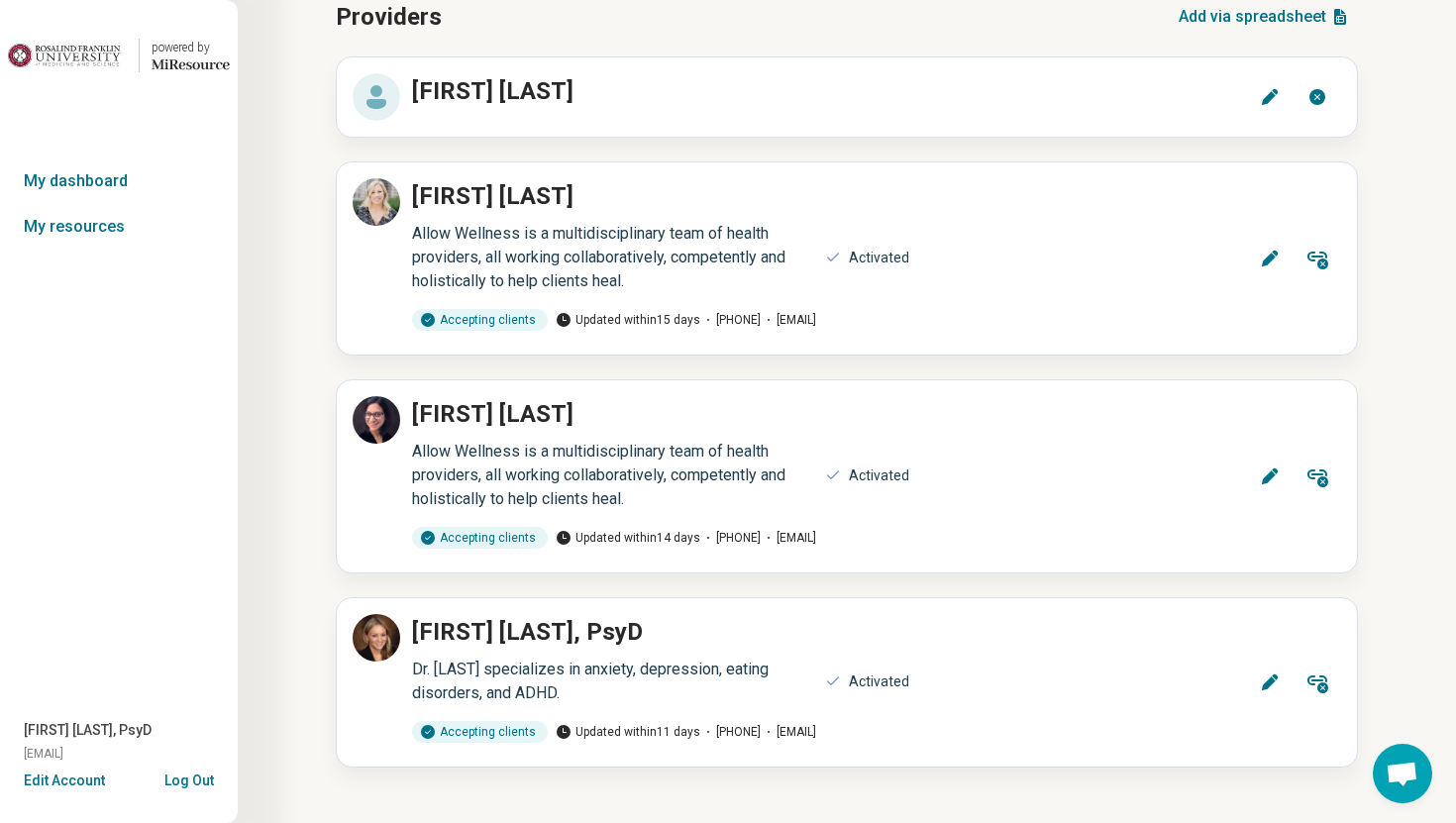 click on "Log Out" at bounding box center [189, 778] 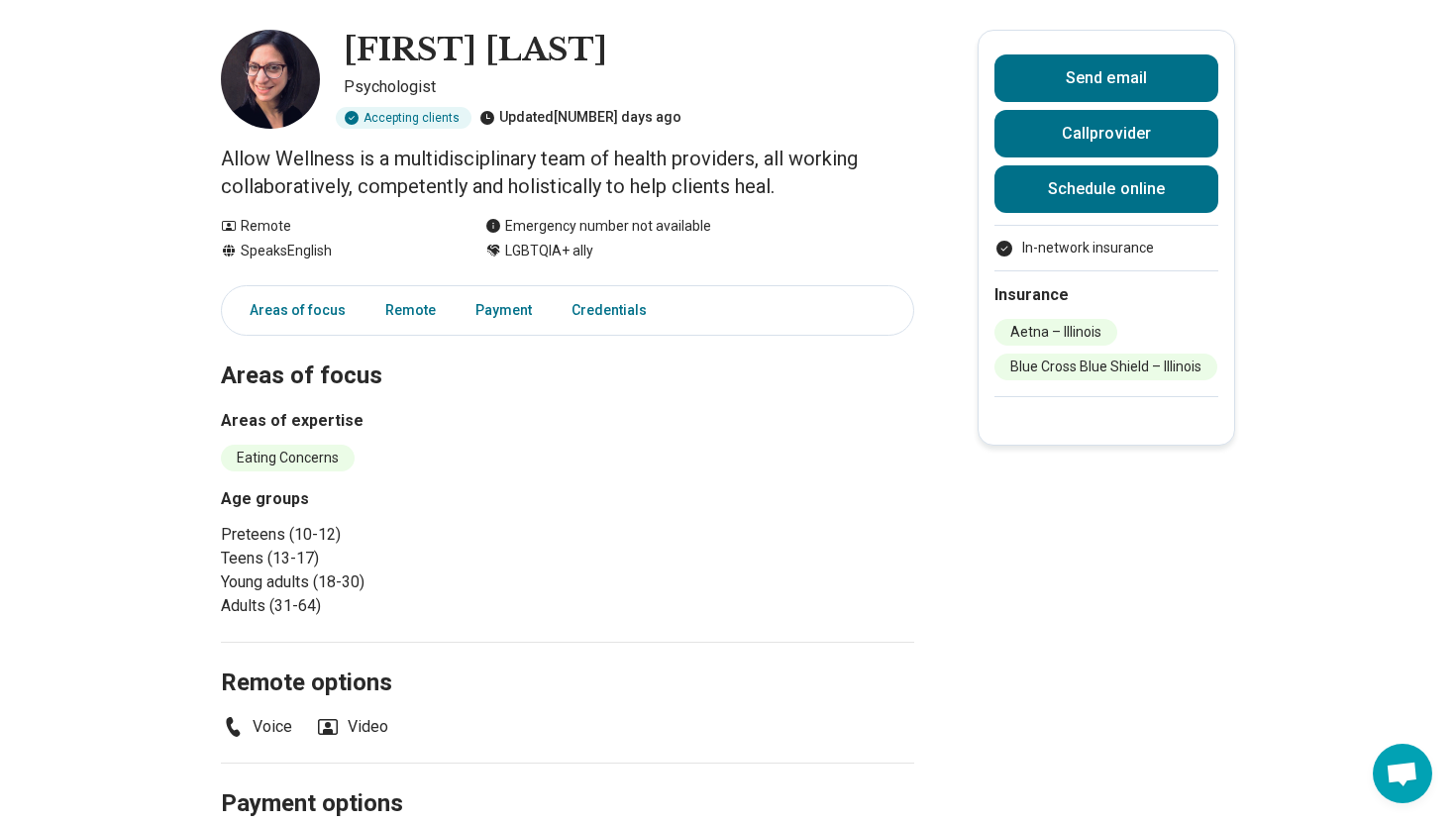 scroll, scrollTop: 88, scrollLeft: 0, axis: vertical 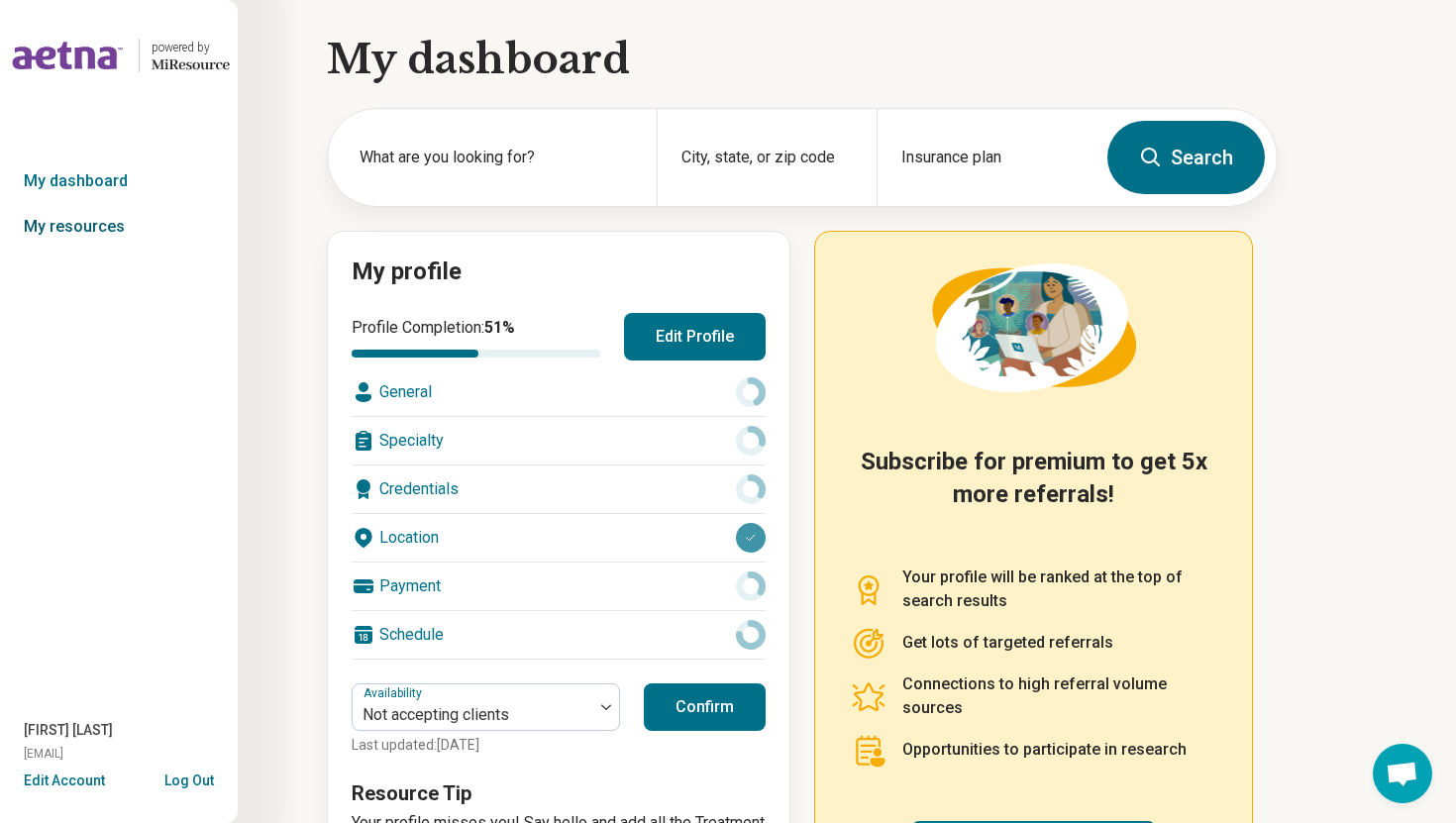 click on "My resources" at bounding box center (119, 227) 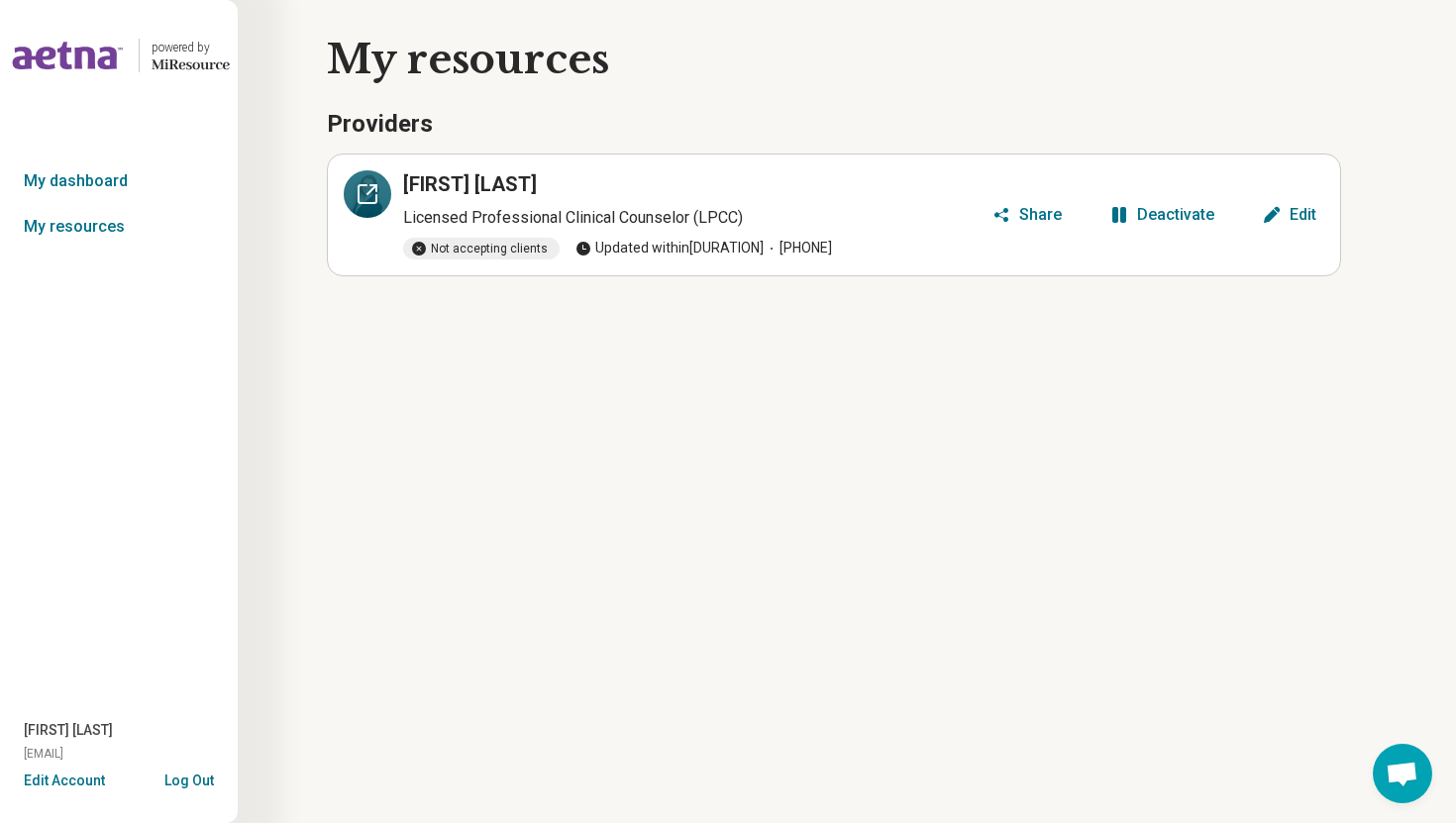 click 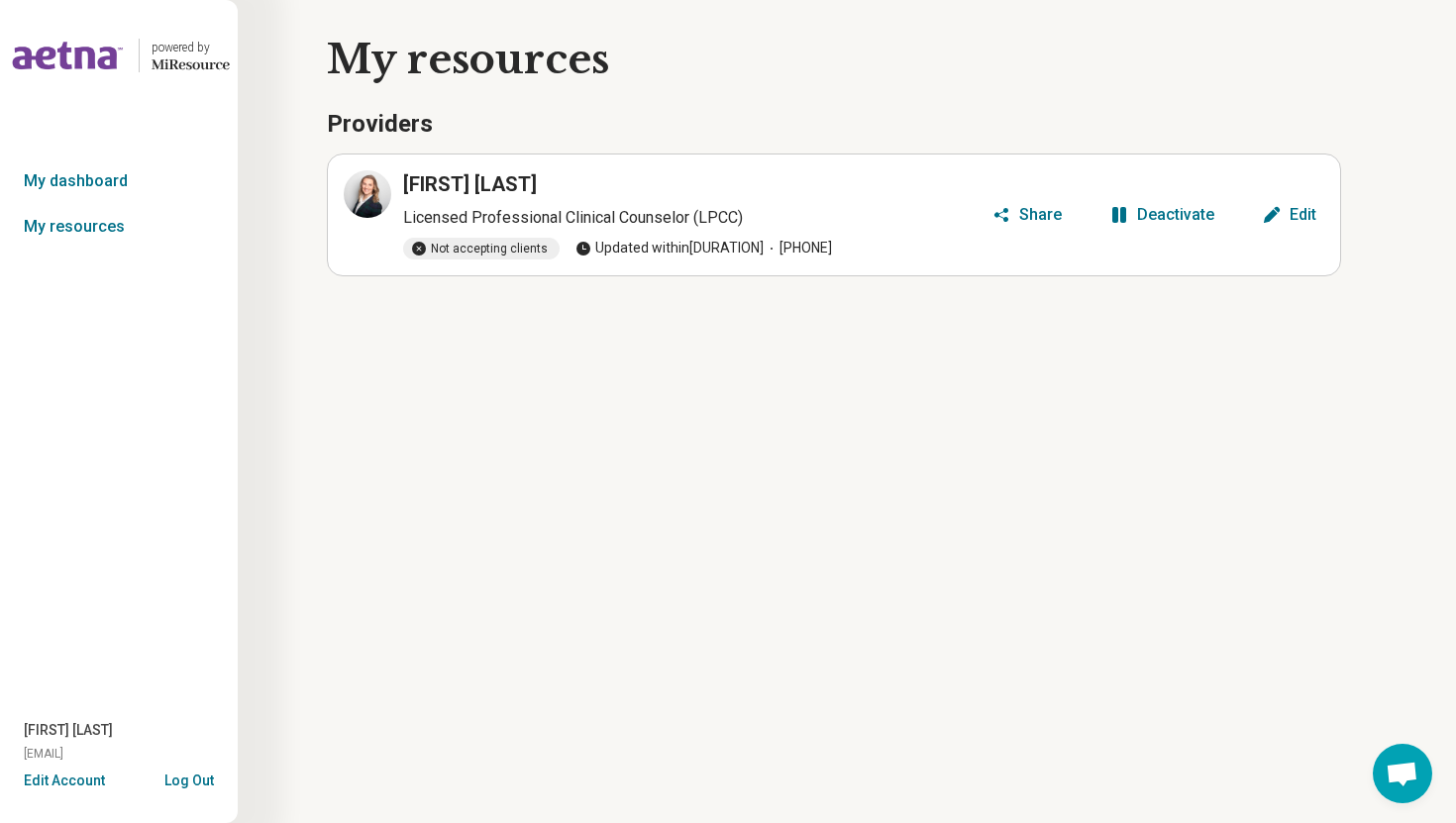 click on "Log Out" at bounding box center [189, 778] 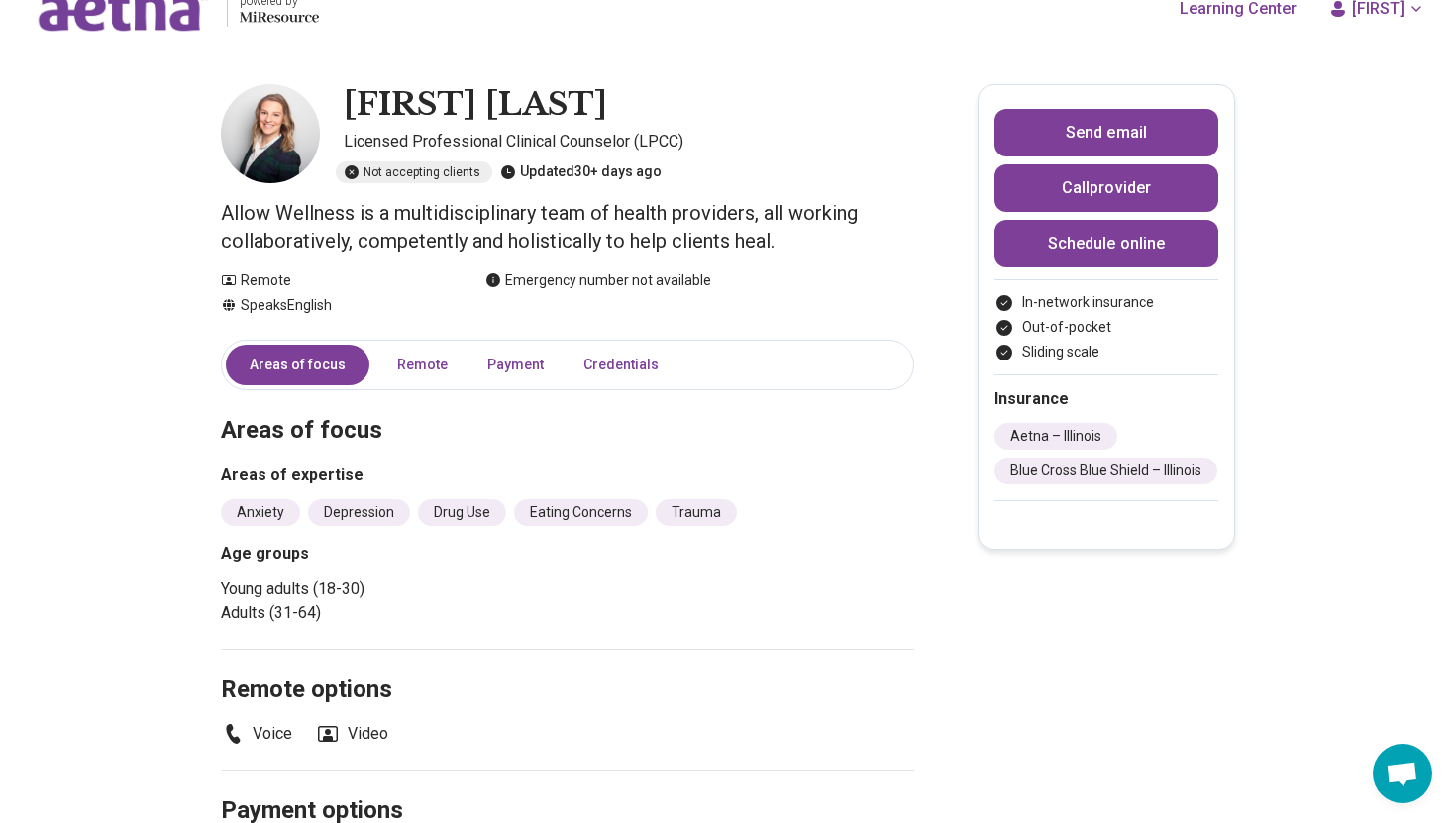scroll, scrollTop: 22, scrollLeft: 0, axis: vertical 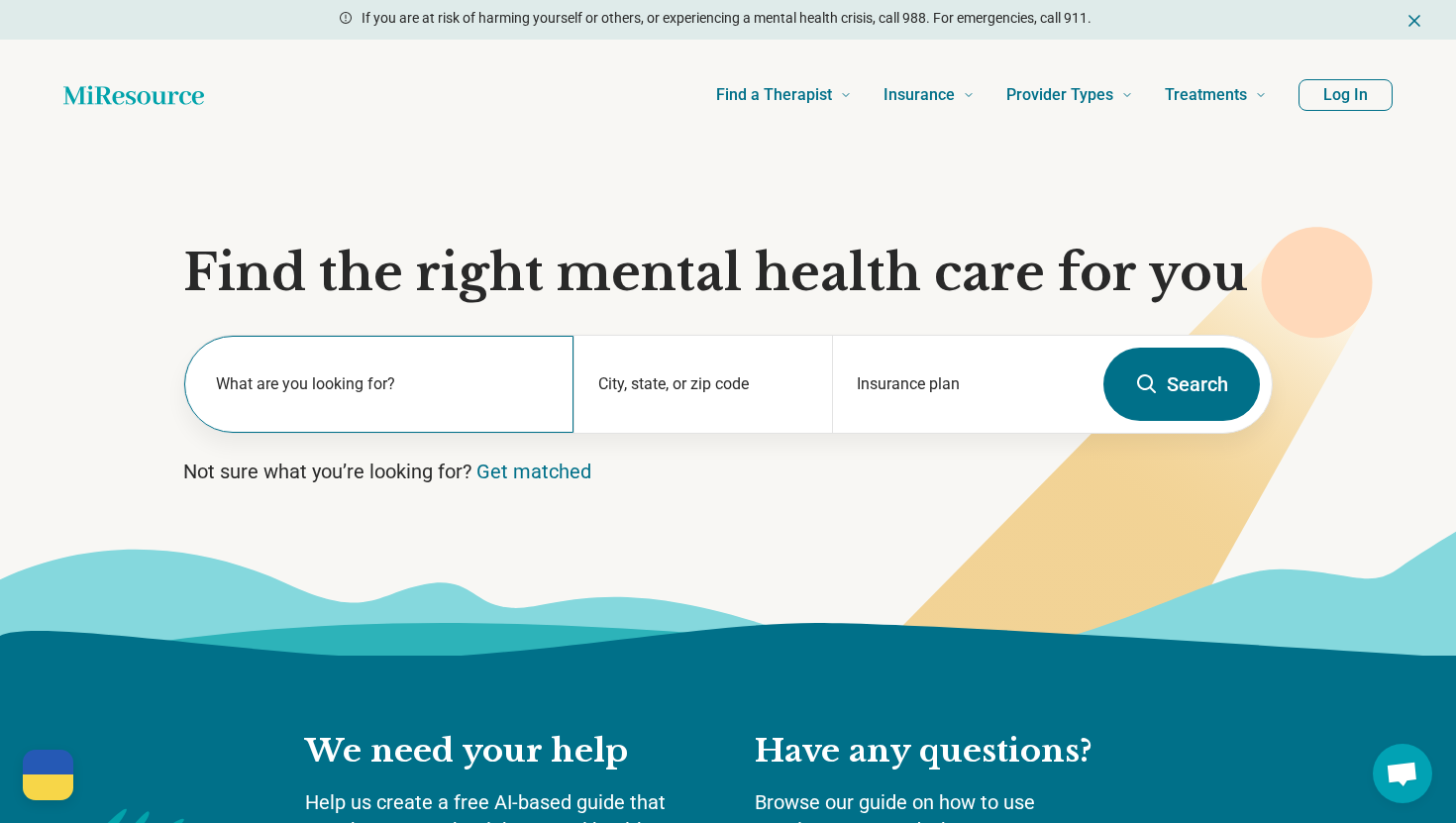 click on "What are you looking for?" at bounding box center (382, 384) 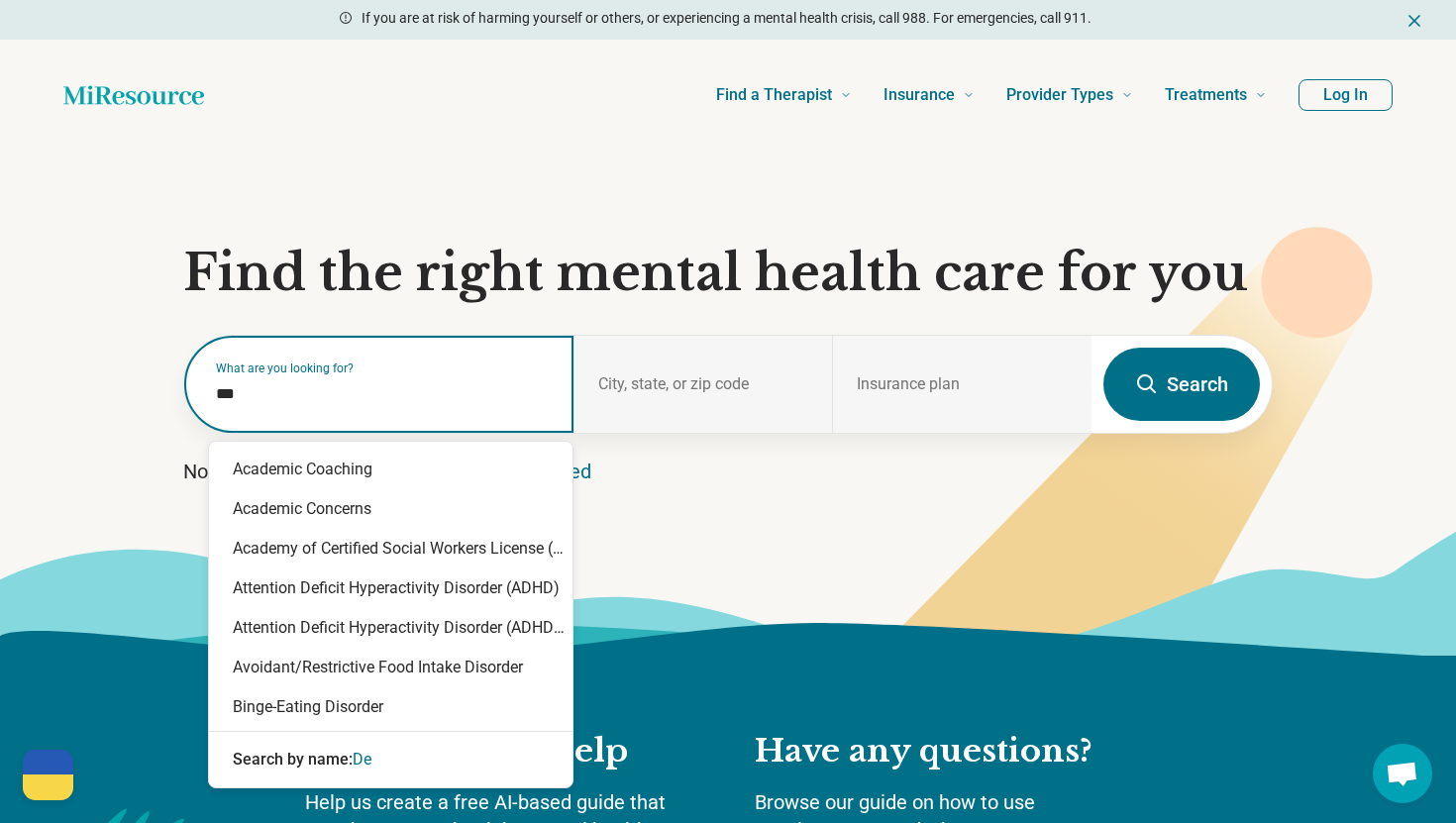 type on "****" 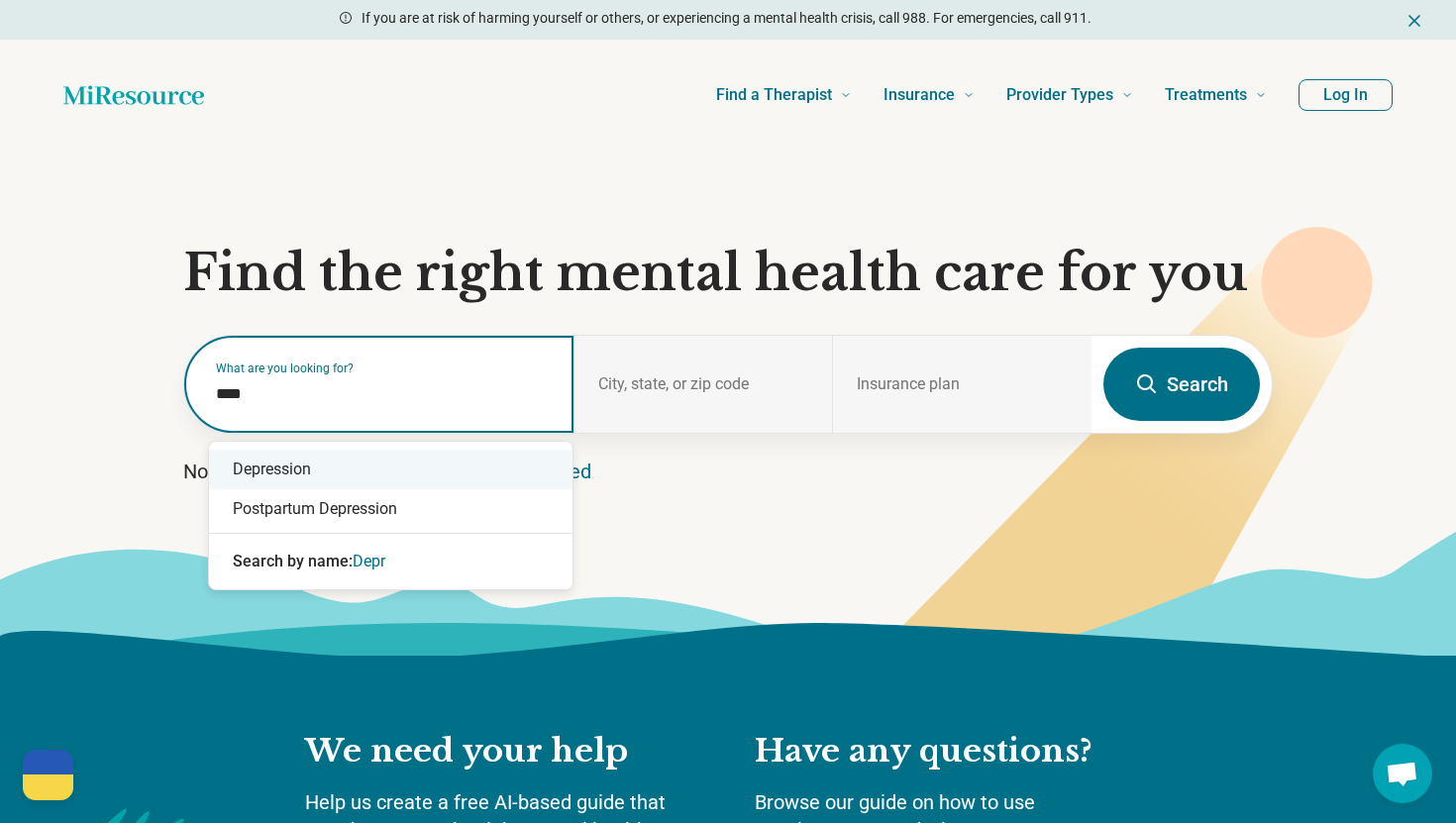 click on "Depression" at bounding box center (390, 469) 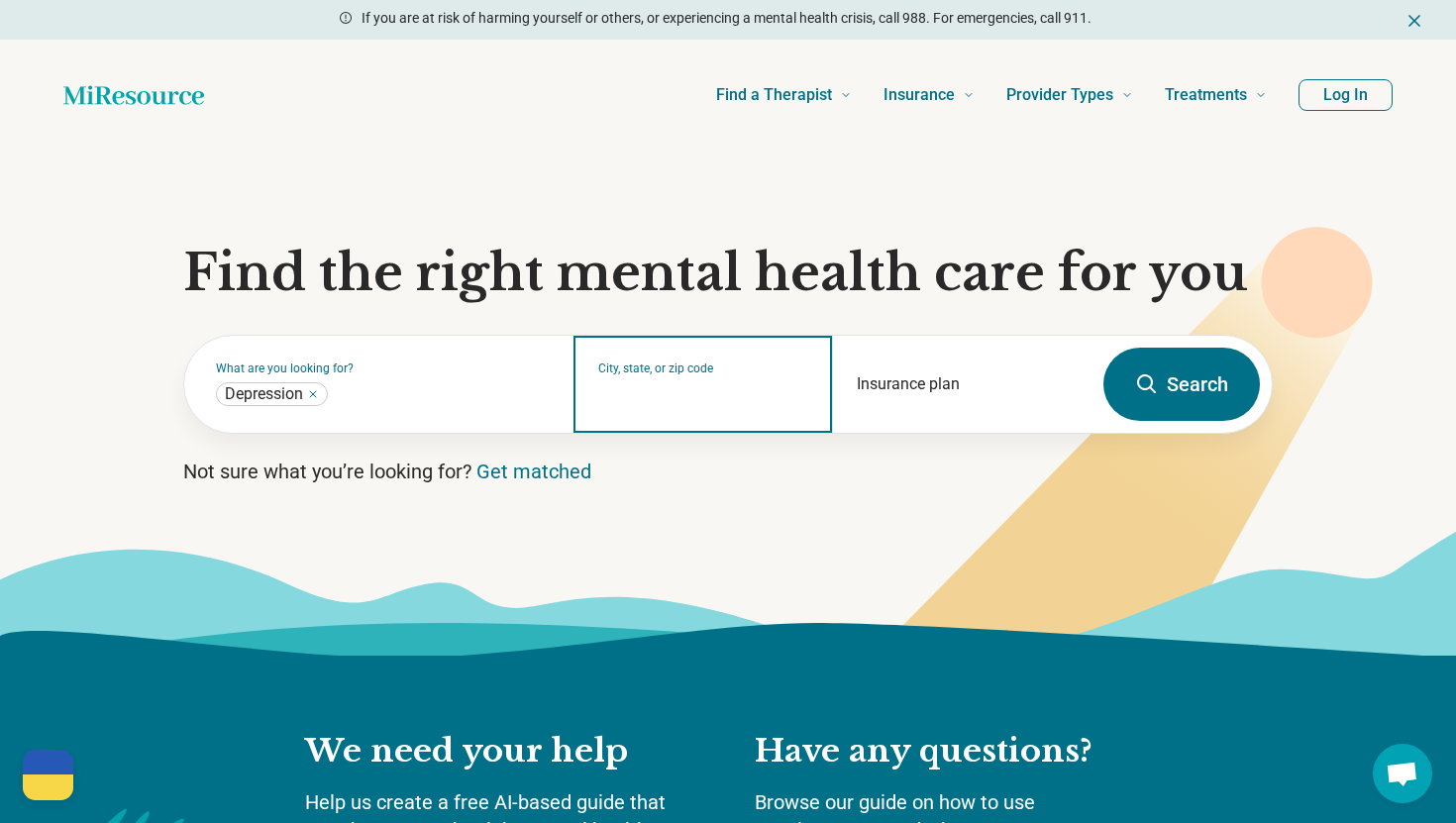 click on "City, state, or zip code" at bounding box center [703, 397] 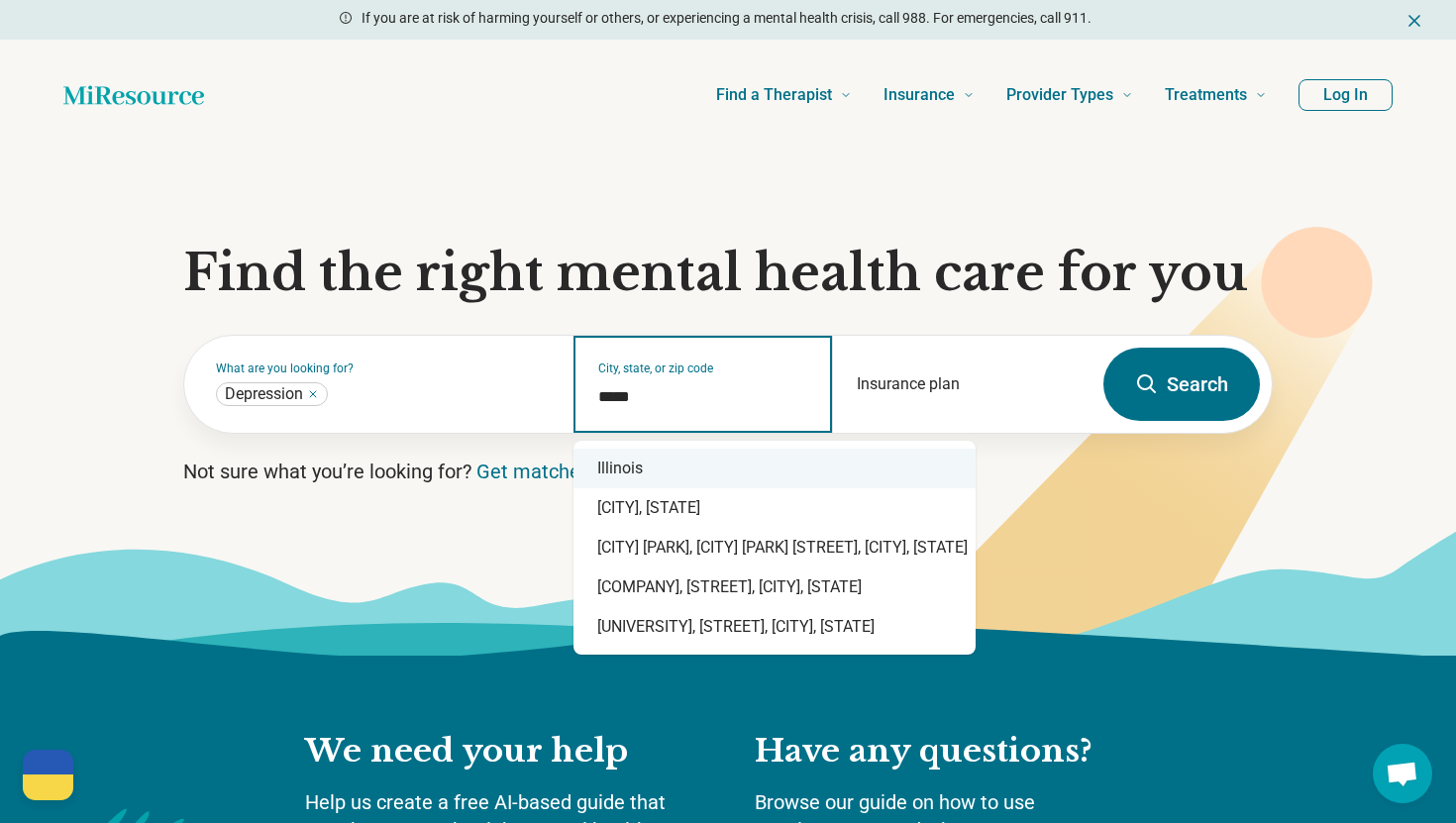 click on "Illinois" at bounding box center (775, 468) 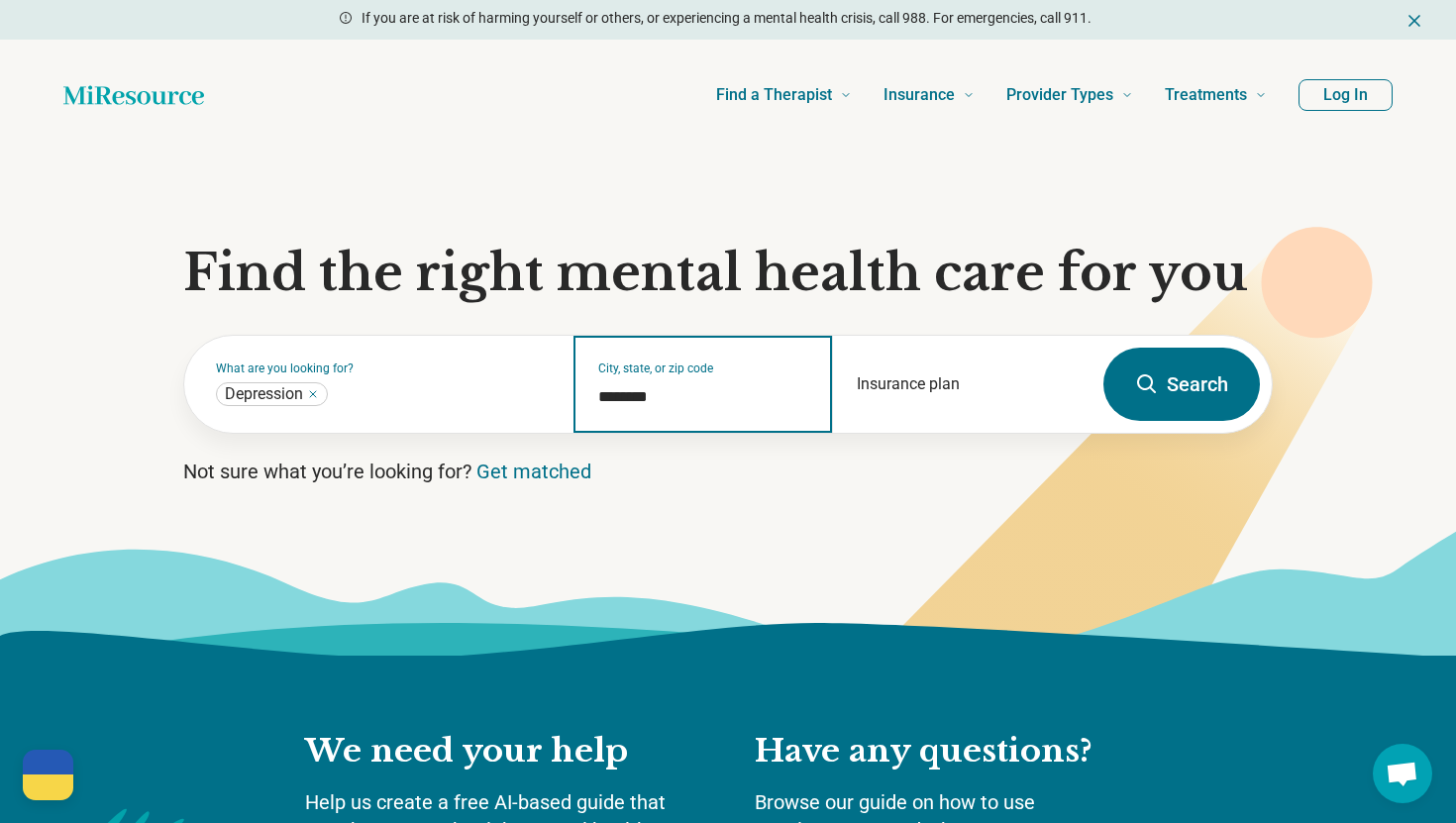 type on "********" 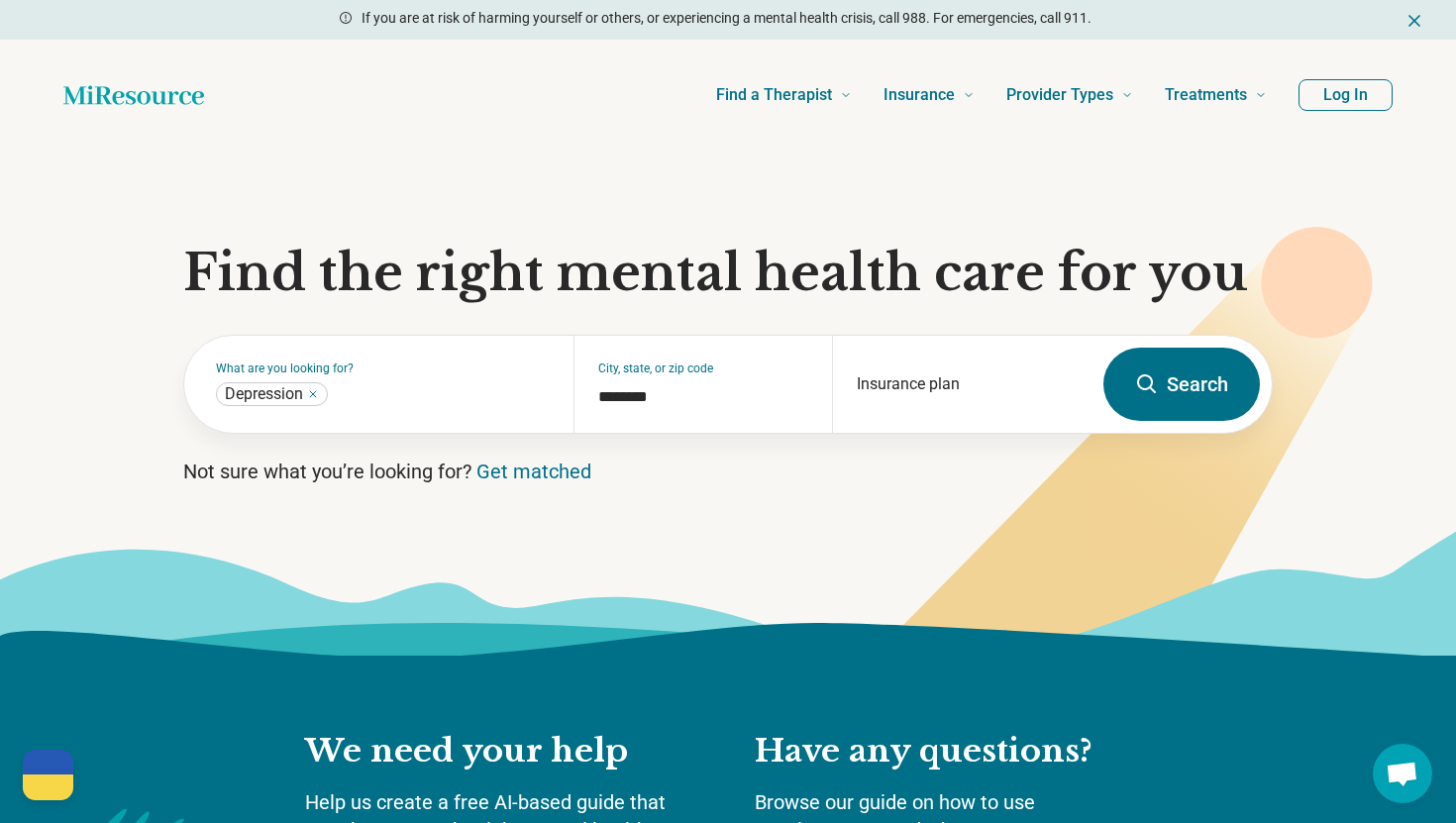 click on "Search" at bounding box center (1182, 384) 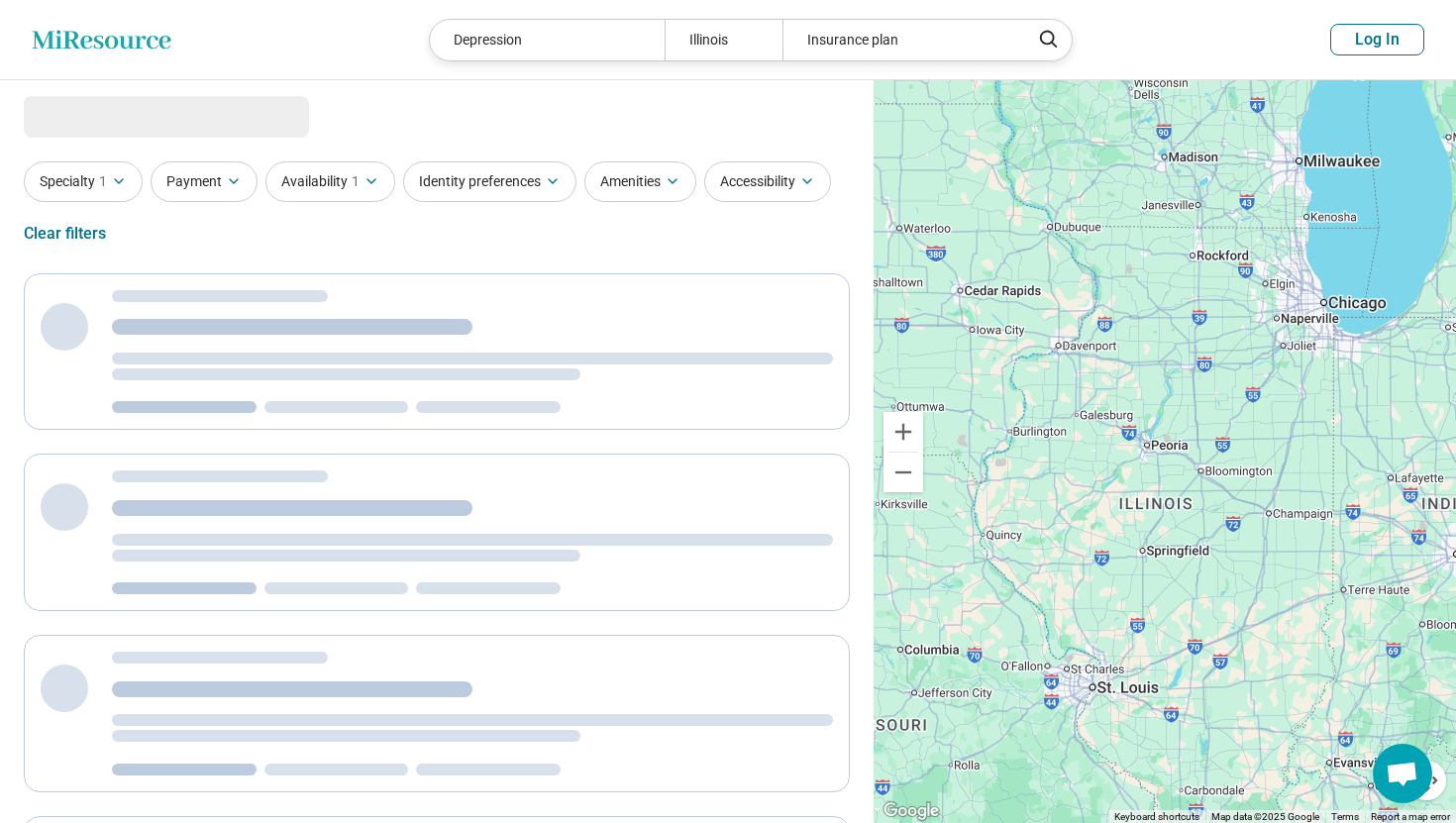 select on "***" 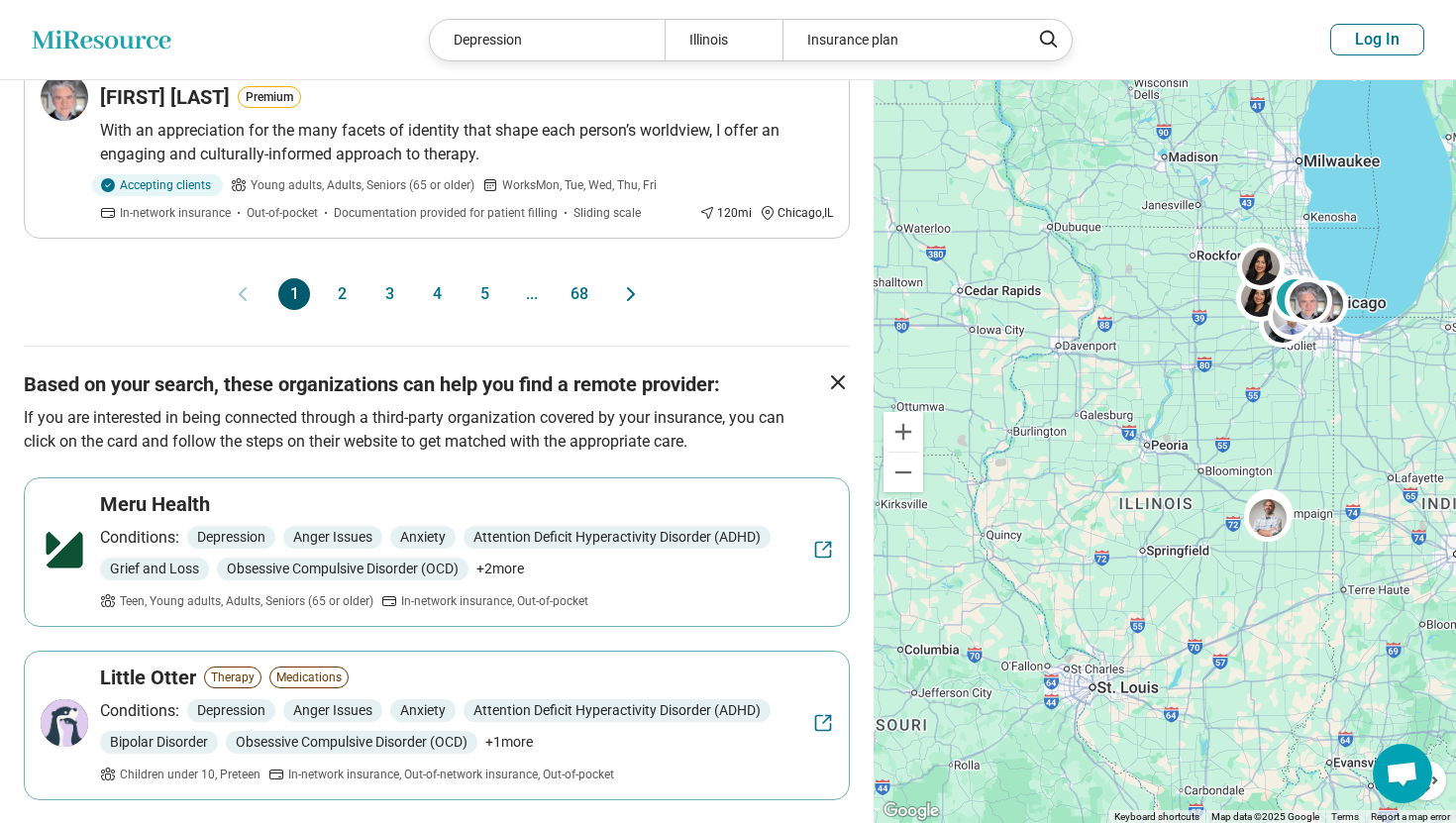 scroll, scrollTop: 2258, scrollLeft: 0, axis: vertical 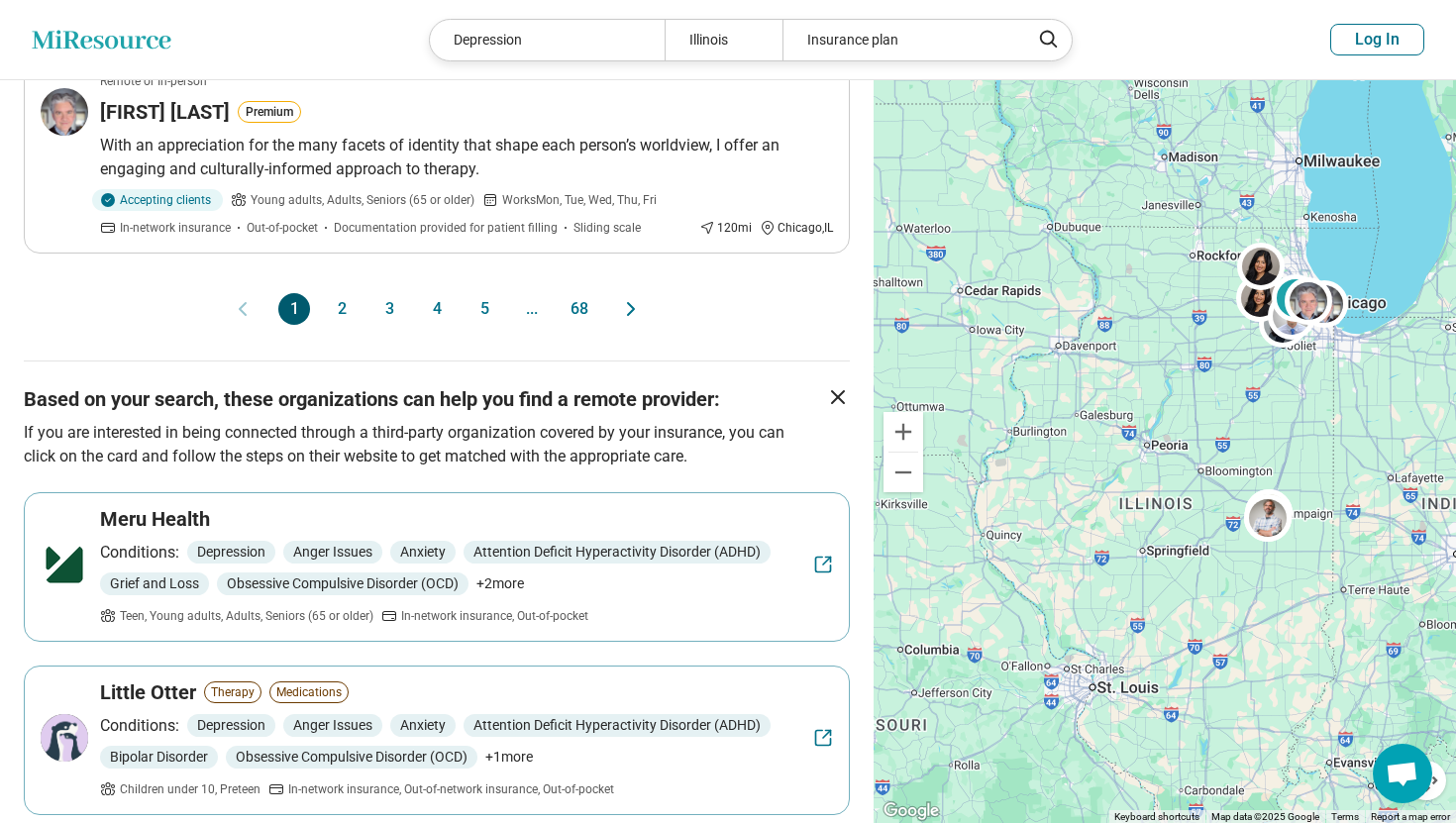 click on "1 2 3 4 5 ... 68" at bounding box center (437, 309) 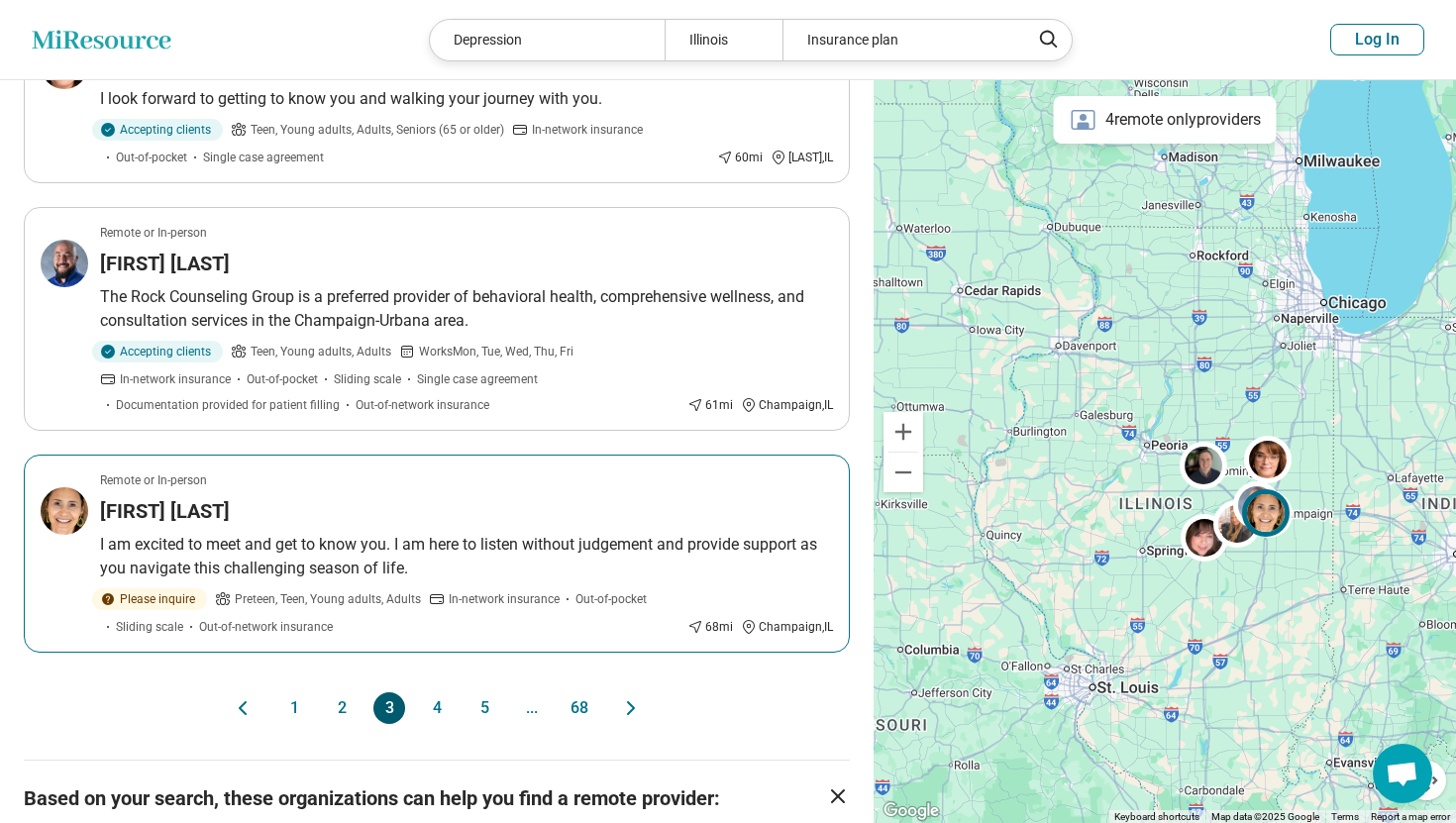 scroll, scrollTop: 1735, scrollLeft: 0, axis: vertical 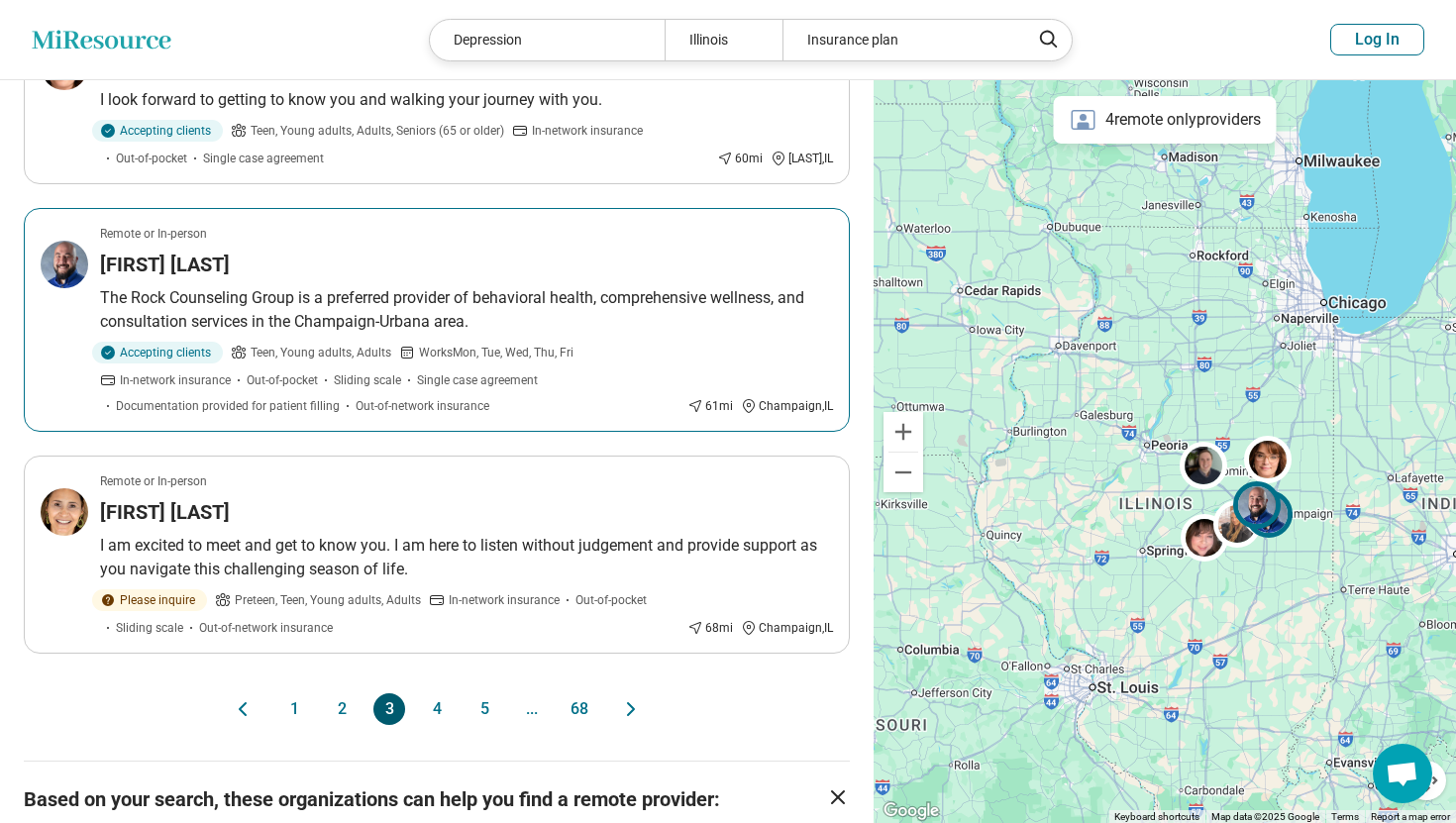 click on "Robert Mcnicholl" at bounding box center (467, 264) 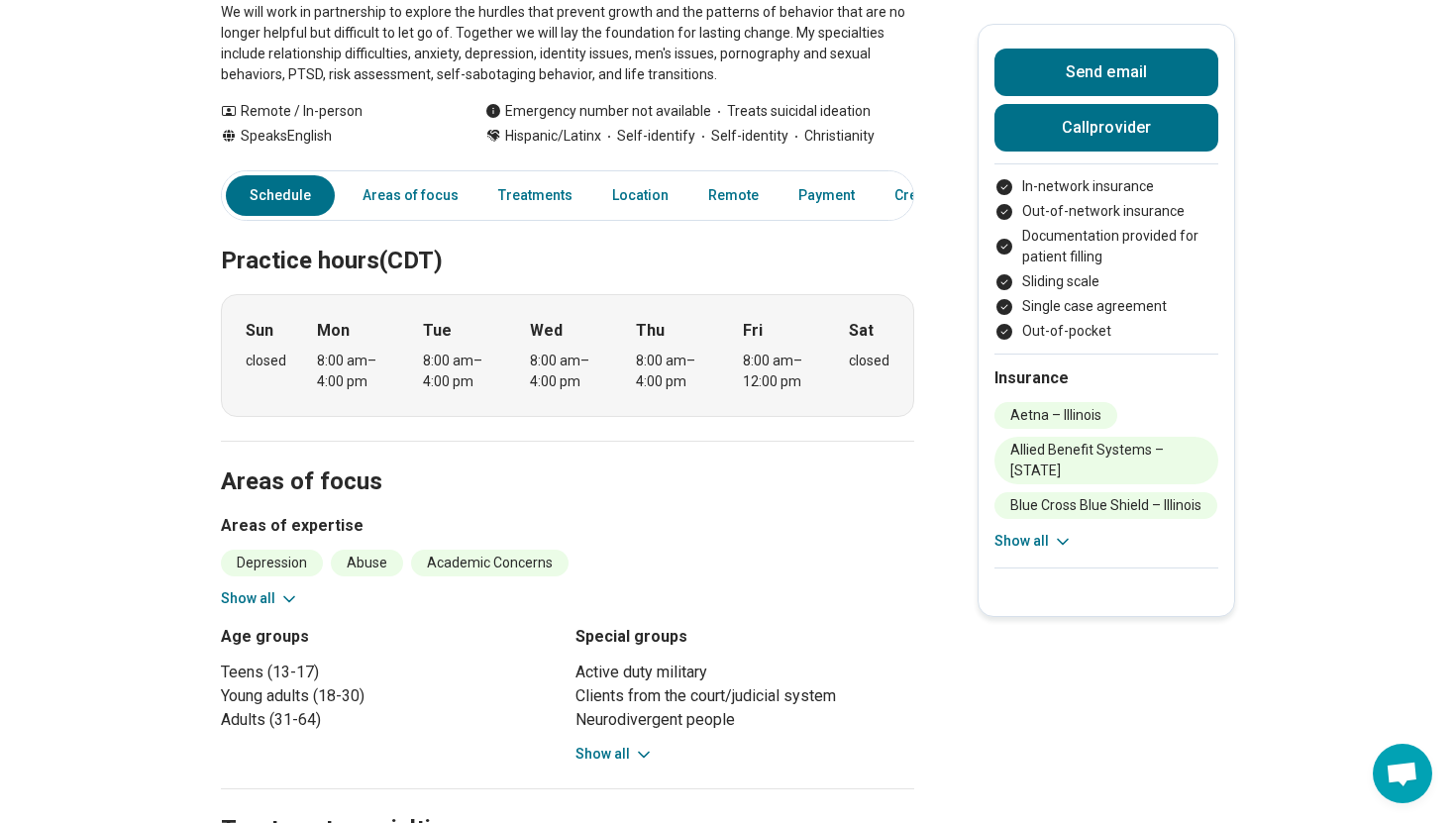 scroll, scrollTop: 401, scrollLeft: 0, axis: vertical 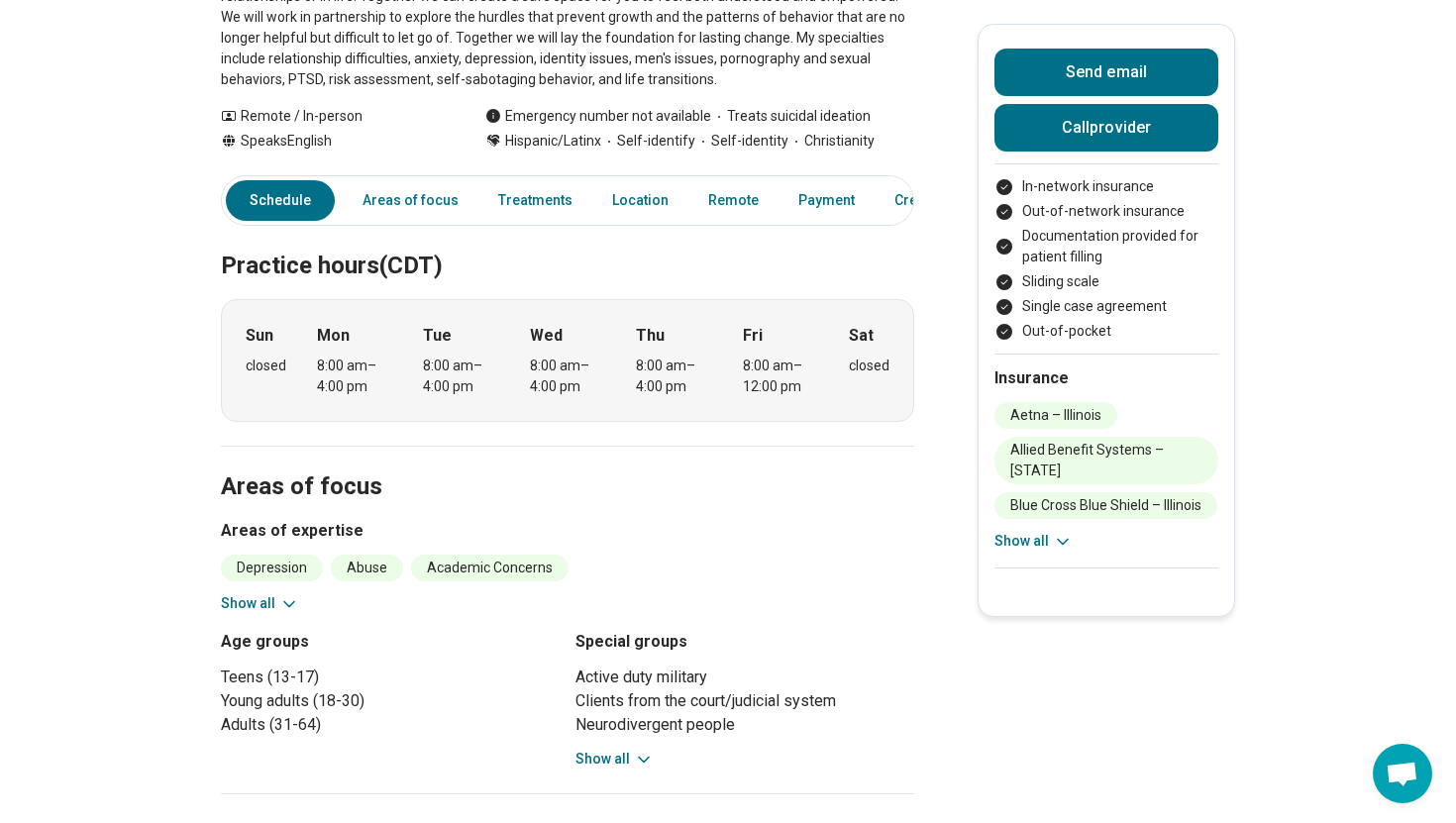 click on "Show all" at bounding box center [260, 603] 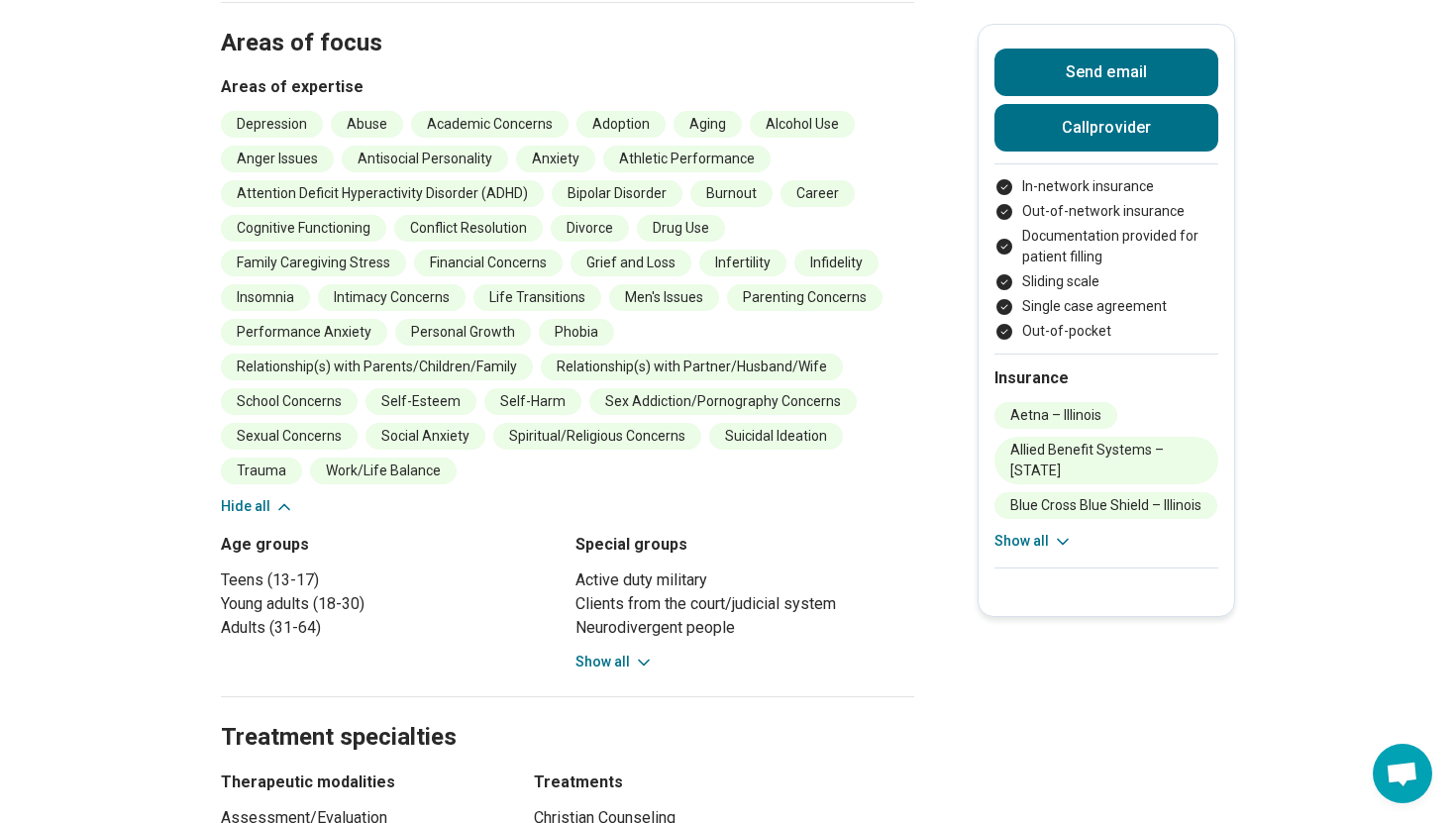 scroll, scrollTop: 823, scrollLeft: 0, axis: vertical 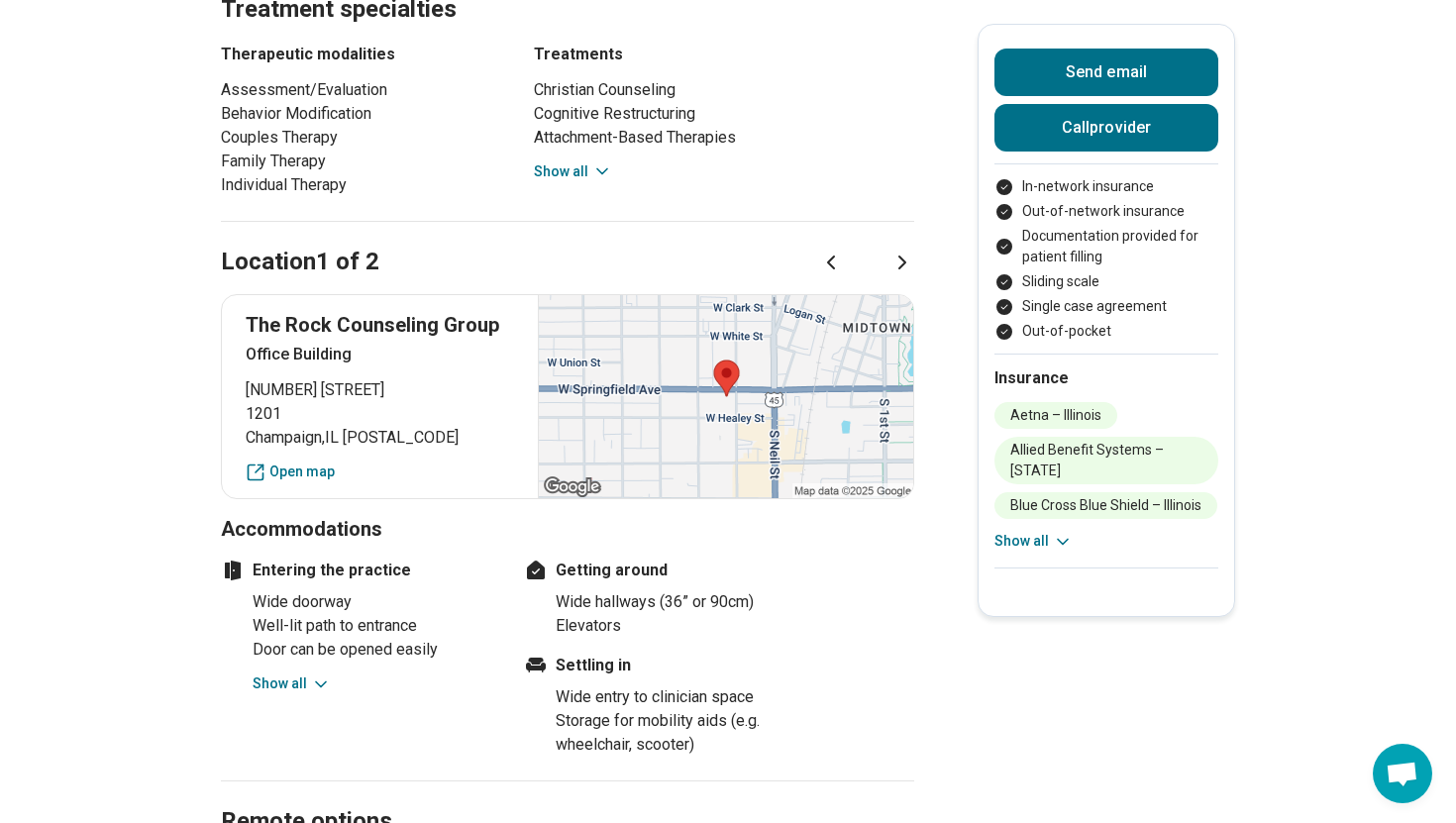click 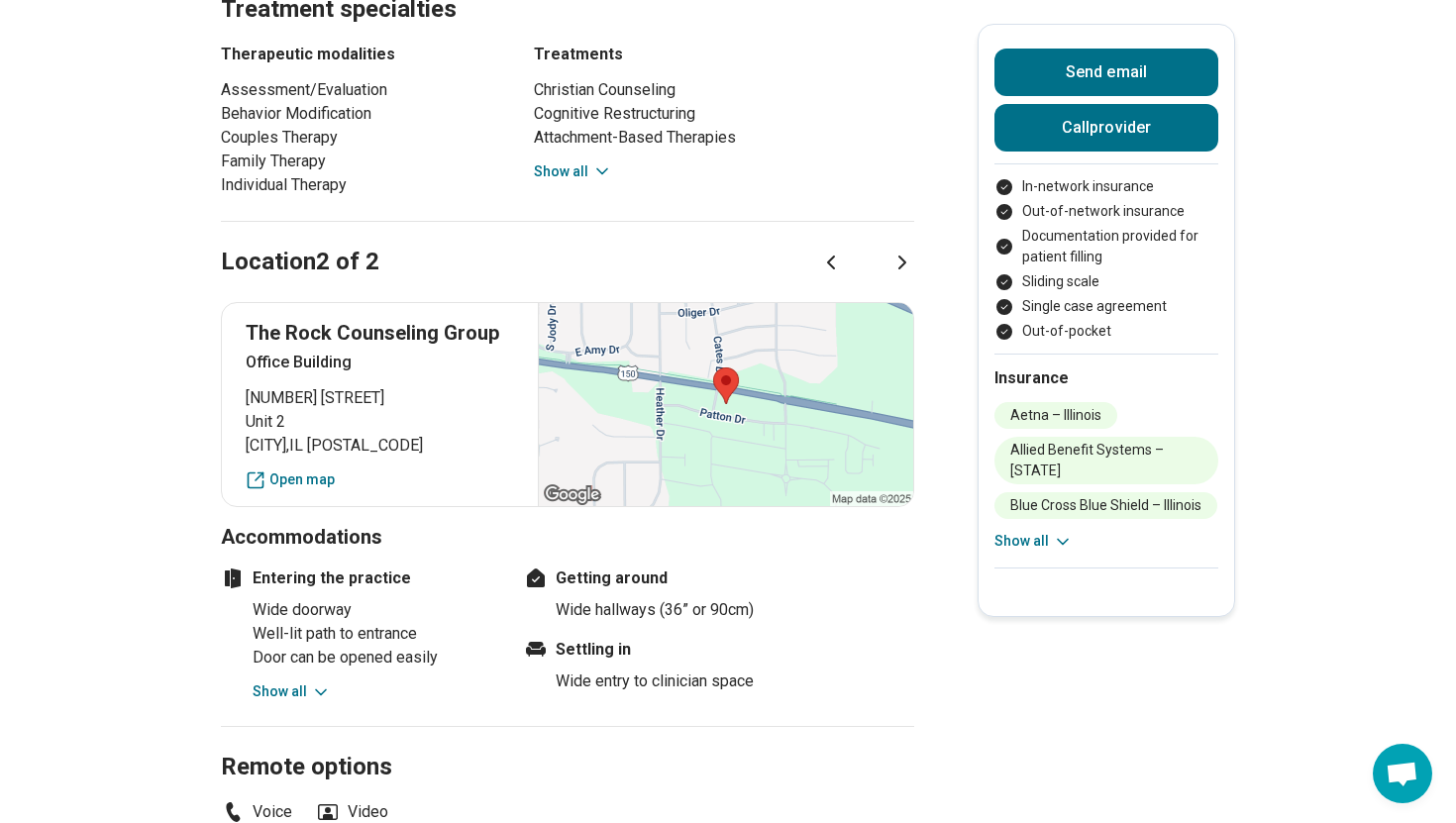 click 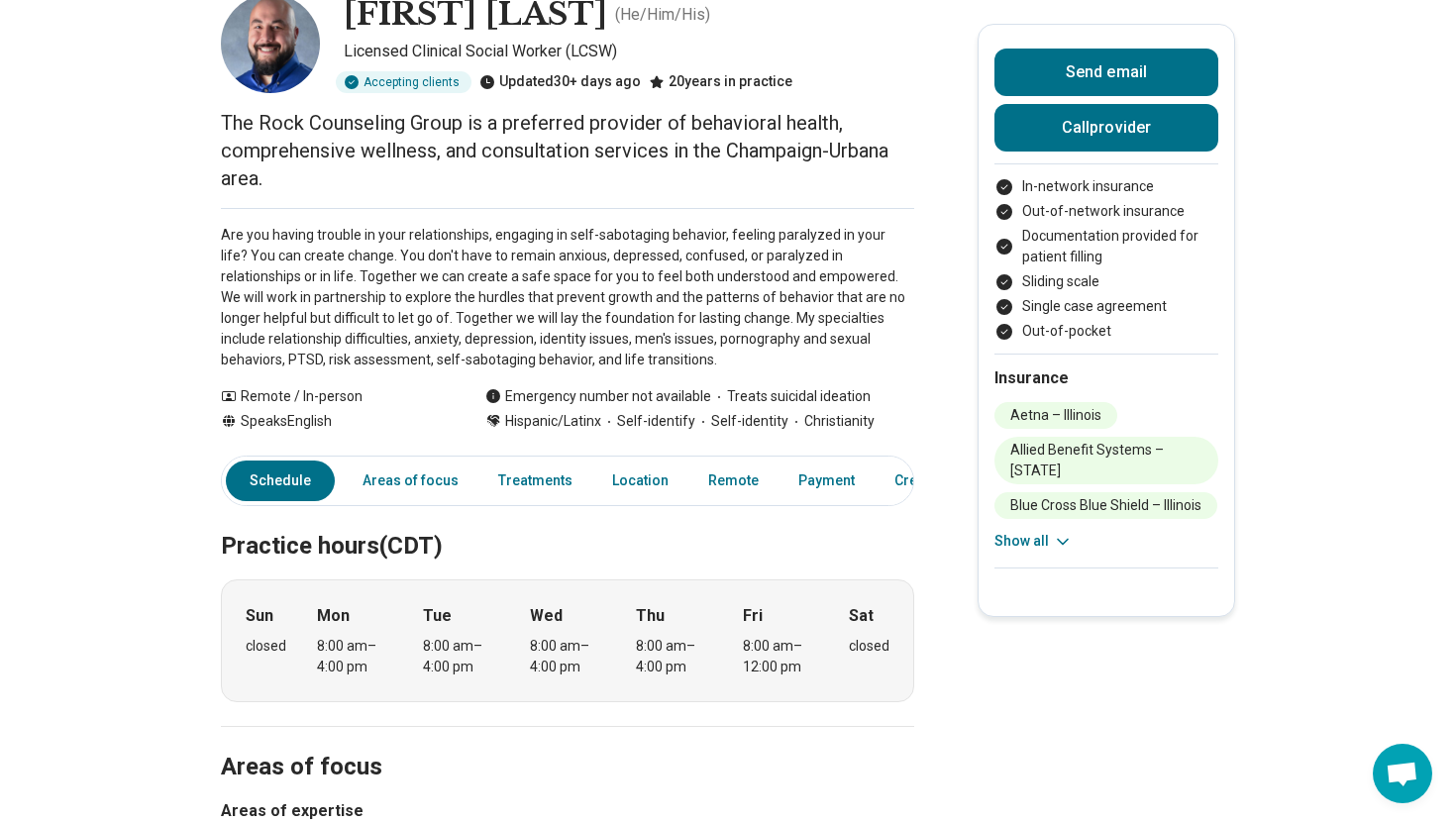 scroll, scrollTop: 0, scrollLeft: 0, axis: both 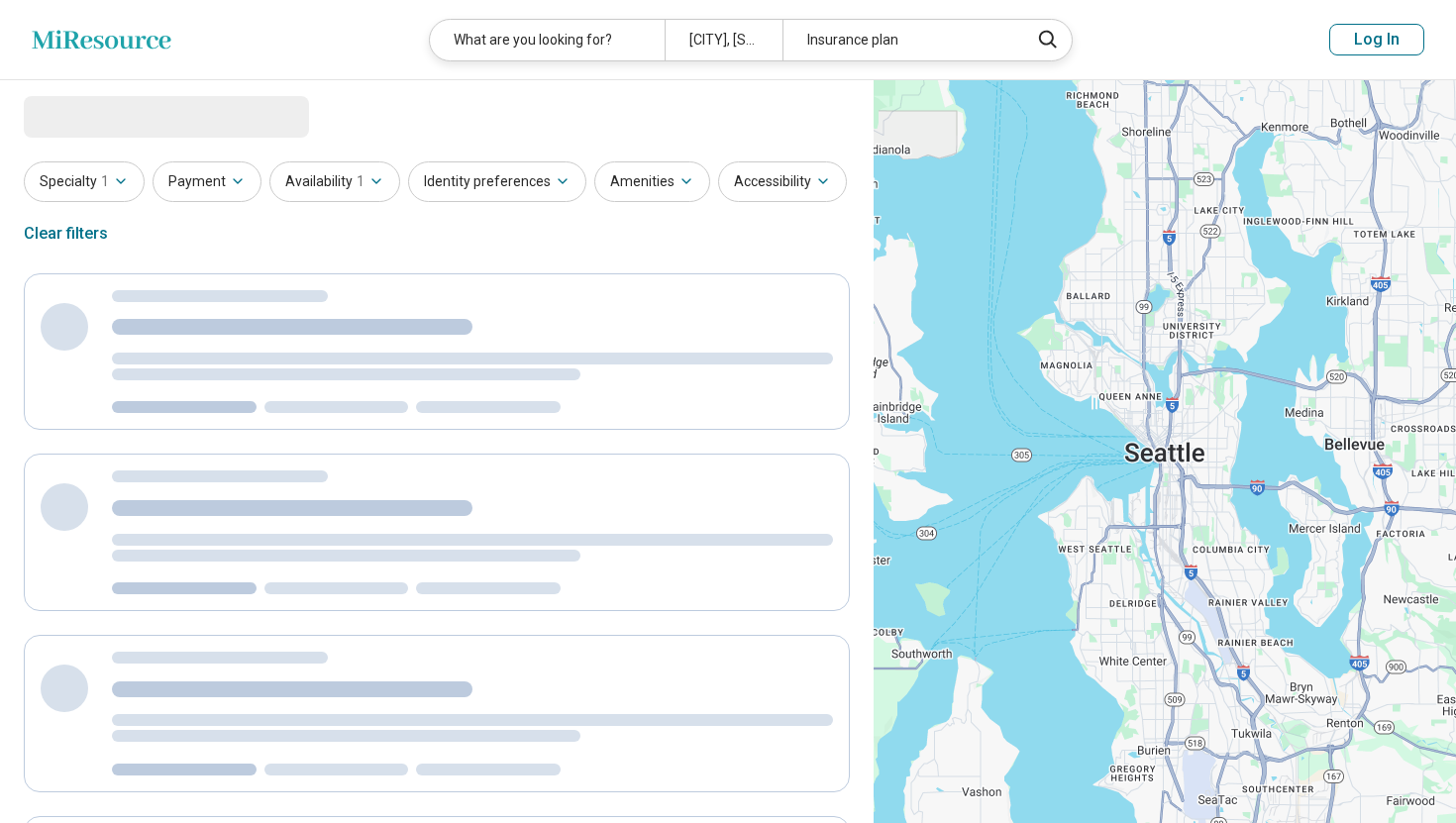 select on "***" 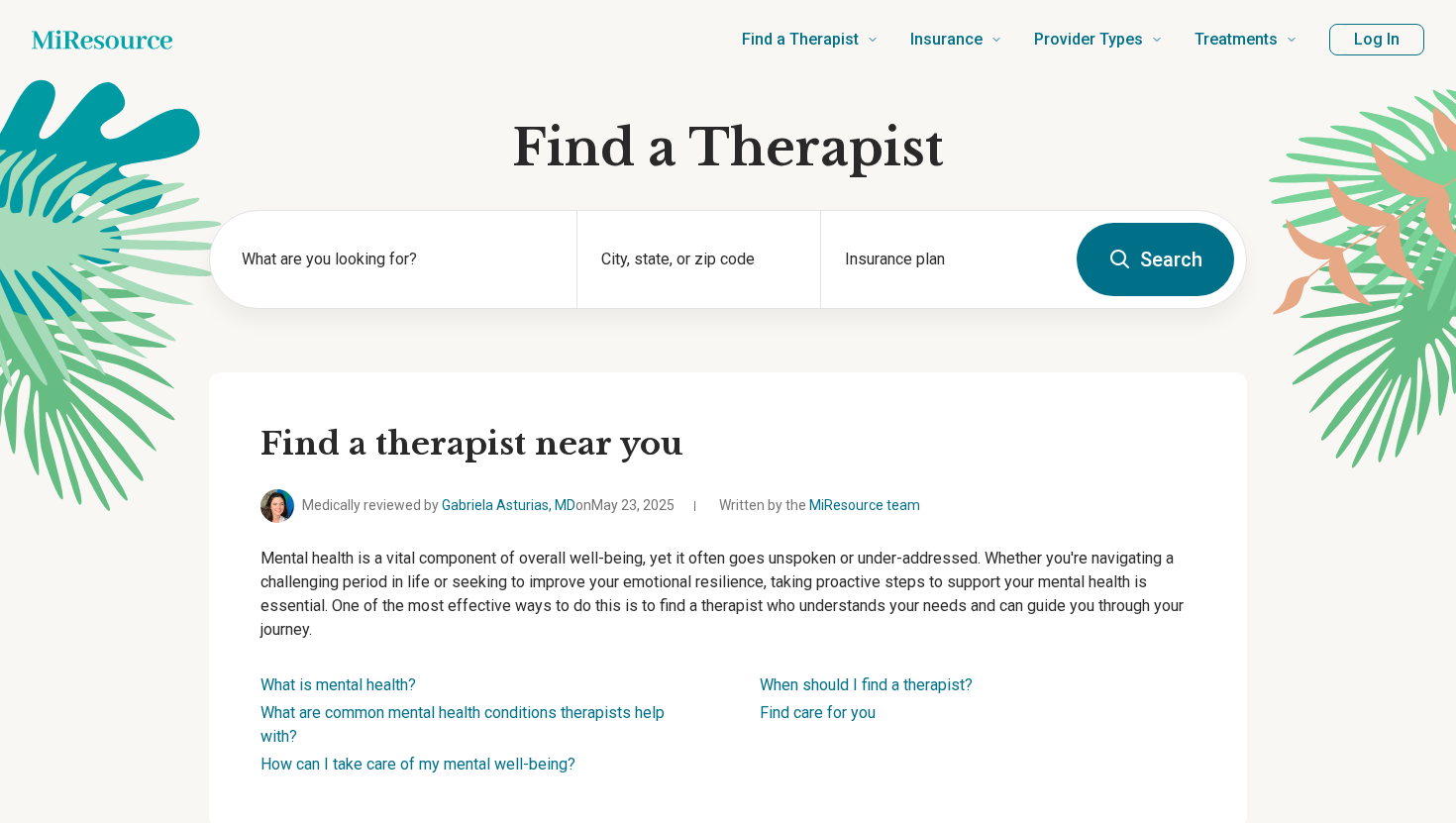 scroll, scrollTop: 0, scrollLeft: 0, axis: both 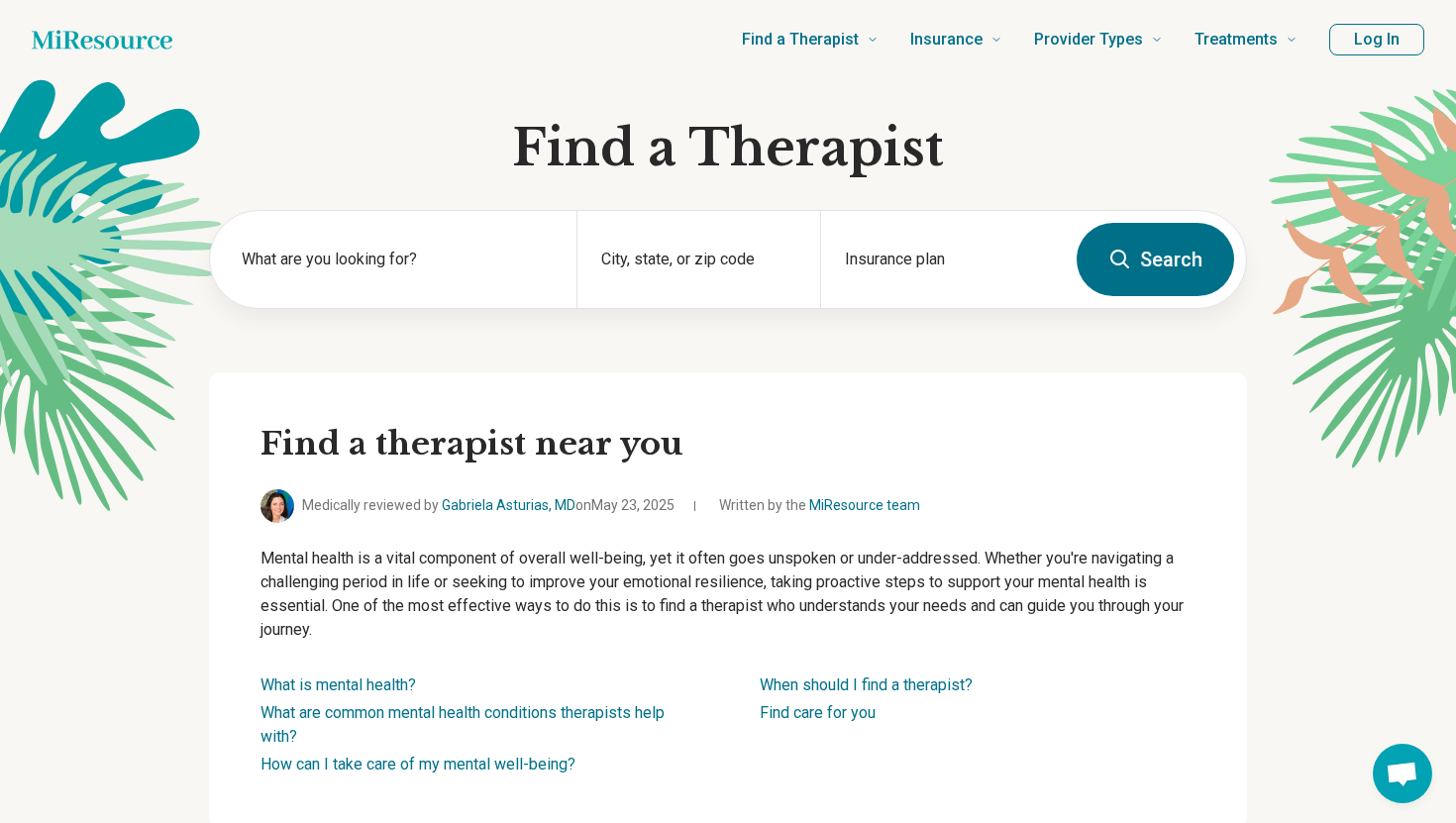 click 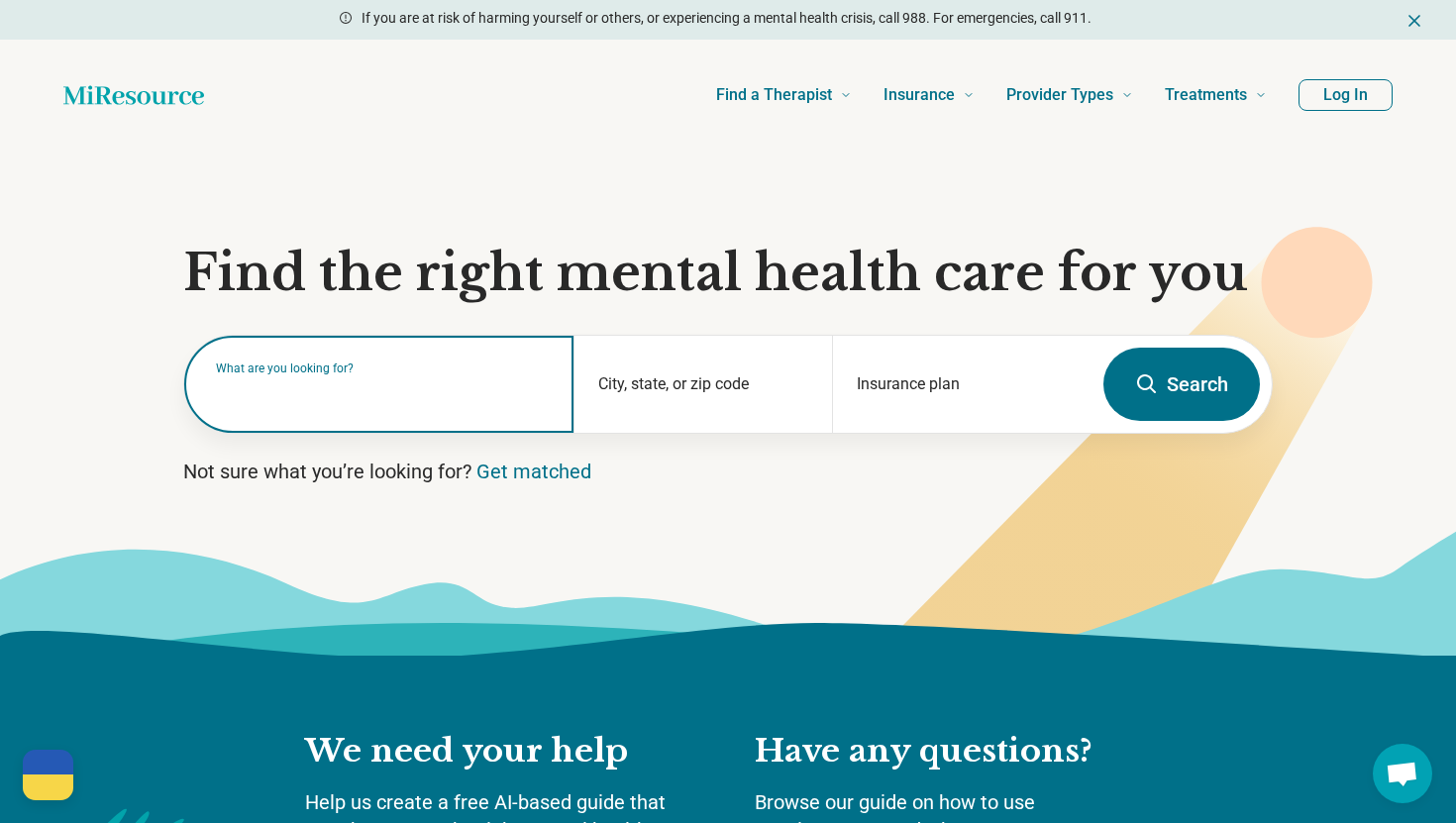 click at bounding box center (382, 394) 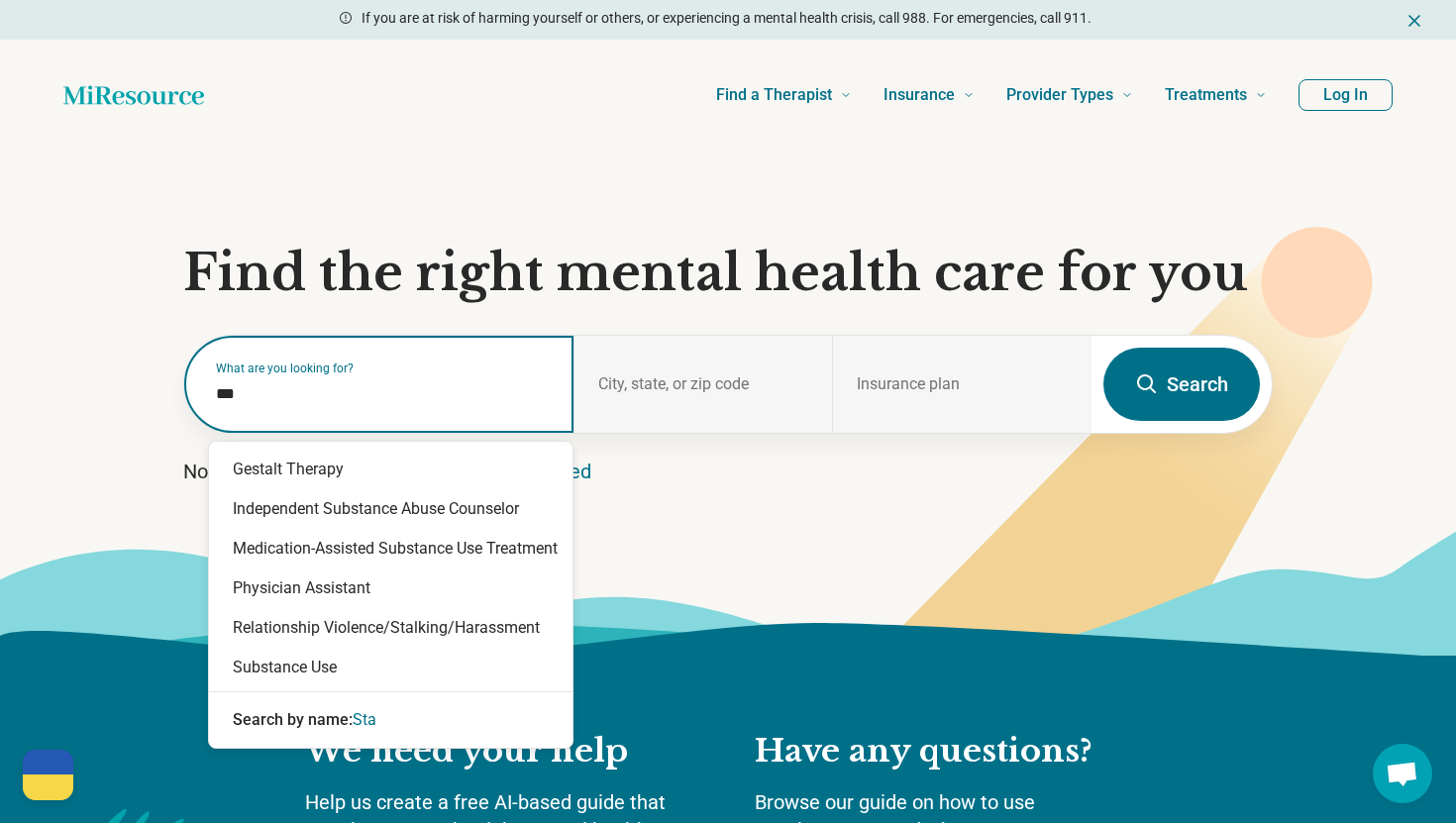 type on "****" 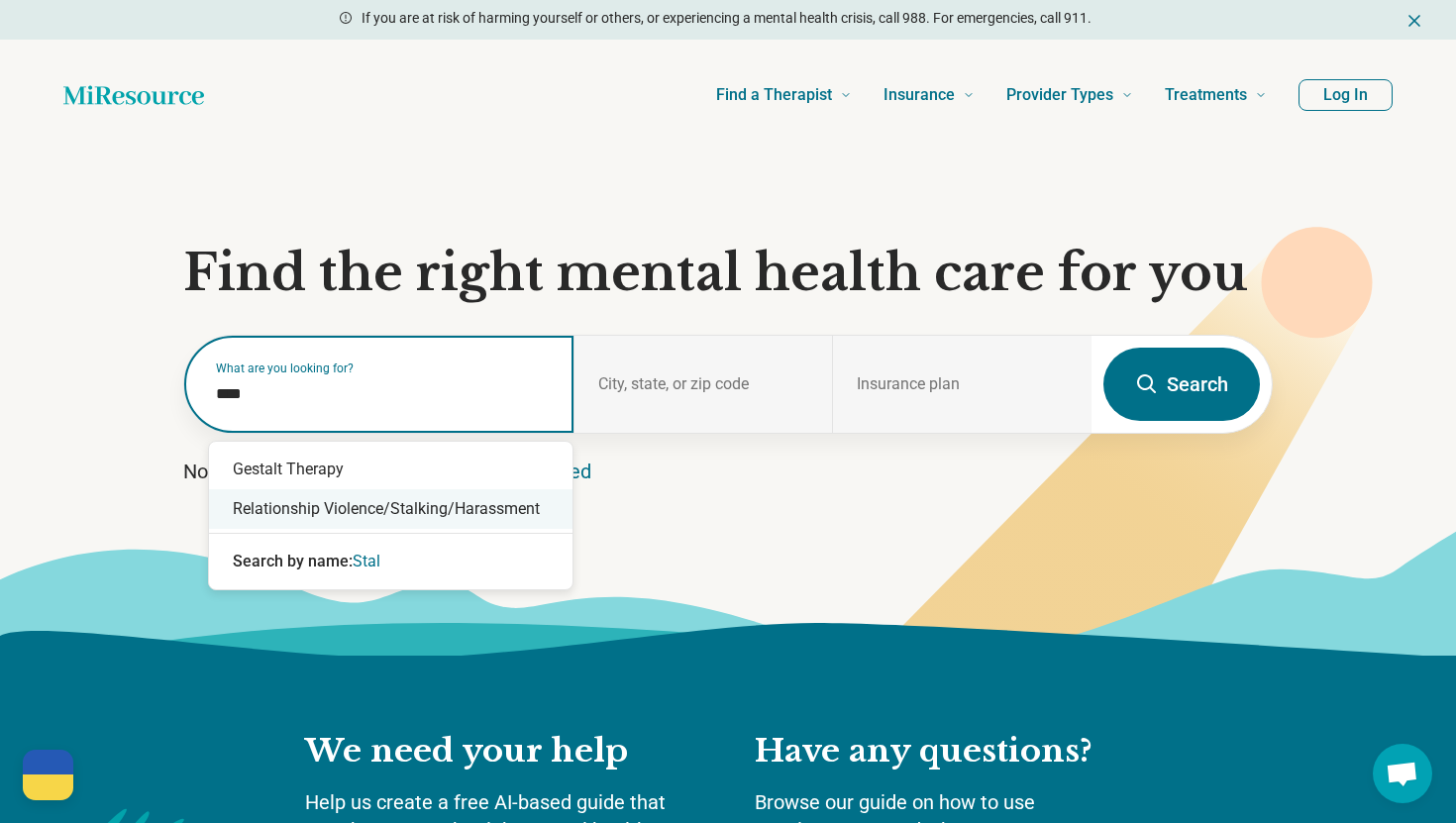 click on "Relationship Violence/Stalking/Harassment" at bounding box center (390, 509) 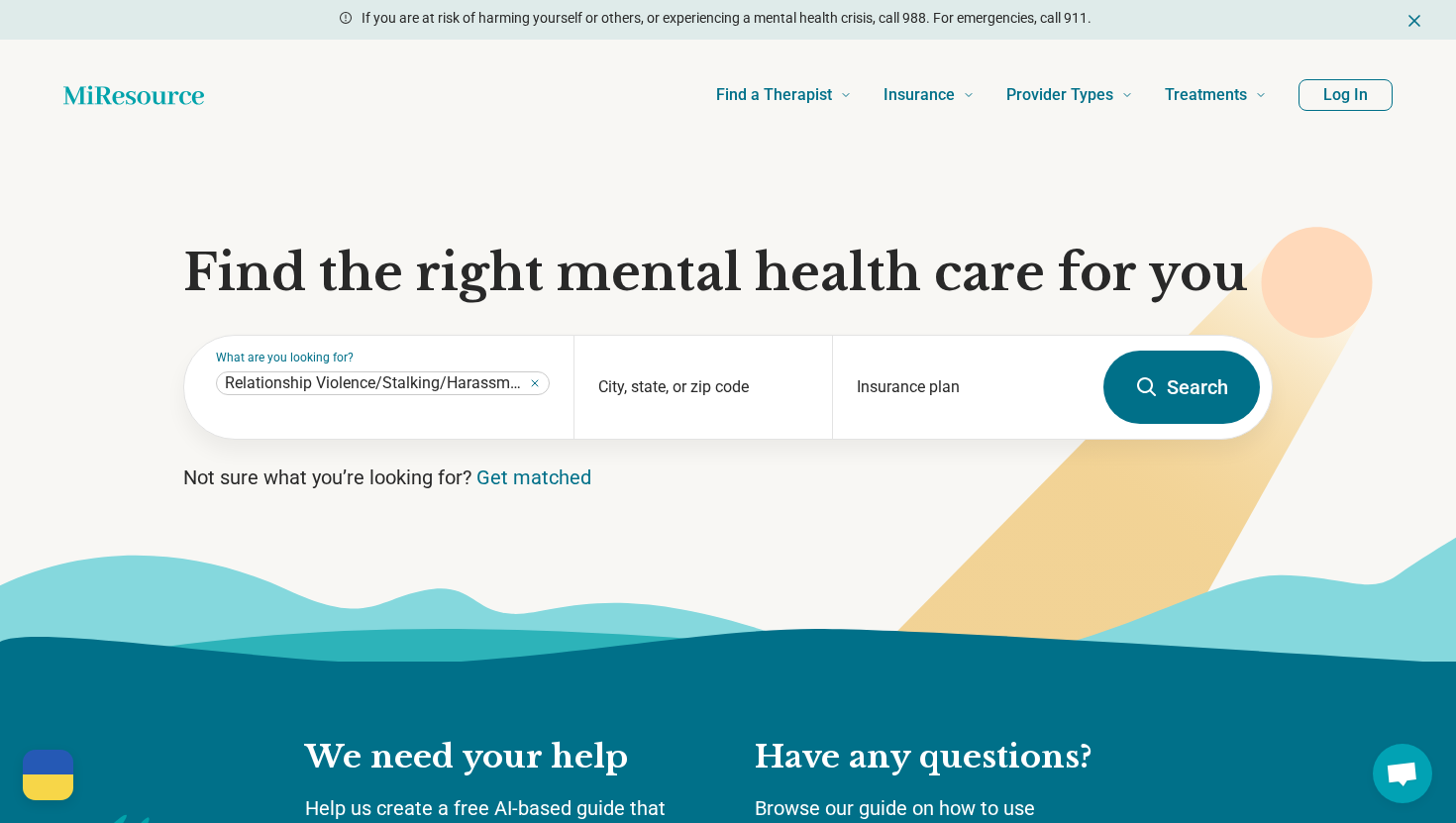 click on "**********" at bounding box center [728, 406] 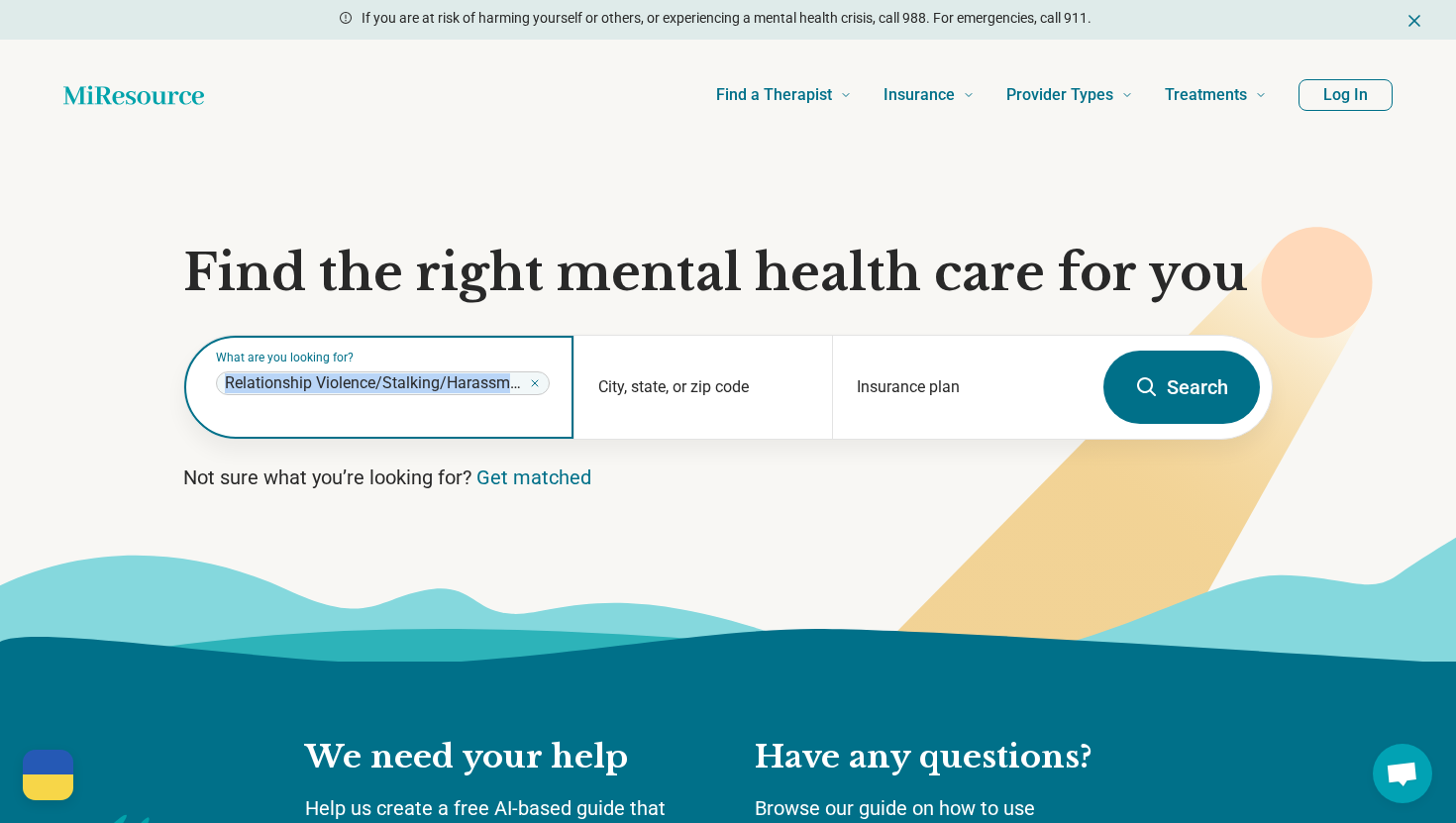 drag, startPoint x: 221, startPoint y: 381, endPoint x: 561, endPoint y: 402, distance: 340.64791 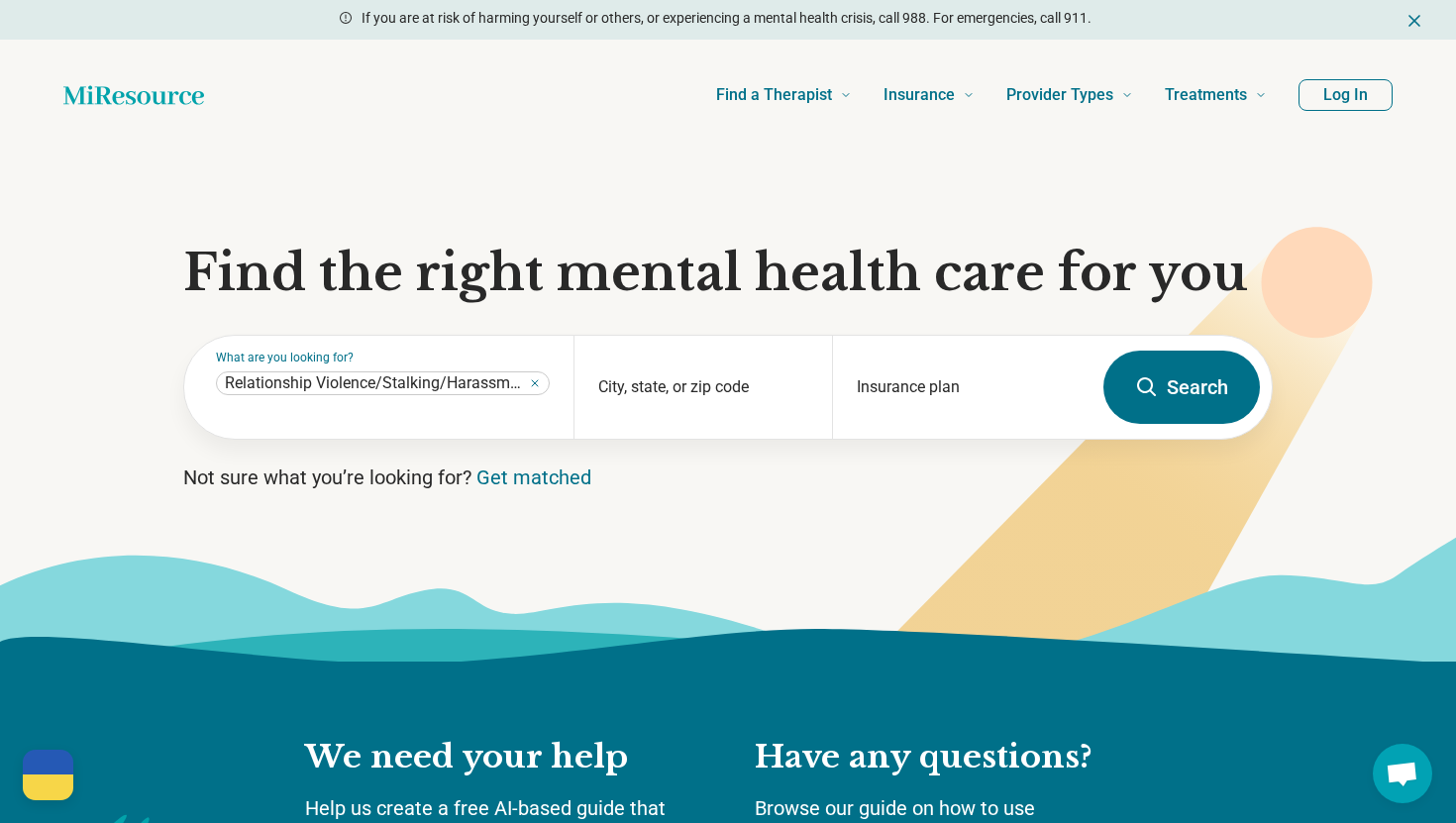 click on "**********" at bounding box center [728, 406] 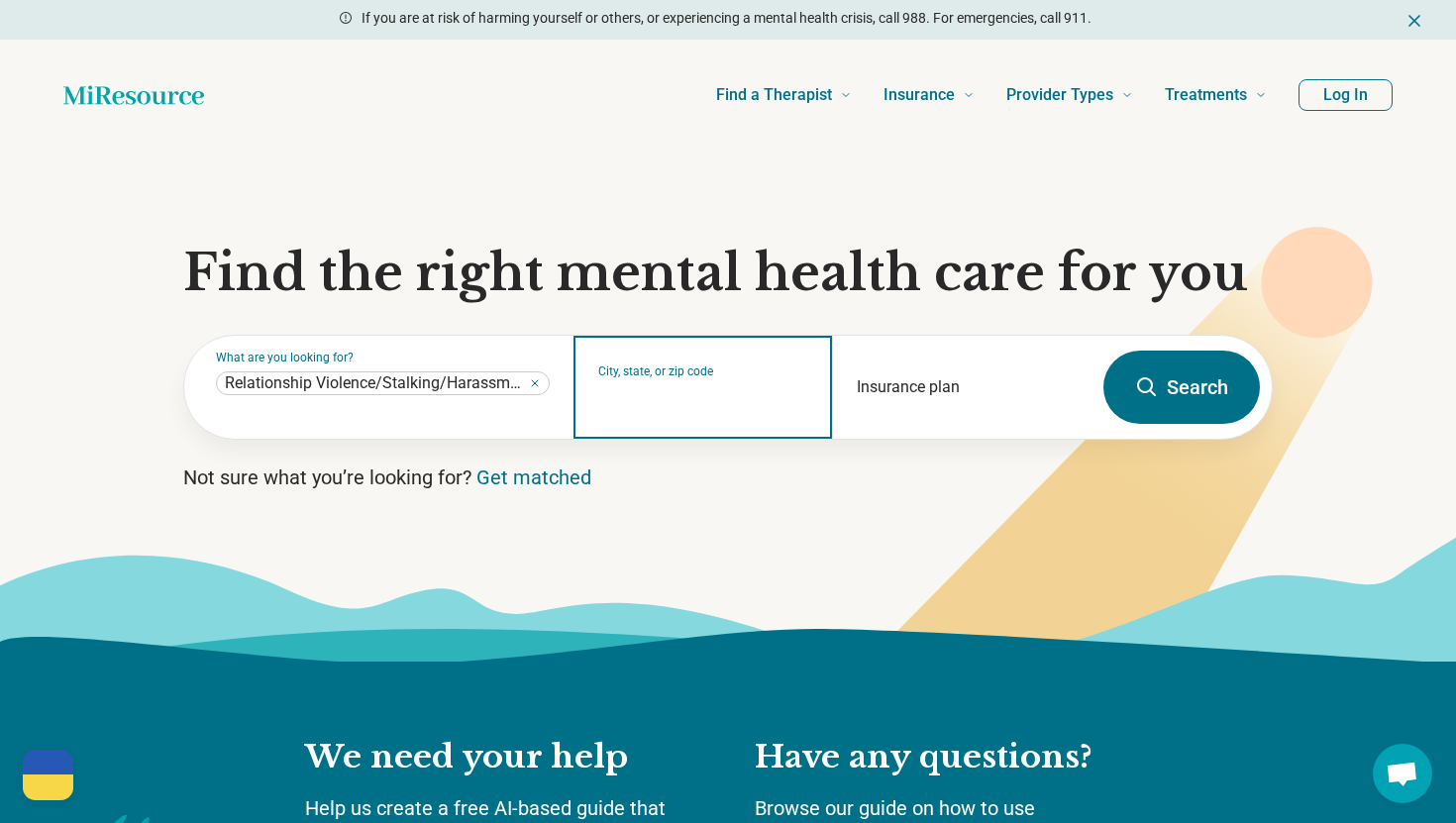 click on "City, state, or zip code" at bounding box center (703, 400) 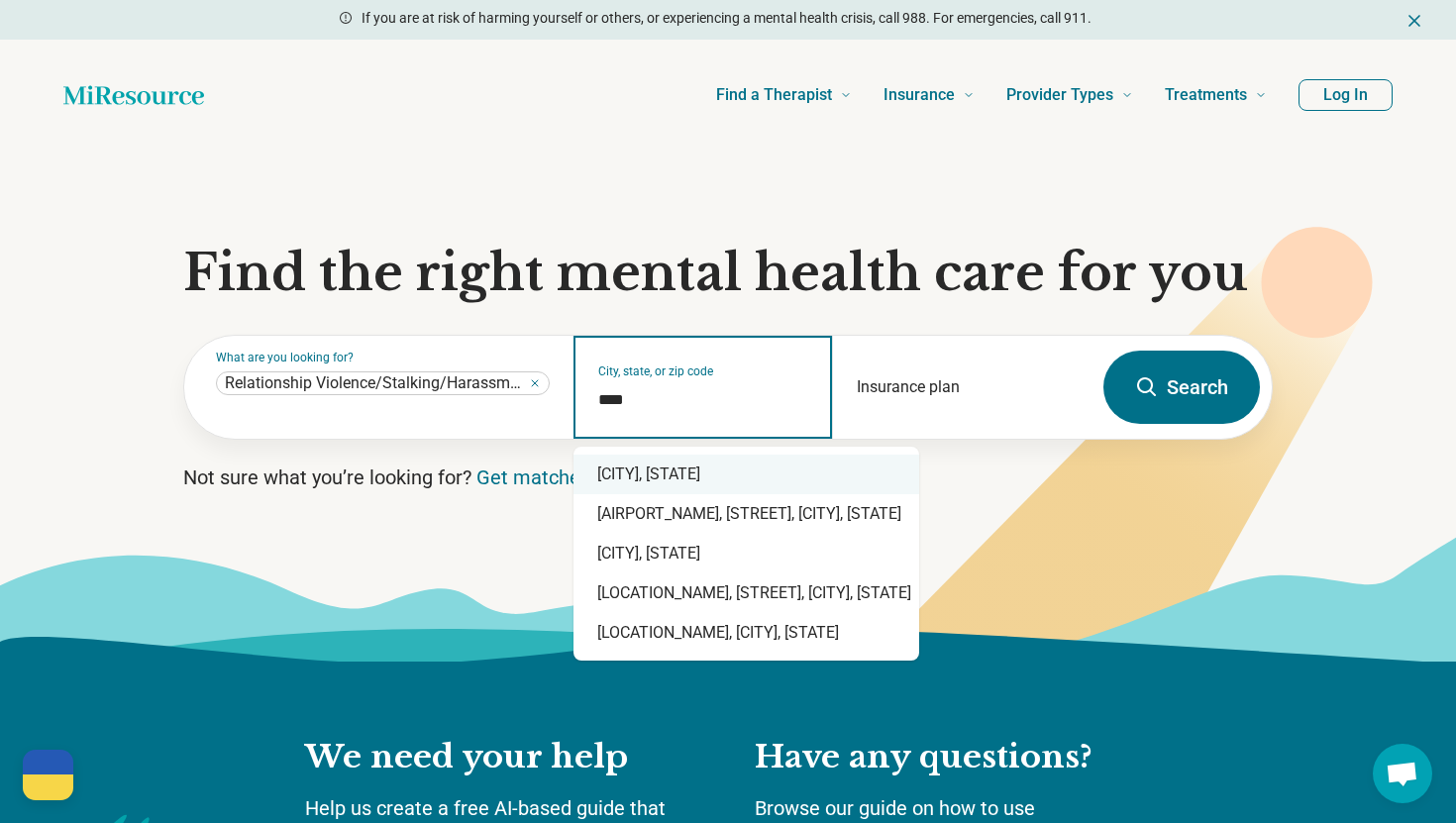 click on "[CITY], [STATE]" at bounding box center (746, 474) 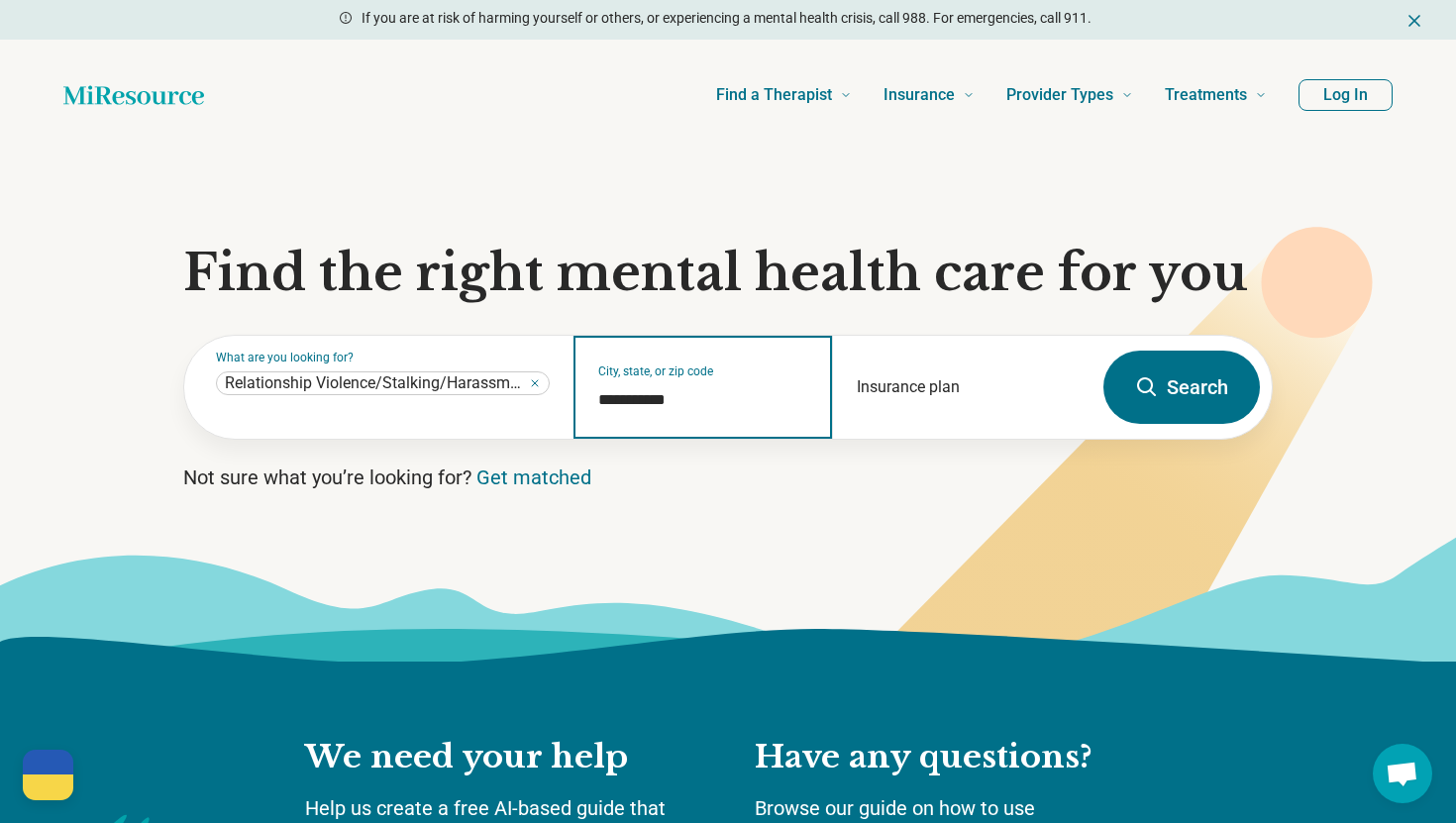 type on "**********" 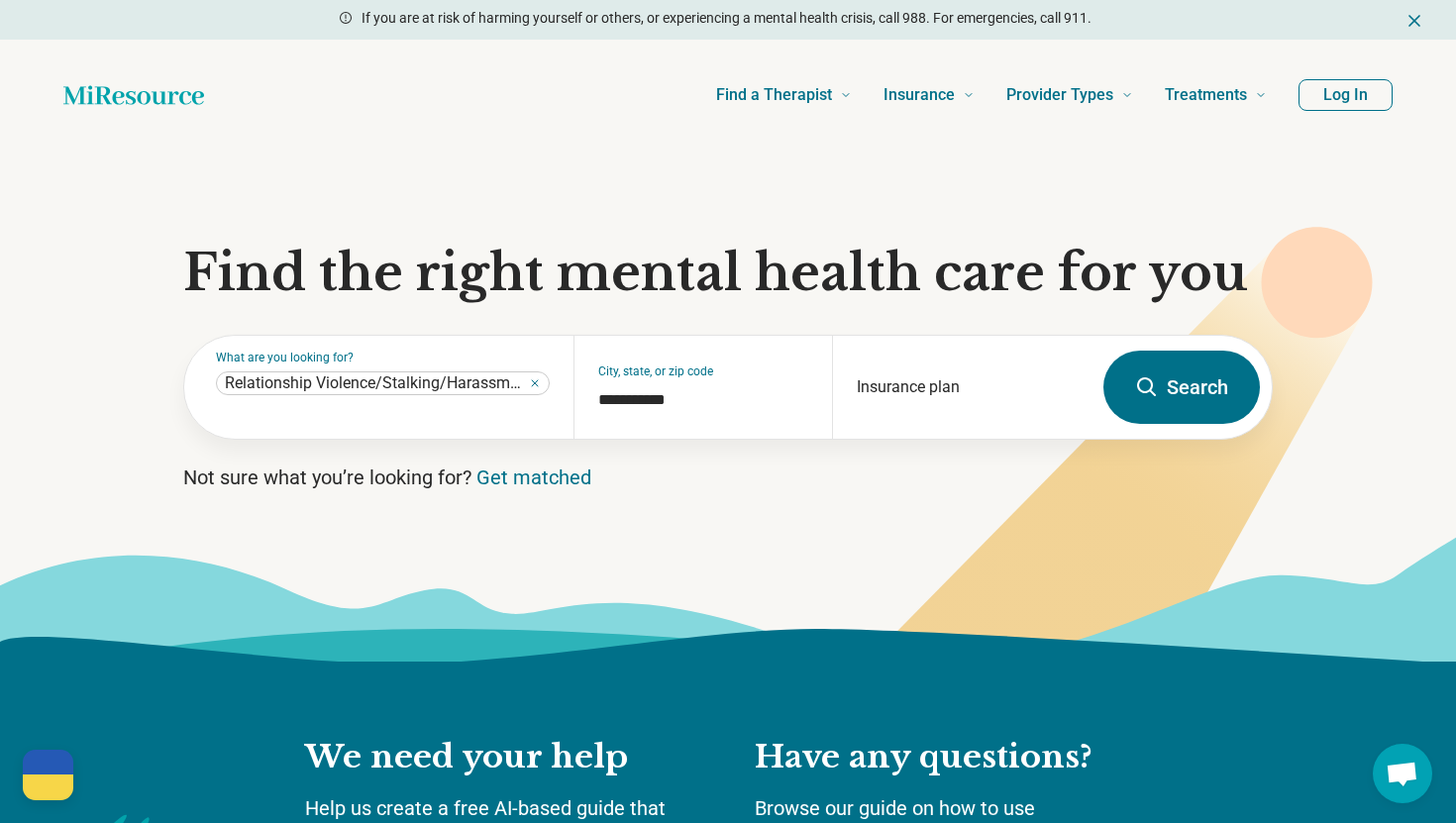 click on "Search" at bounding box center (1182, 387) 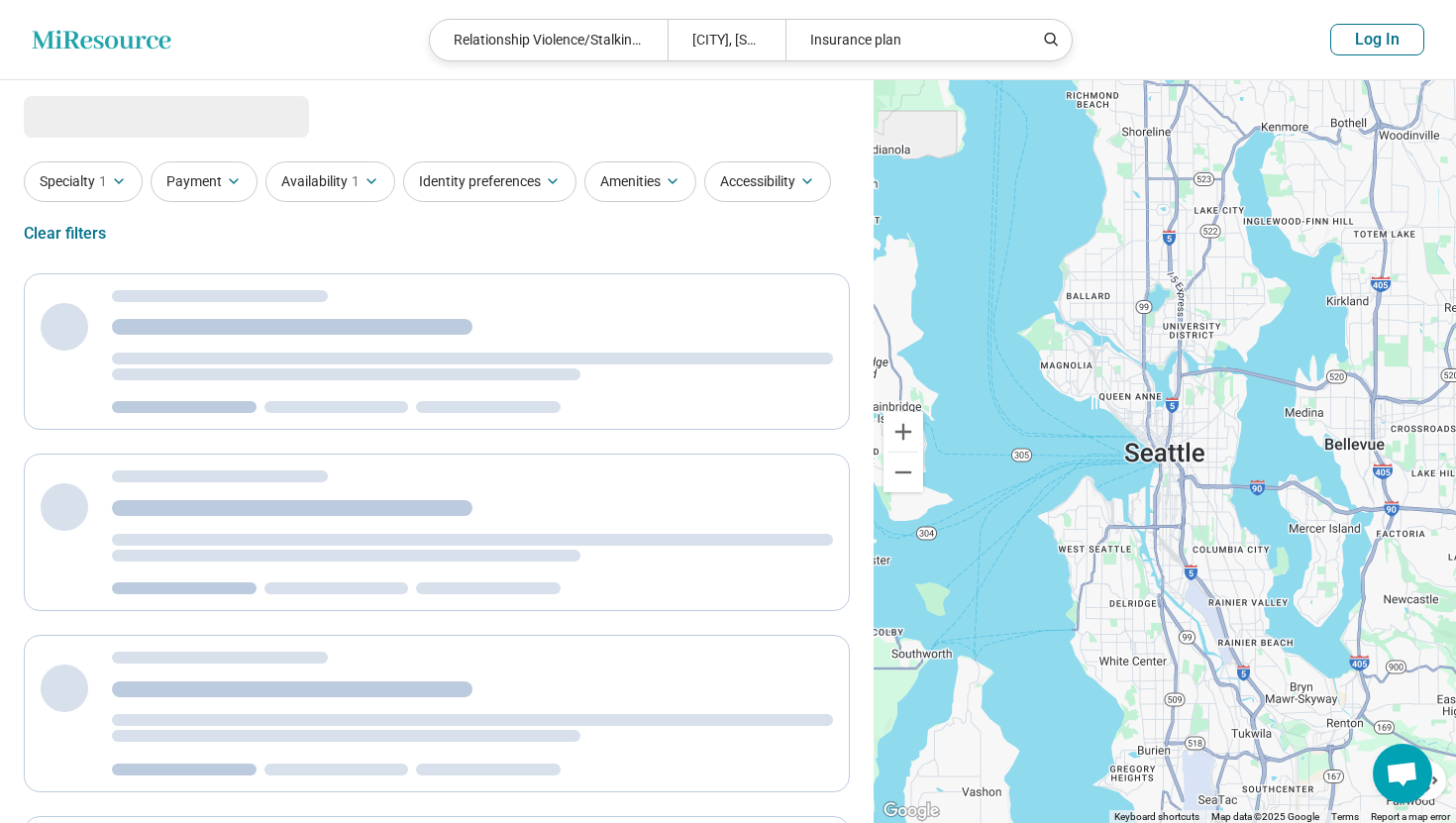 select on "***" 